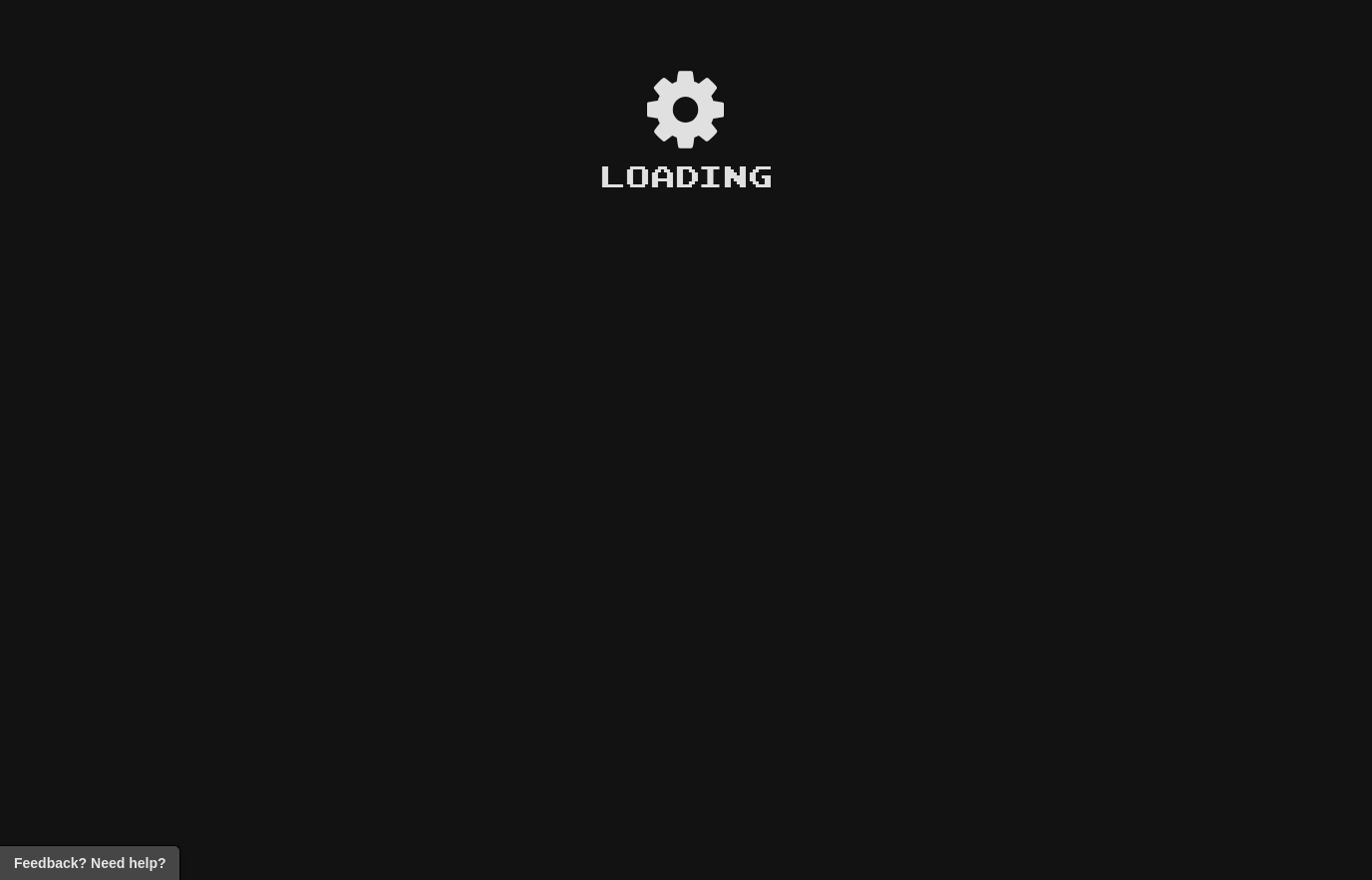 scroll, scrollTop: 0, scrollLeft: 0, axis: both 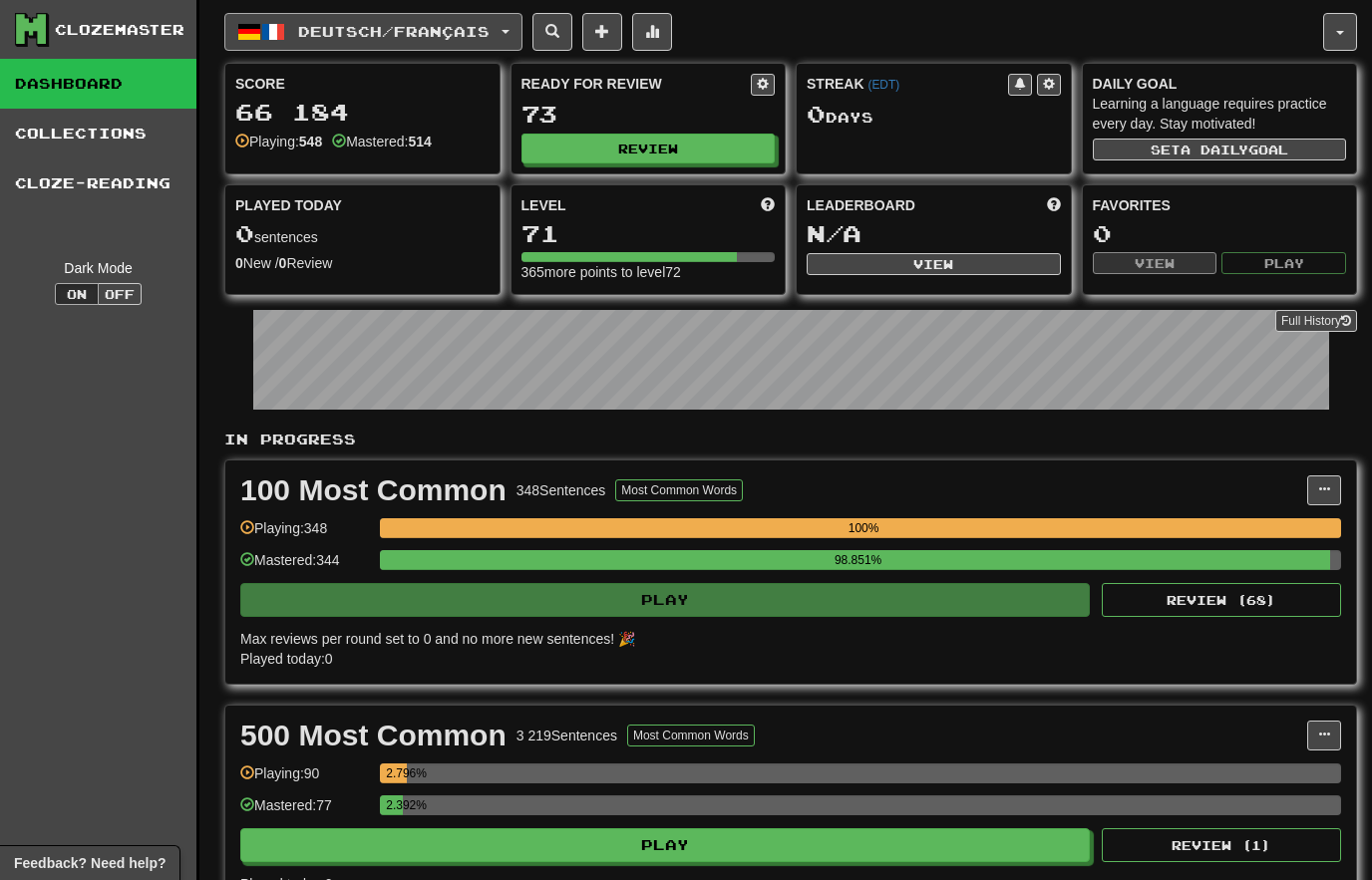 click on "Deutsch  /  Français" at bounding box center (394, 31) 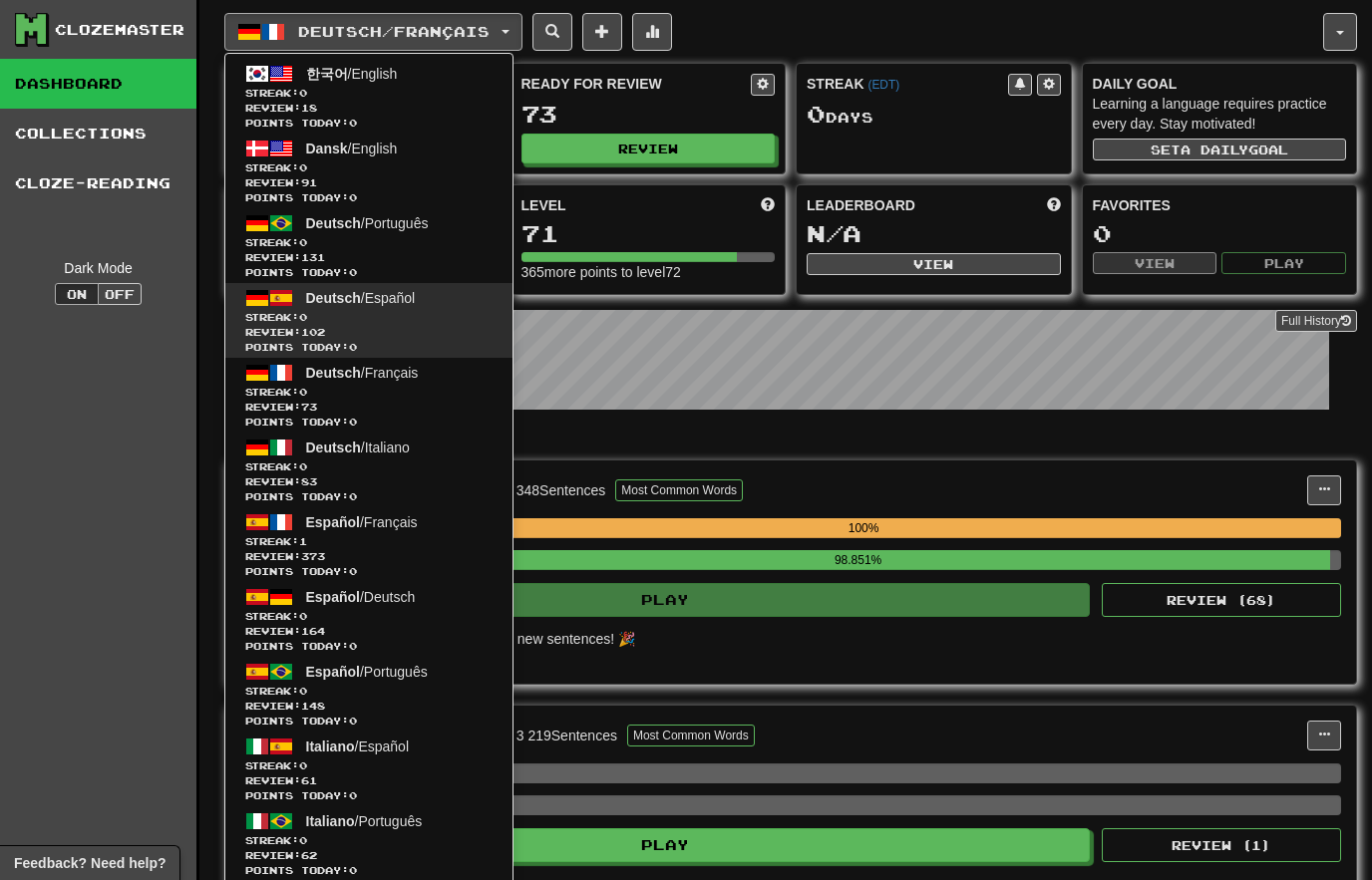 click on "Points today:  0" at bounding box center [369, 347] 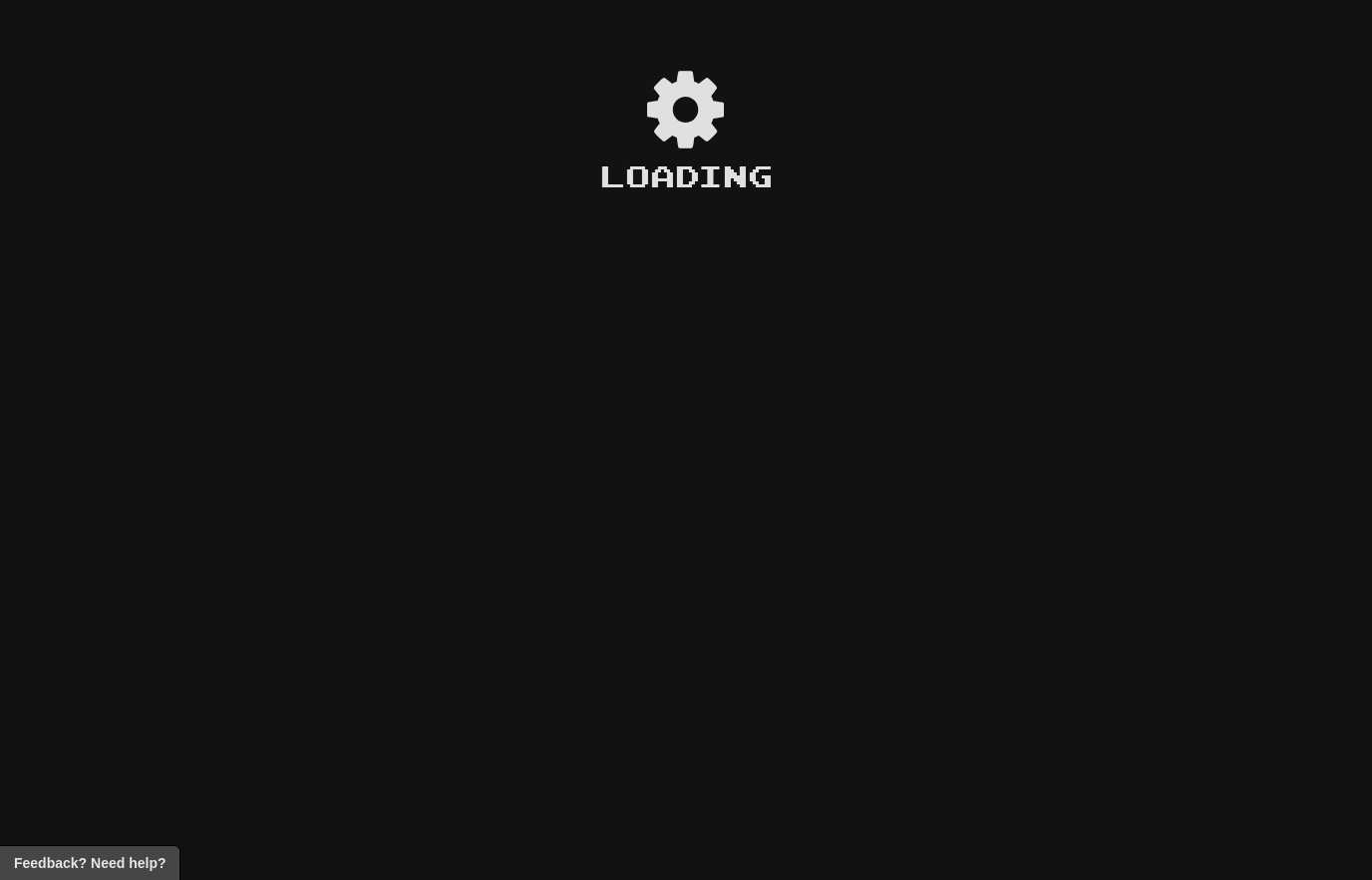 scroll, scrollTop: 0, scrollLeft: 0, axis: both 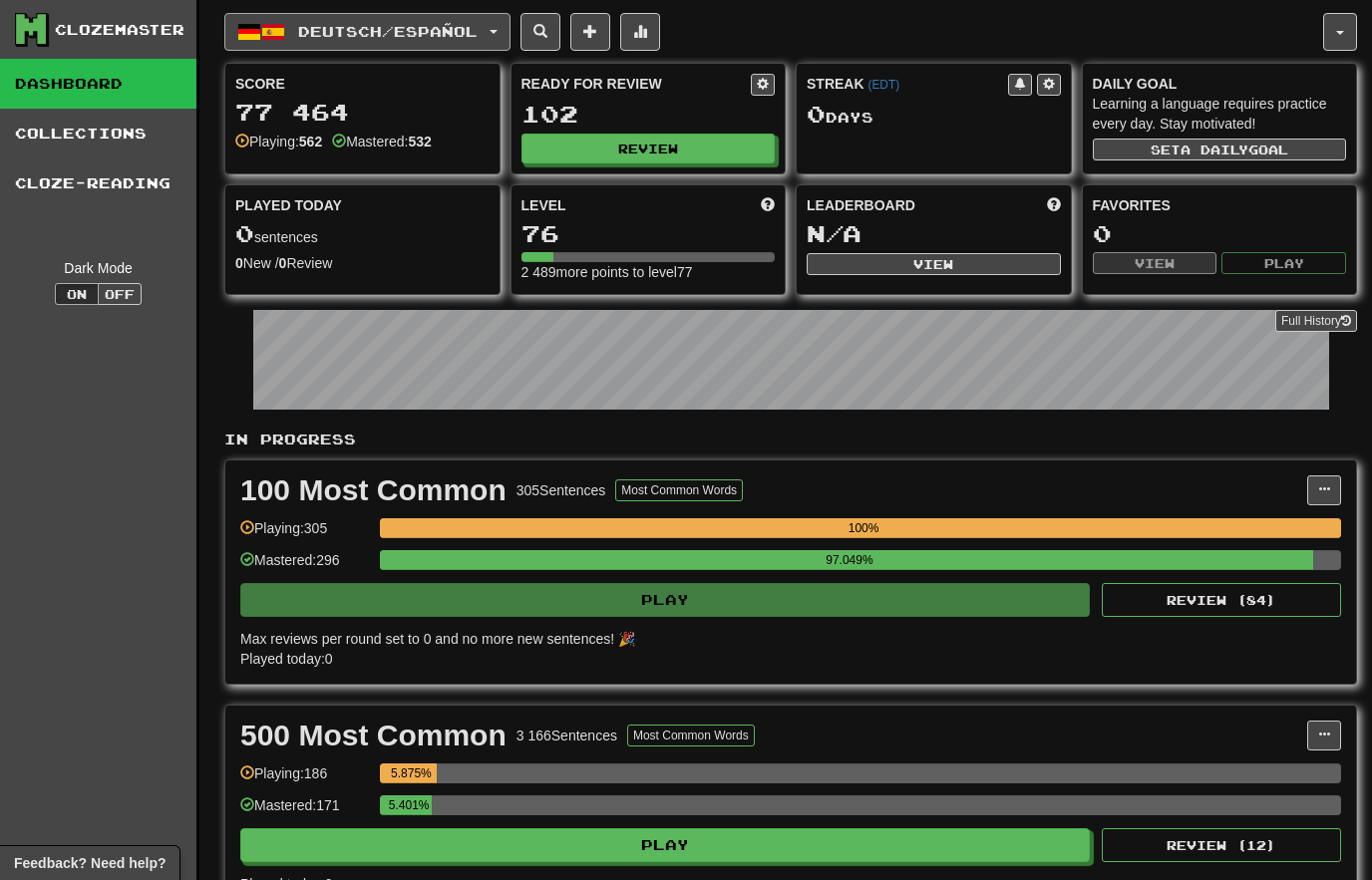 click on "Deutsch  /  Español" at bounding box center [388, 31] 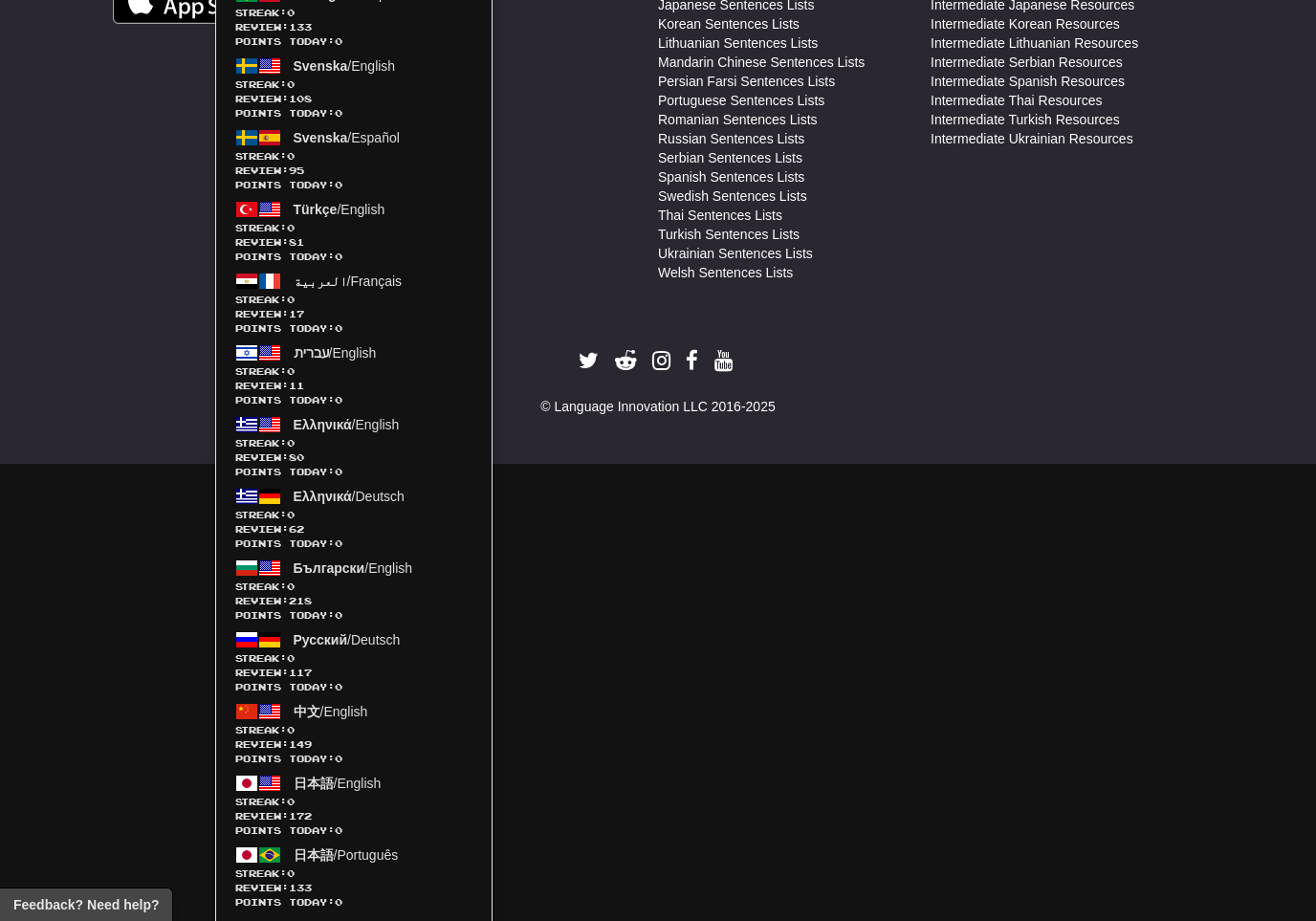 scroll, scrollTop: 1411, scrollLeft: 0, axis: vertical 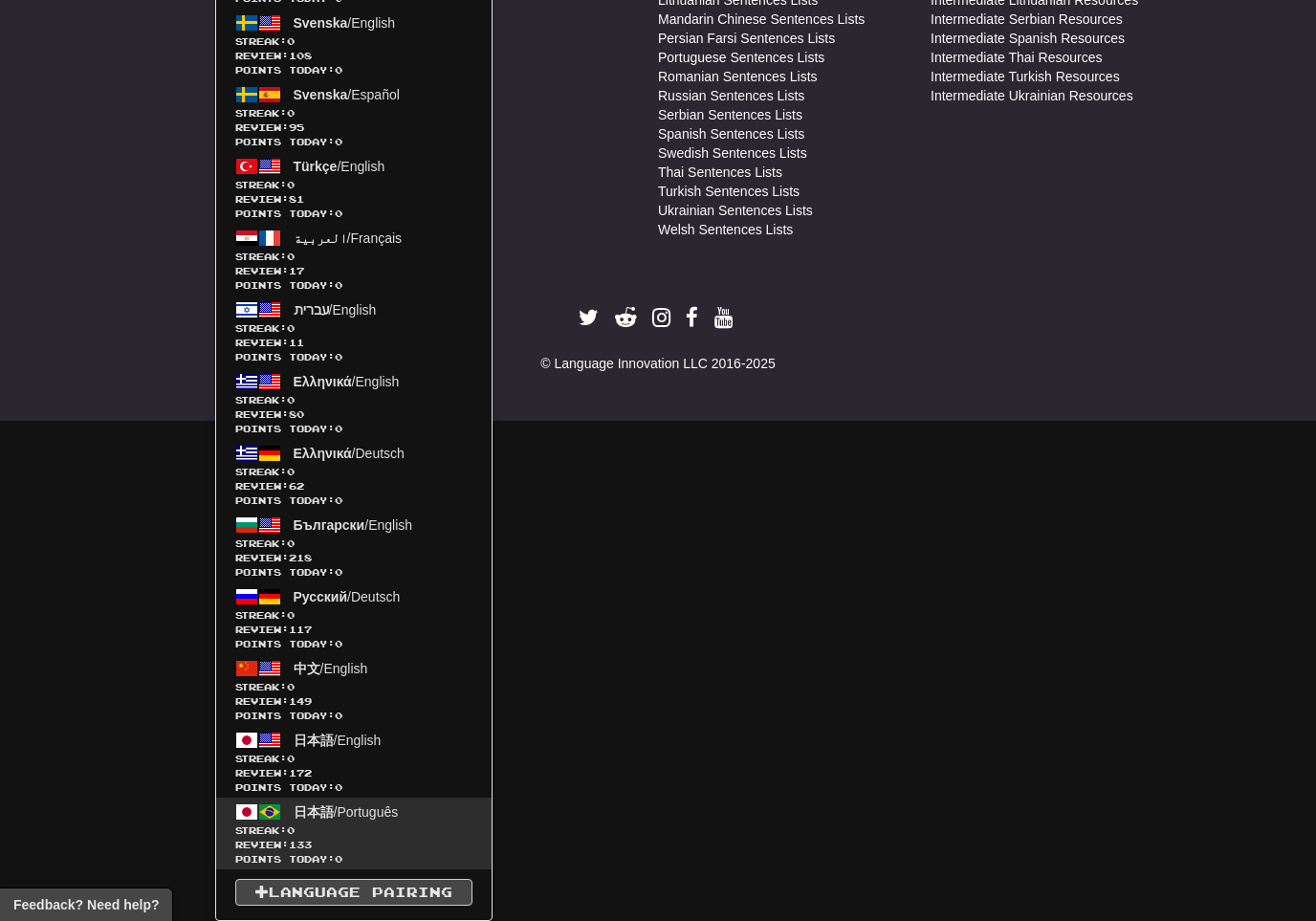 click on "Review:  133" at bounding box center [354, 844] 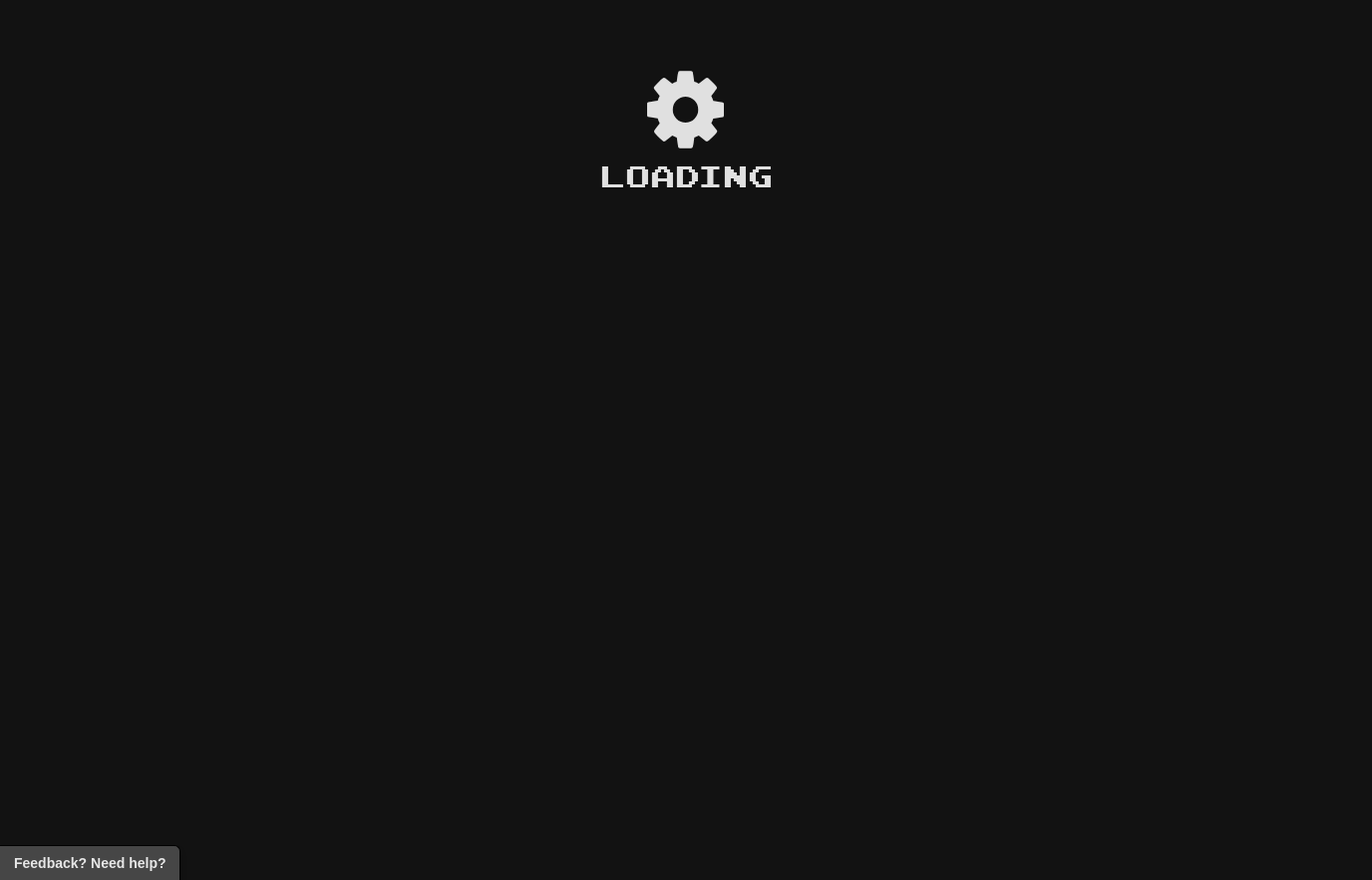 scroll, scrollTop: 0, scrollLeft: 0, axis: both 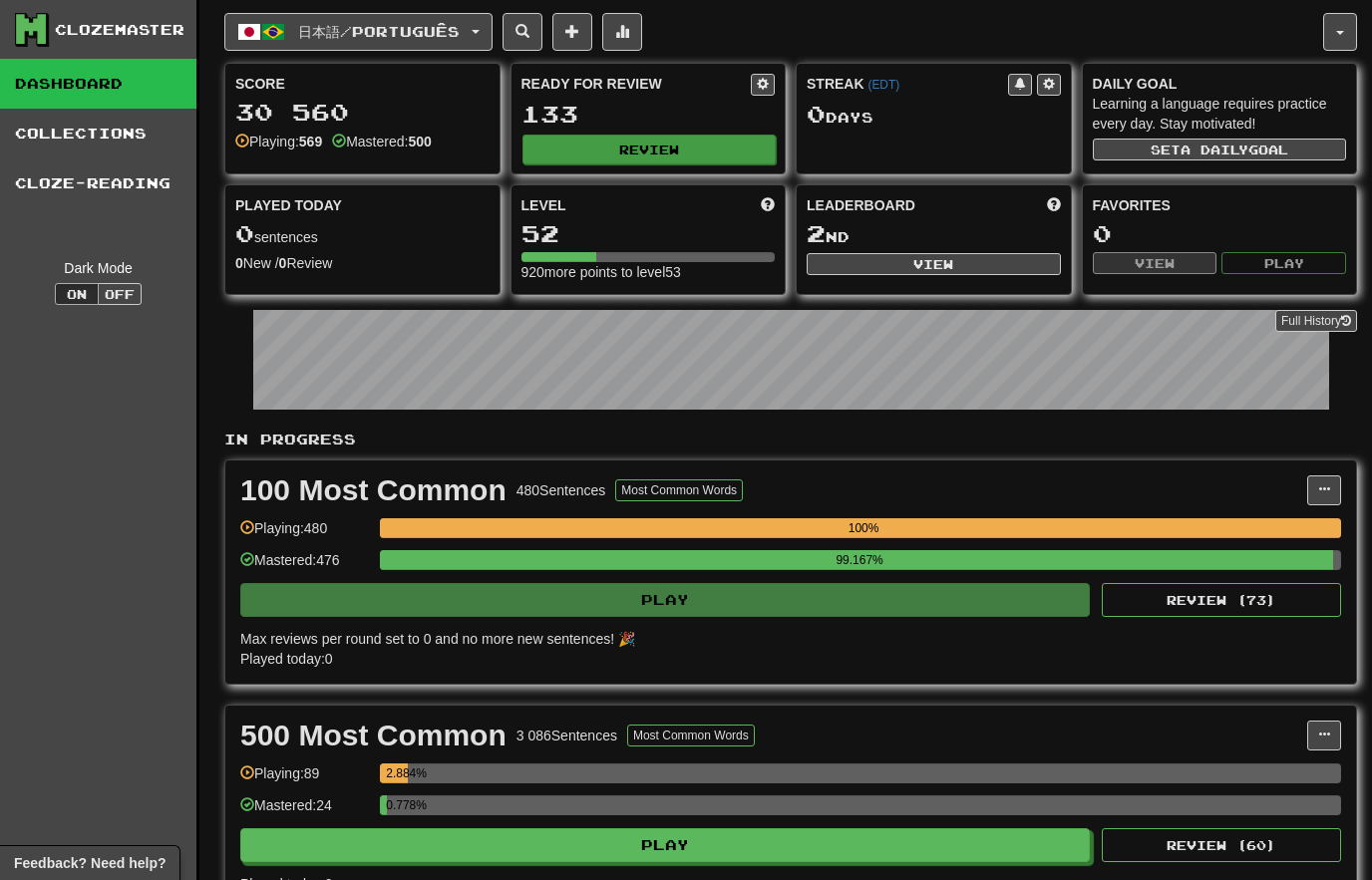 click on "Review" at bounding box center (649, 149) 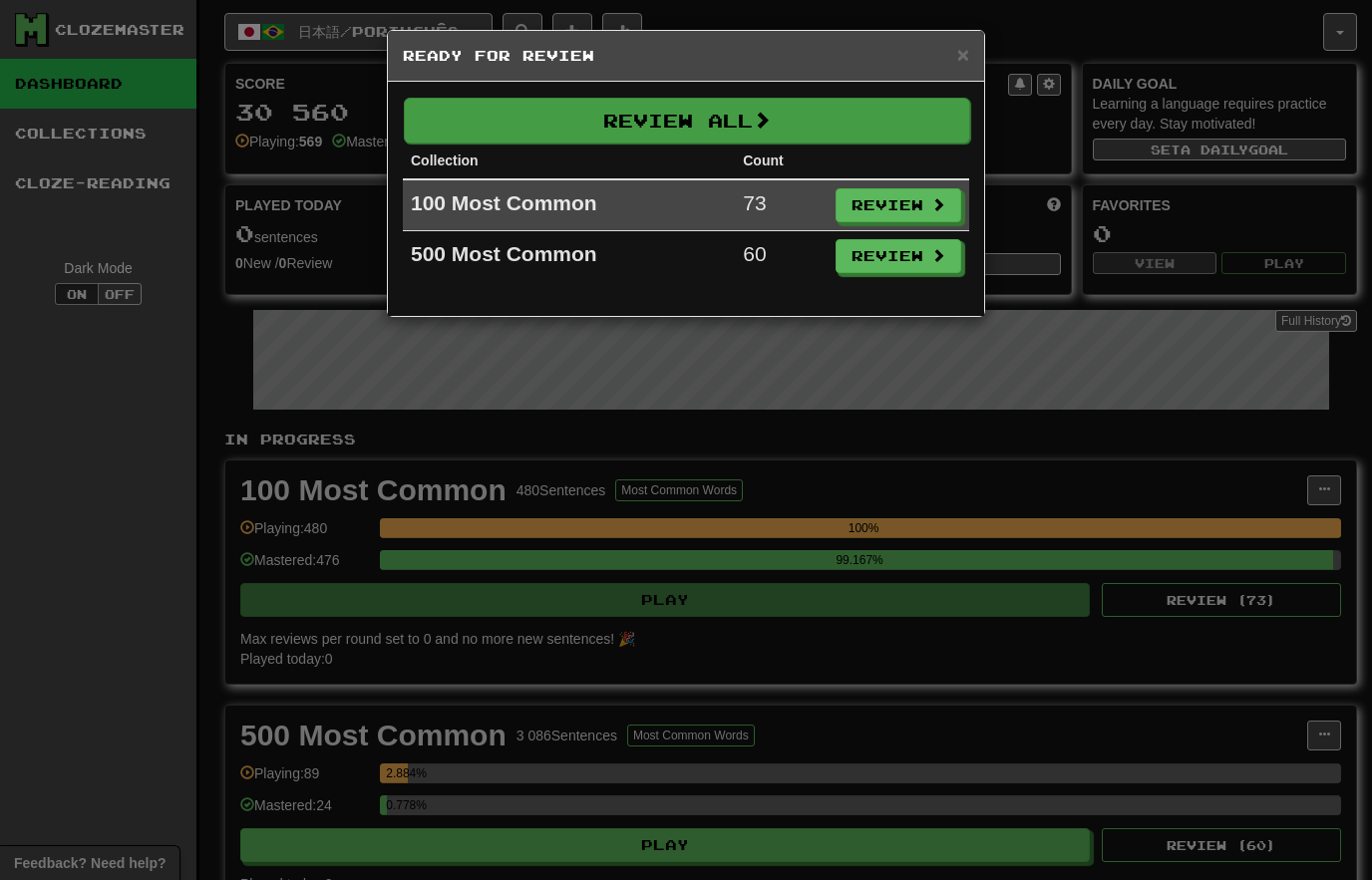 click on "Review All" at bounding box center (687, 121) 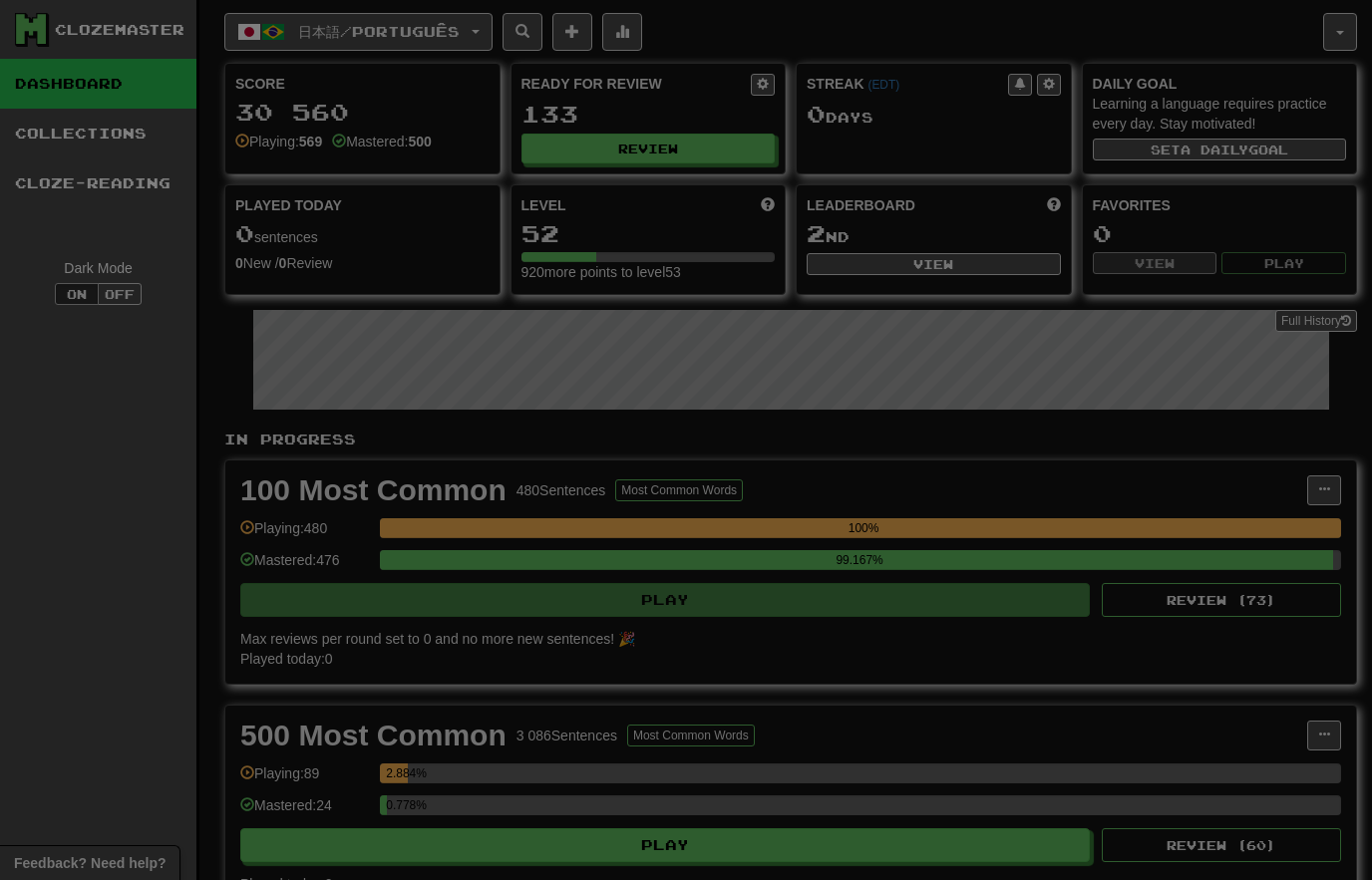 select on "********" 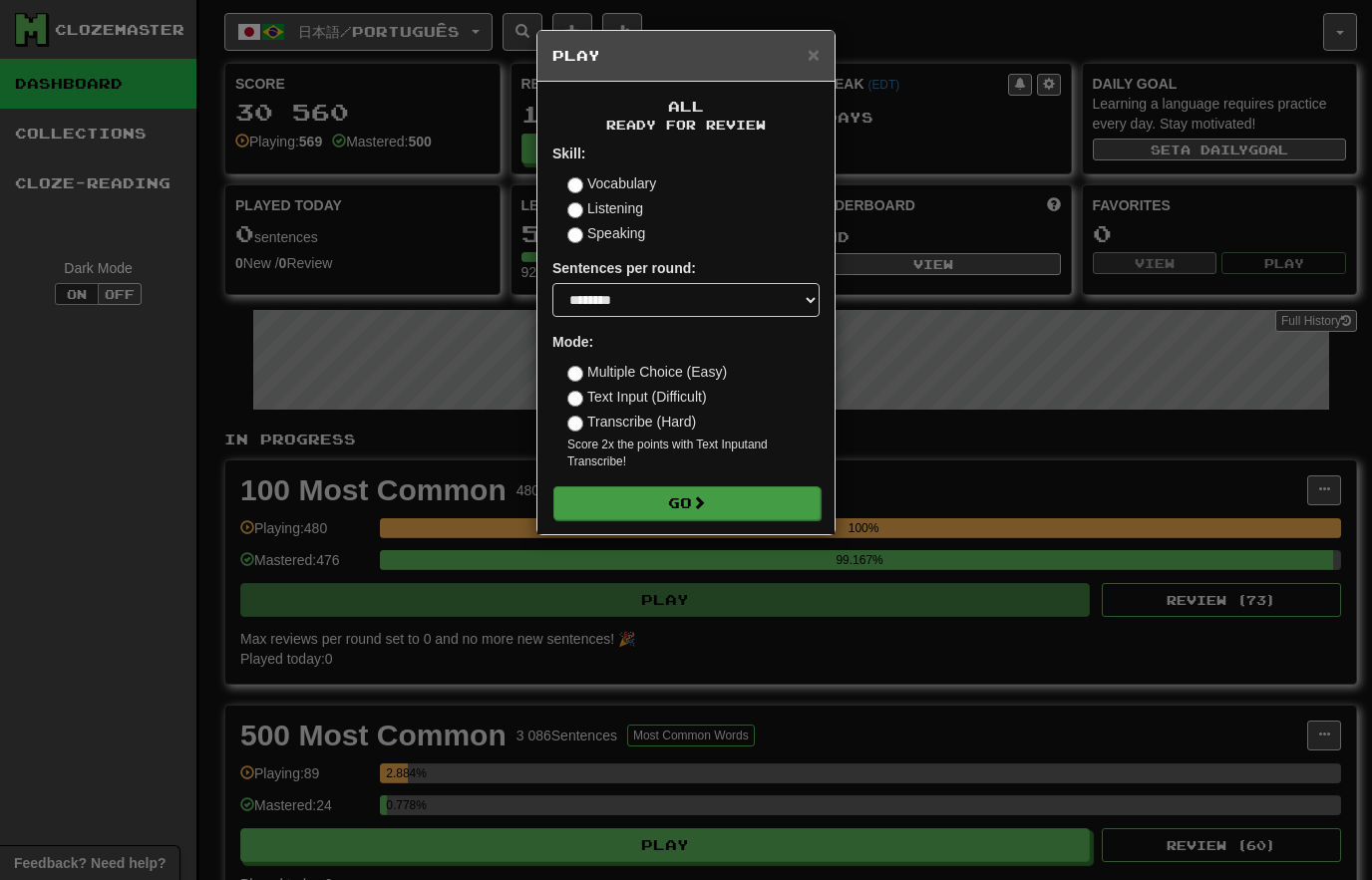 click on "Go" at bounding box center [687, 503] 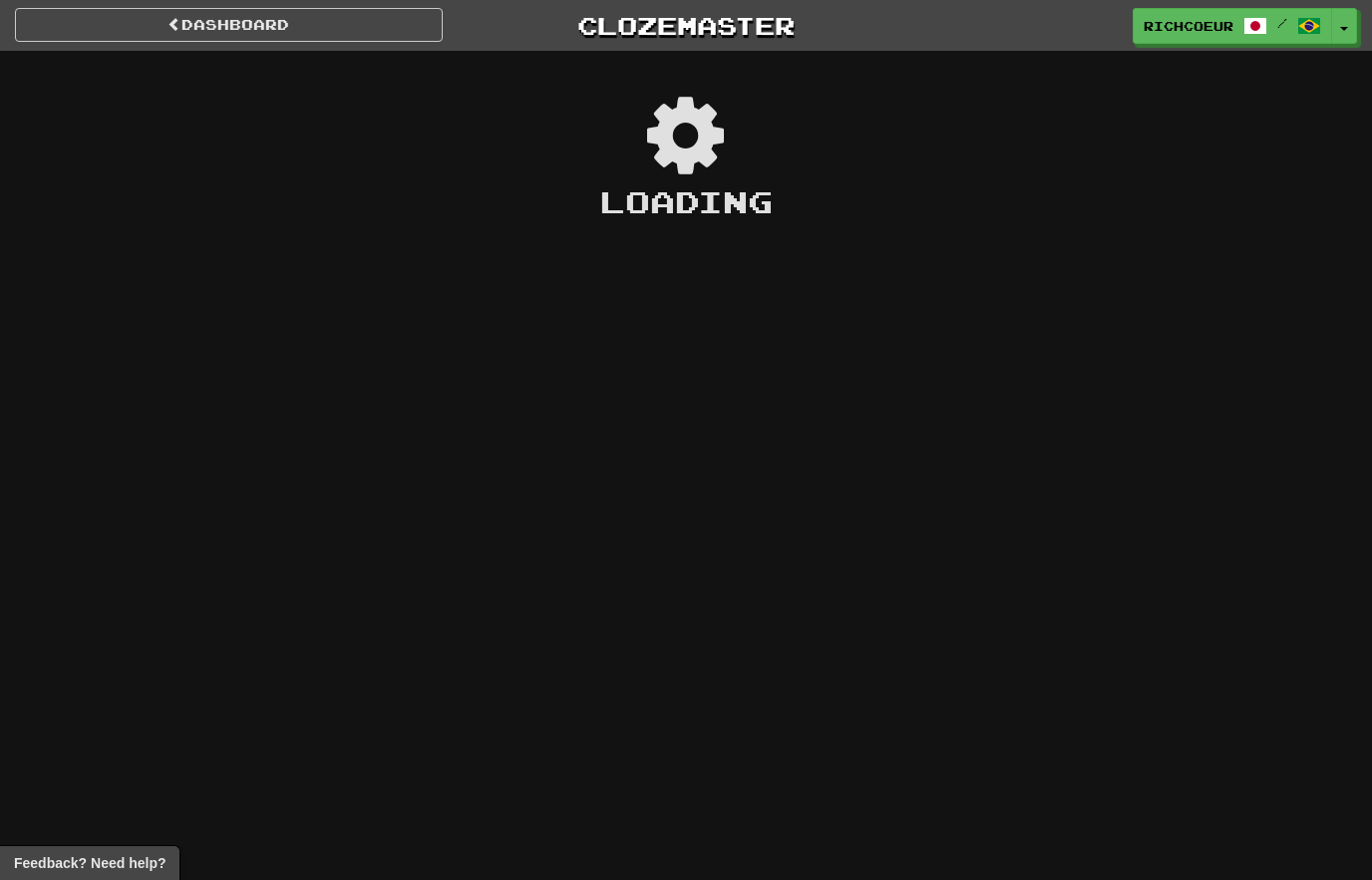 scroll, scrollTop: 0, scrollLeft: 0, axis: both 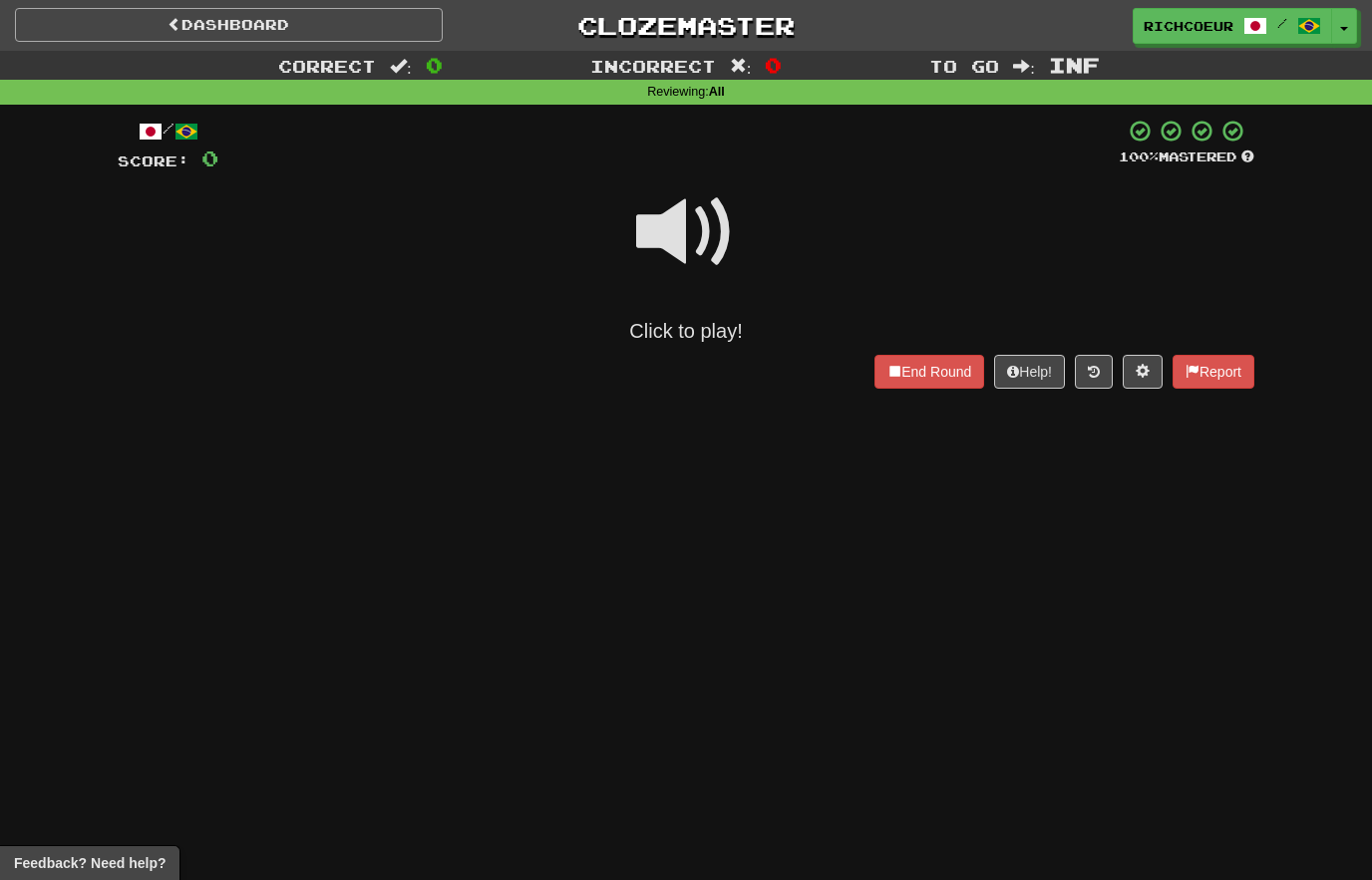 click on "Dashboard" at bounding box center [228, 25] 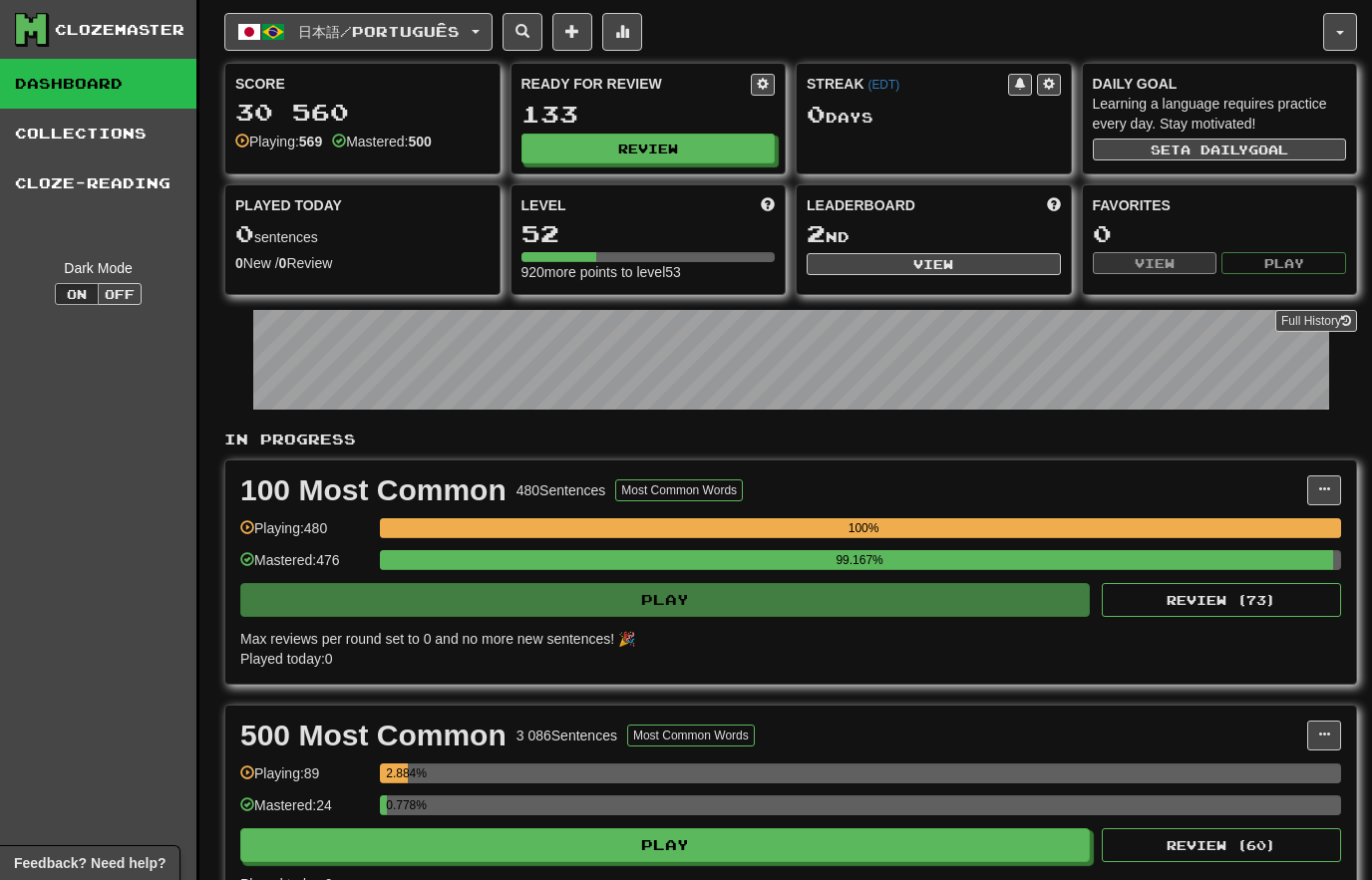 scroll, scrollTop: 0, scrollLeft: 0, axis: both 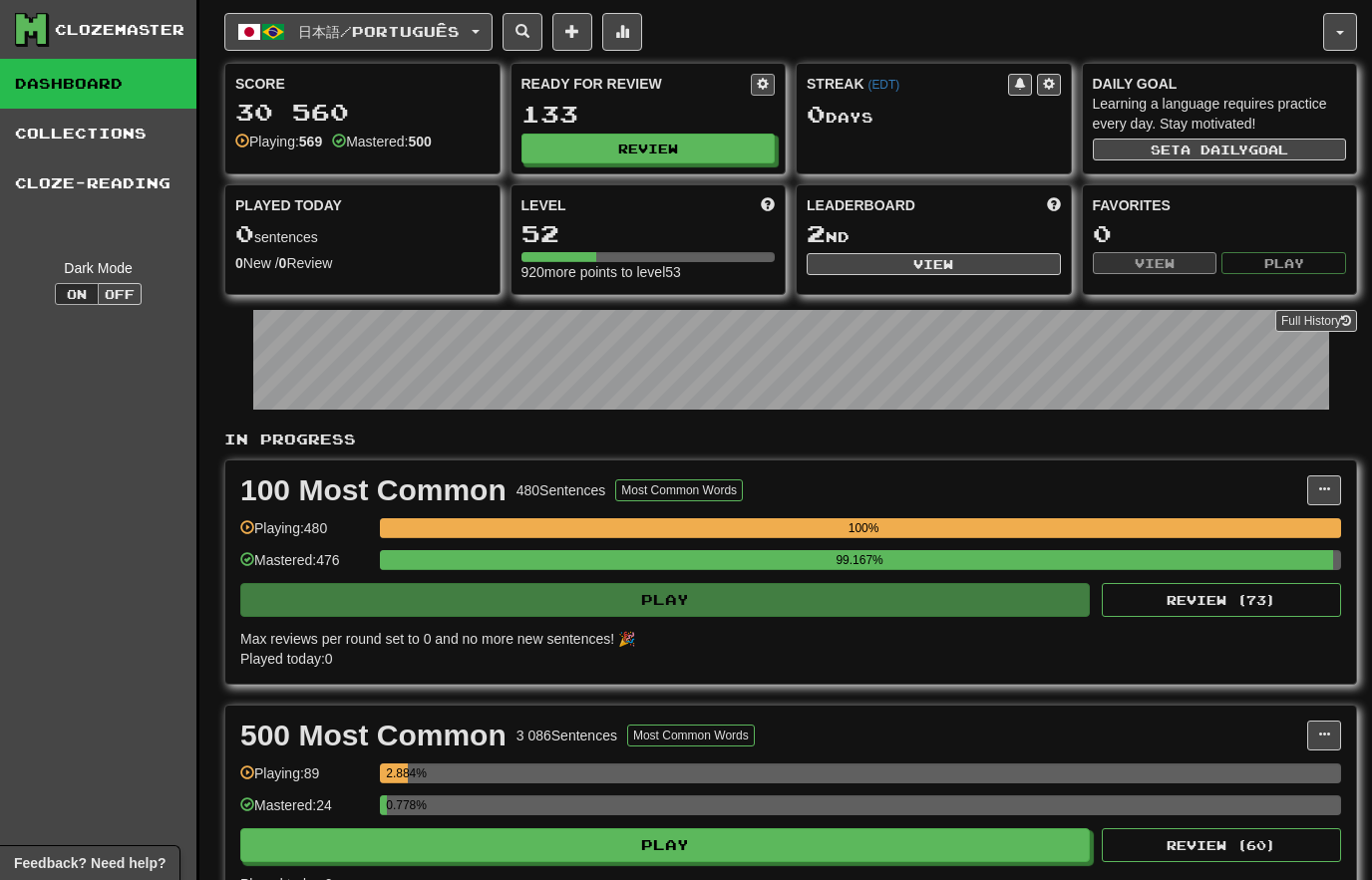click at bounding box center [763, 85] 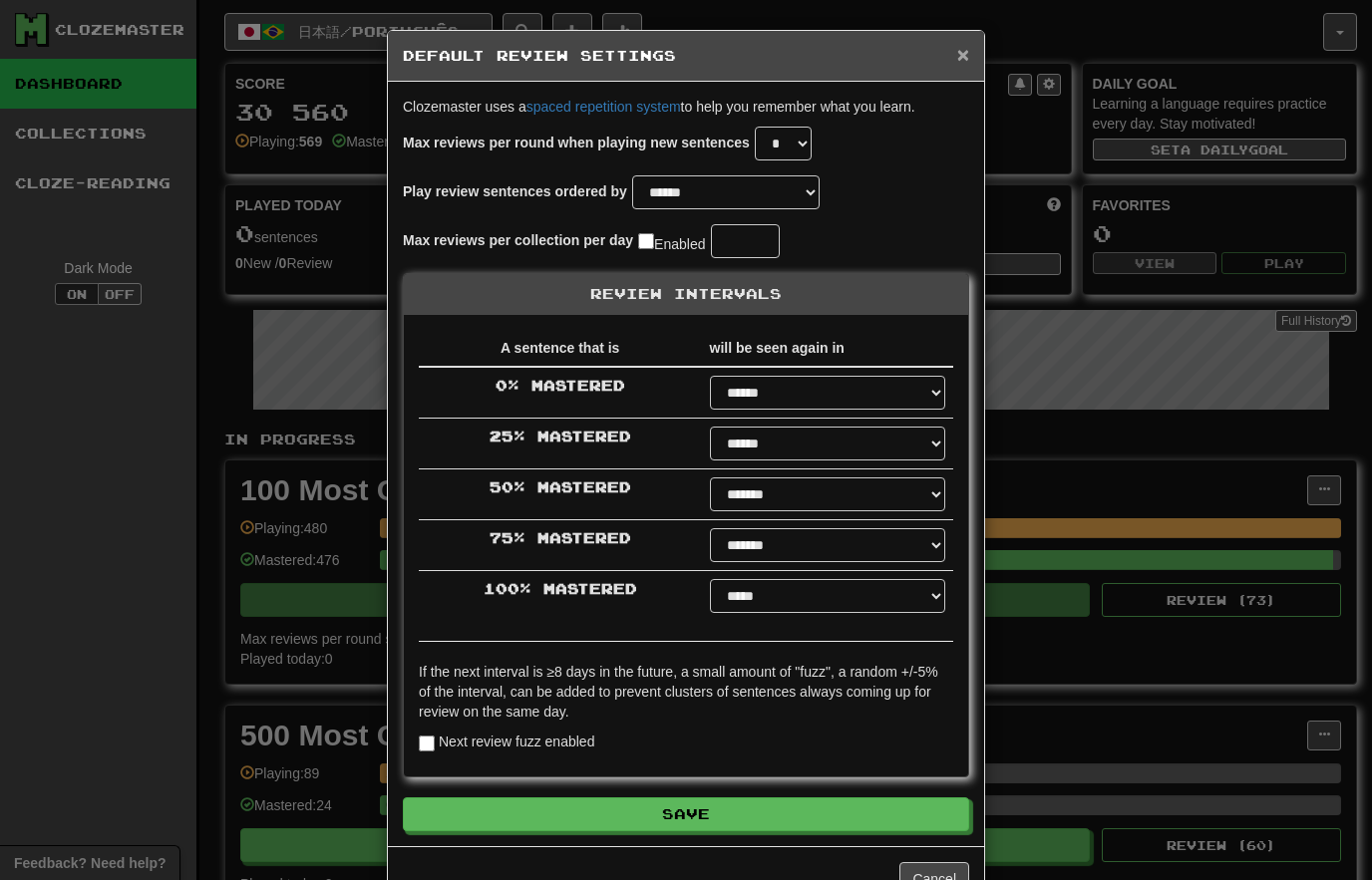 click on "×" at bounding box center (963, 54) 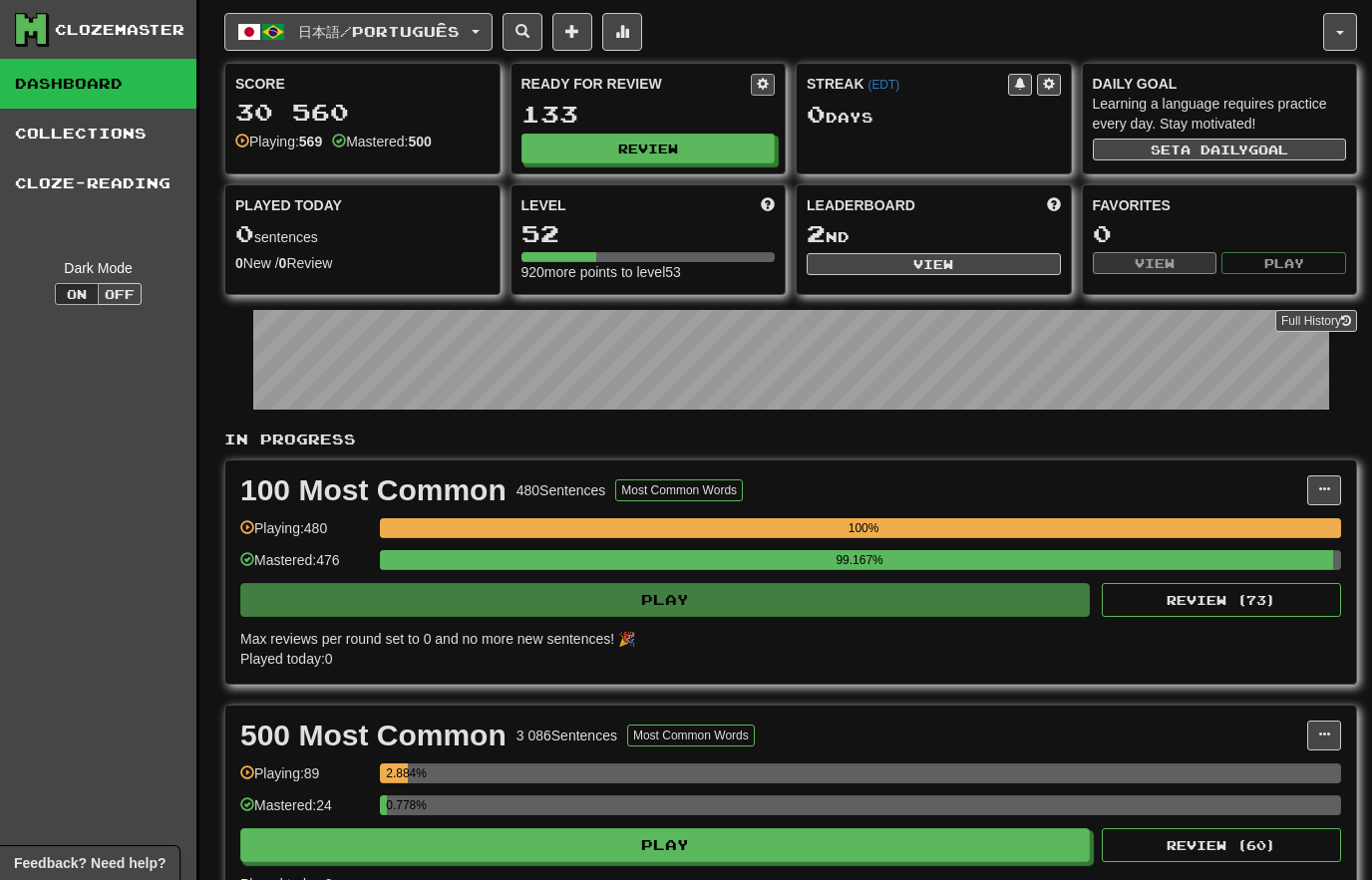 click at bounding box center [763, 85] 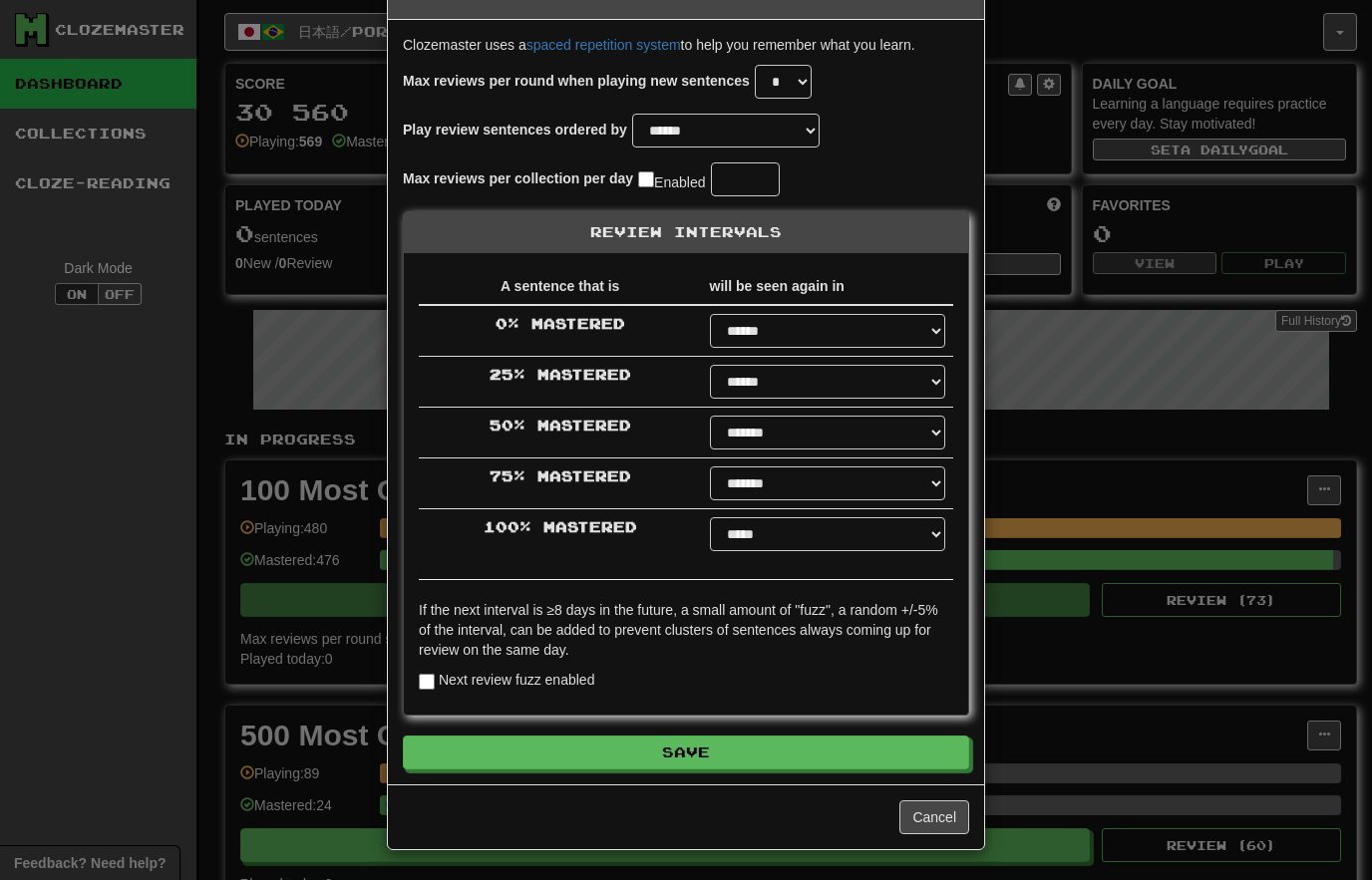 scroll, scrollTop: 62, scrollLeft: 0, axis: vertical 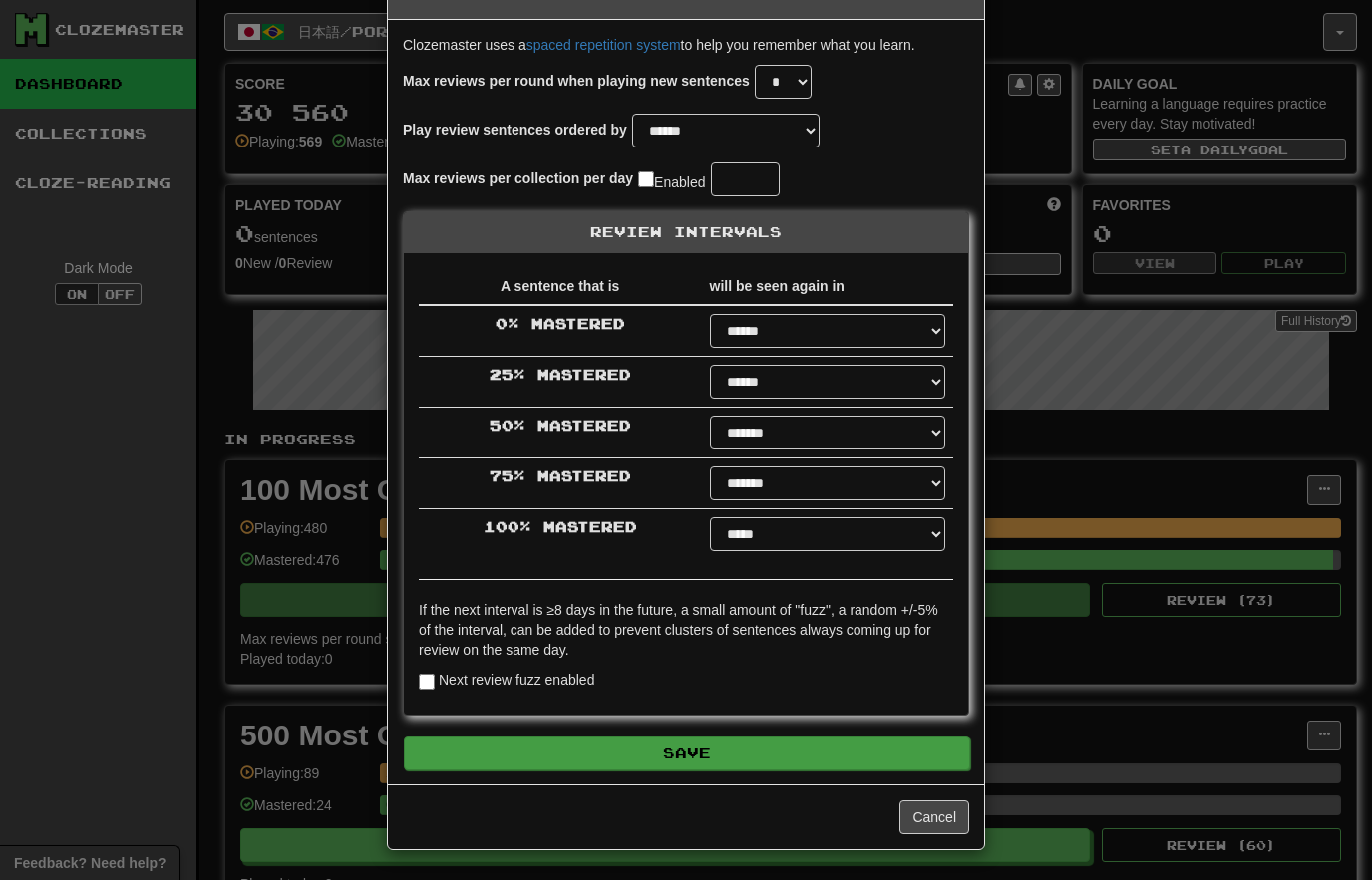click on "Save" at bounding box center (687, 753) 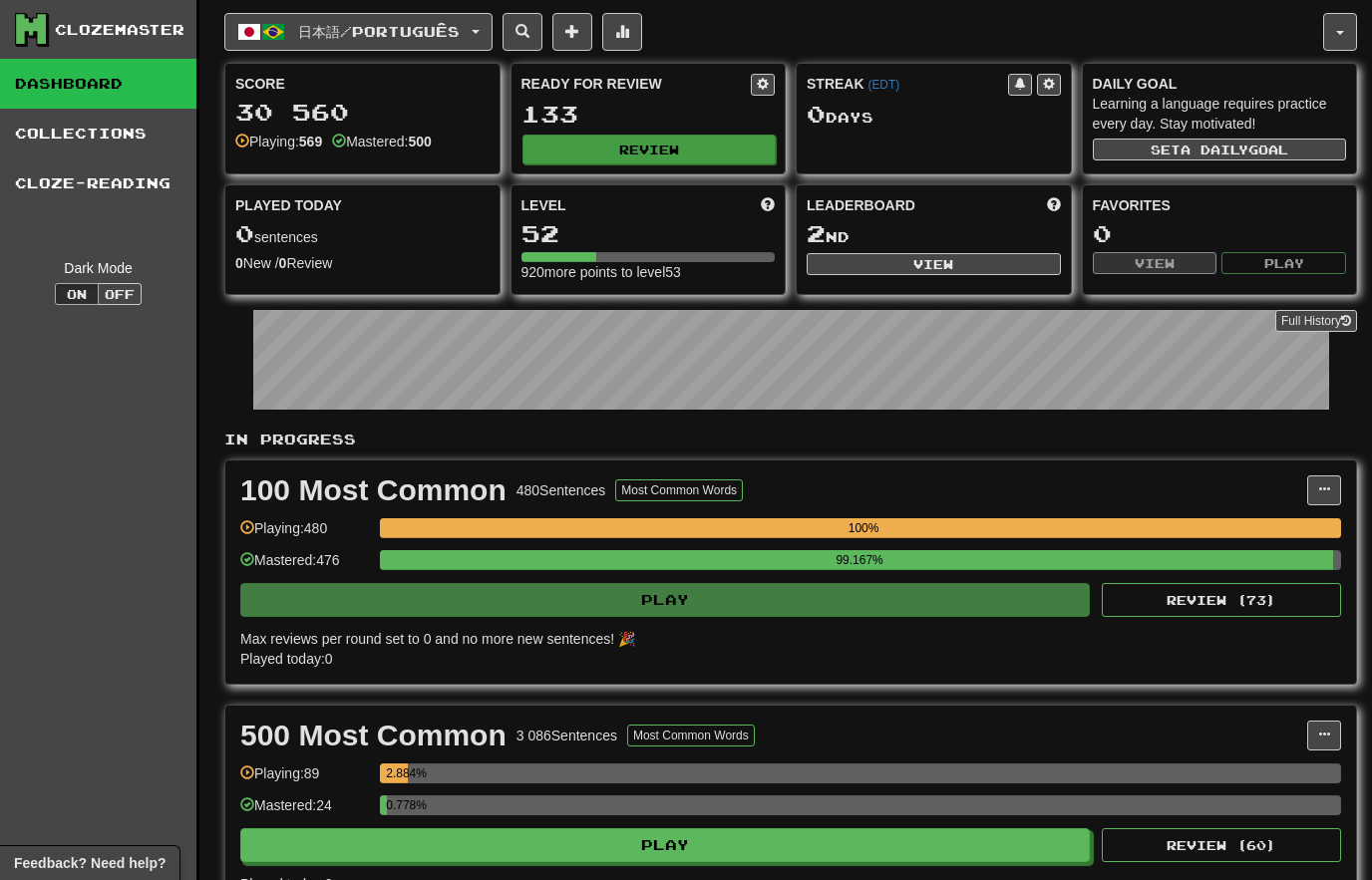 click on "Review" at bounding box center (649, 149) 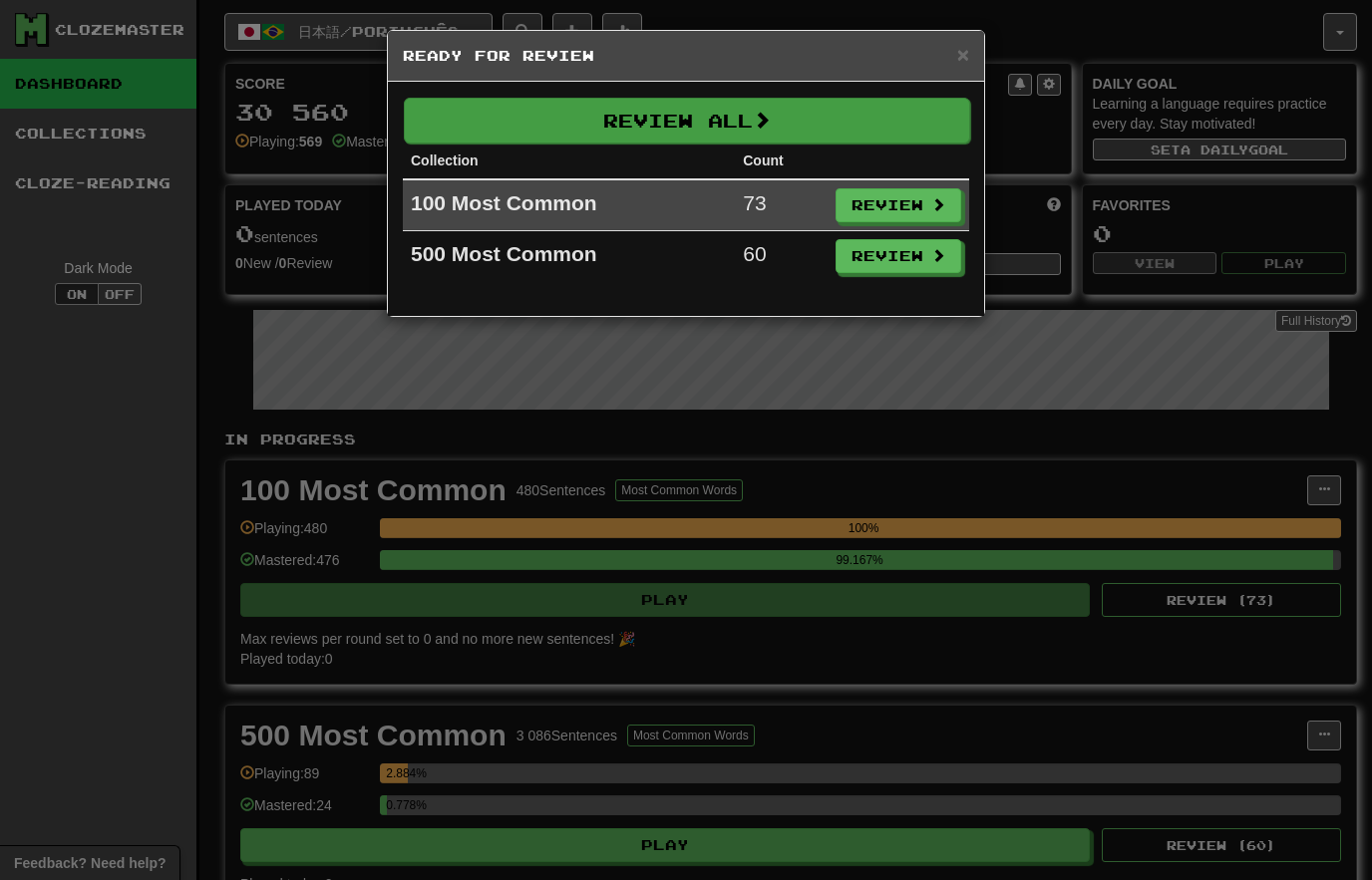 click on "Review All" at bounding box center (687, 121) 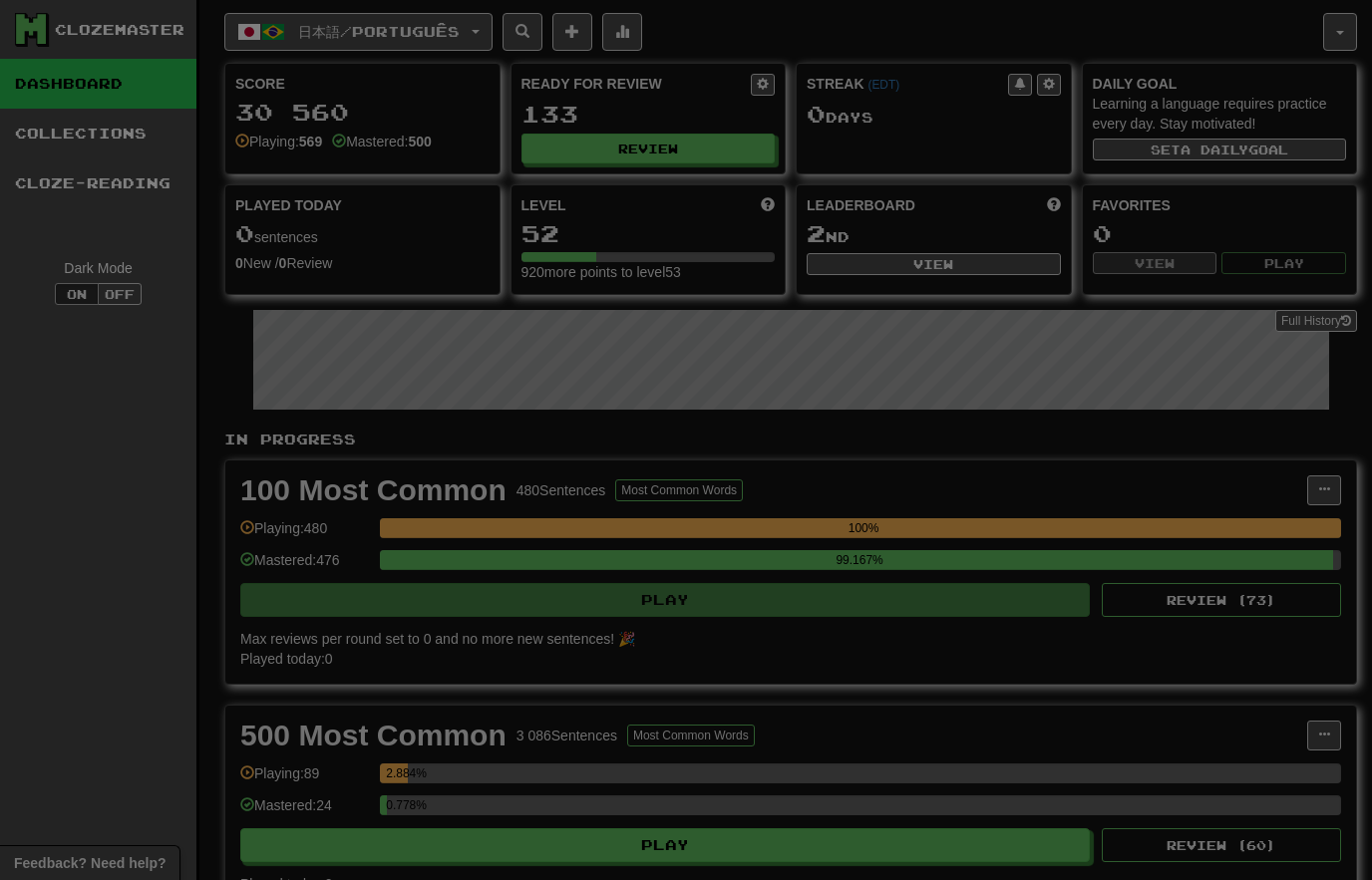select on "********" 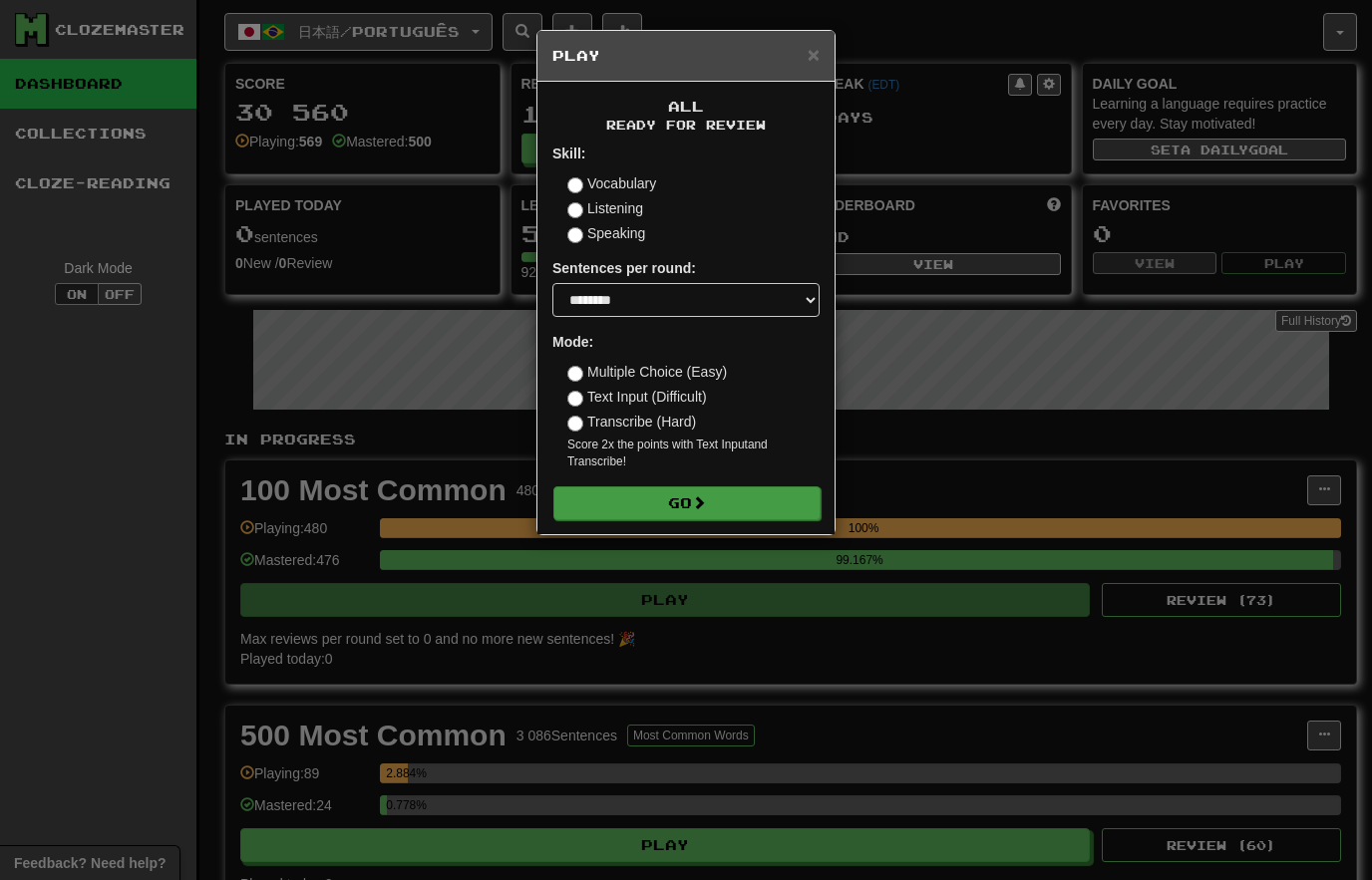 click on "Go" at bounding box center [687, 503] 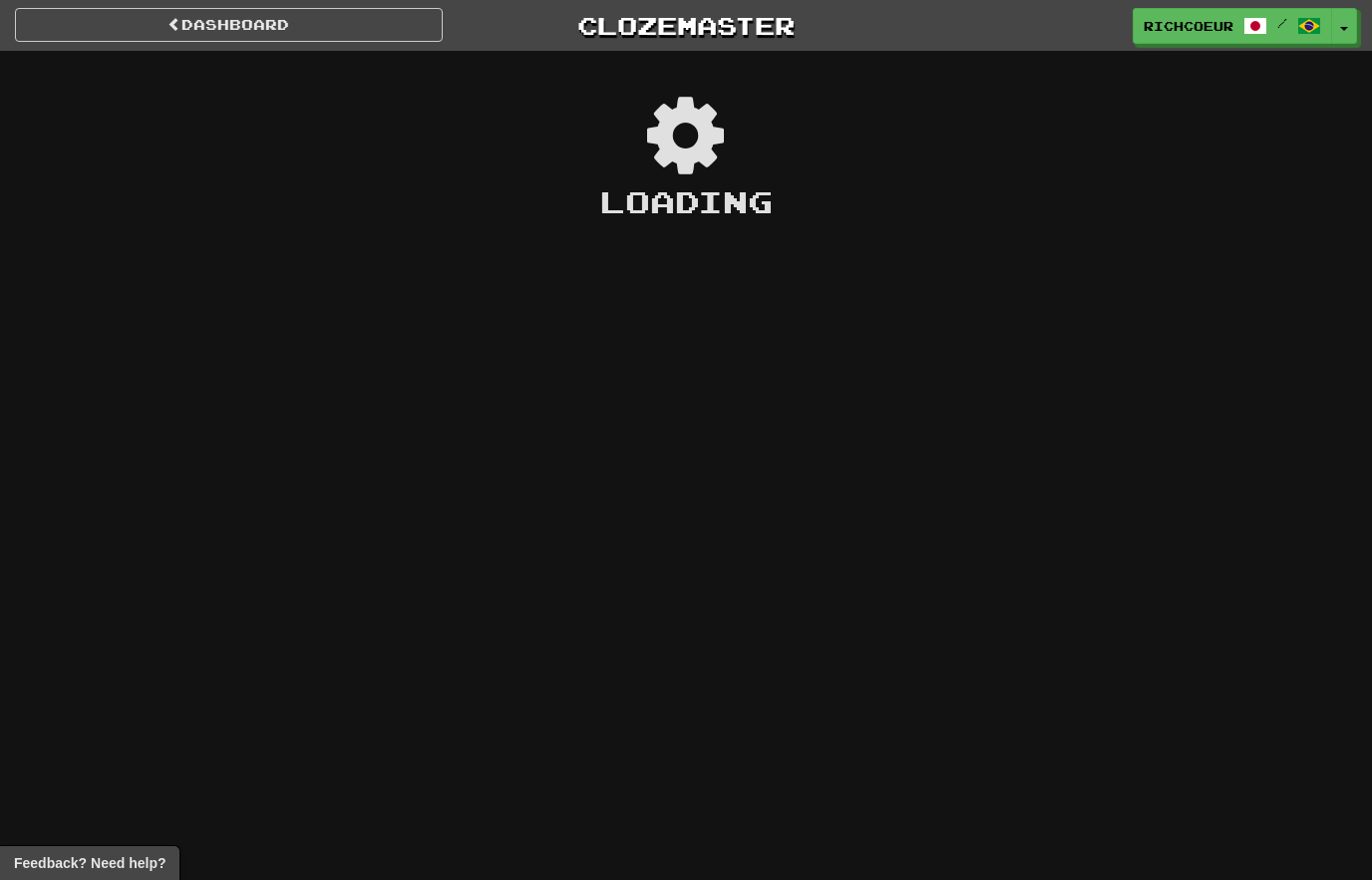 scroll, scrollTop: 0, scrollLeft: 0, axis: both 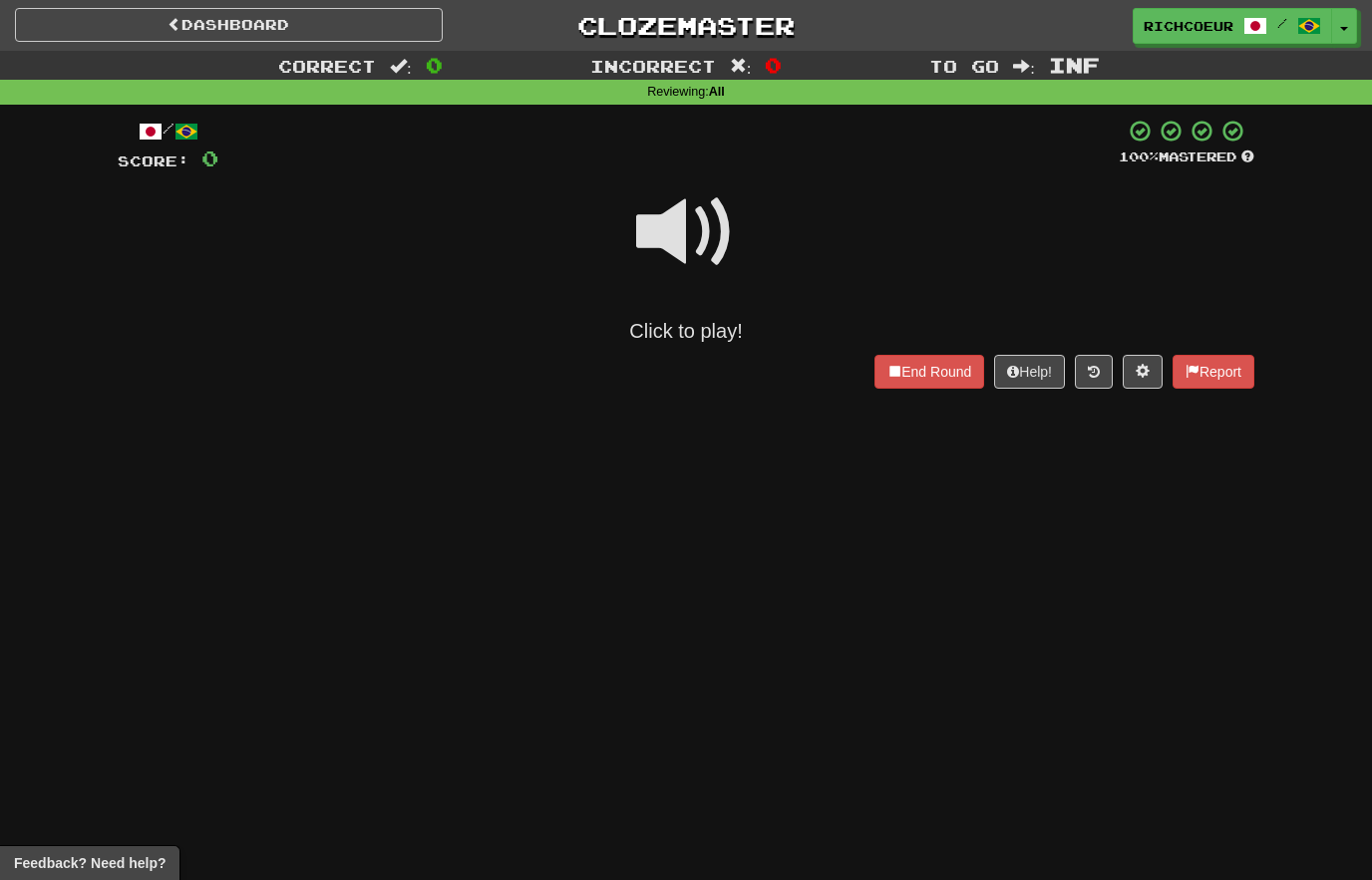 click at bounding box center (686, 232) 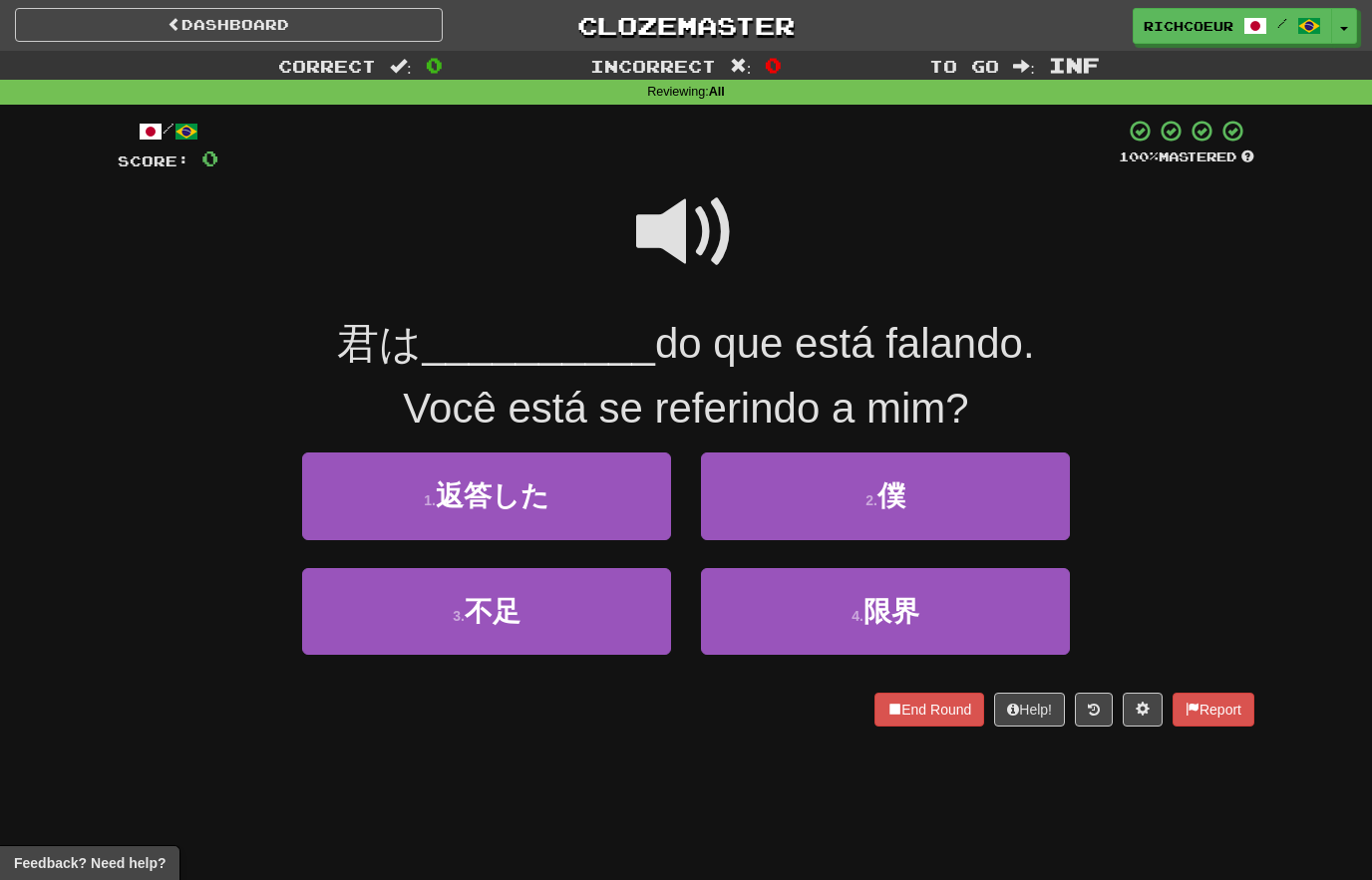 click at bounding box center [686, 232] 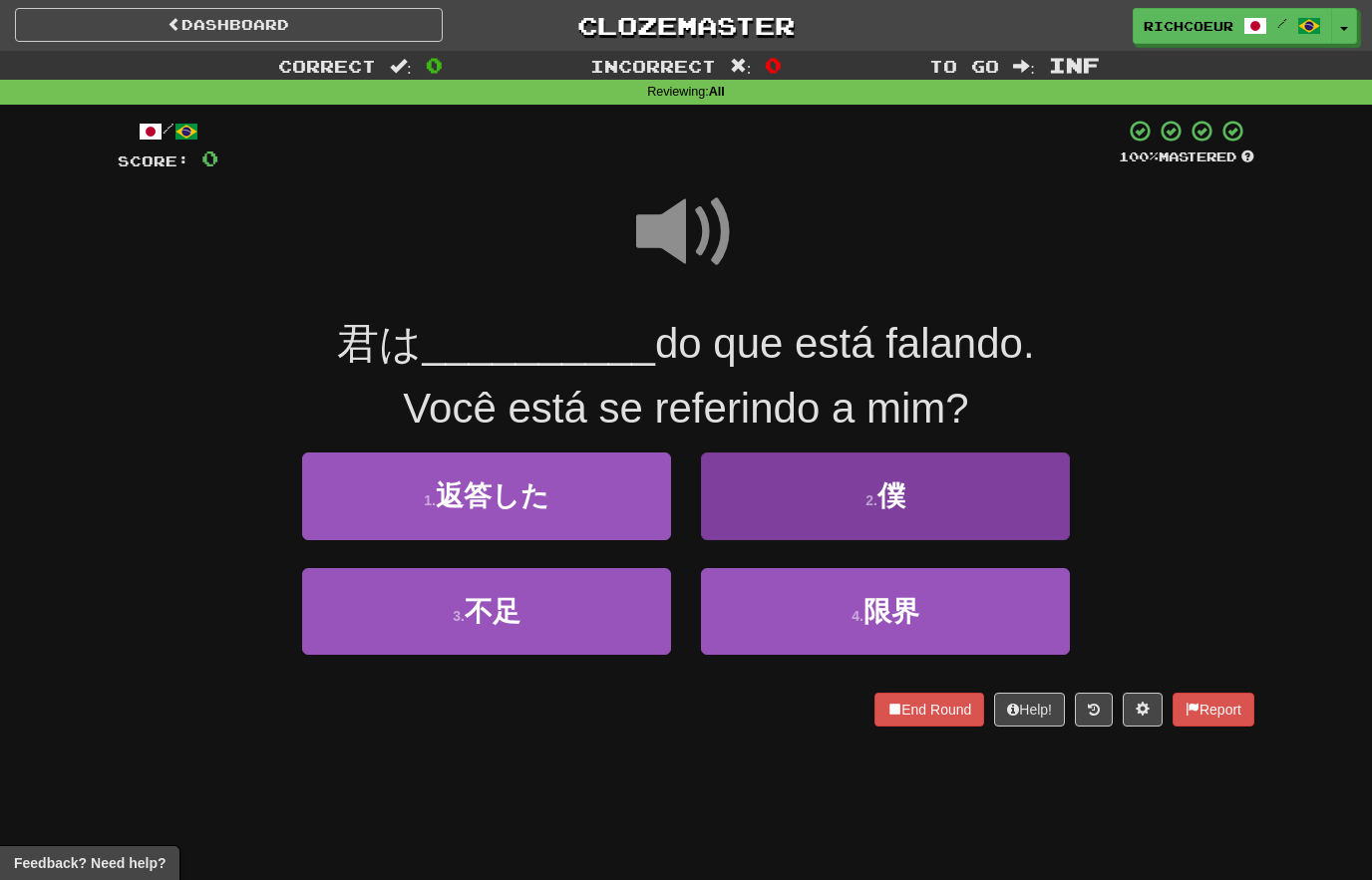 click on "2 .  僕" at bounding box center [885, 495] 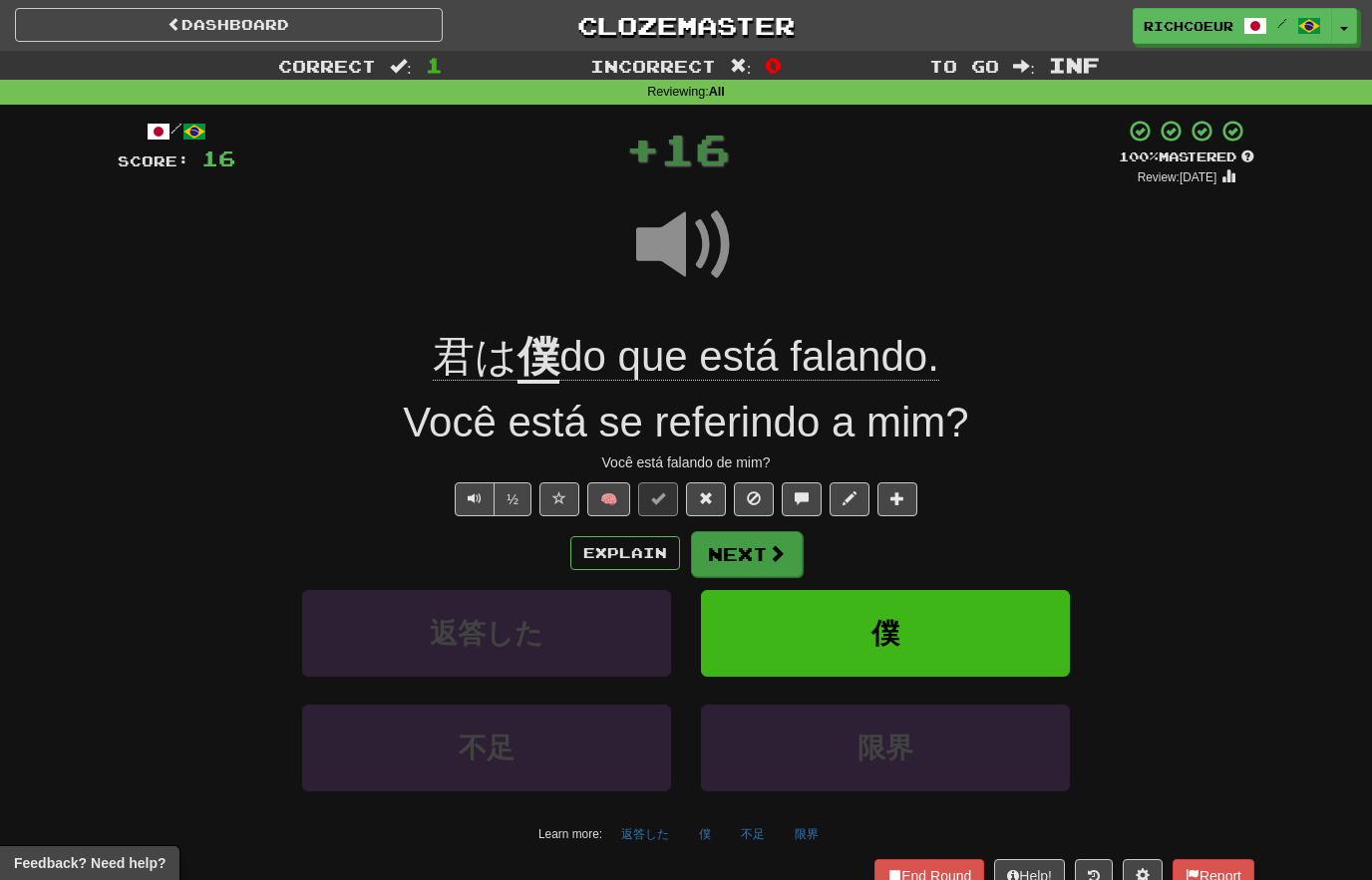 click on "Next" at bounding box center (747, 554) 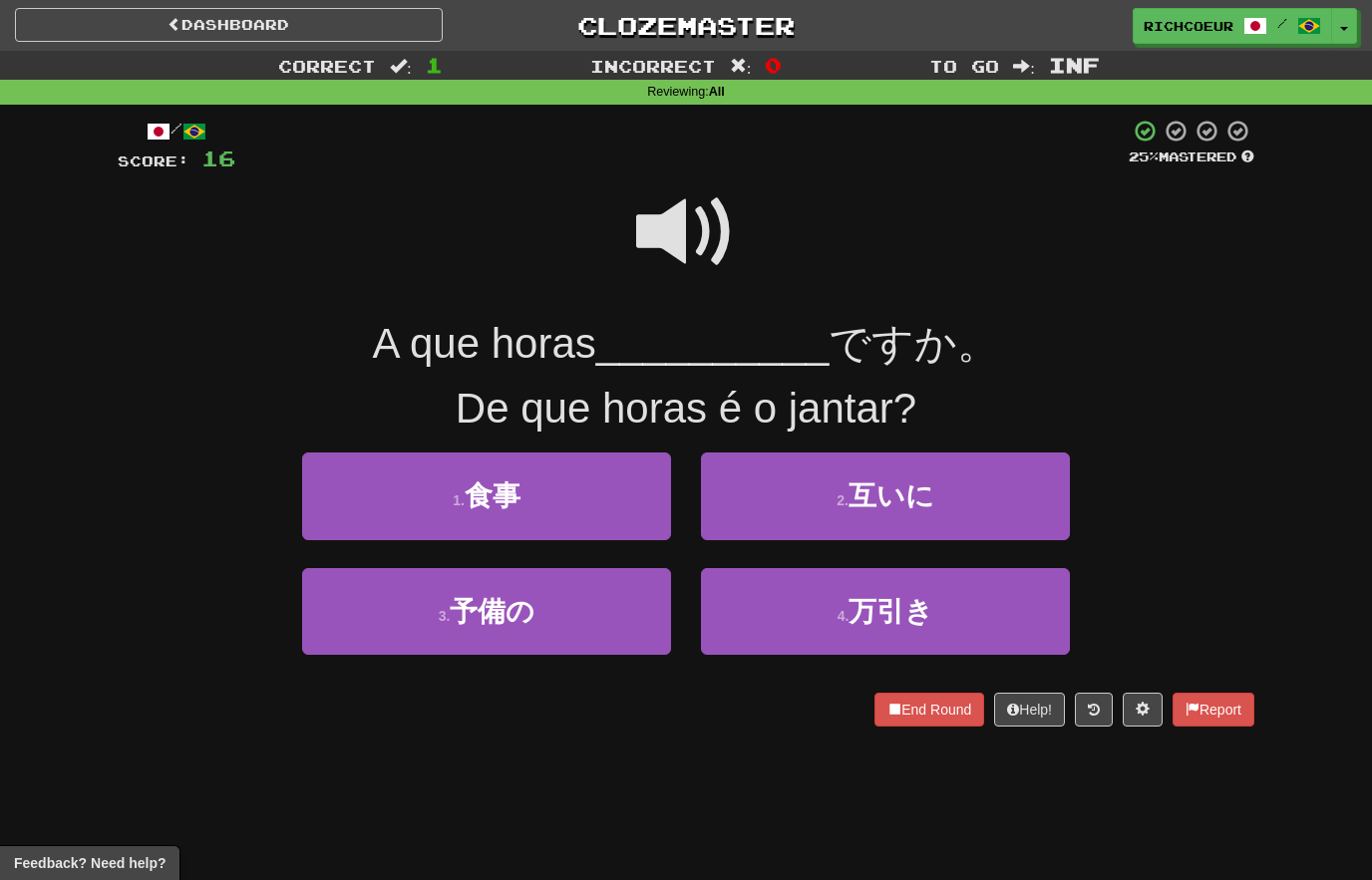 click at bounding box center [686, 232] 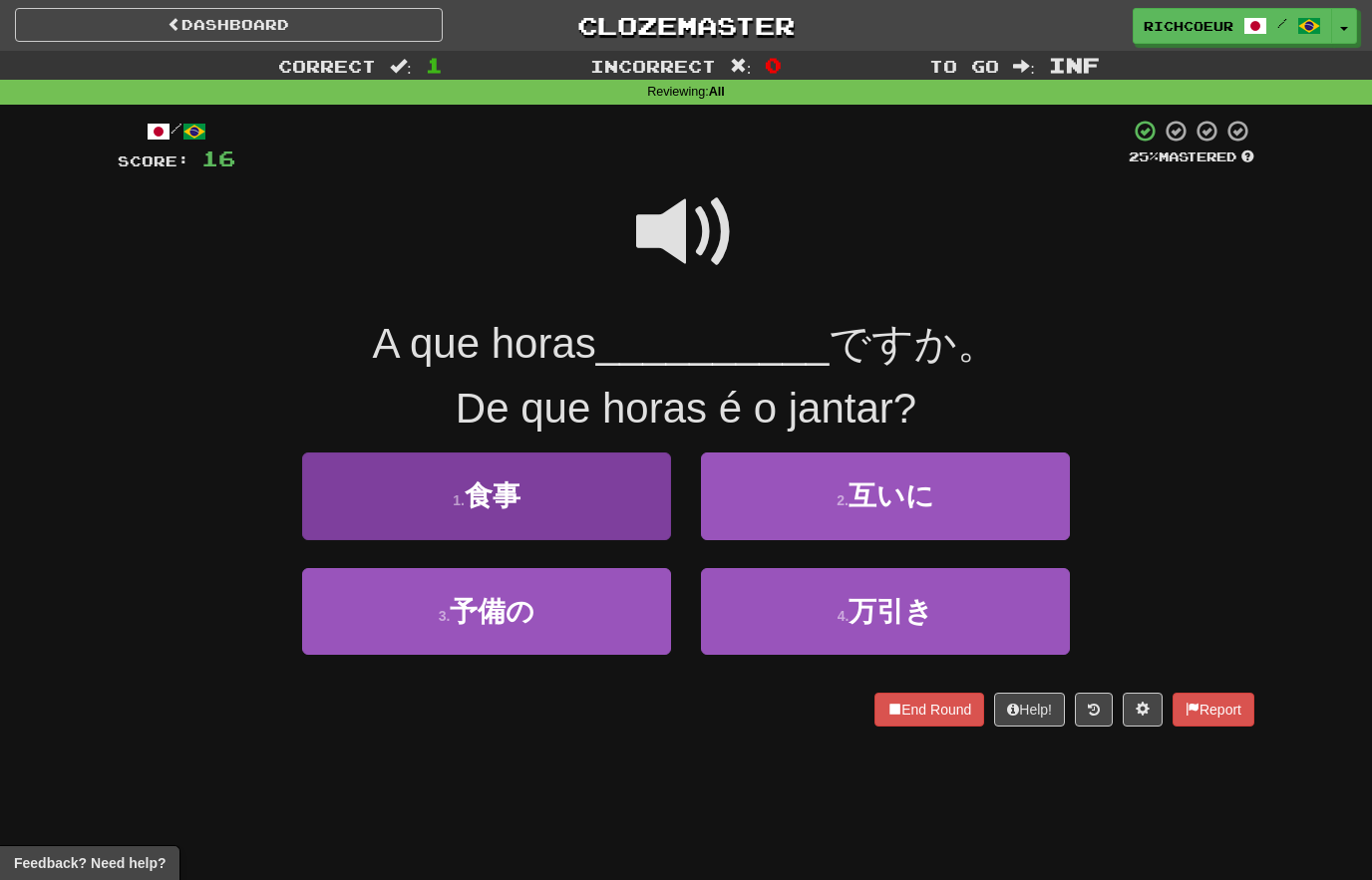 click on "1 .  食事" at bounding box center (487, 495) 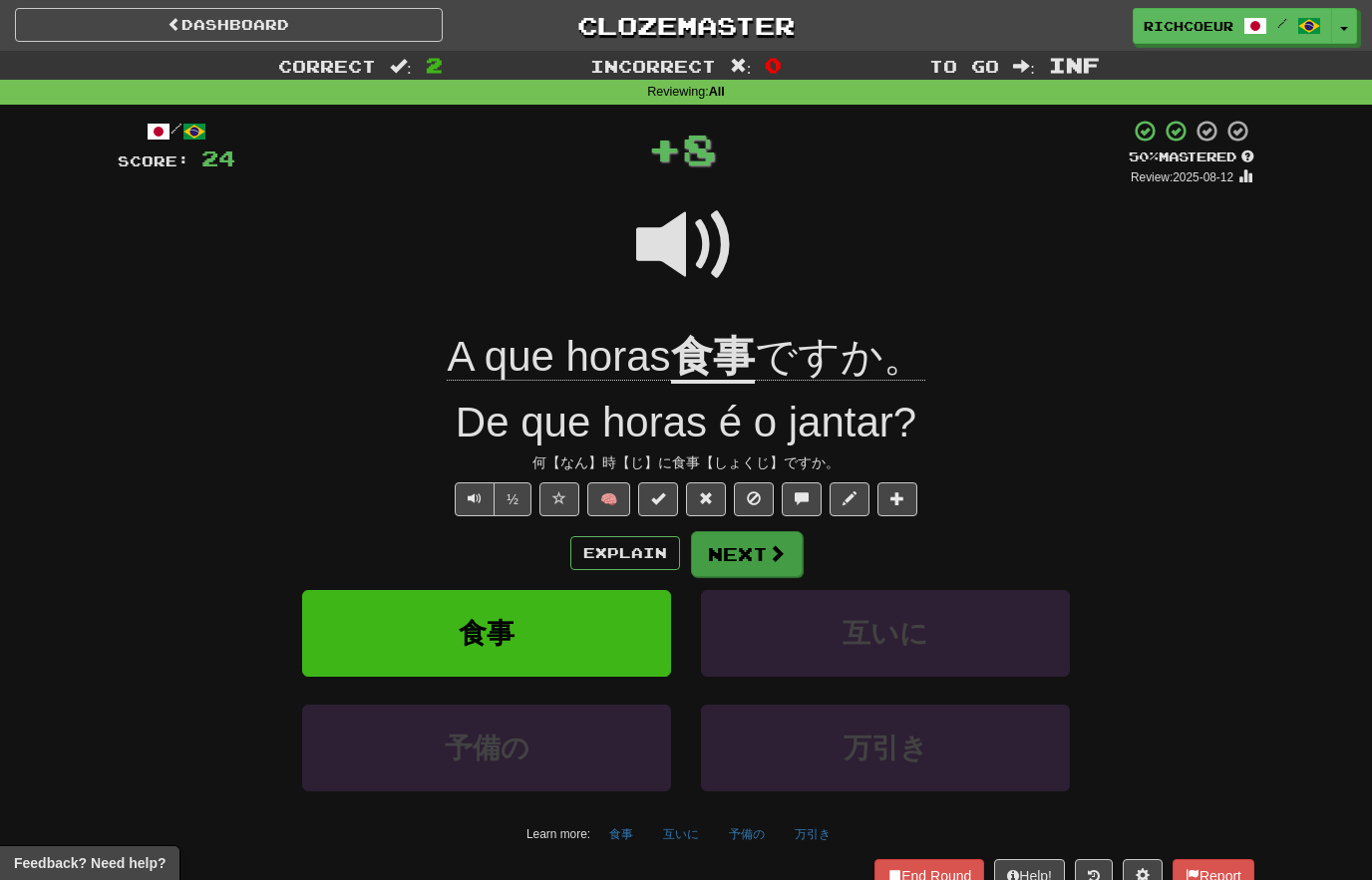 click at bounding box center [777, 553] 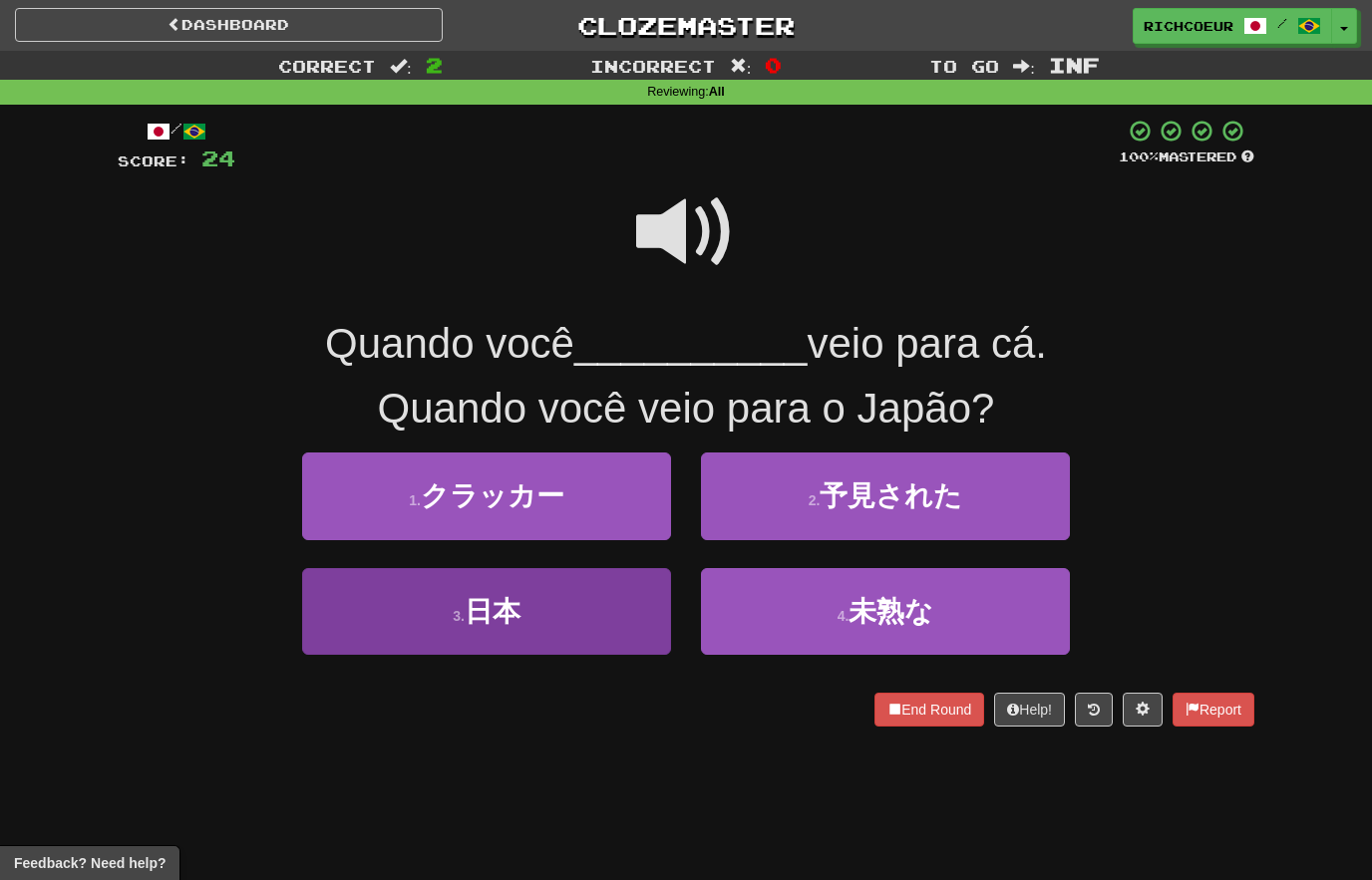 click on "3 .  日本" at bounding box center (487, 611) 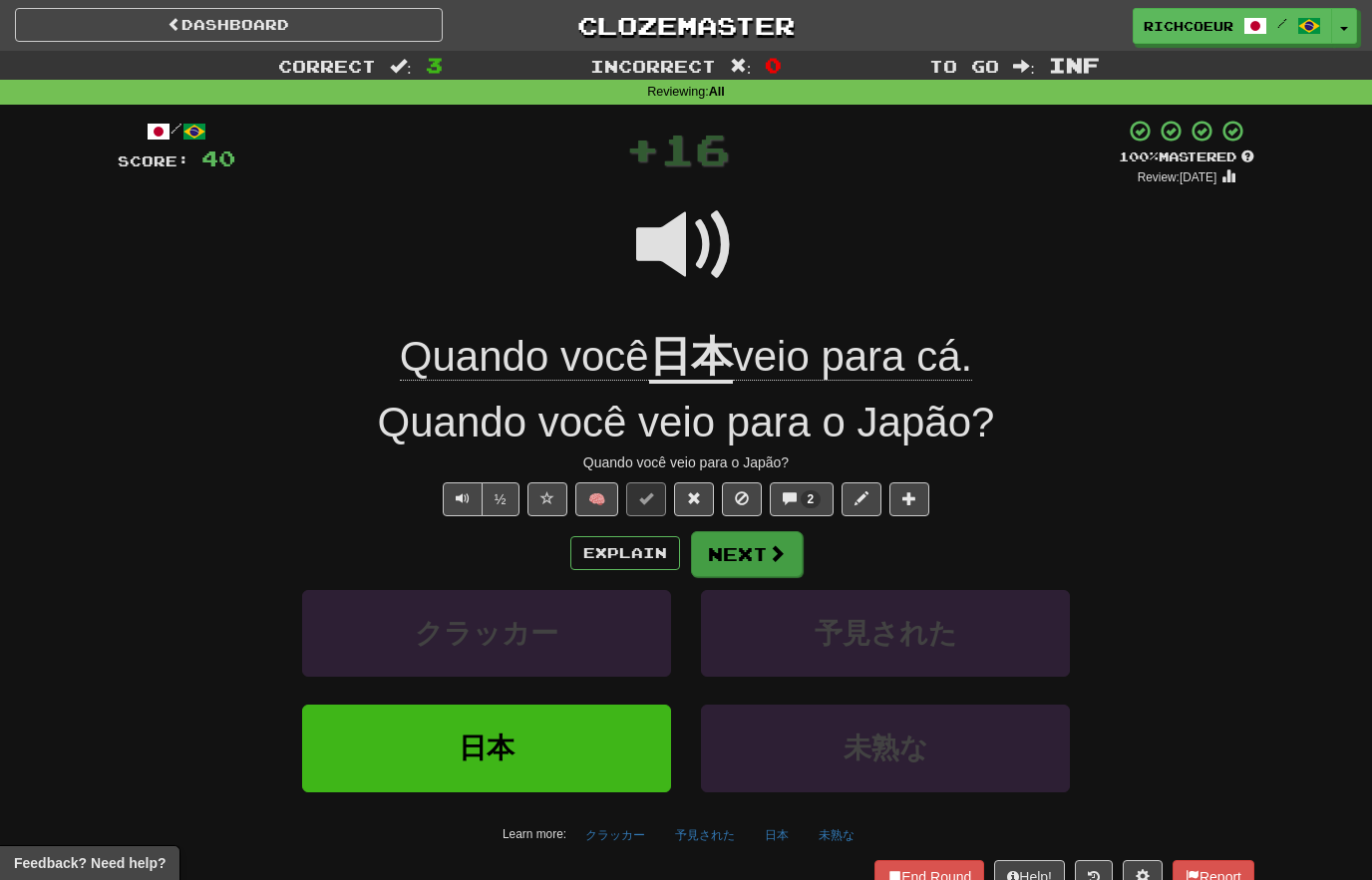 click at bounding box center [777, 553] 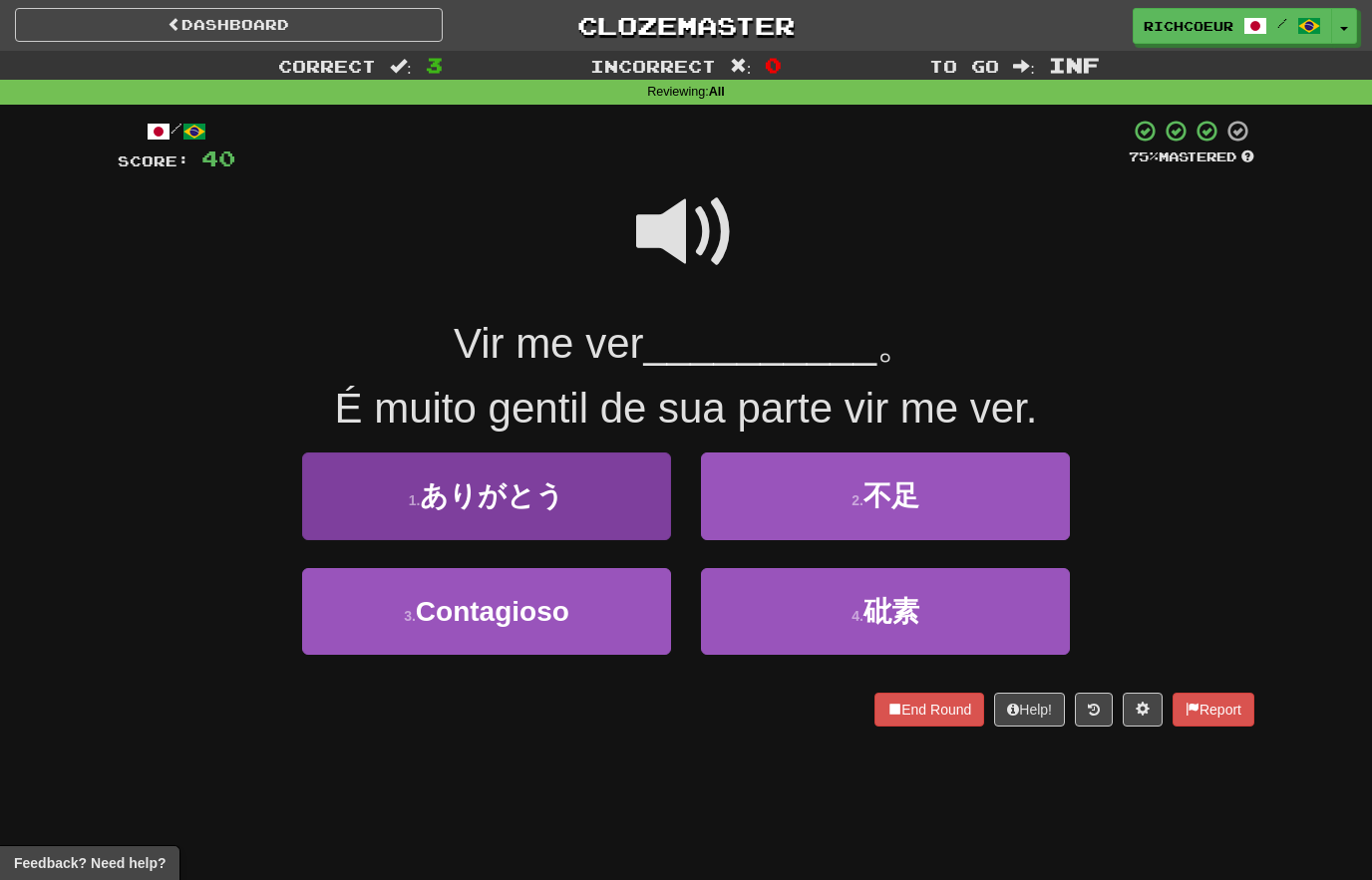 click on "1 .  ありがとう" at bounding box center (487, 495) 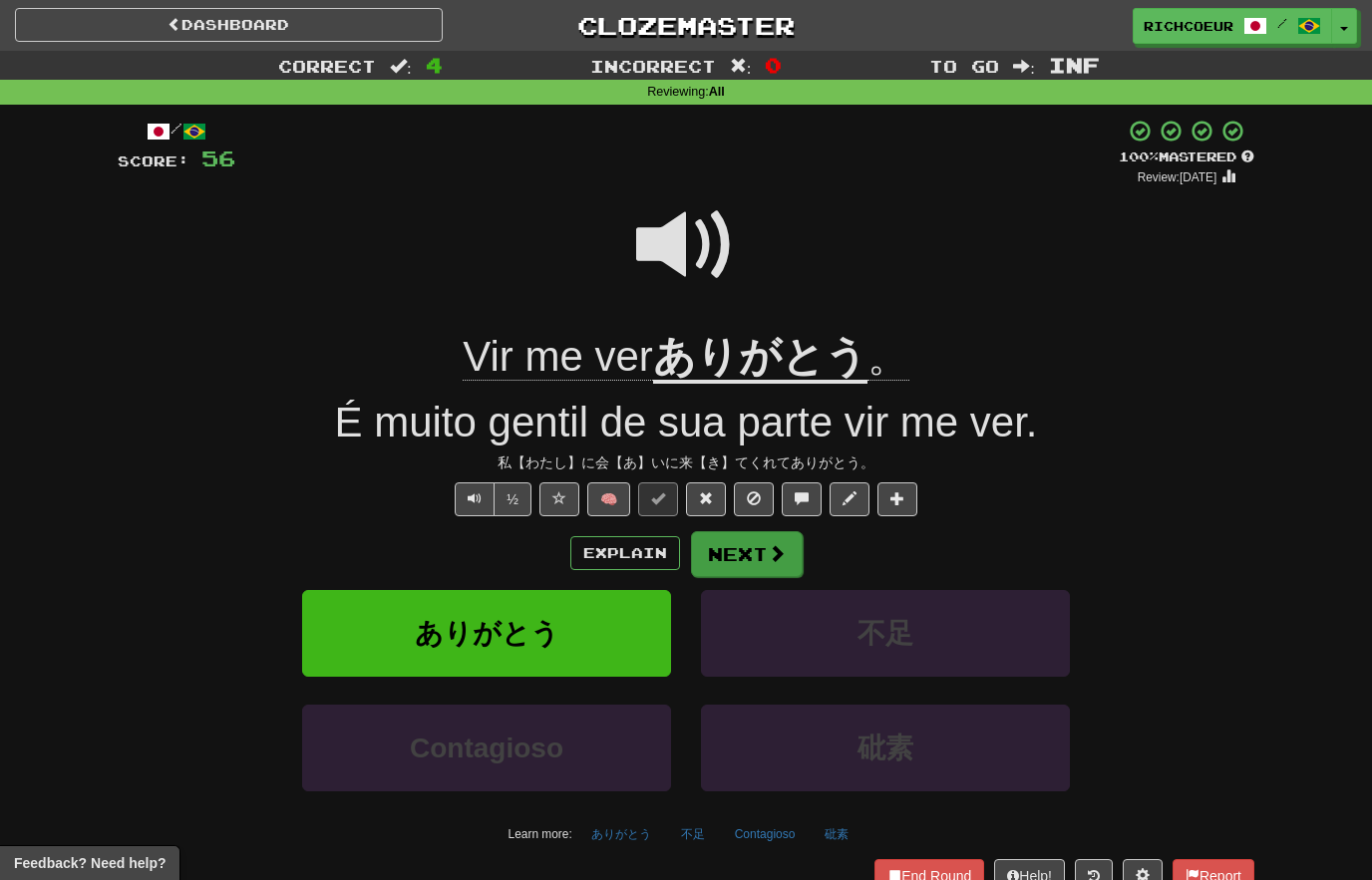 click at bounding box center [777, 553] 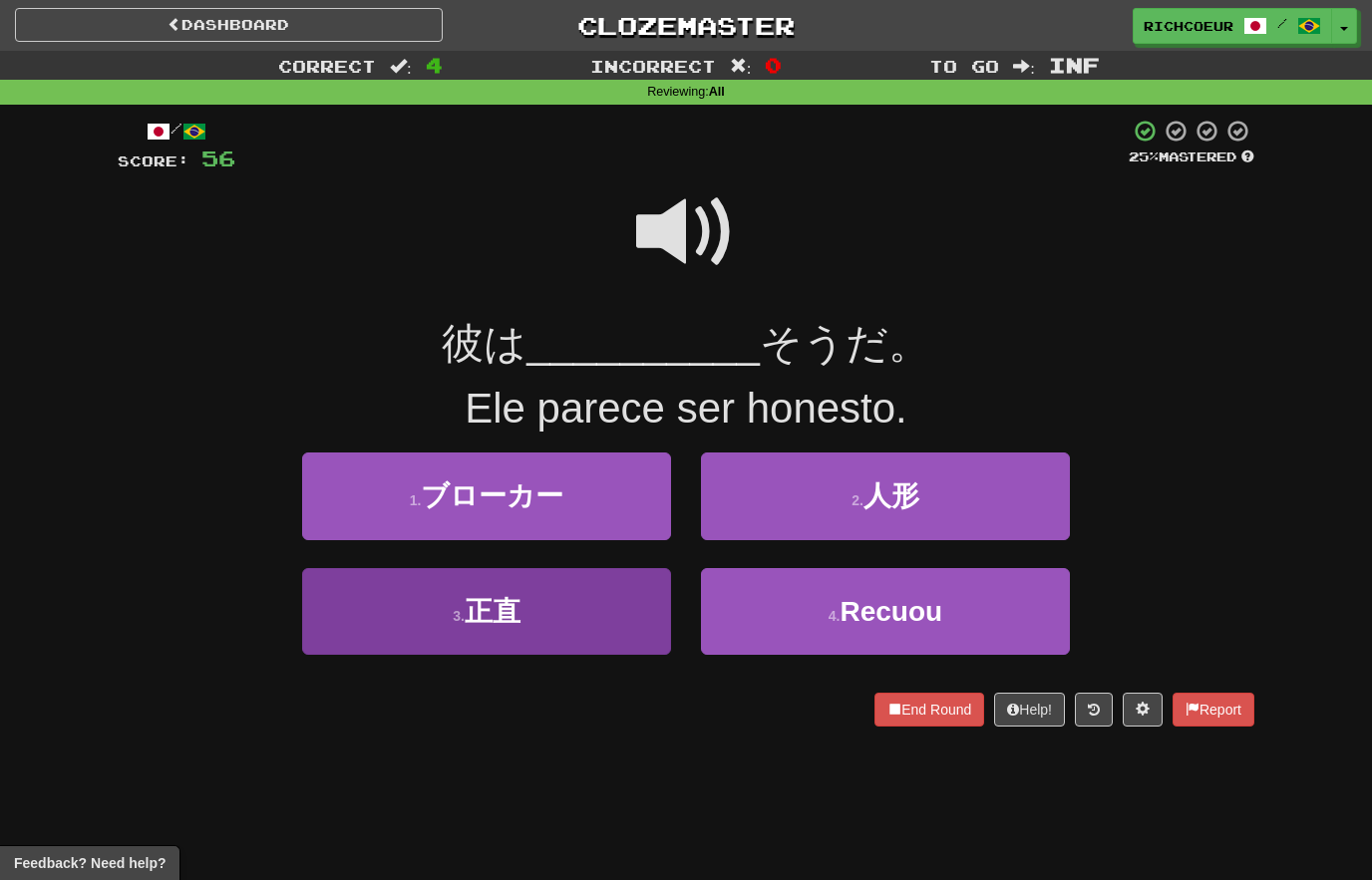 click on "3 .  正直" at bounding box center (487, 611) 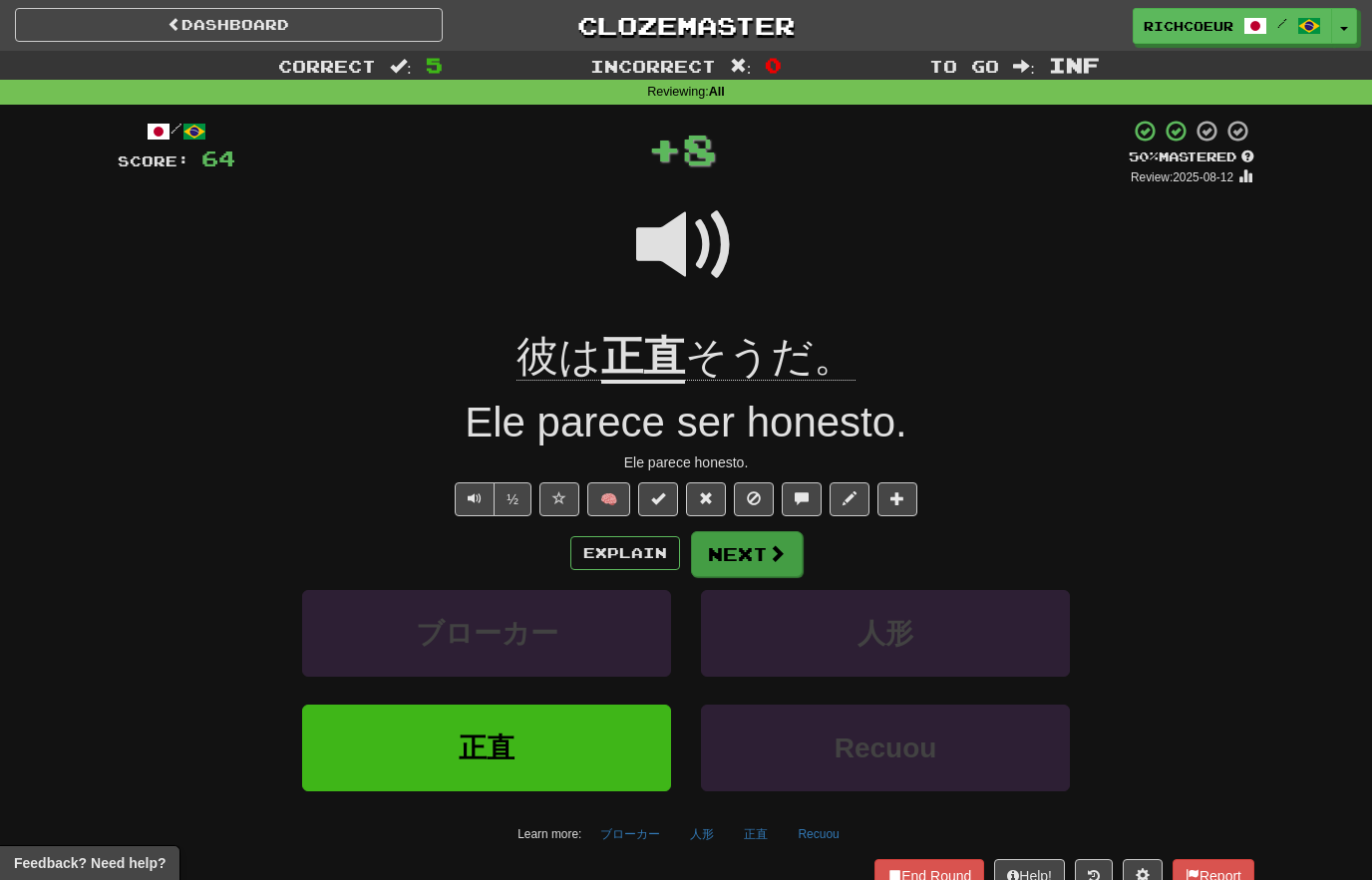 click at bounding box center (777, 553) 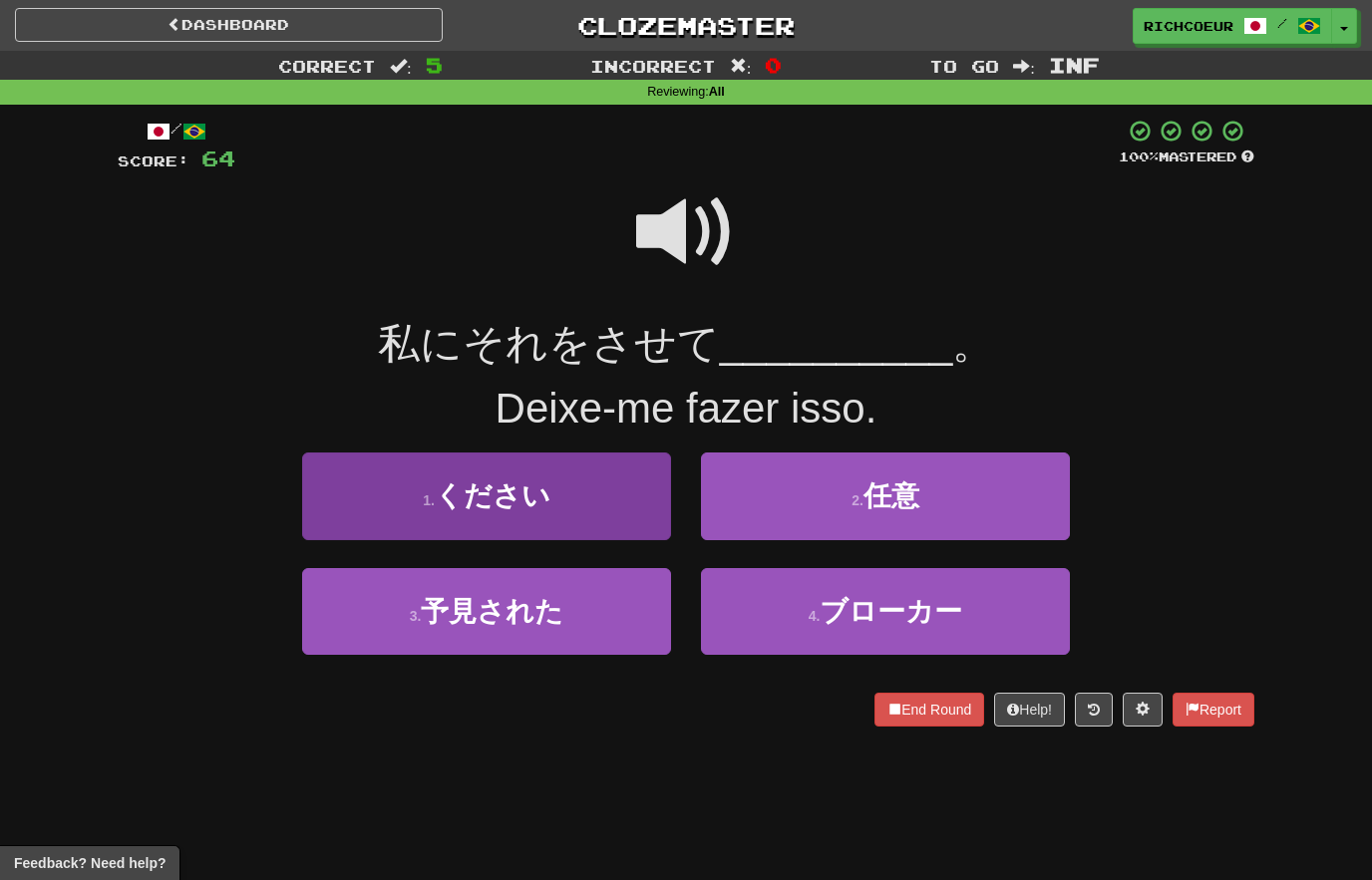 click on "1 .  ください" at bounding box center (487, 495) 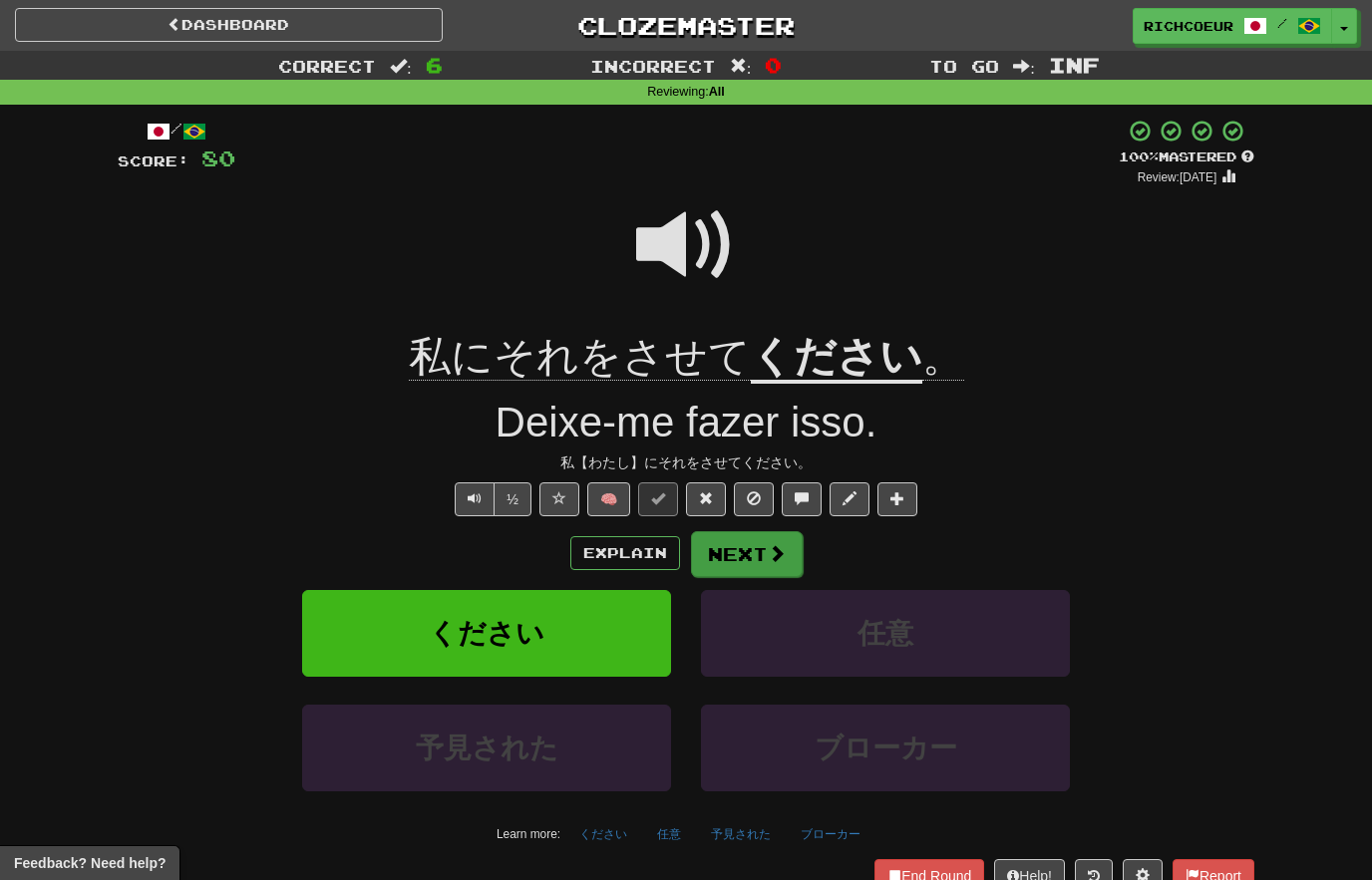 click at bounding box center [777, 553] 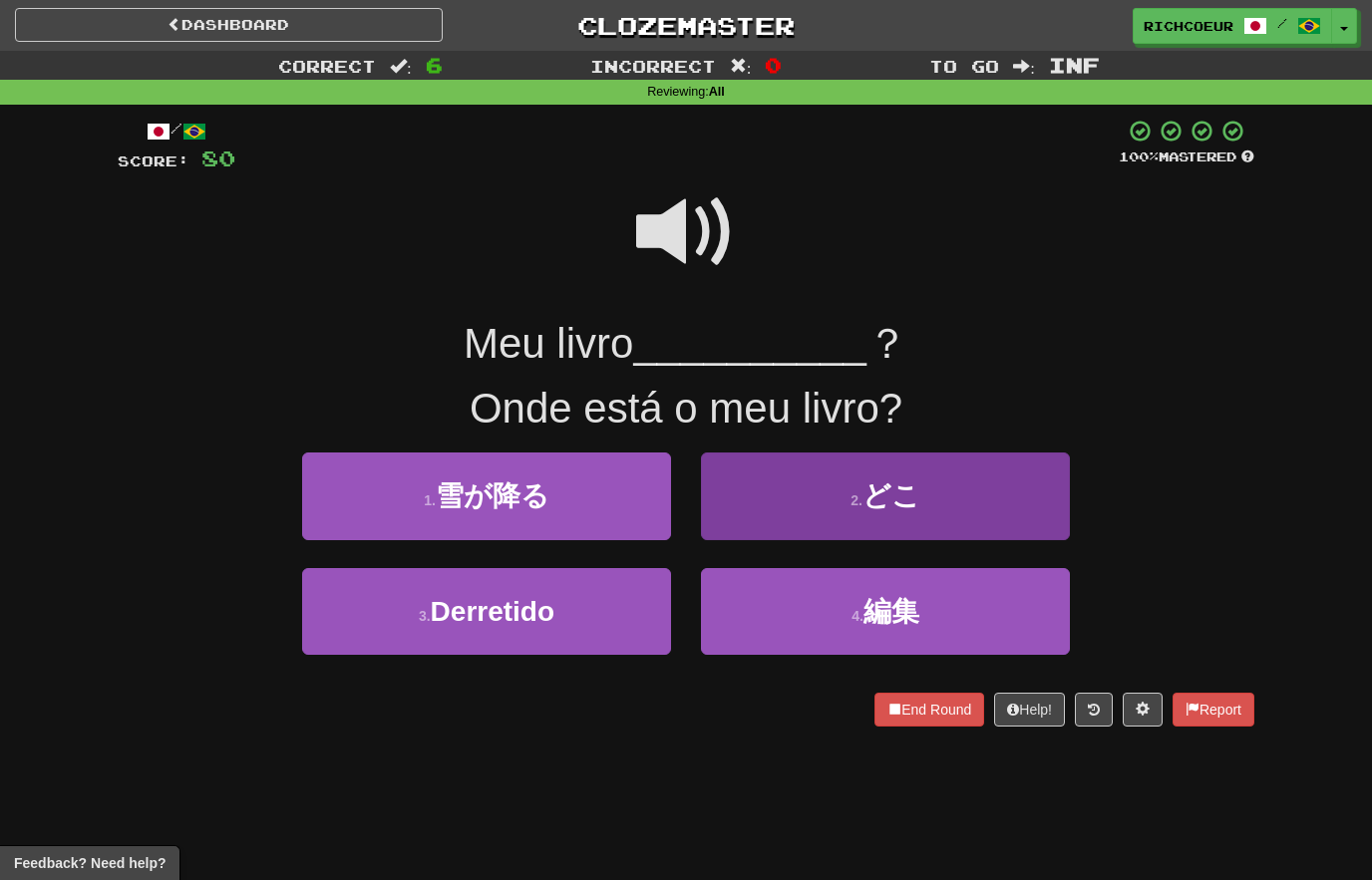 click on "2 .  どこ" at bounding box center [885, 495] 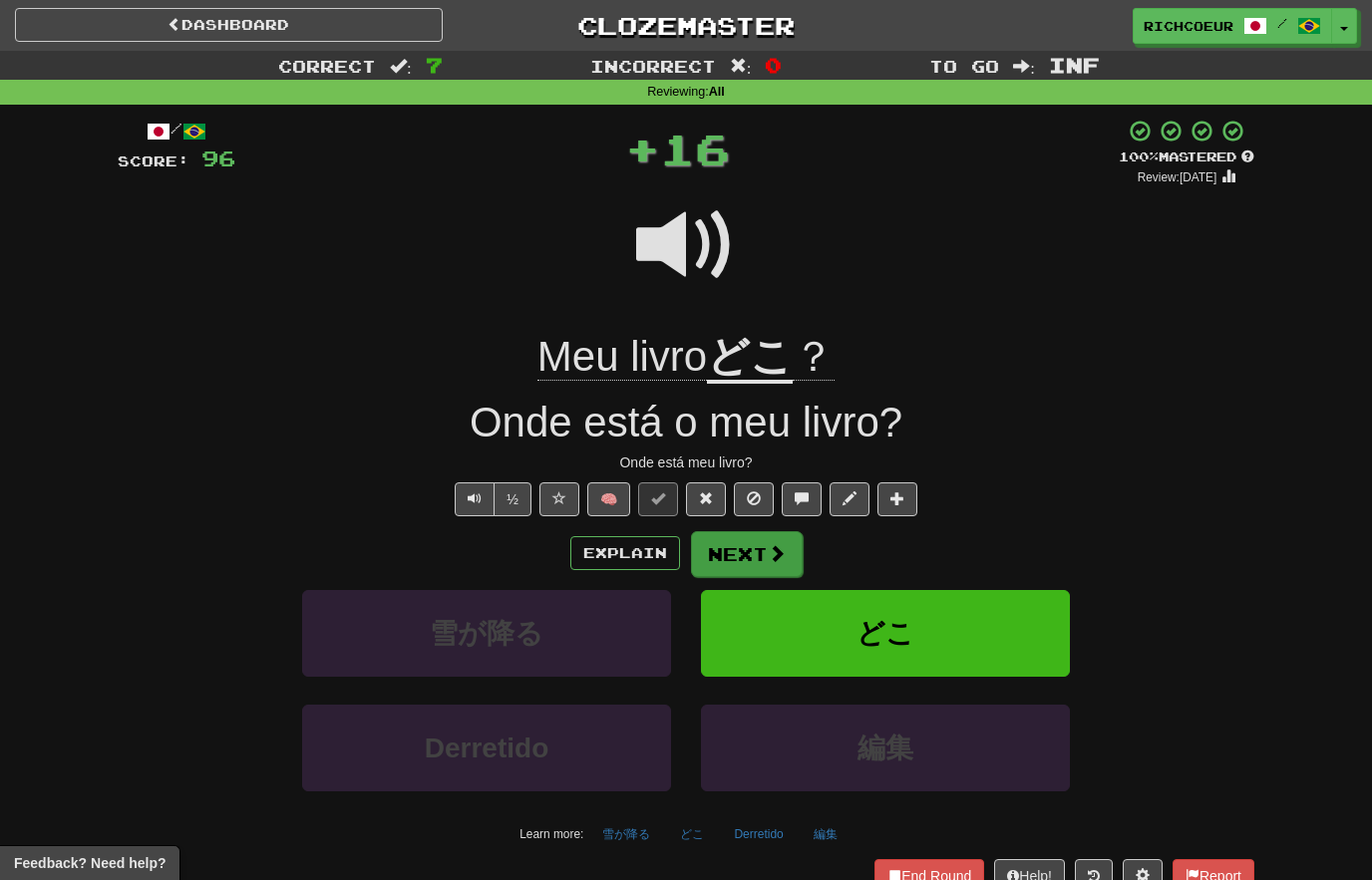 click at bounding box center (777, 553) 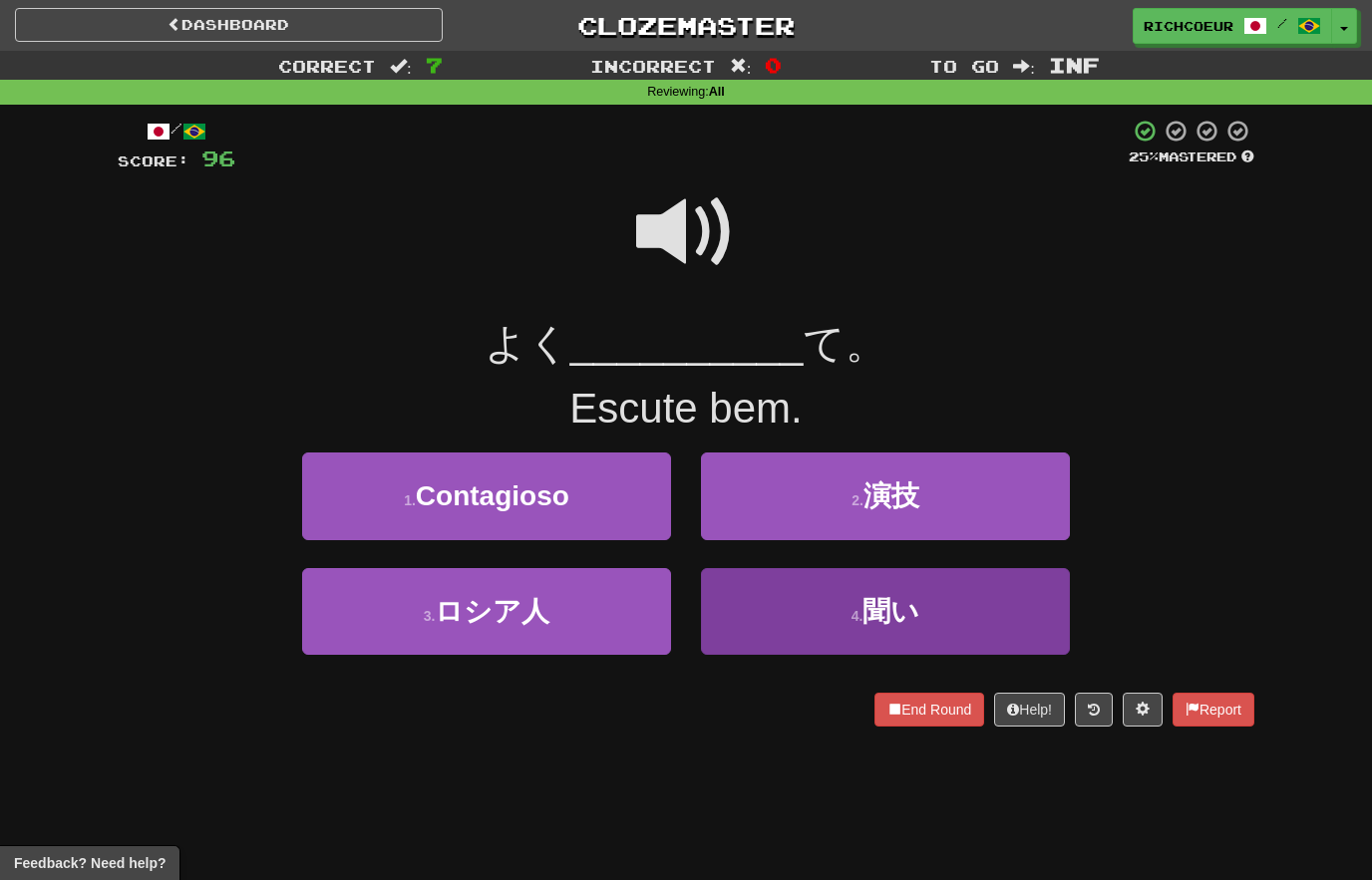 click on "聞い" at bounding box center [890, 611] 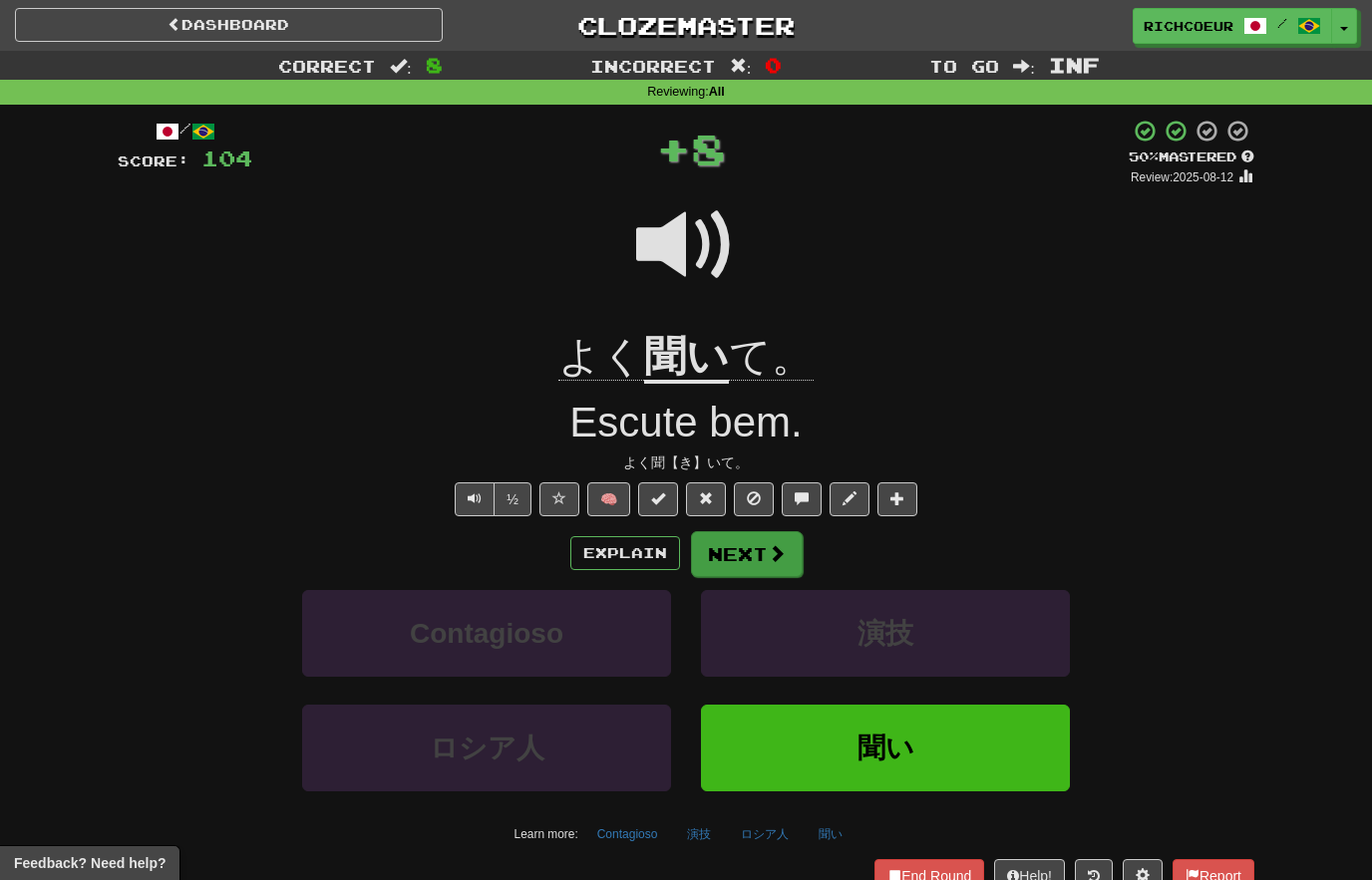 click on "Next" at bounding box center (747, 554) 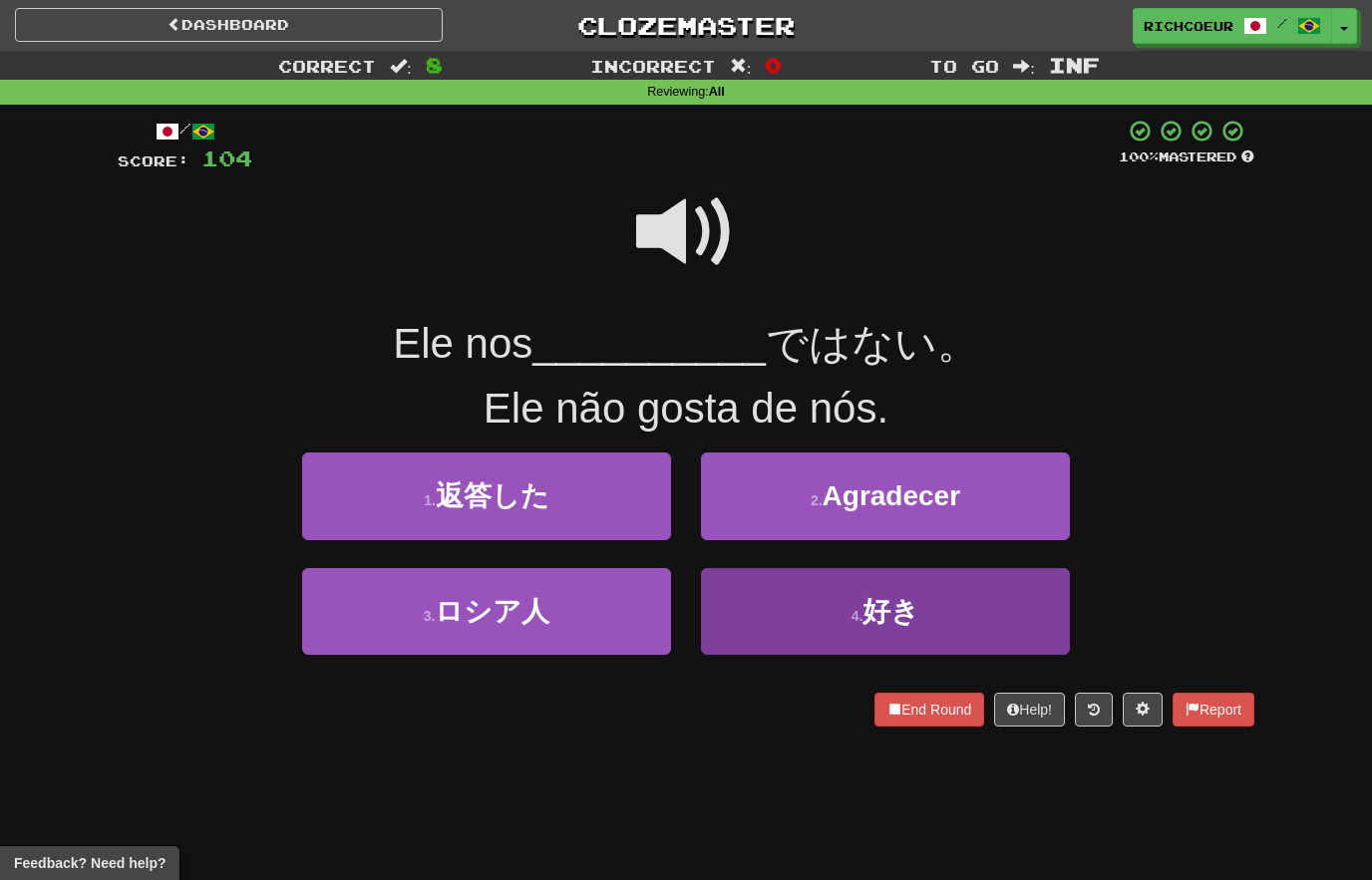 click on "4 ." at bounding box center [858, 616] 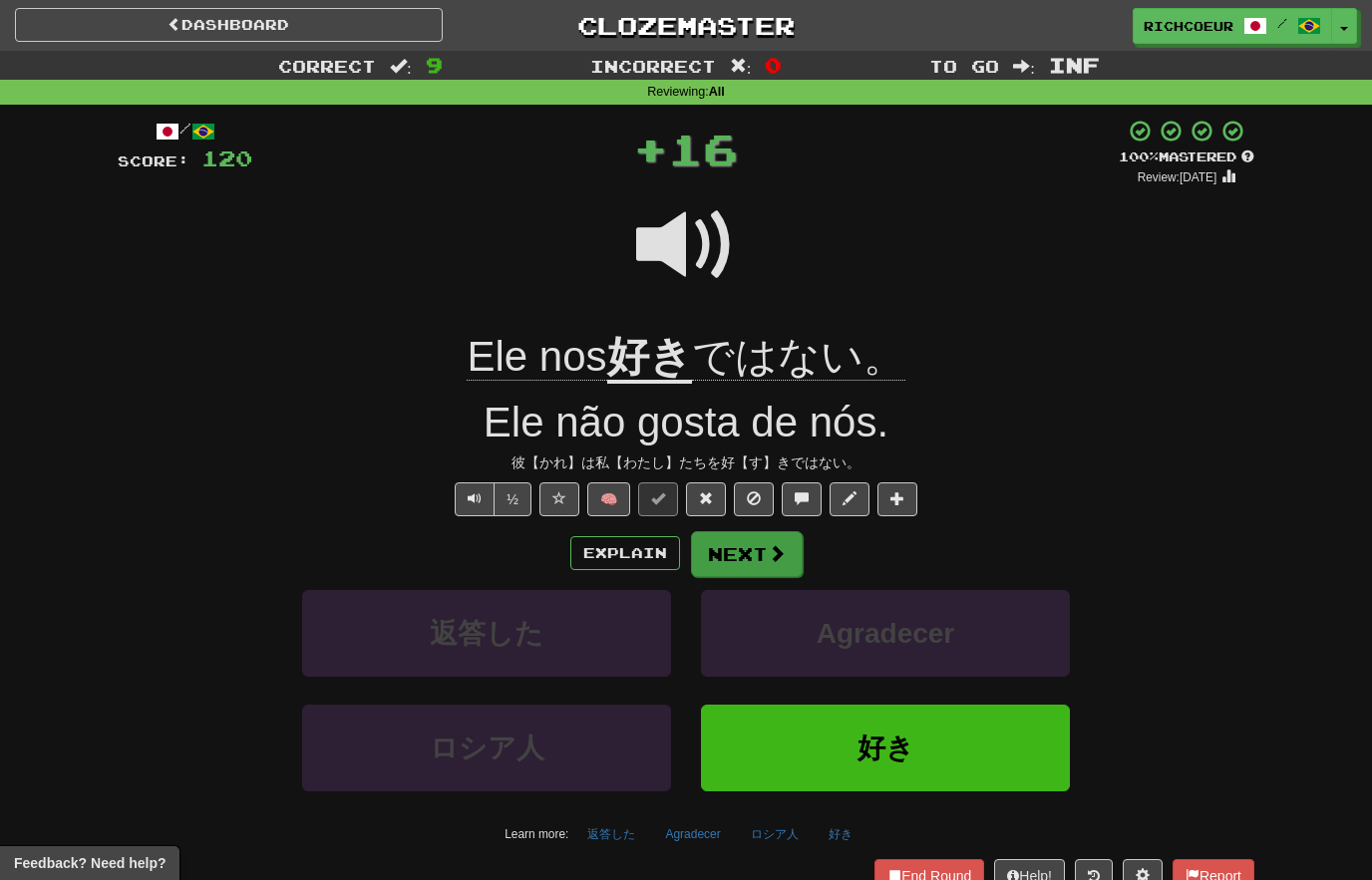 click on "Next" at bounding box center (747, 554) 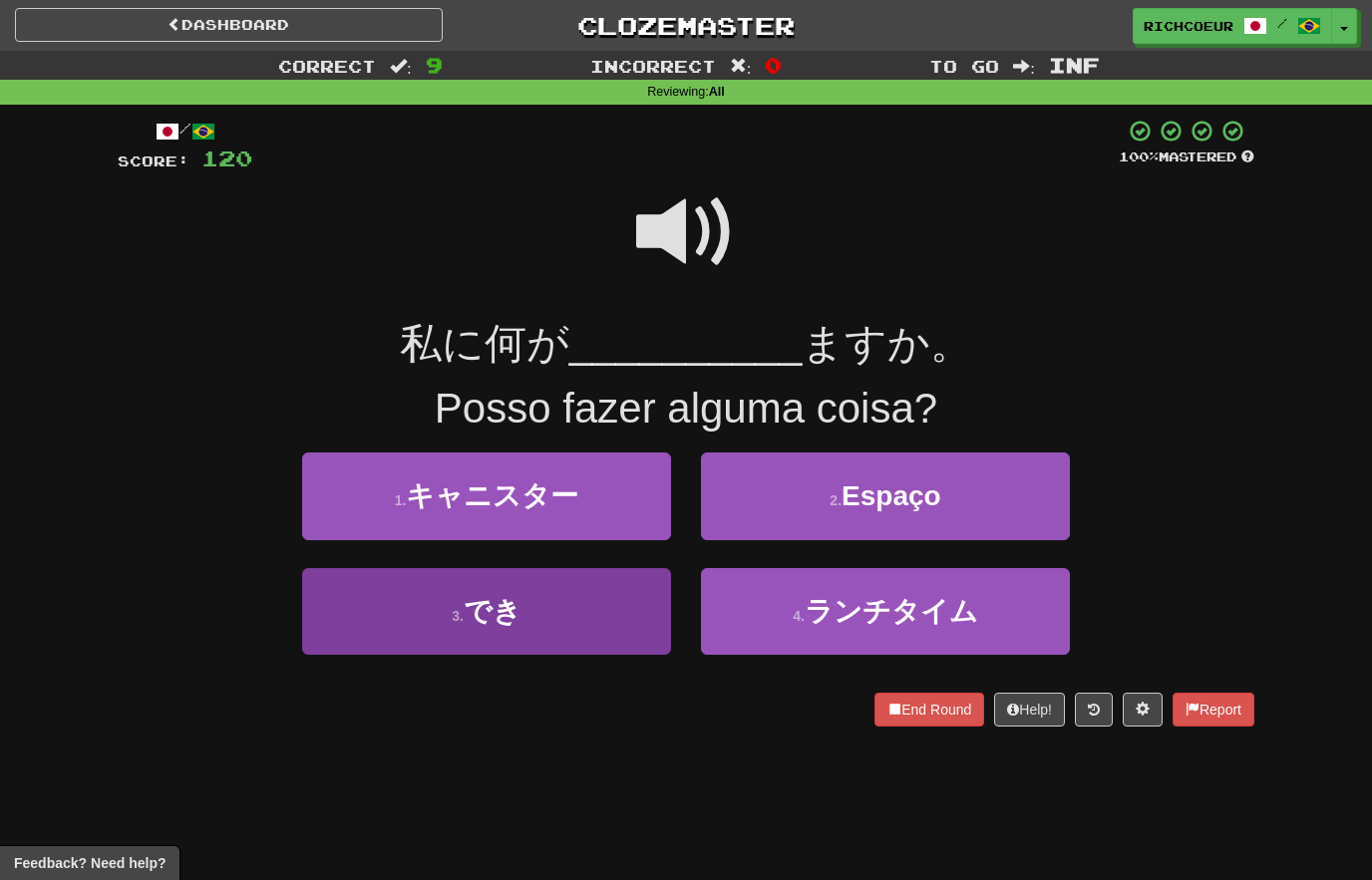 click on "3 .  でき" at bounding box center (487, 611) 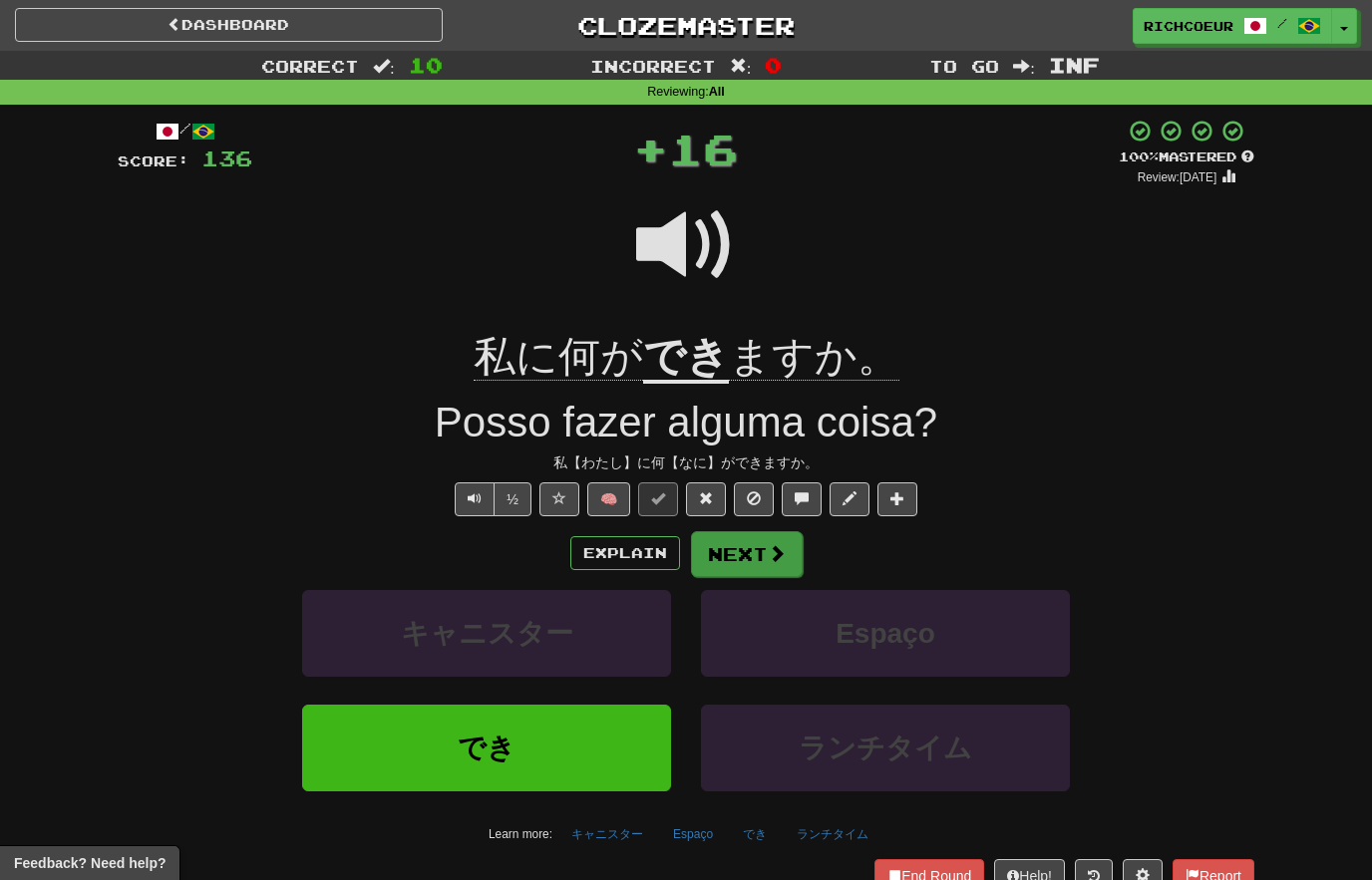 click on "Next" at bounding box center [747, 554] 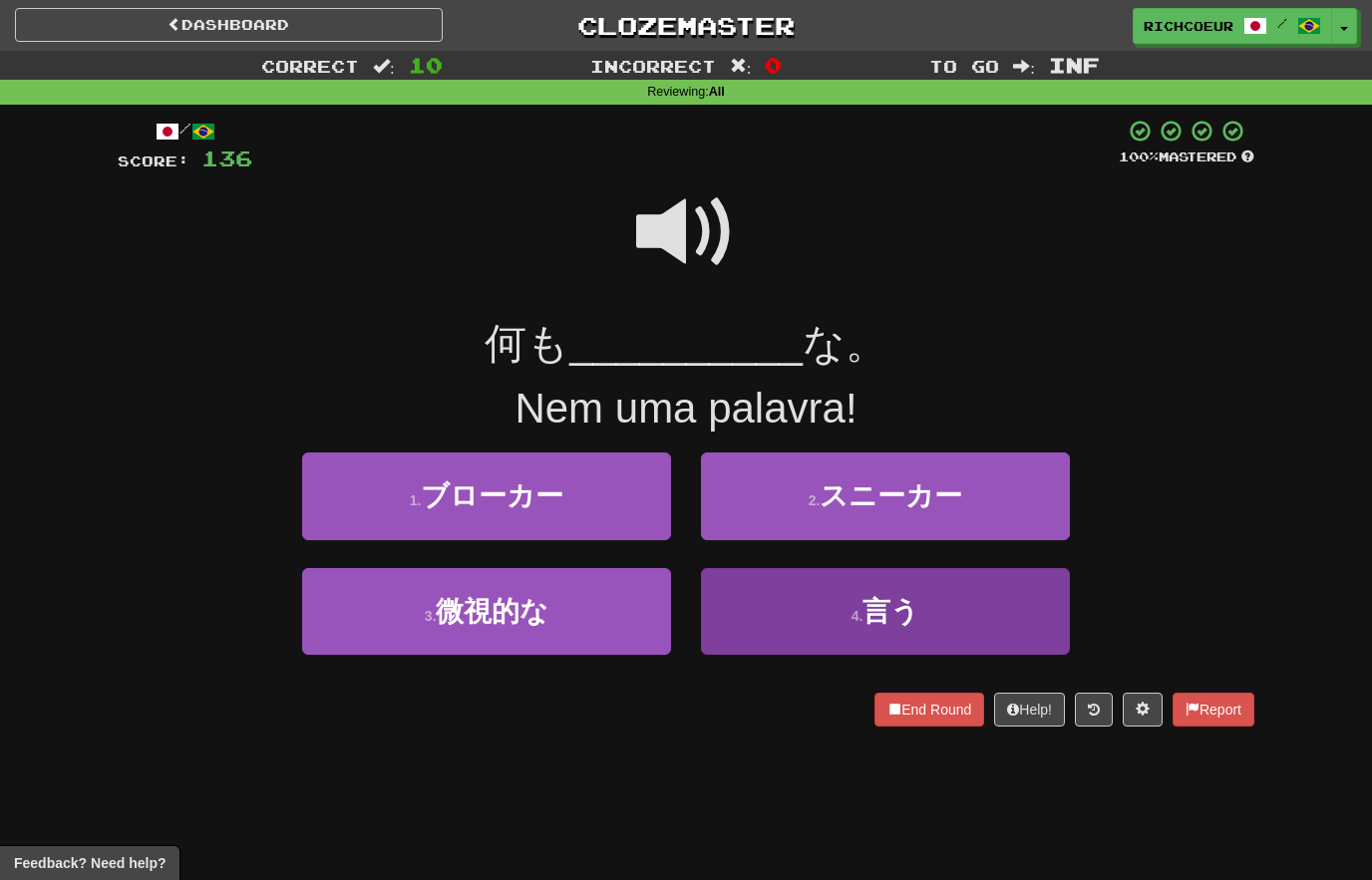 click on "4 ." at bounding box center (858, 616) 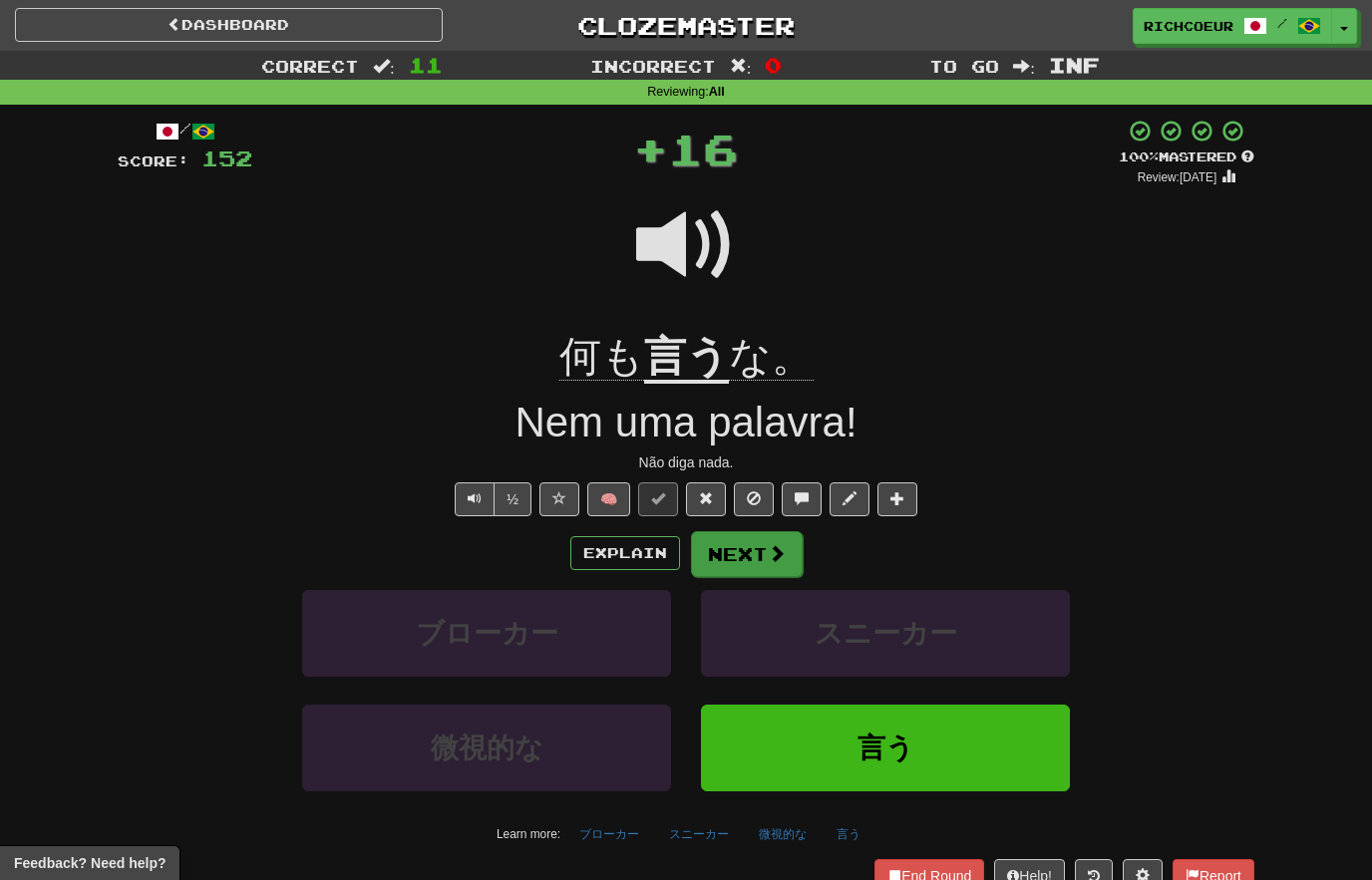 click at bounding box center (777, 553) 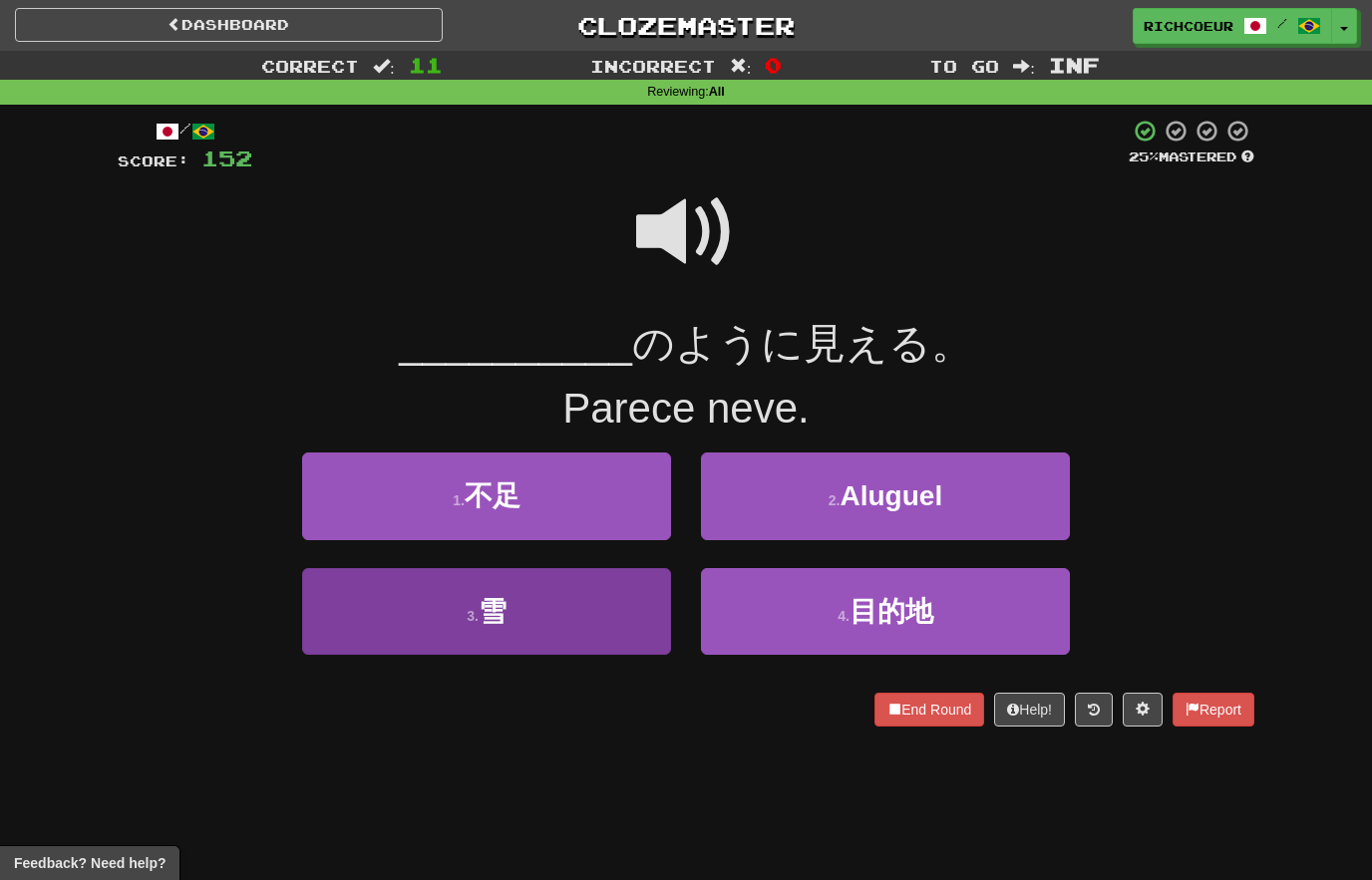 click on "3 .  雪" at bounding box center [487, 611] 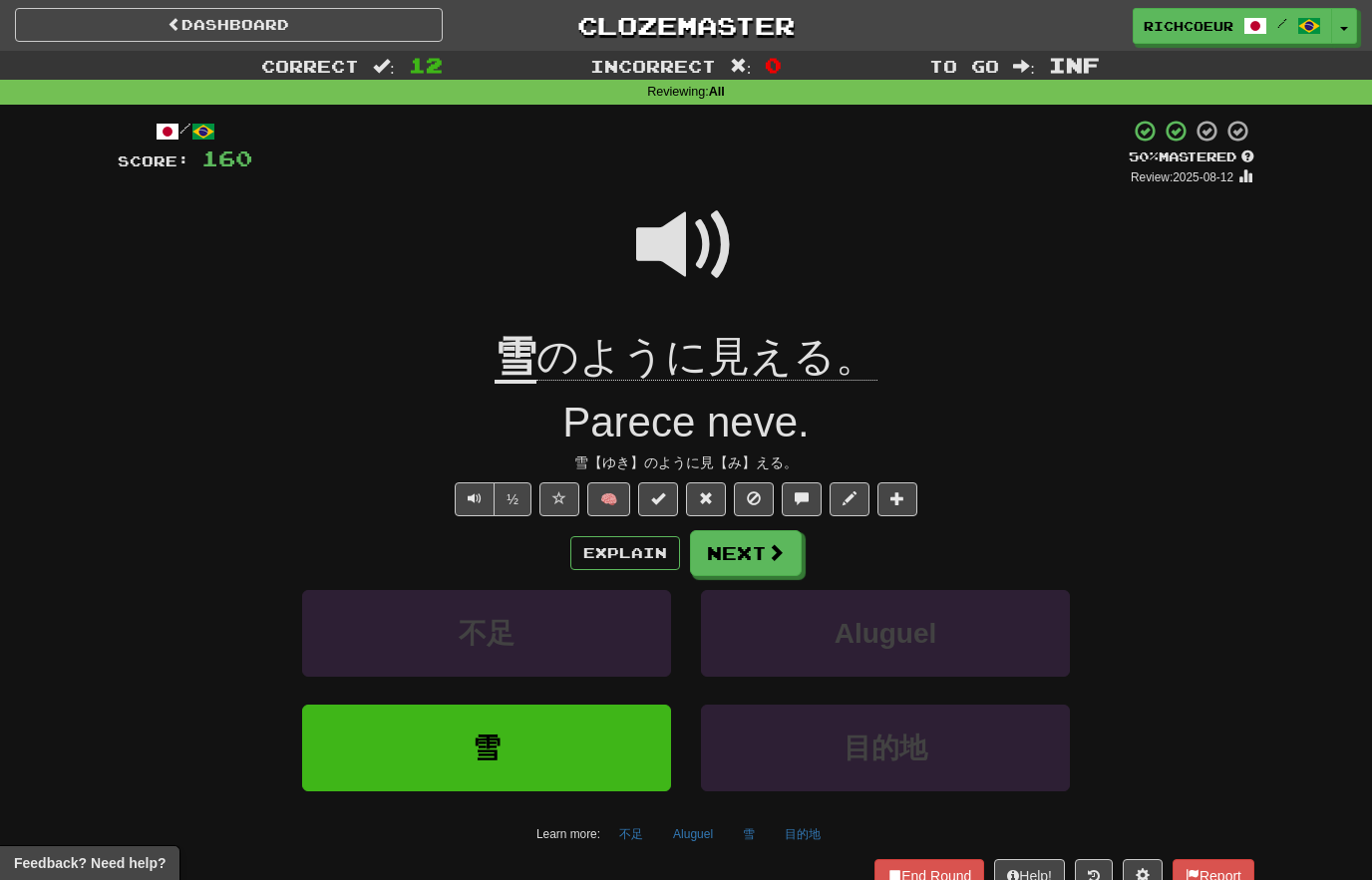 click at bounding box center [686, 245] 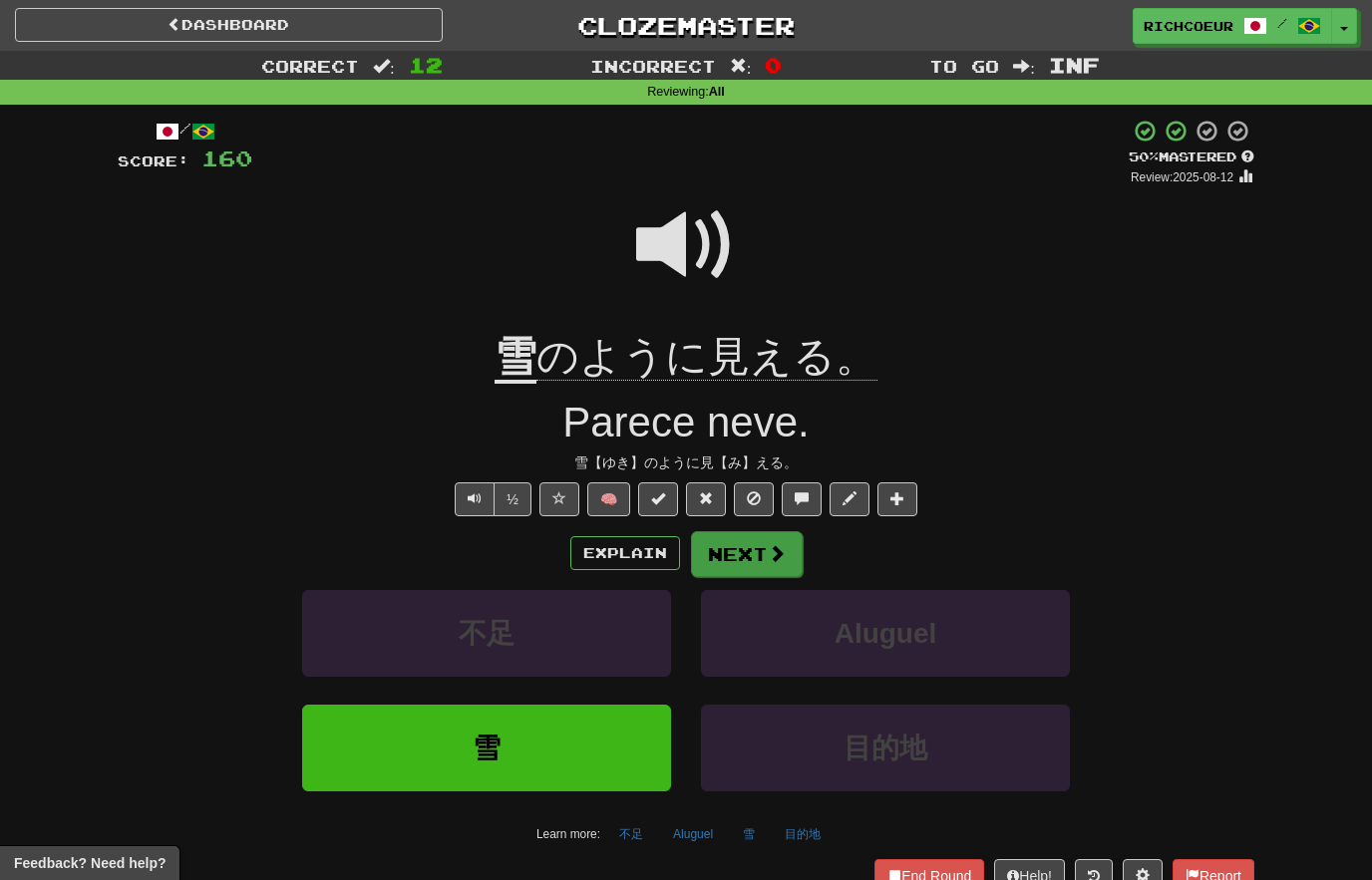 click at bounding box center [777, 553] 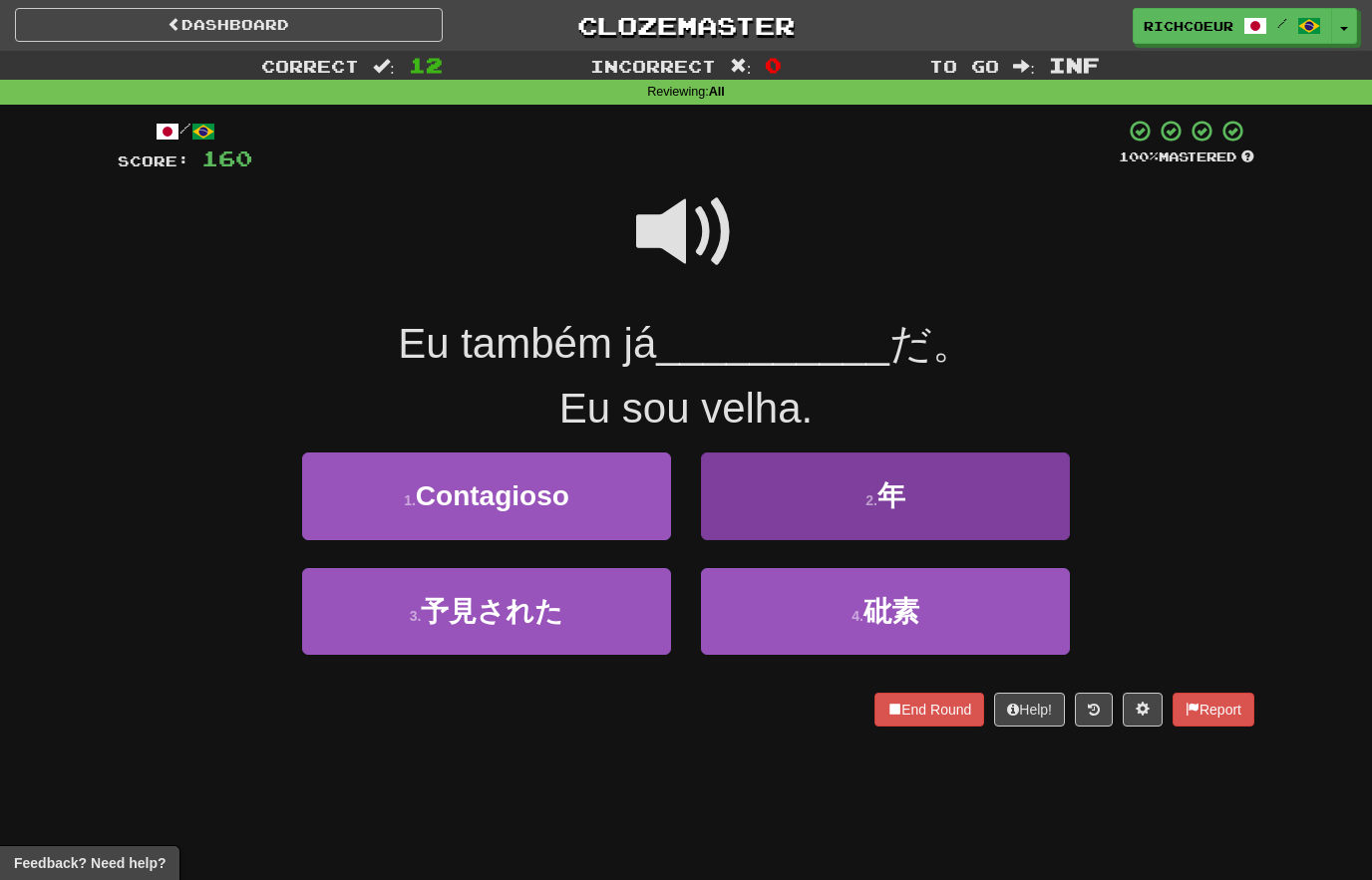 click on "2 .  年" at bounding box center (885, 495) 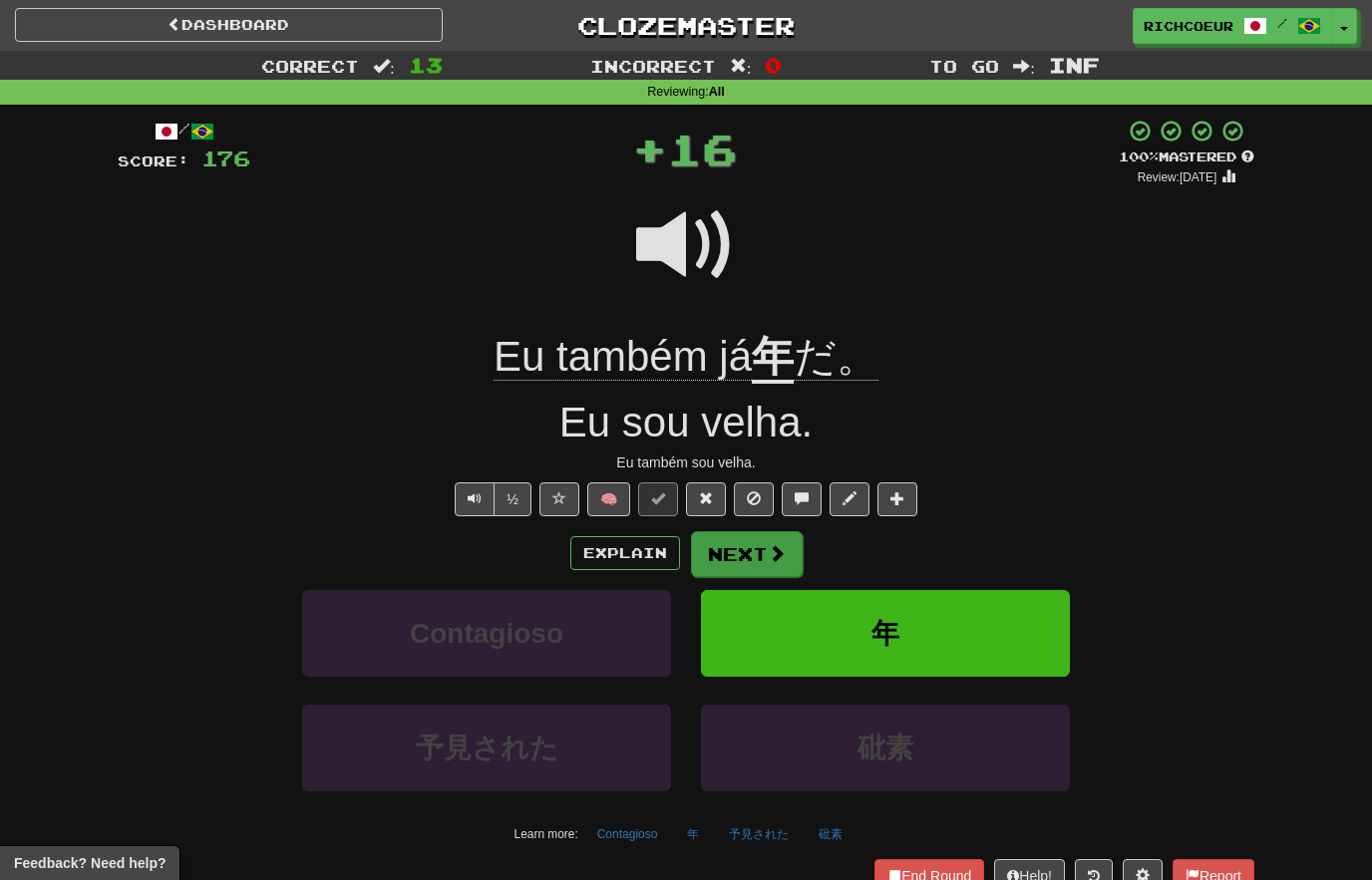 click at bounding box center [777, 553] 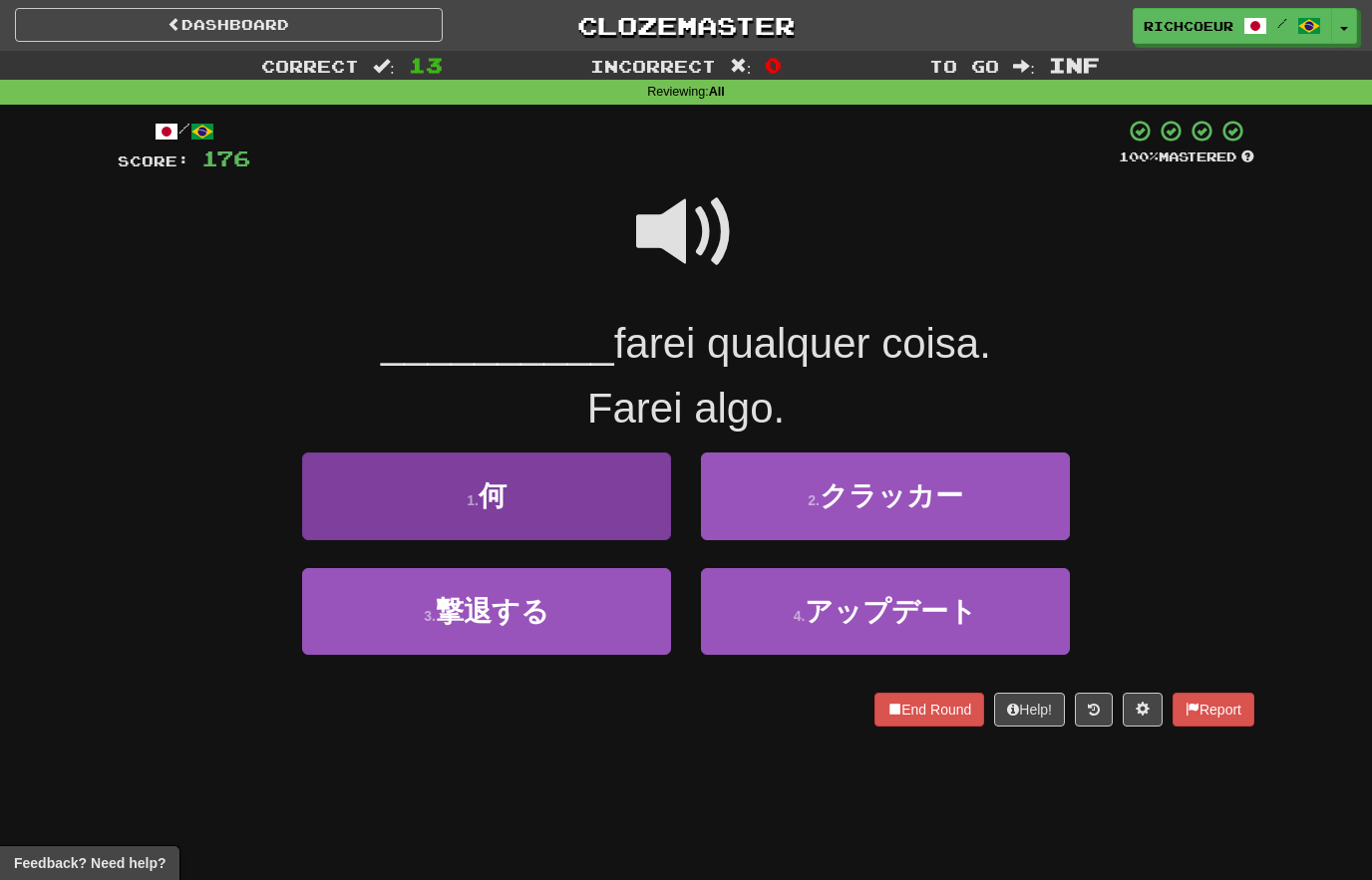click on "1 .  何" at bounding box center (487, 495) 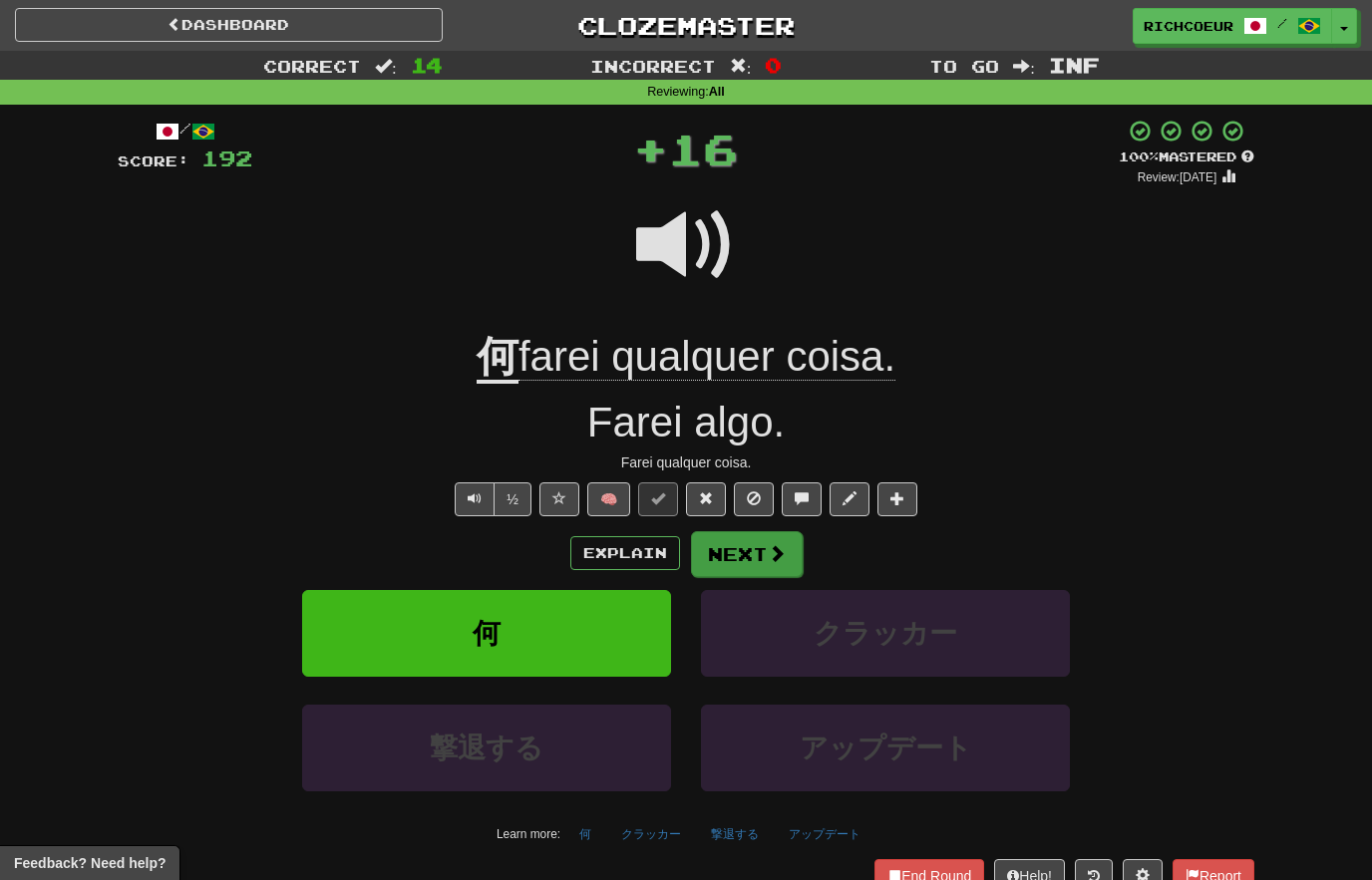 click at bounding box center [777, 553] 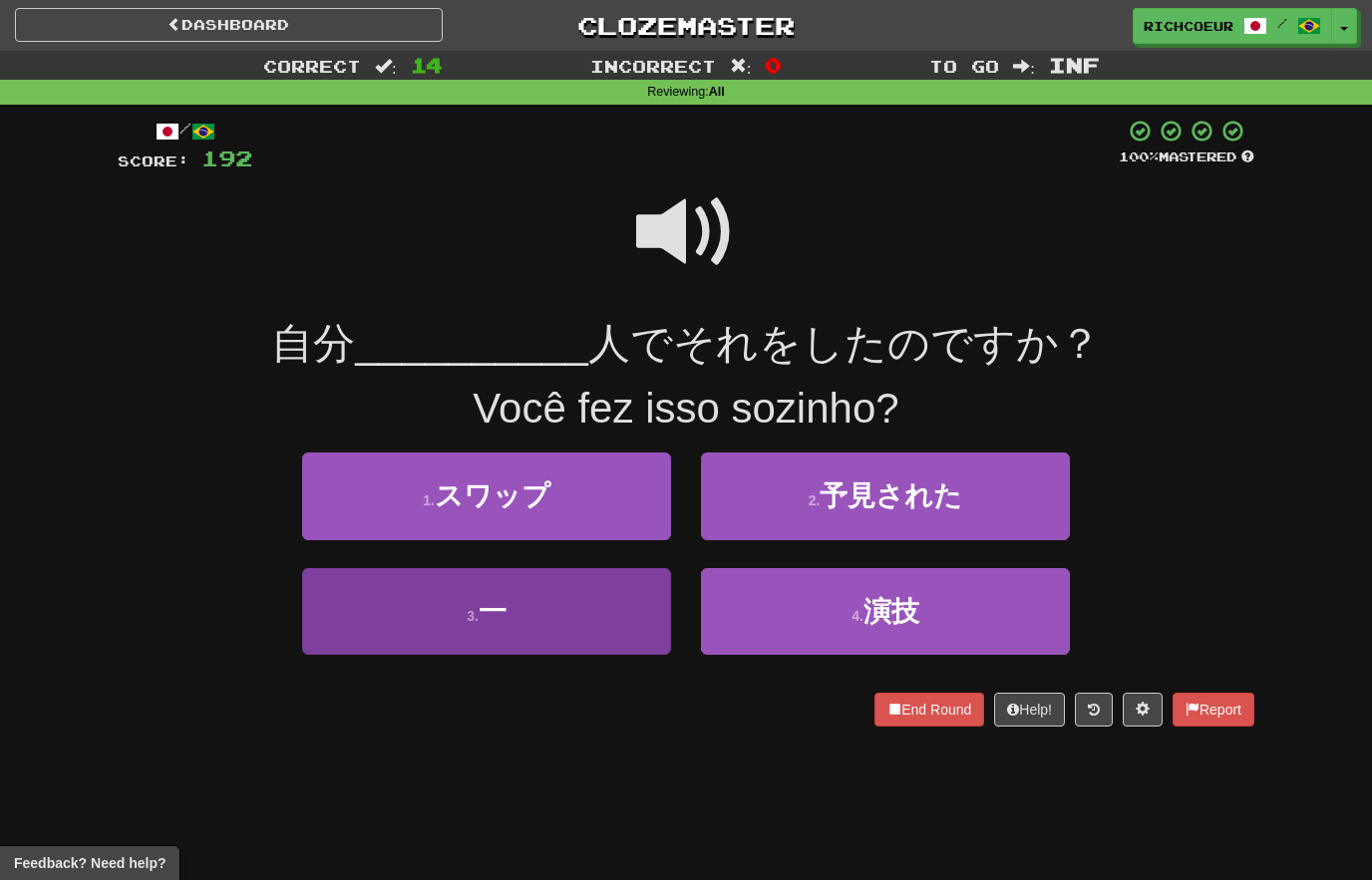 click on "3 .  一" at bounding box center (487, 611) 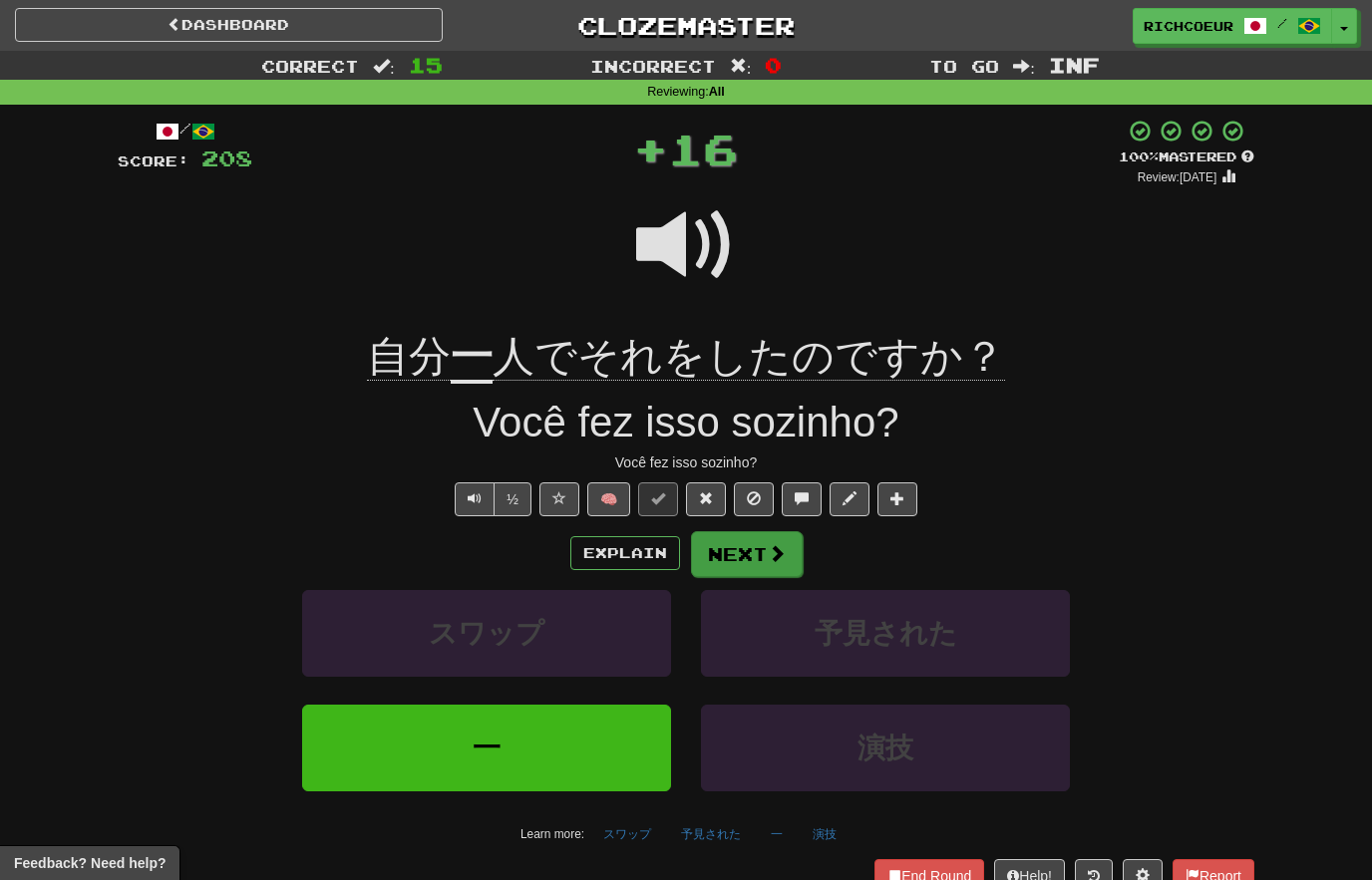 click at bounding box center (777, 553) 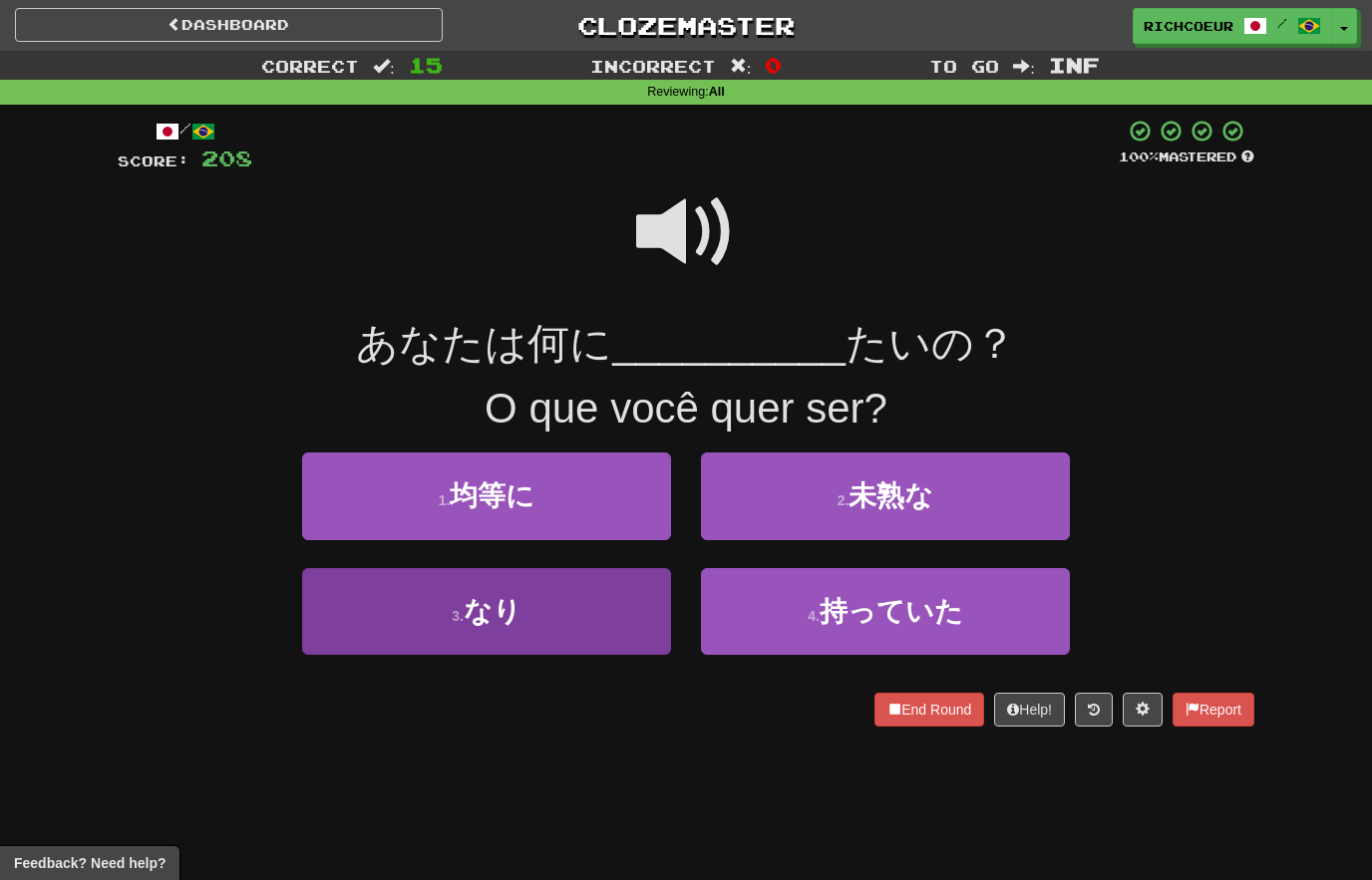 click on "tornar-se" at bounding box center [487, 611] 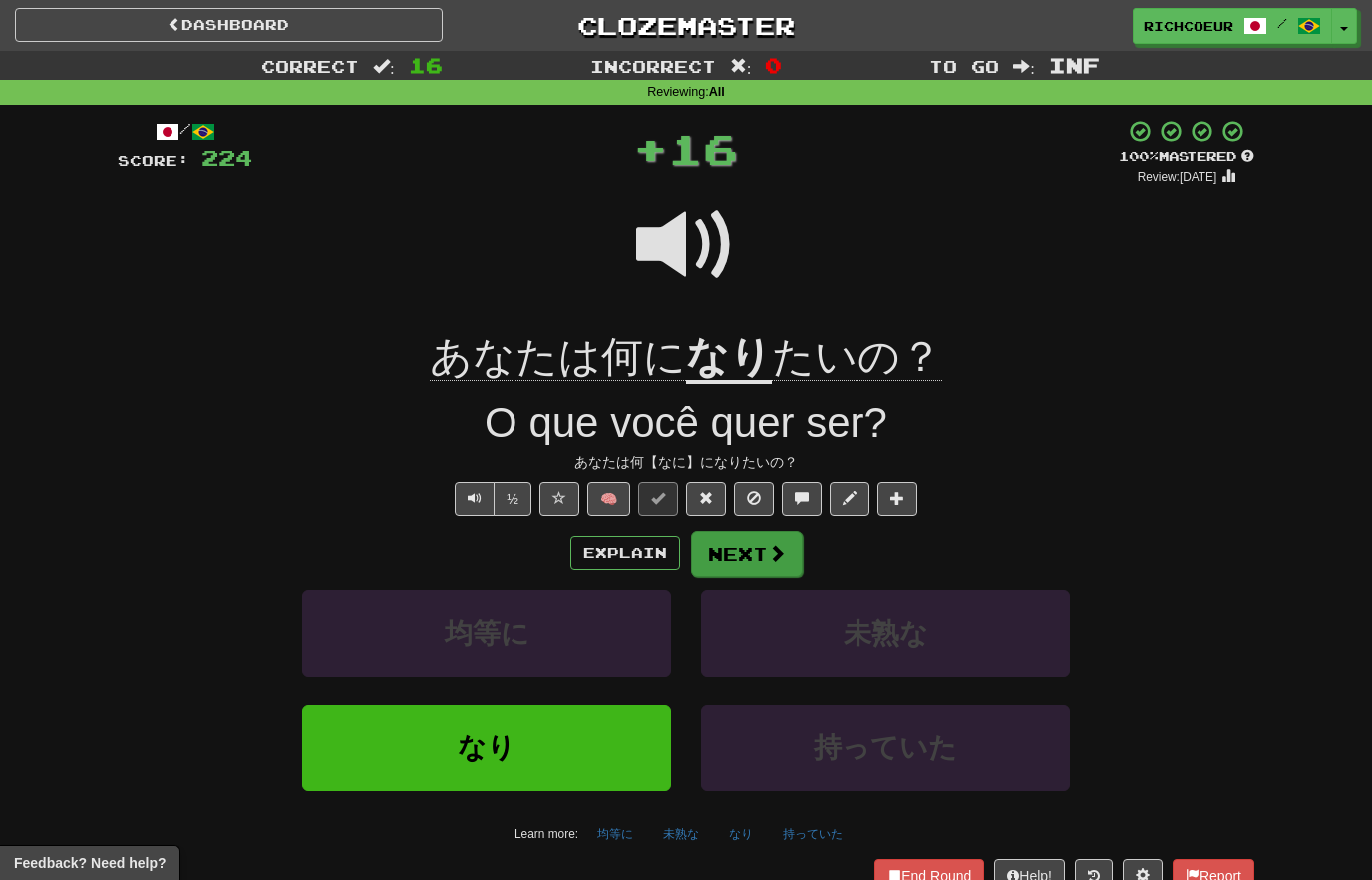 click at bounding box center [777, 553] 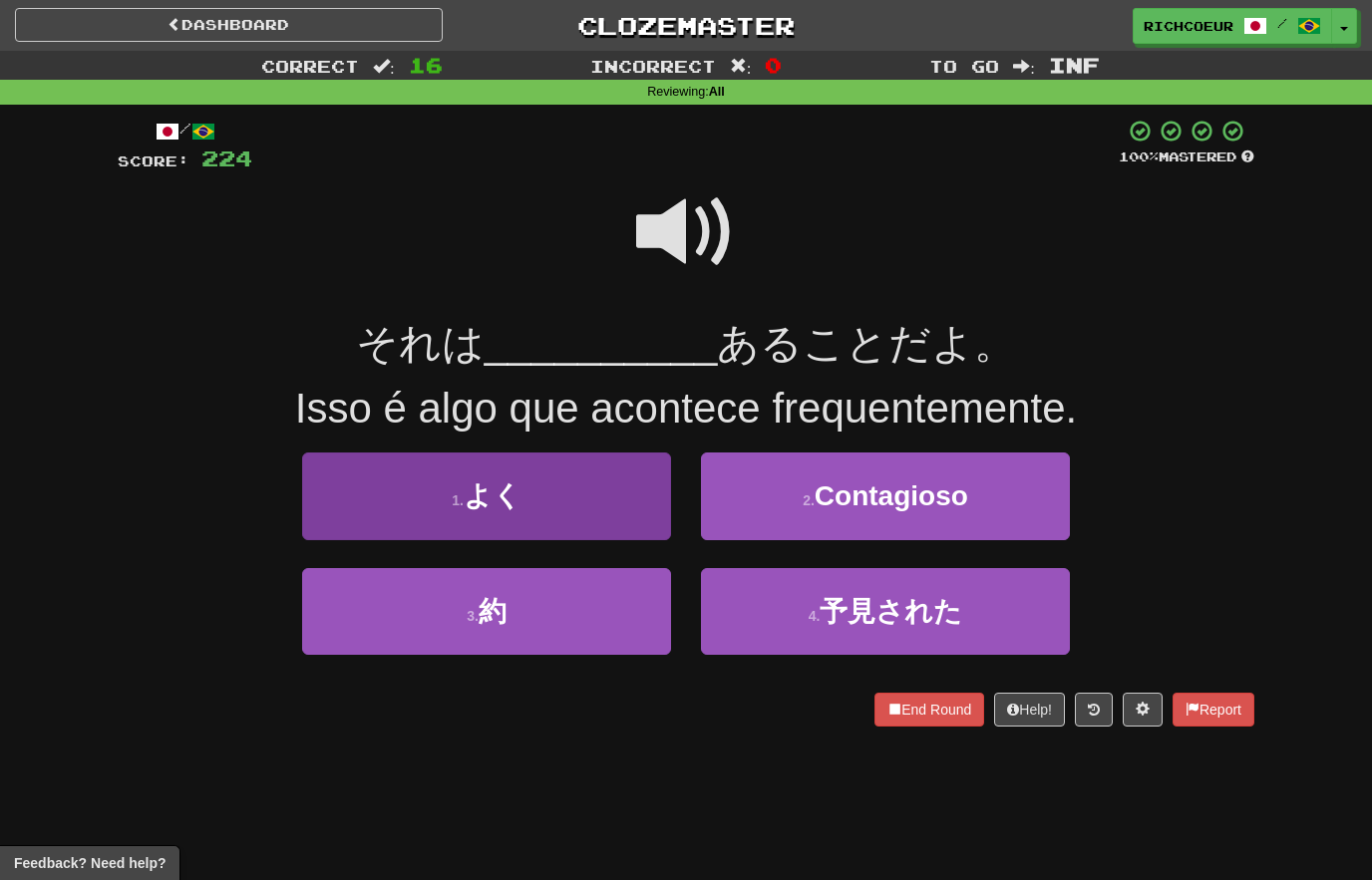 click on "Bem" at bounding box center (487, 495) 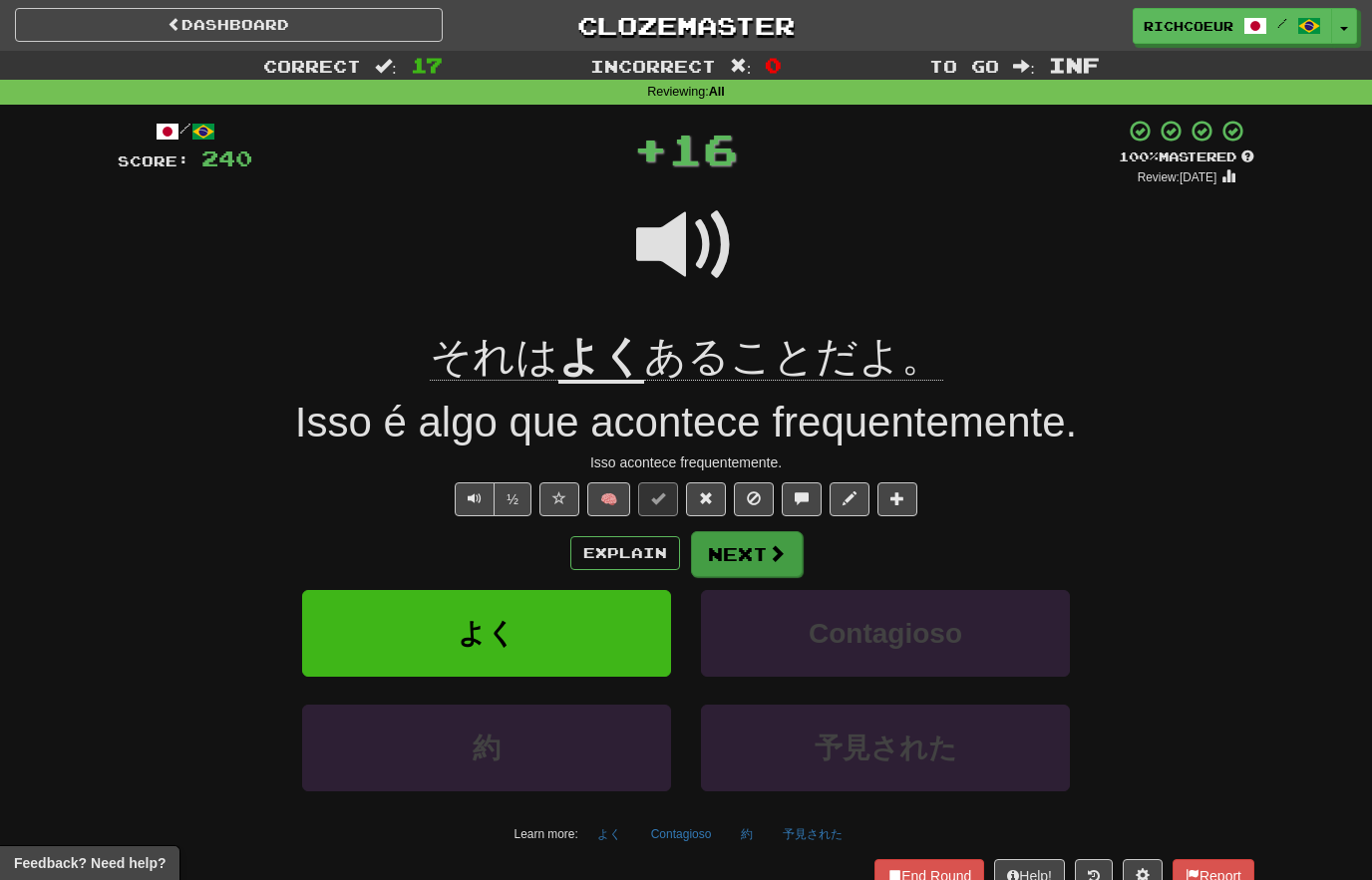 click at bounding box center (777, 553) 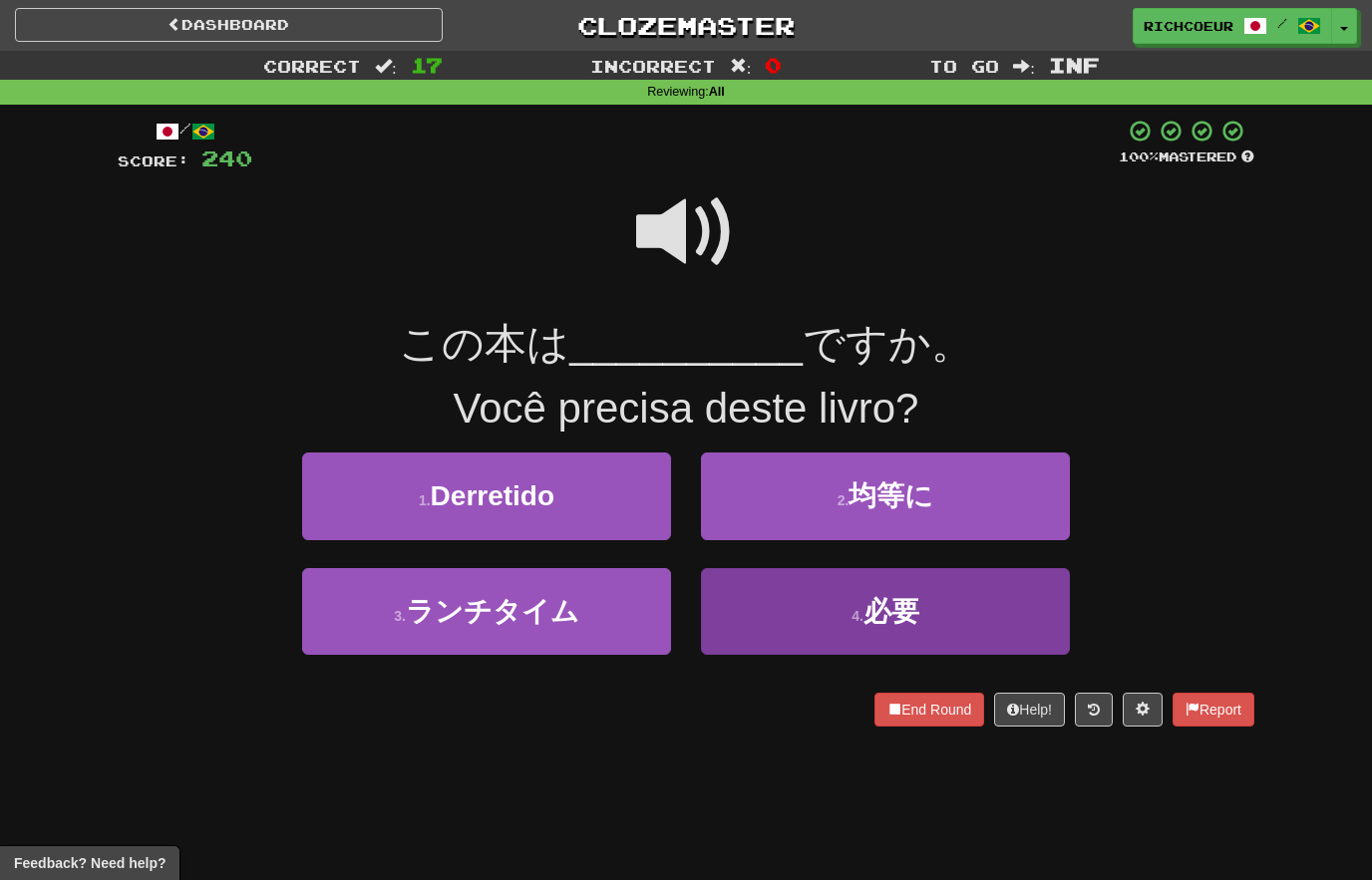 click on "4 .  必要" at bounding box center (885, 611) 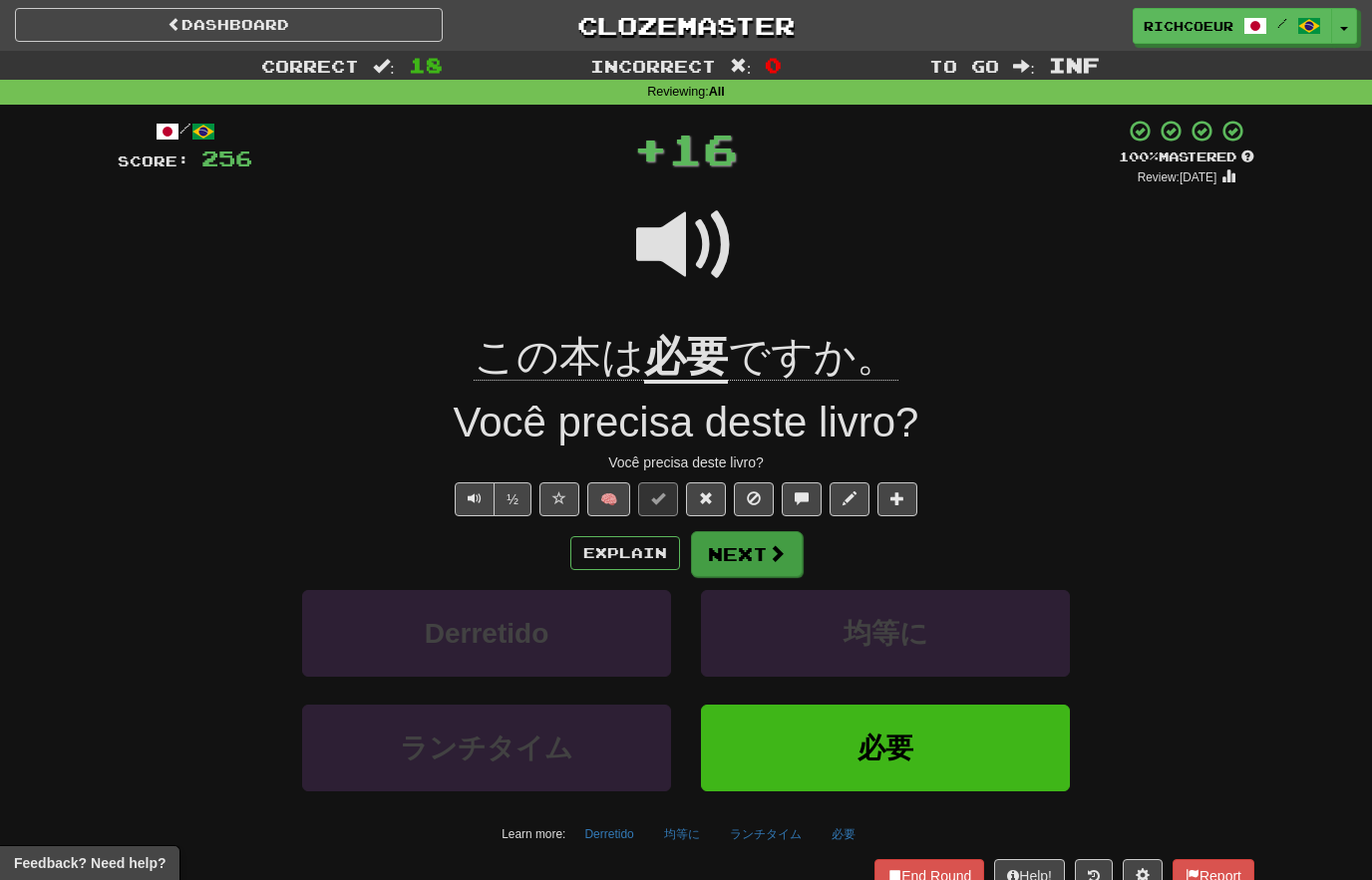 click on "Next" at bounding box center [747, 554] 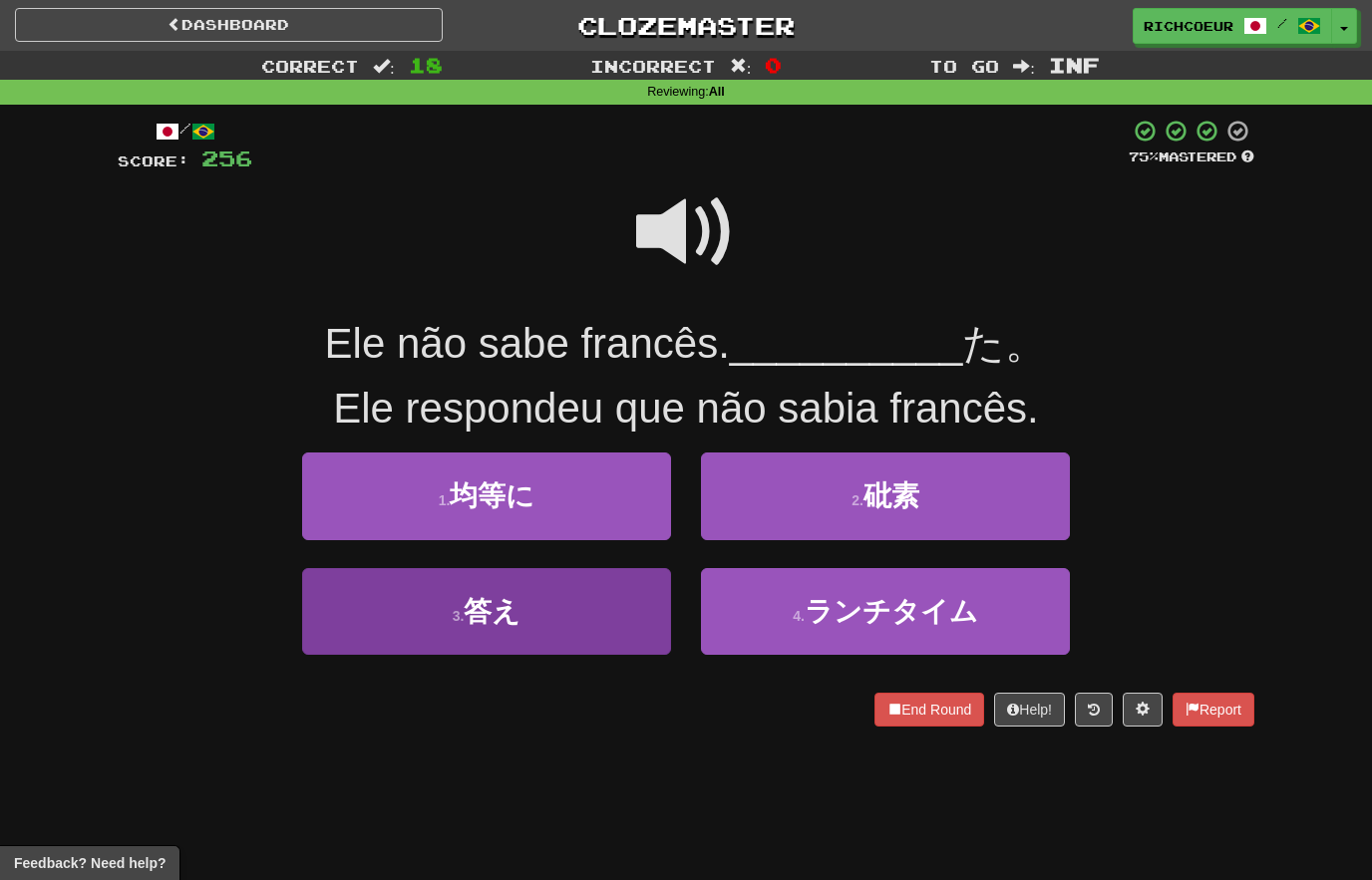 click on "3 .  答え" at bounding box center [487, 611] 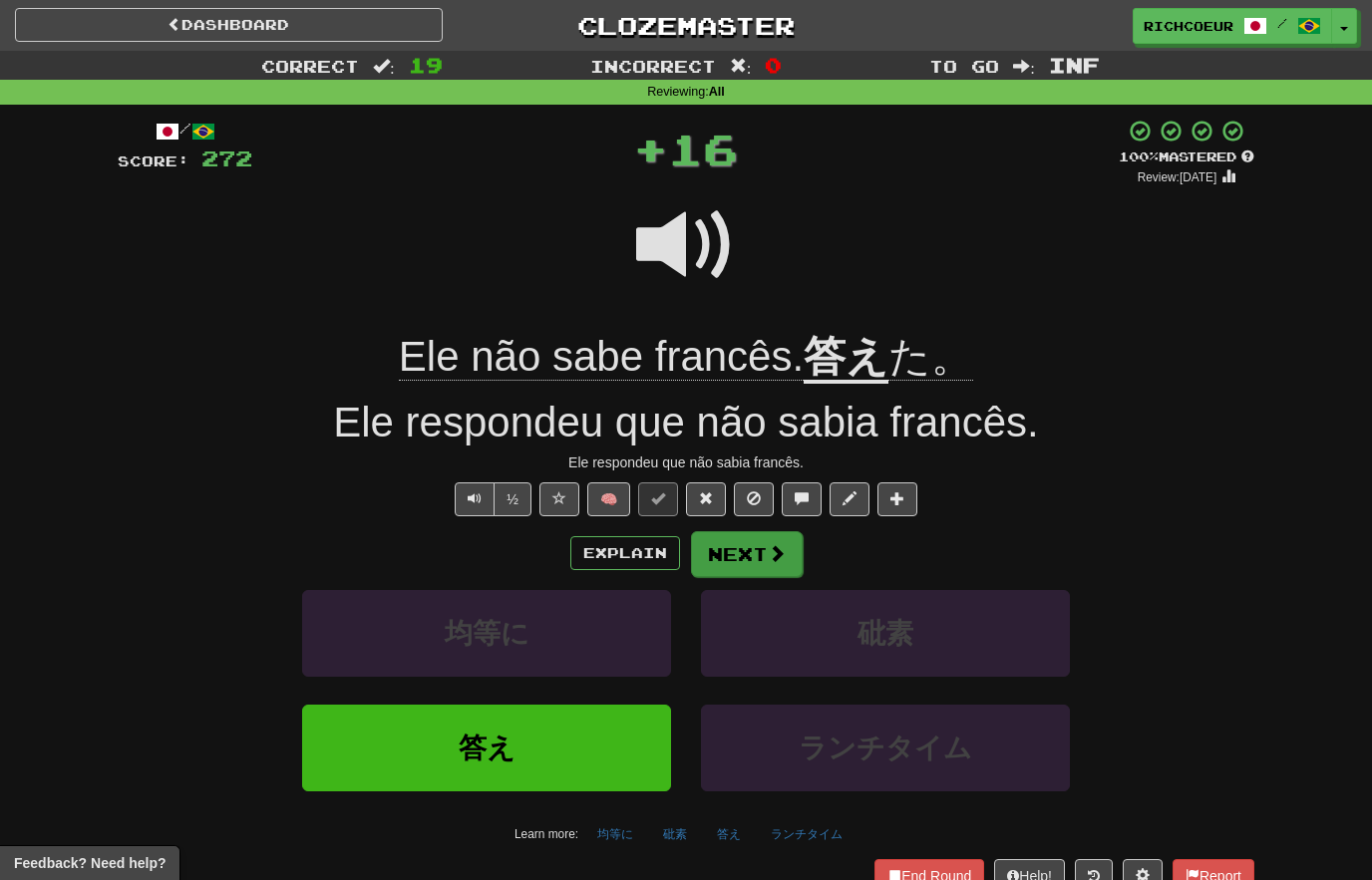 click at bounding box center [777, 553] 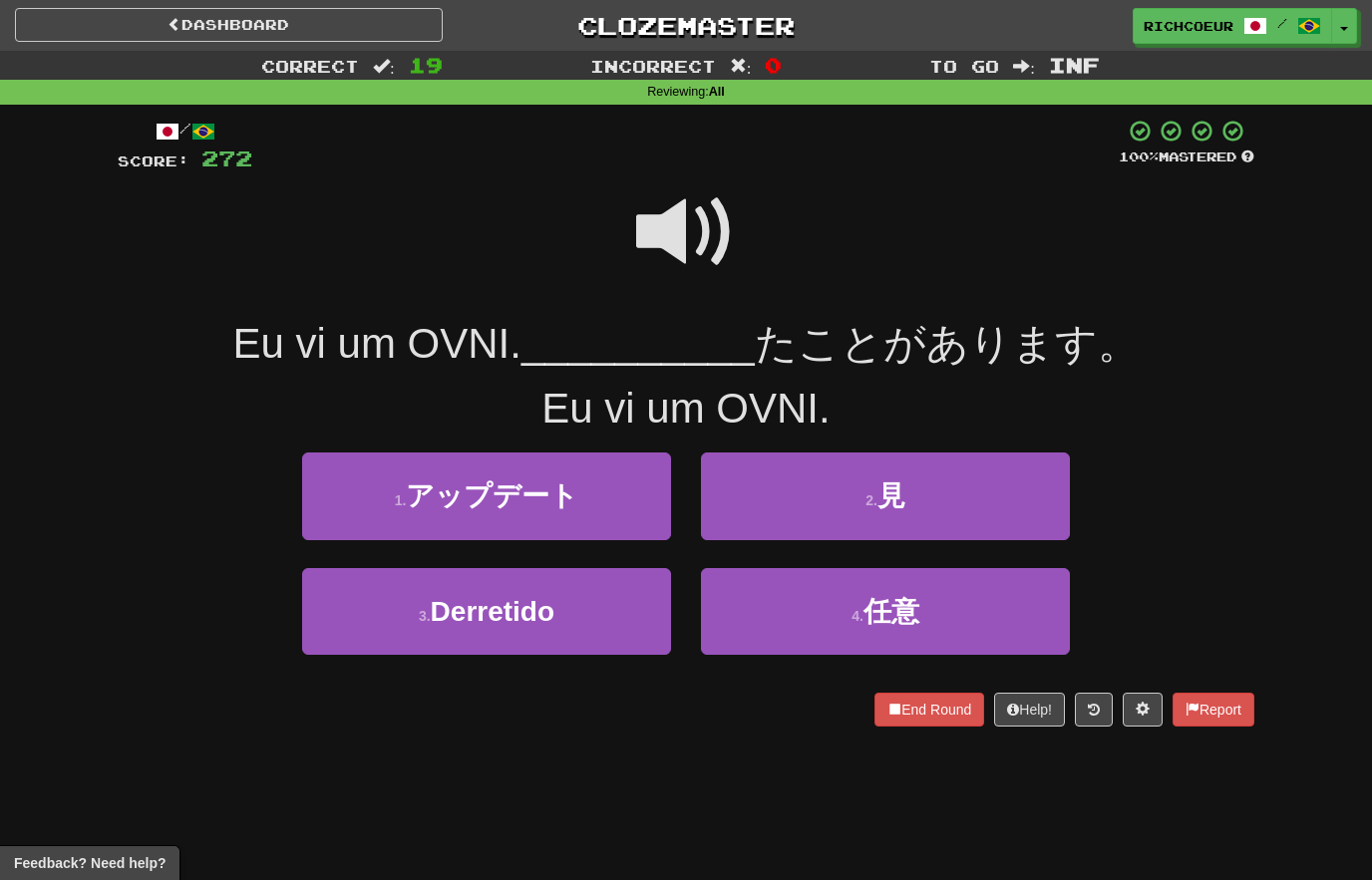 click at bounding box center [686, 232] 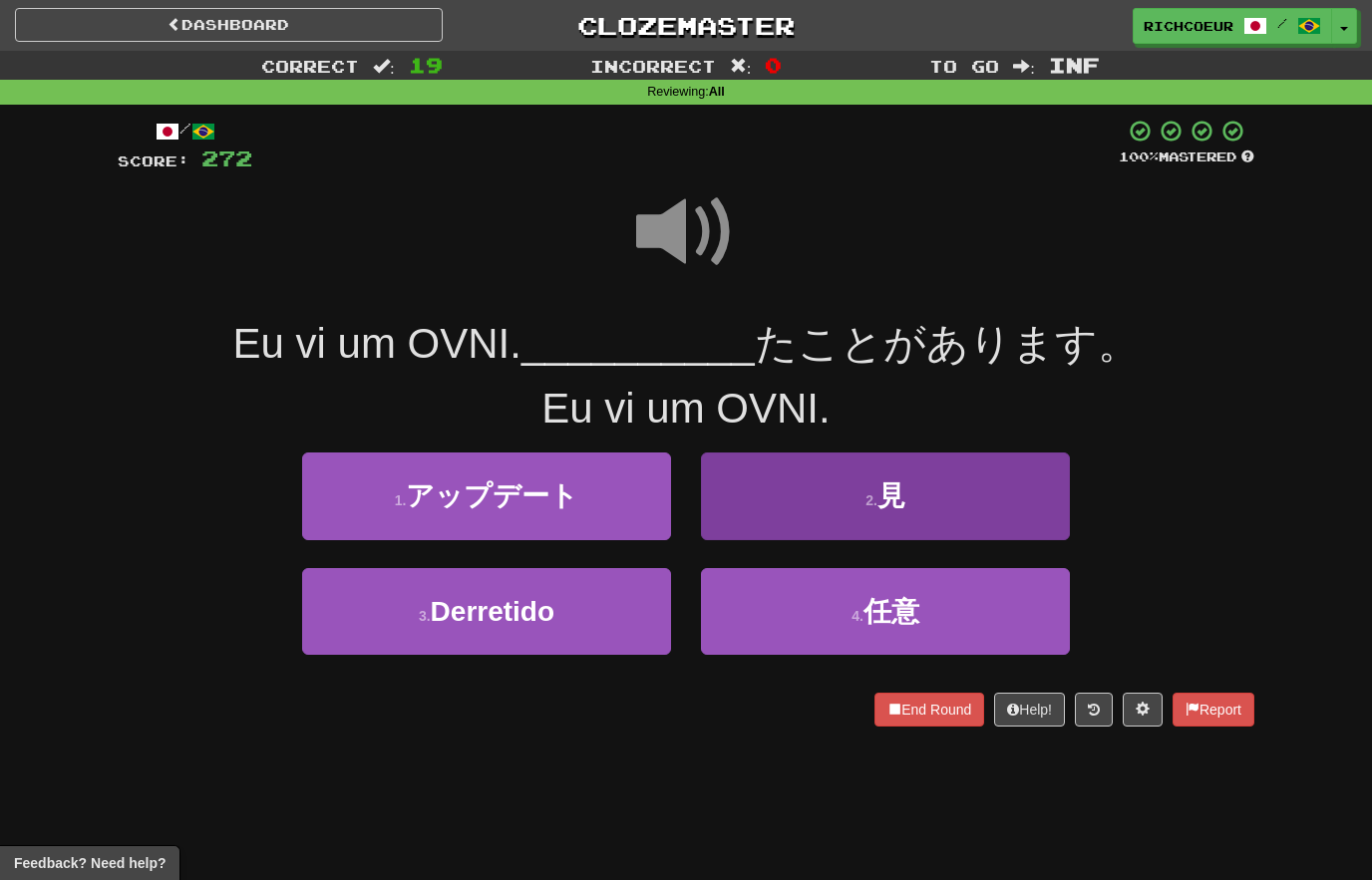 click on "2 .  見" at bounding box center [885, 495] 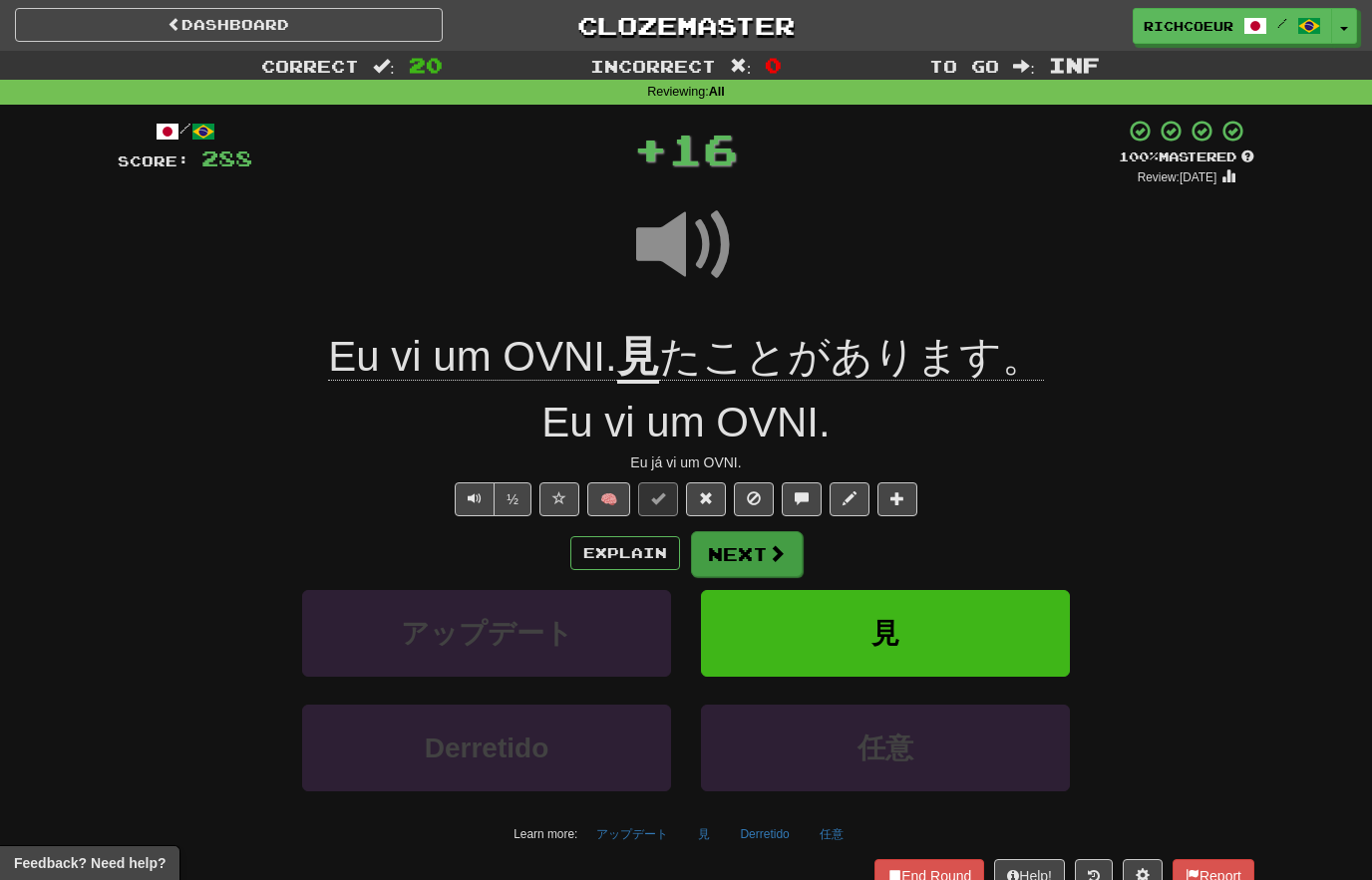 click at bounding box center [777, 553] 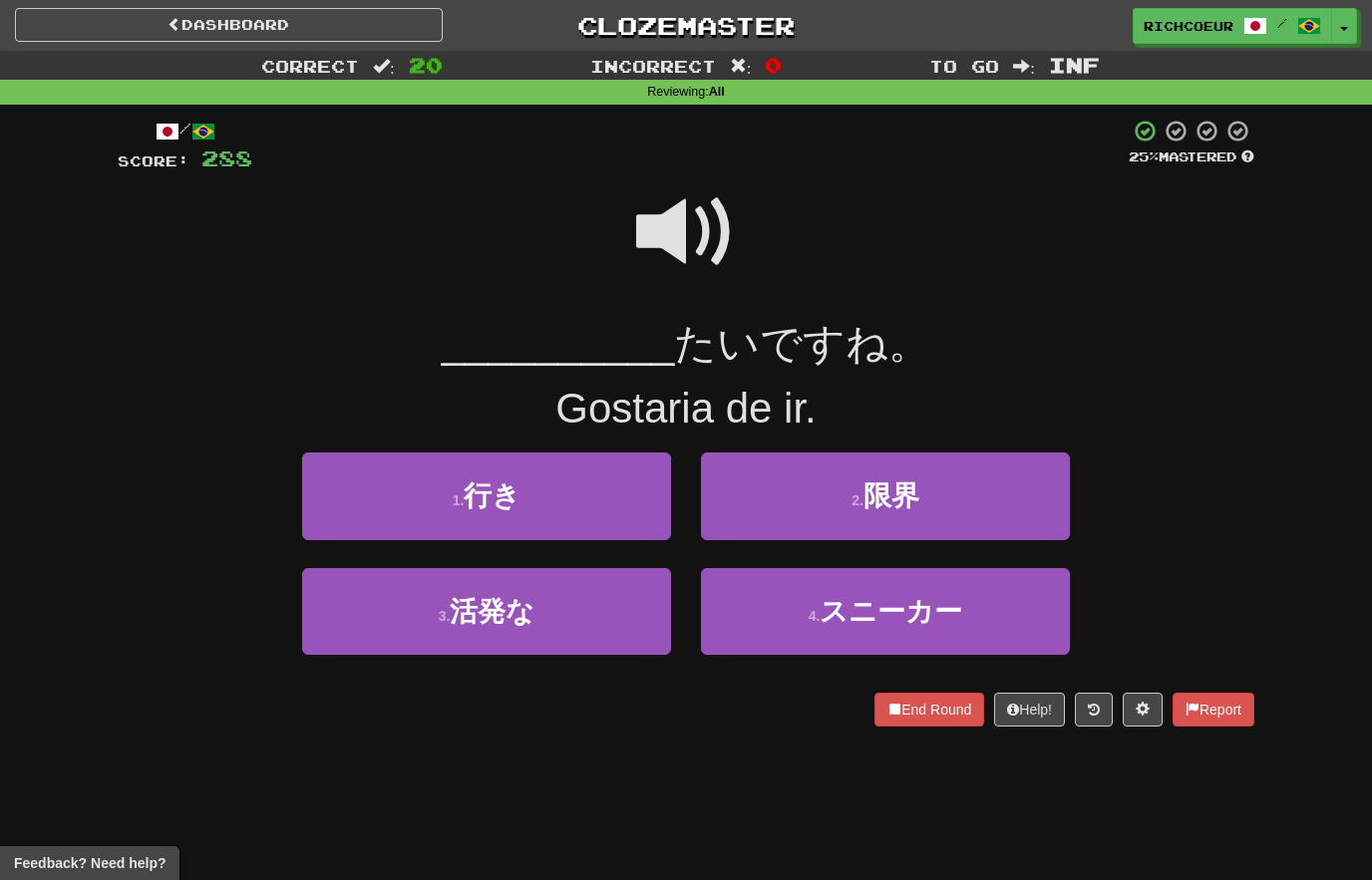 click at bounding box center (686, 232) 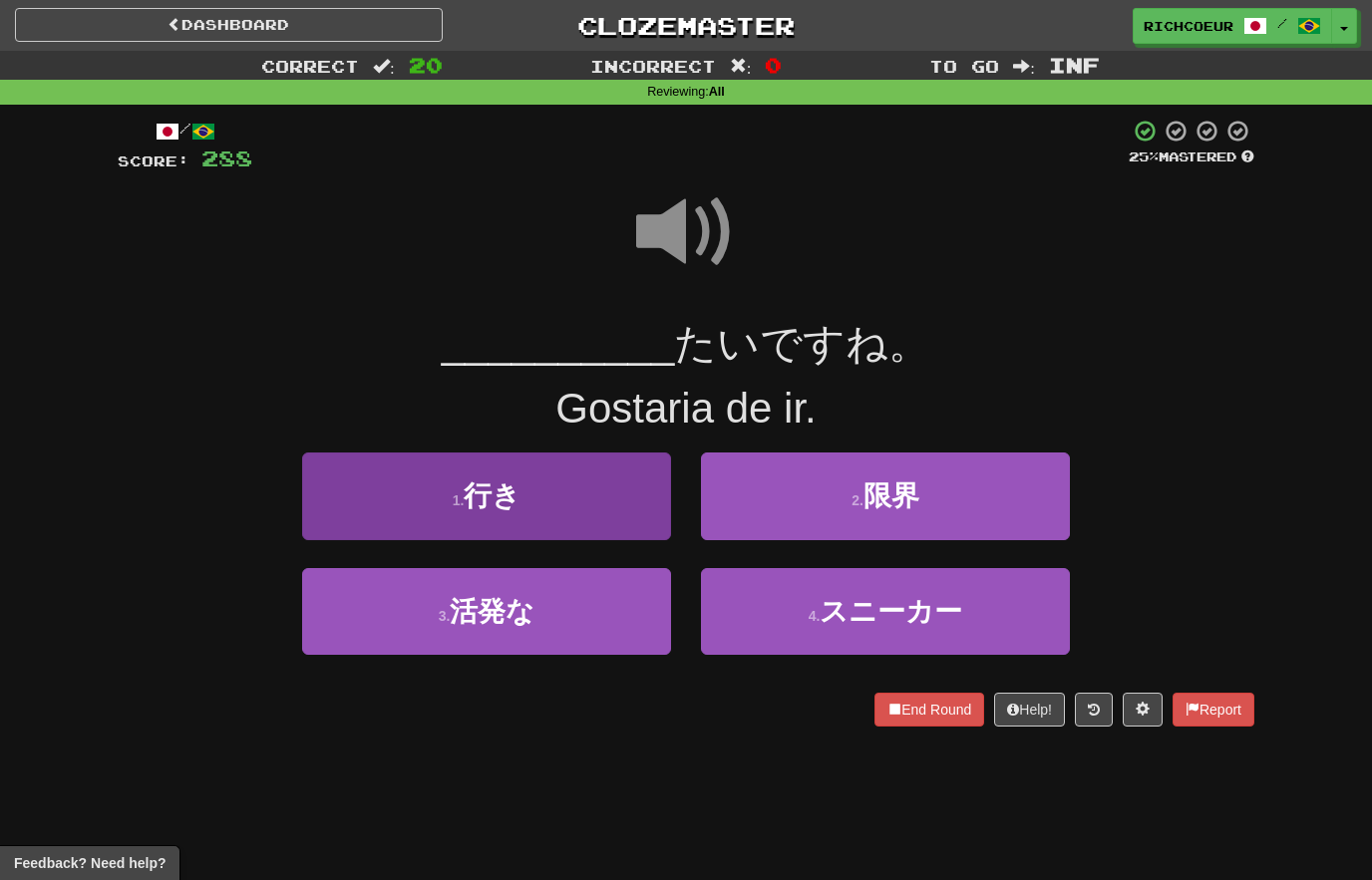 click on "1 .  行き" at bounding box center [487, 495] 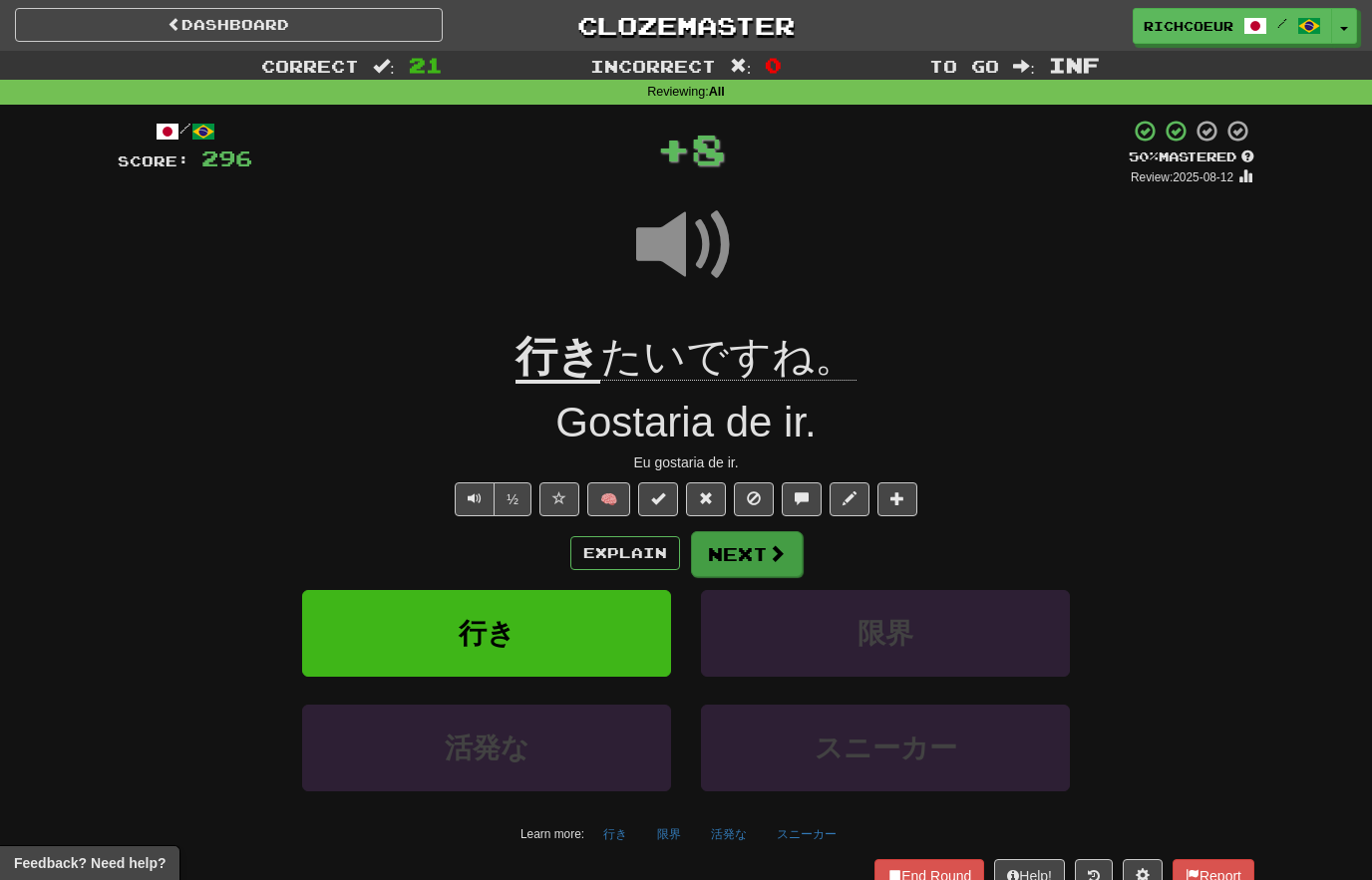 click on "Next" at bounding box center (747, 554) 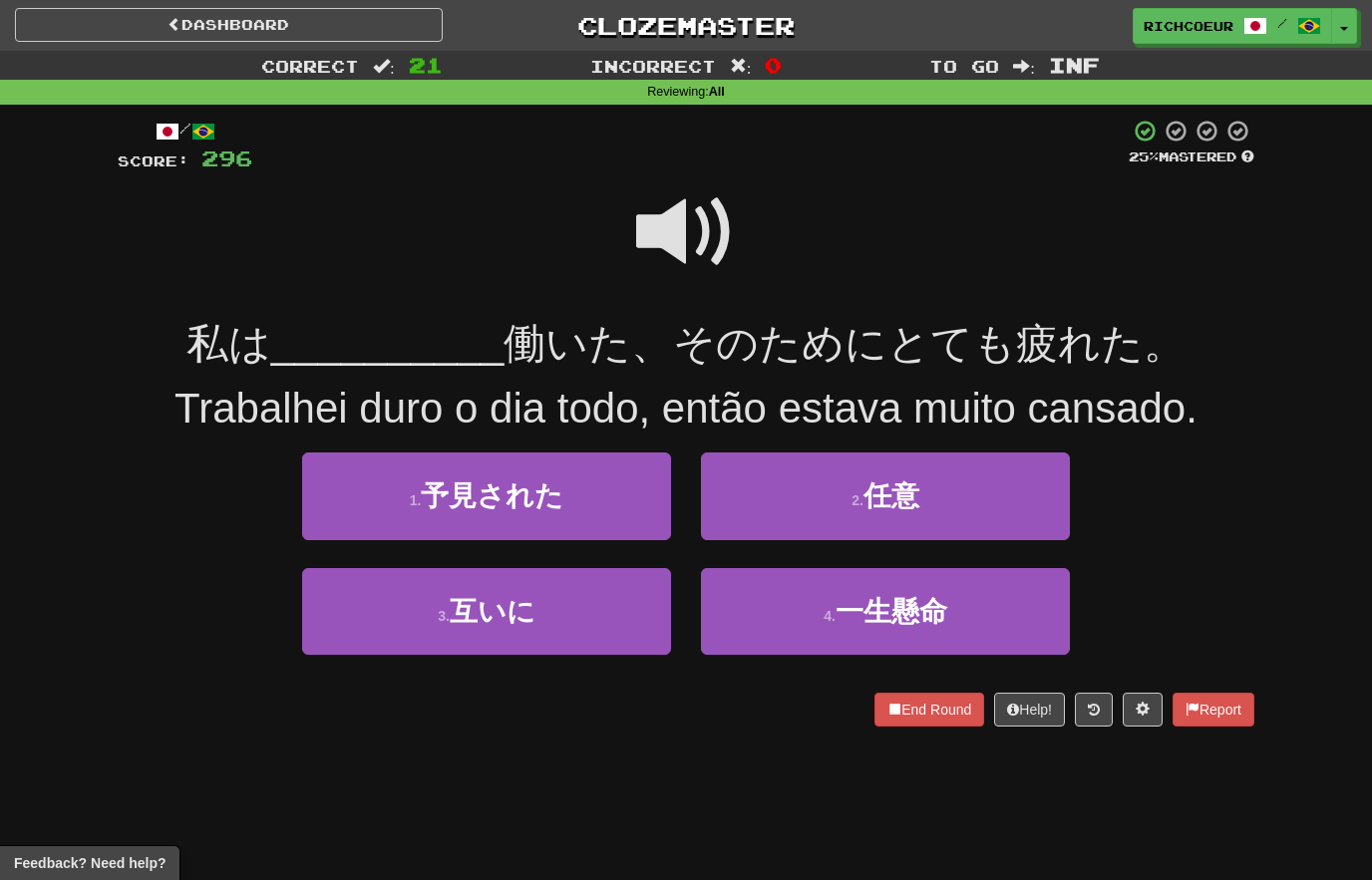 click at bounding box center (686, 232) 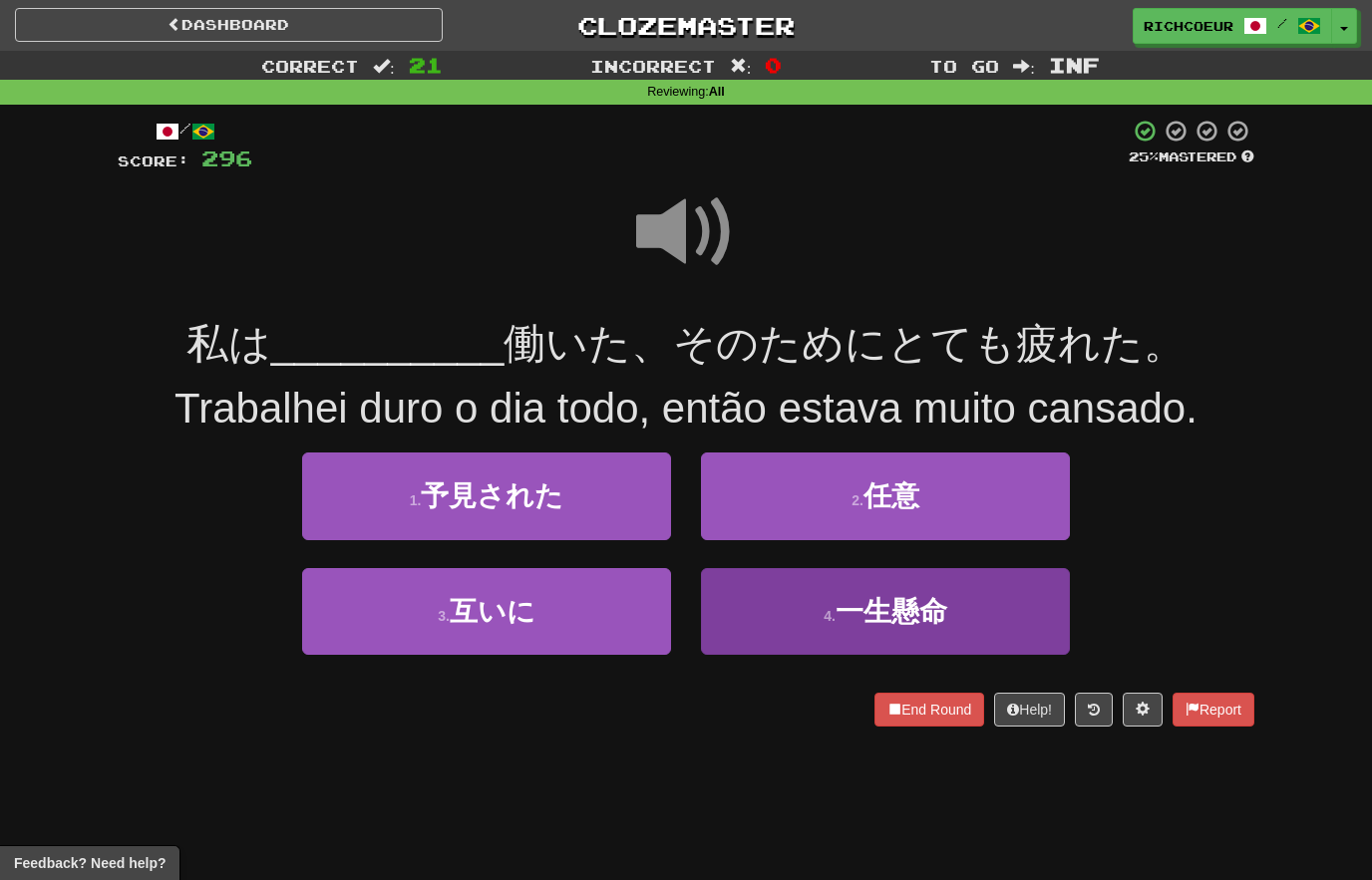 click on "4 .  一生懸命" at bounding box center [885, 611] 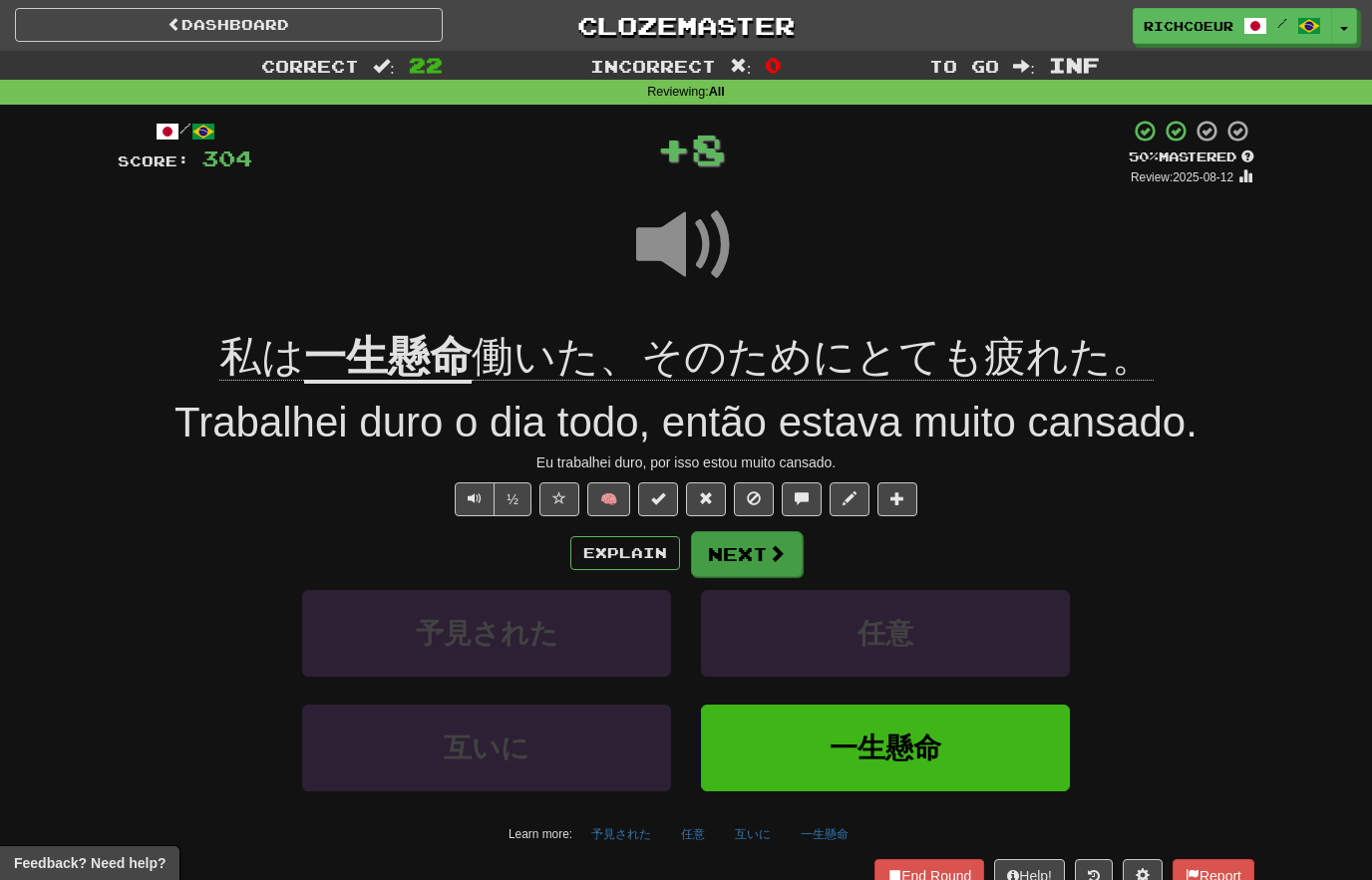 click on "Next" at bounding box center (747, 554) 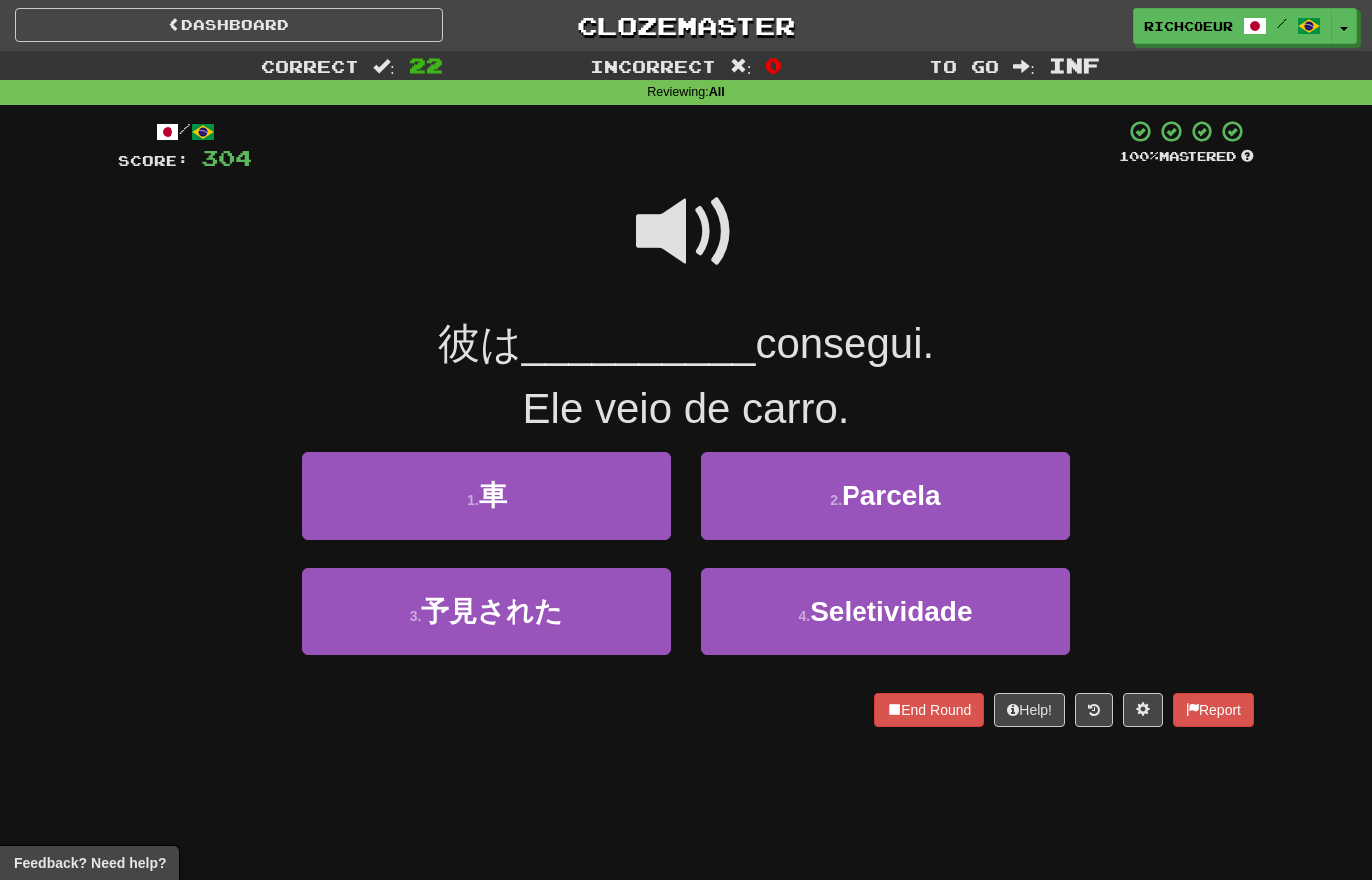 click on "1 .  車" at bounding box center [487, 495] 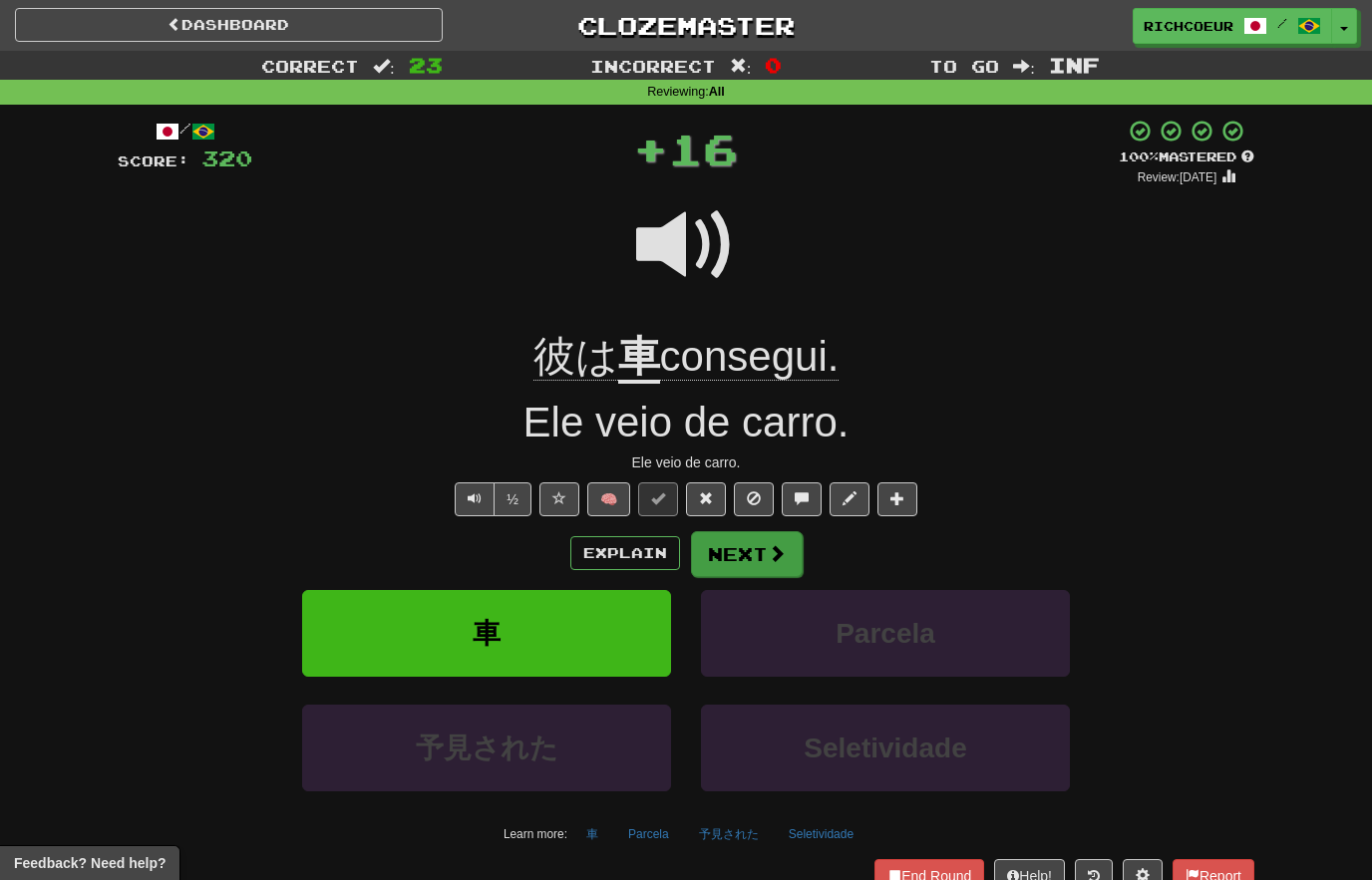 click on "Next" at bounding box center [747, 554] 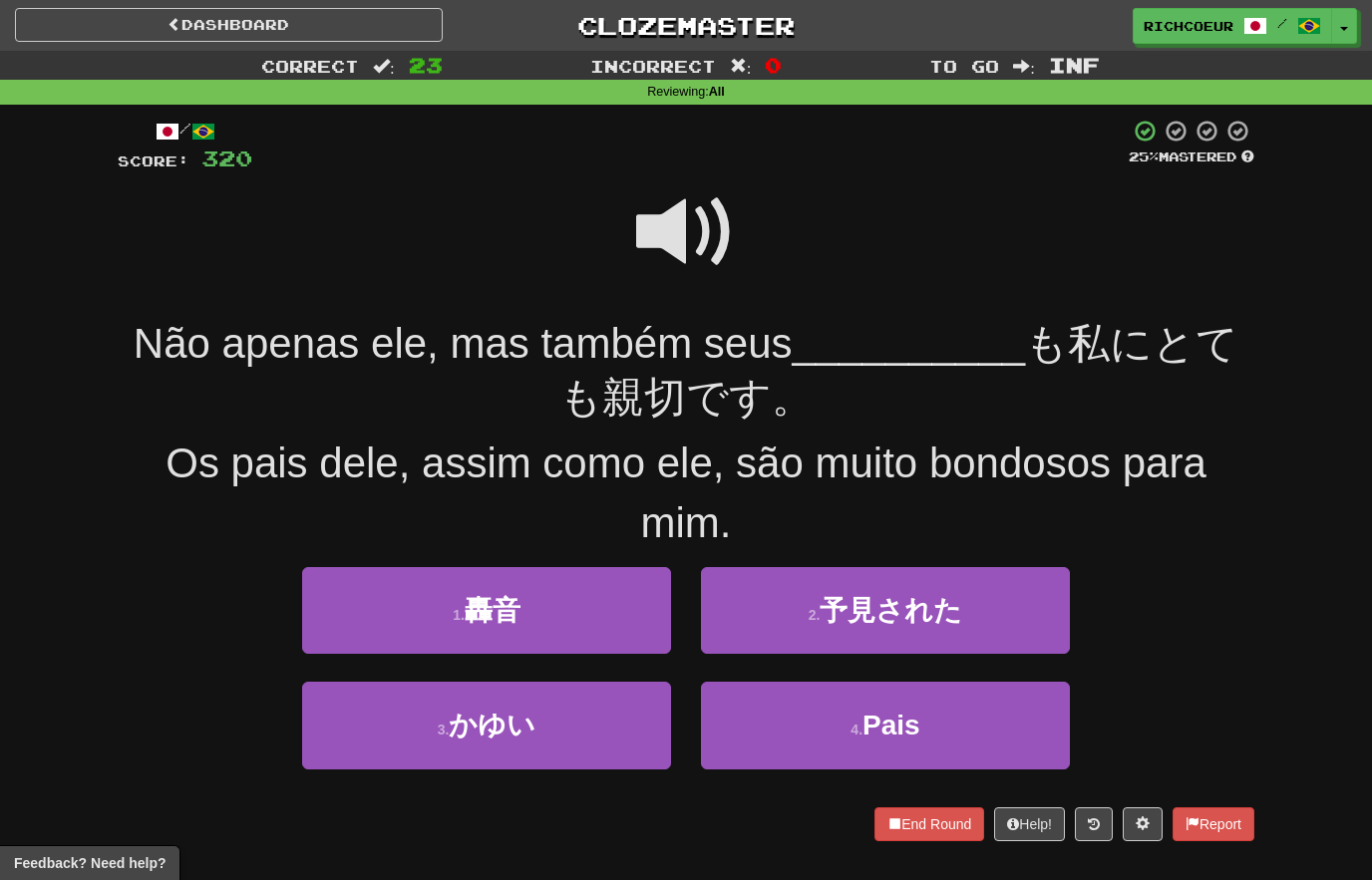 click at bounding box center [686, 232] 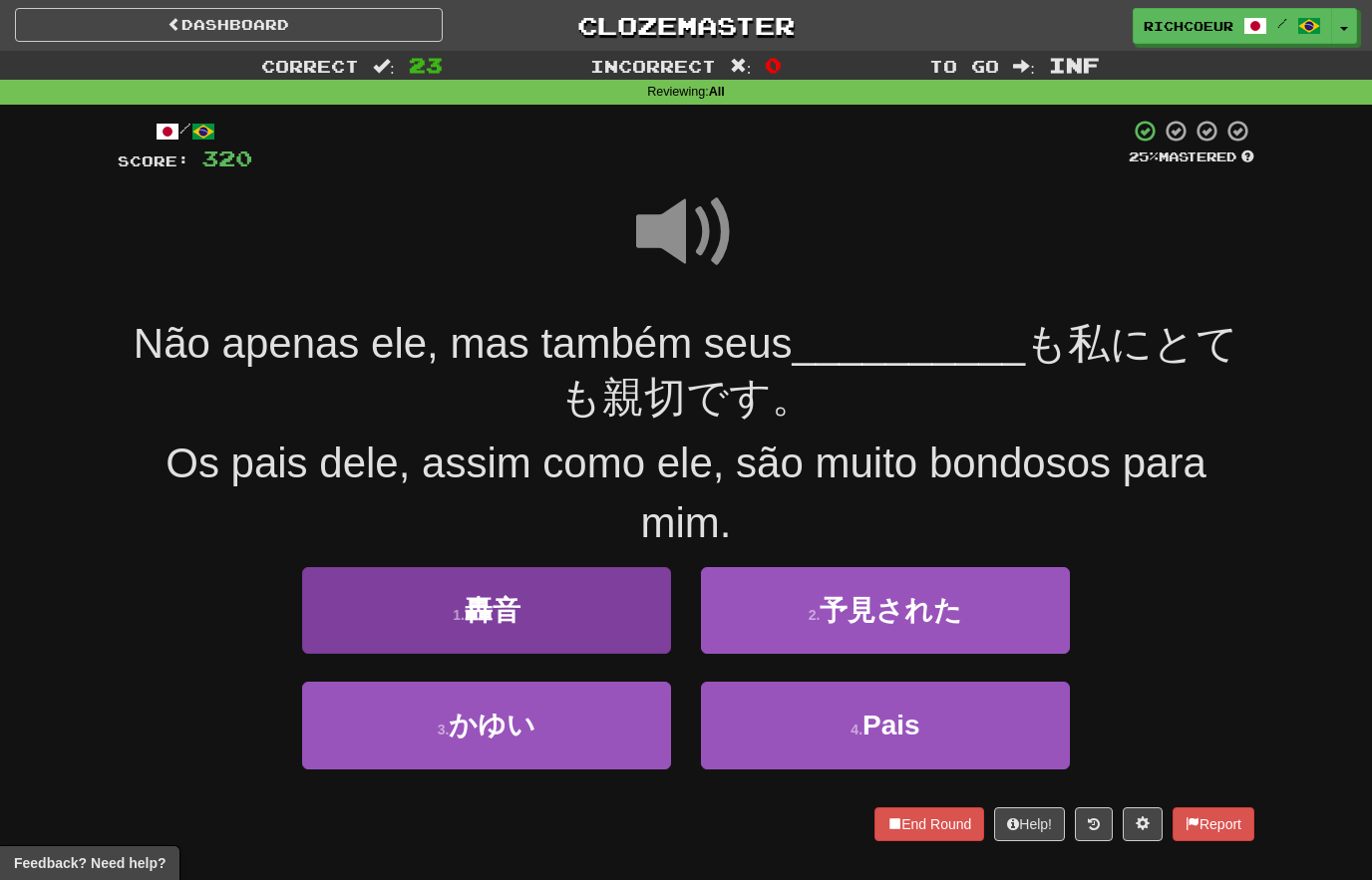 click on "1 .  轟音" at bounding box center (487, 610) 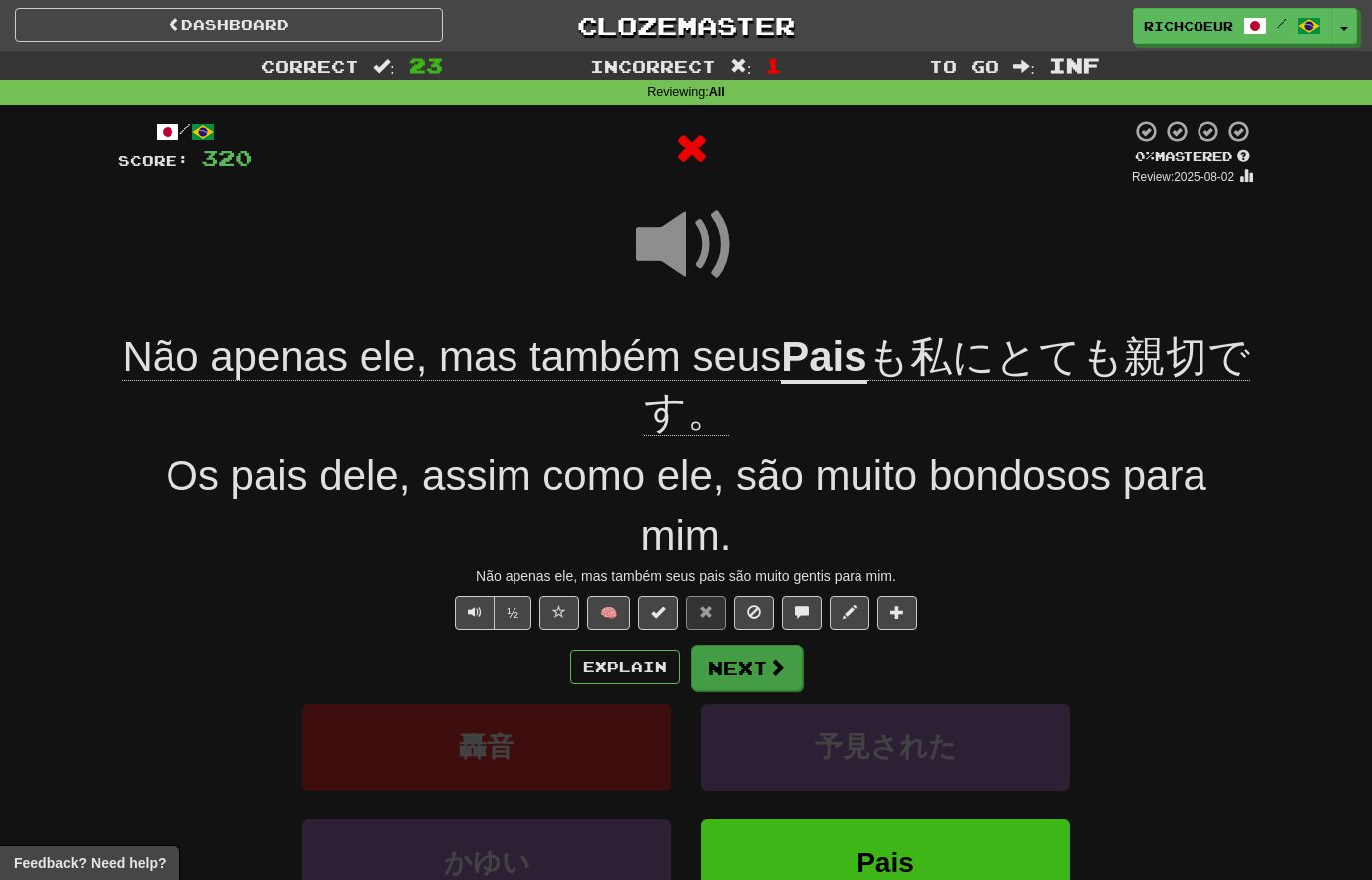 click on "Next" at bounding box center [747, 668] 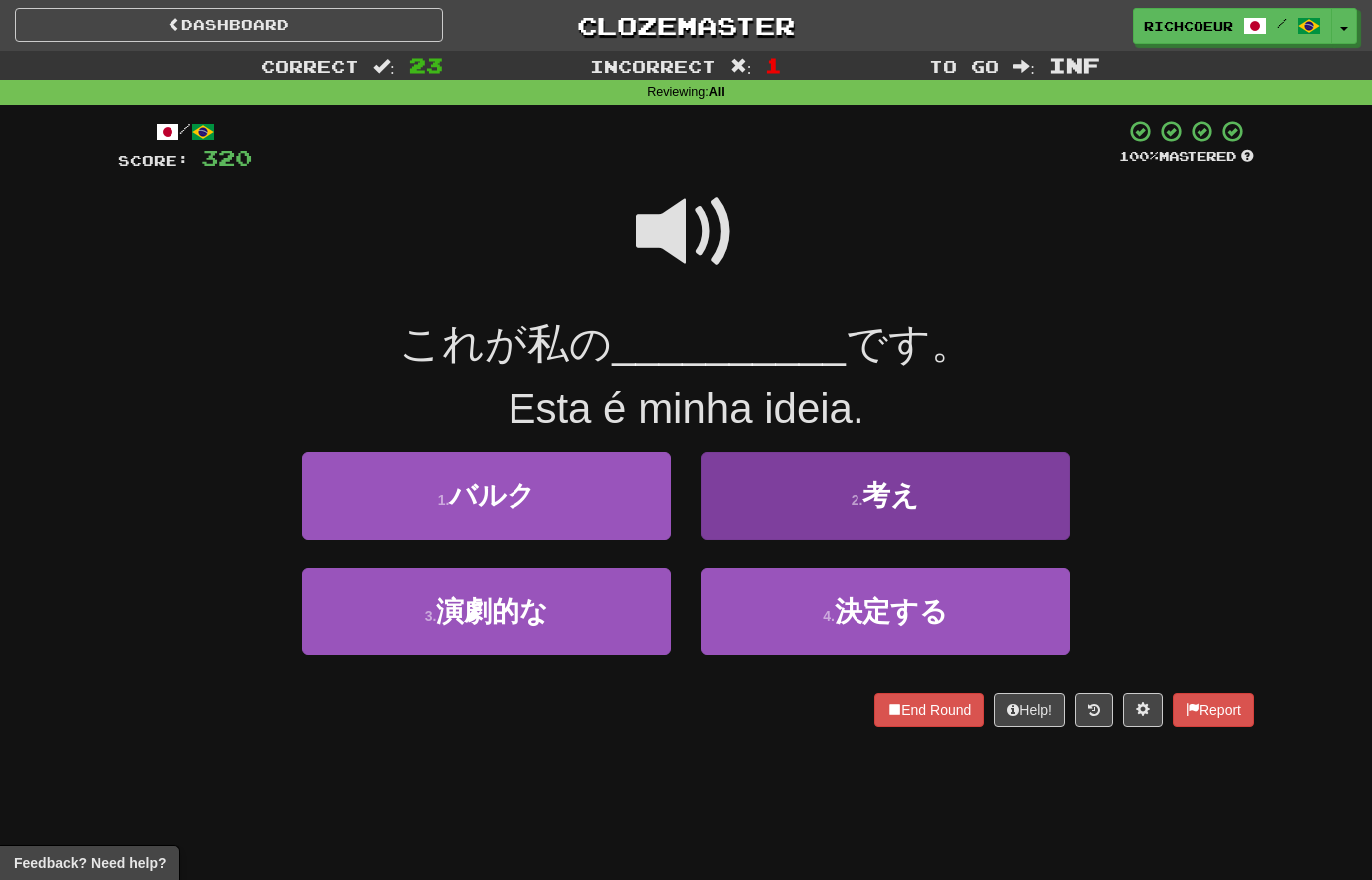 click on "2 .  考え" at bounding box center (885, 495) 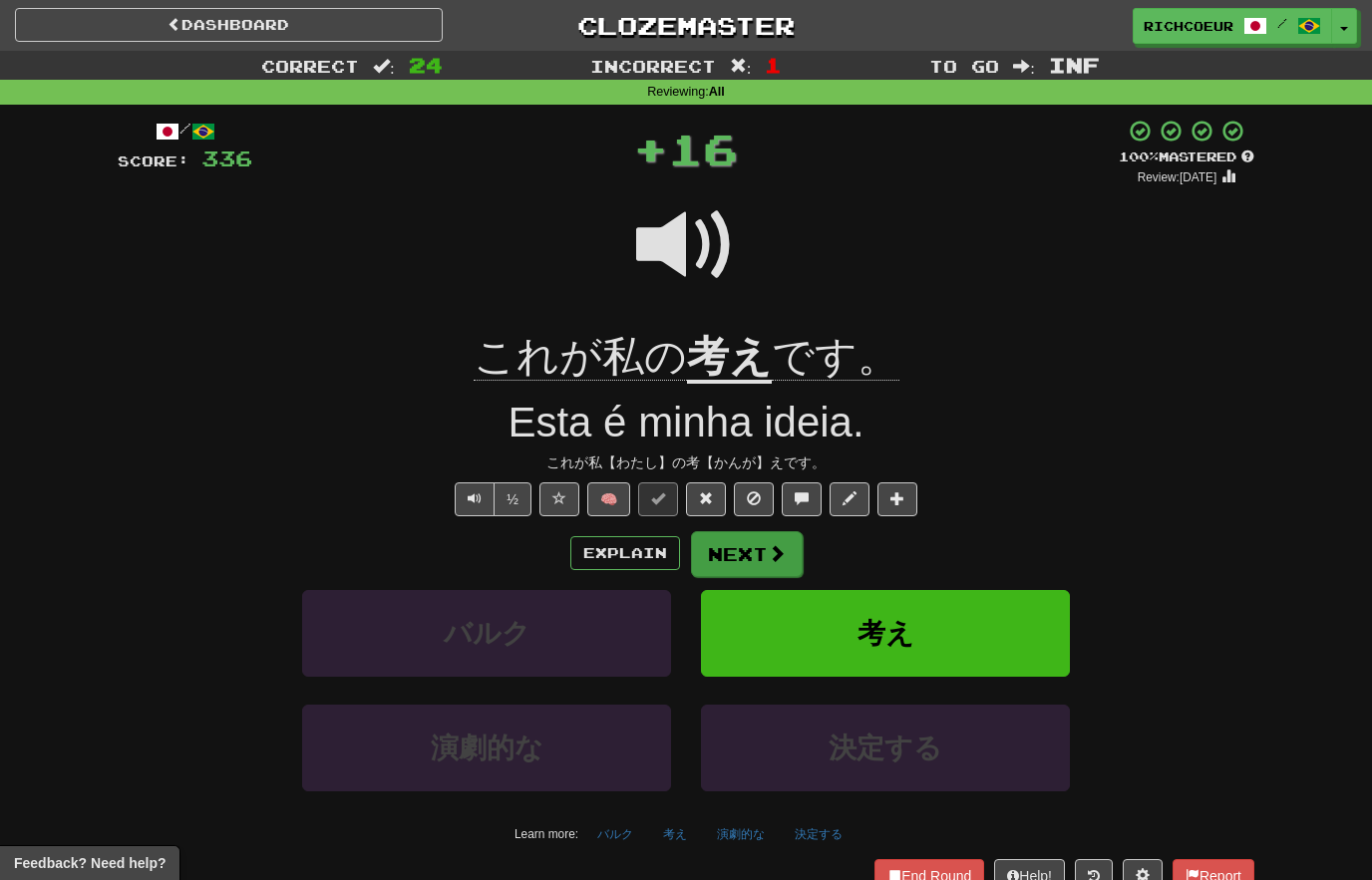 click at bounding box center [777, 553] 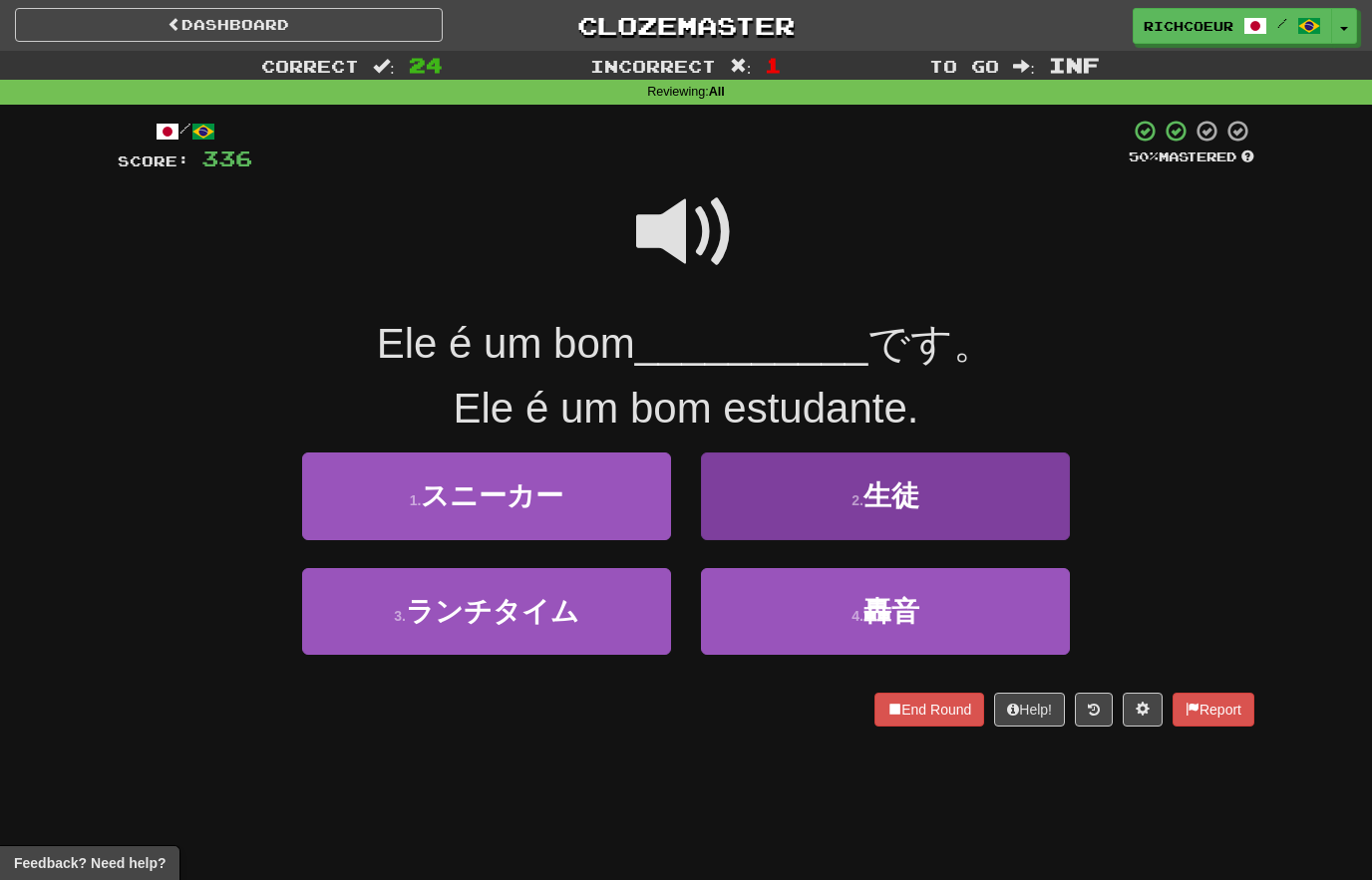 click on "2 .  生徒" at bounding box center [885, 495] 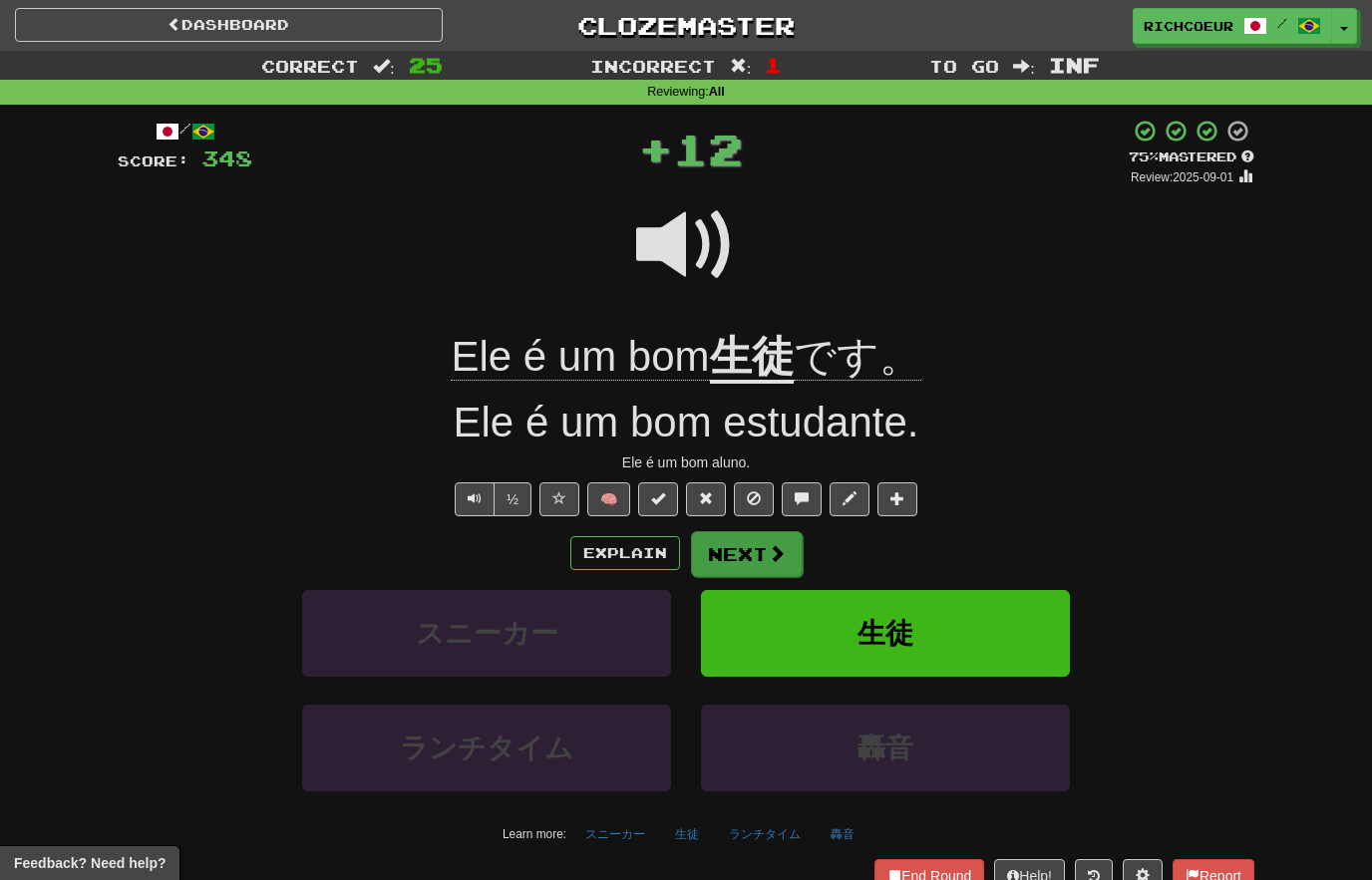 click on "Next" at bounding box center [747, 554] 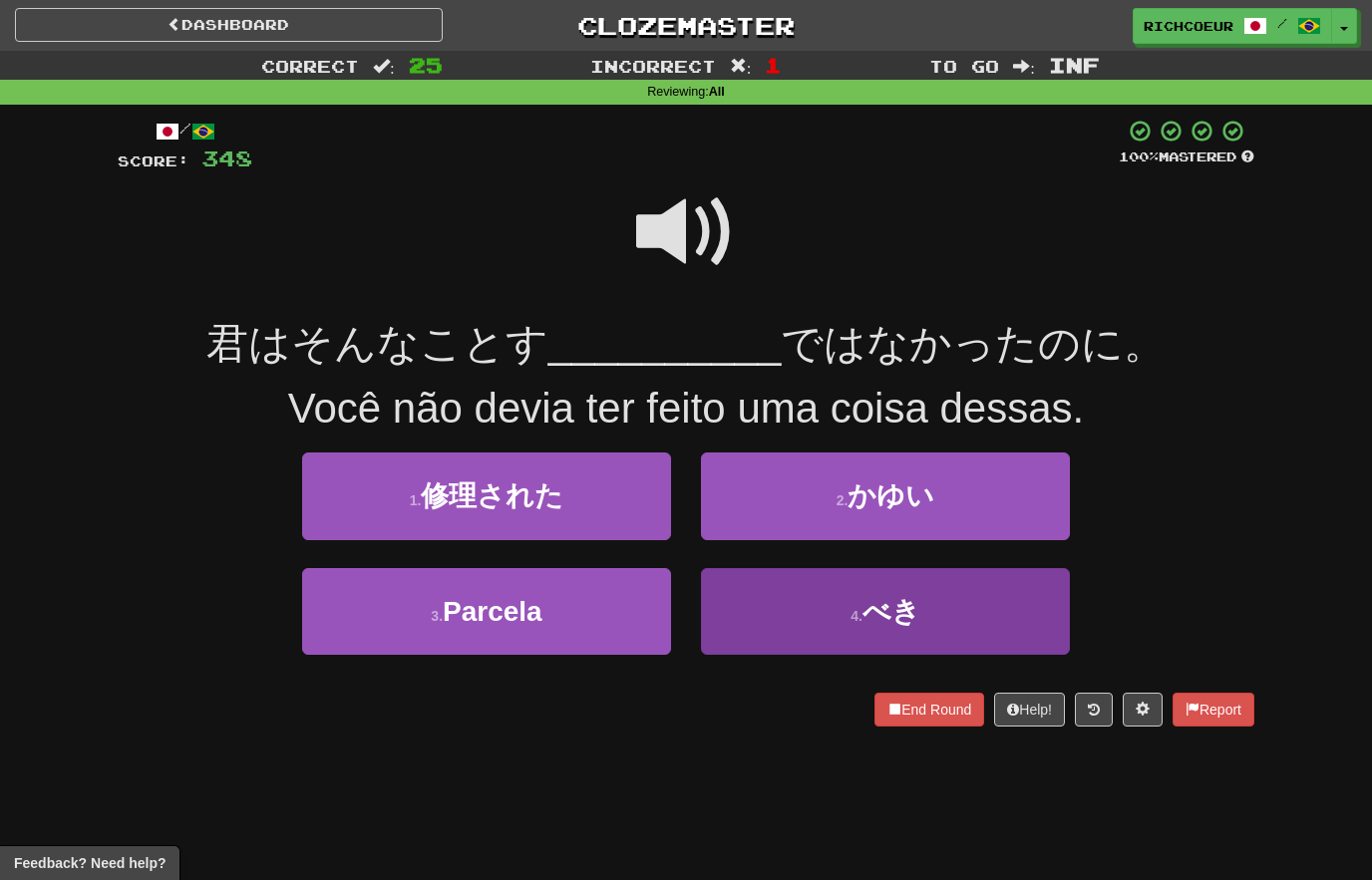 click on "4 .  べき" at bounding box center (885, 611) 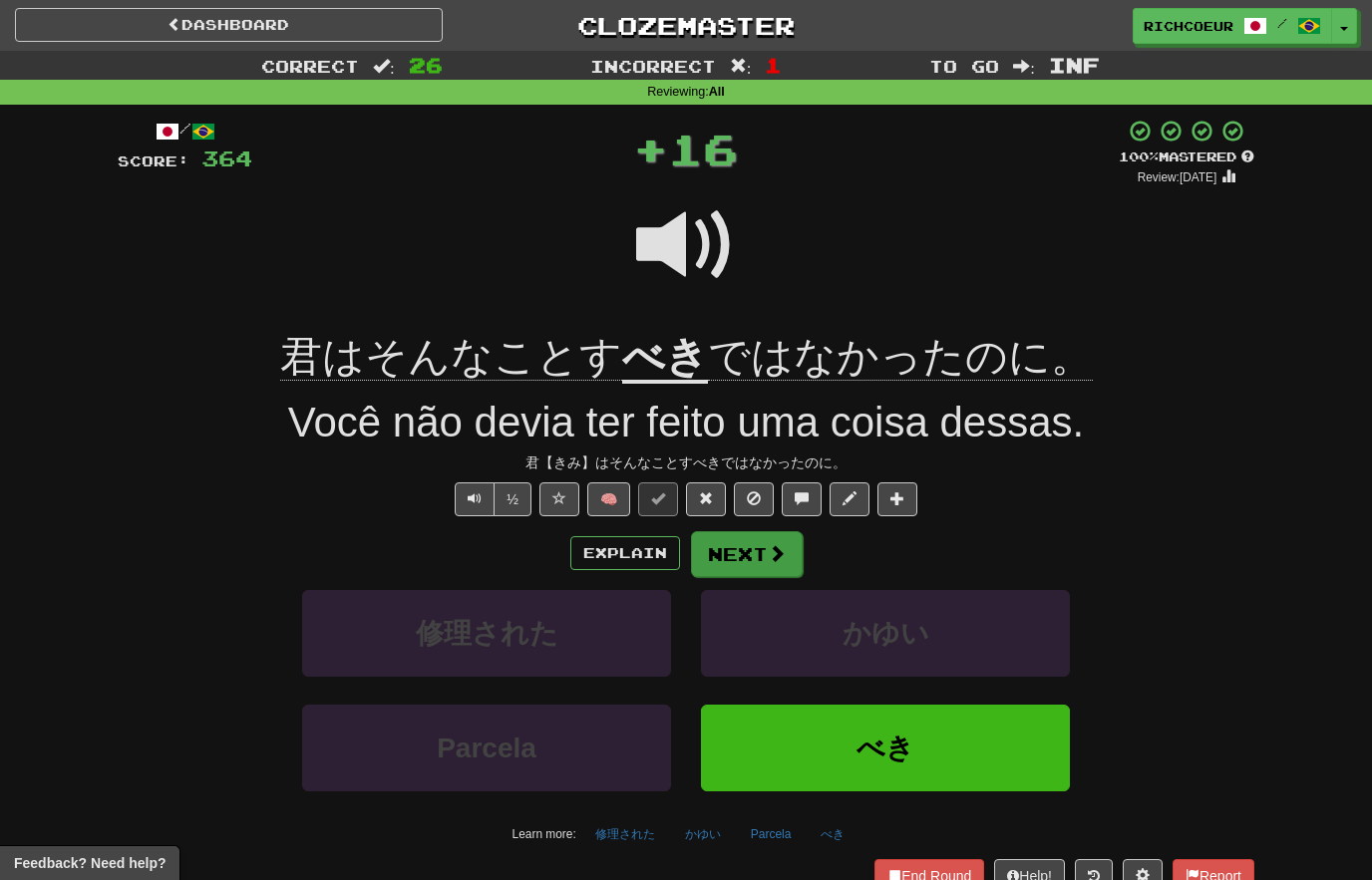 click at bounding box center [777, 553] 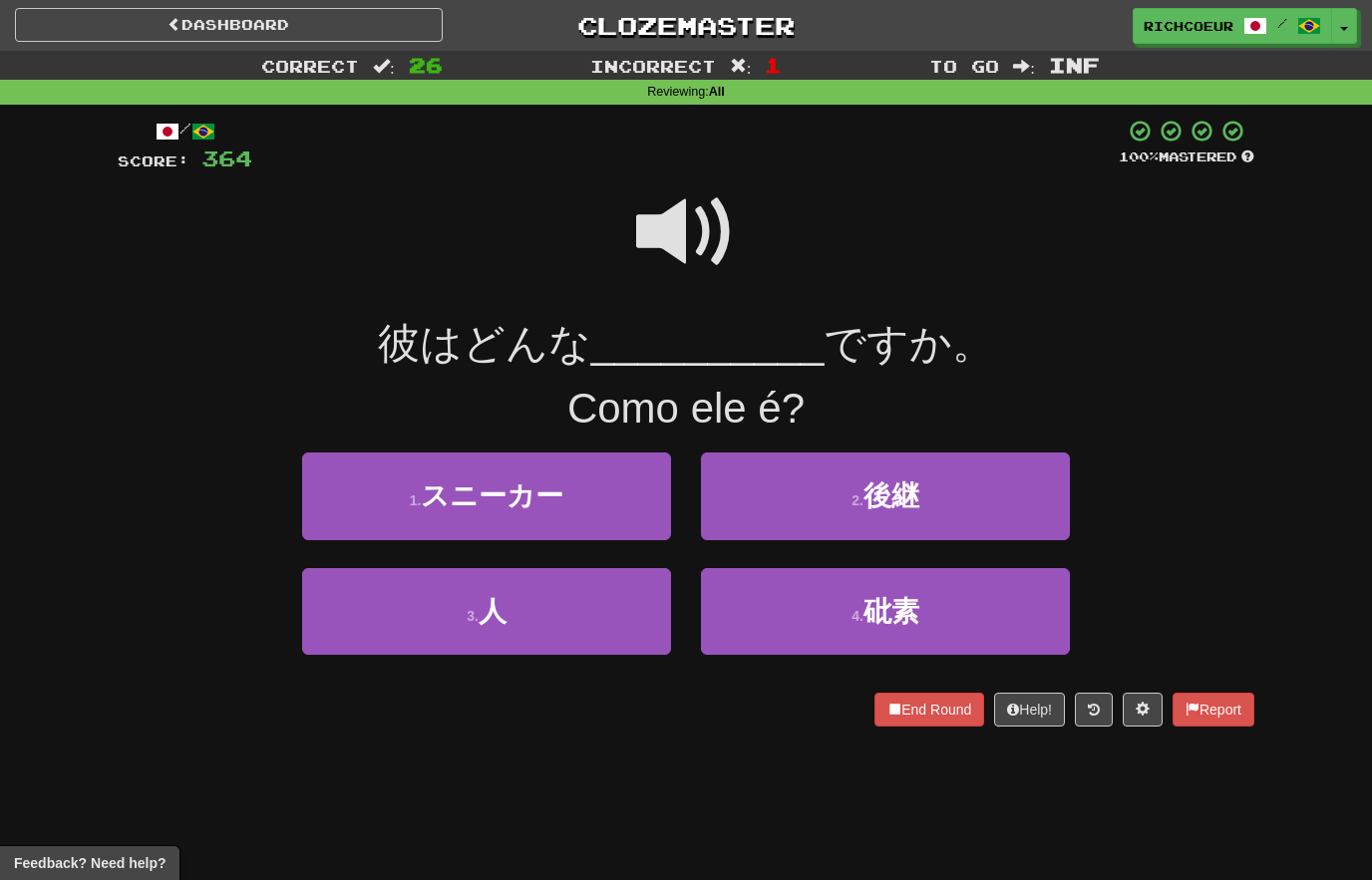 click on "3 .  人" at bounding box center [487, 611] 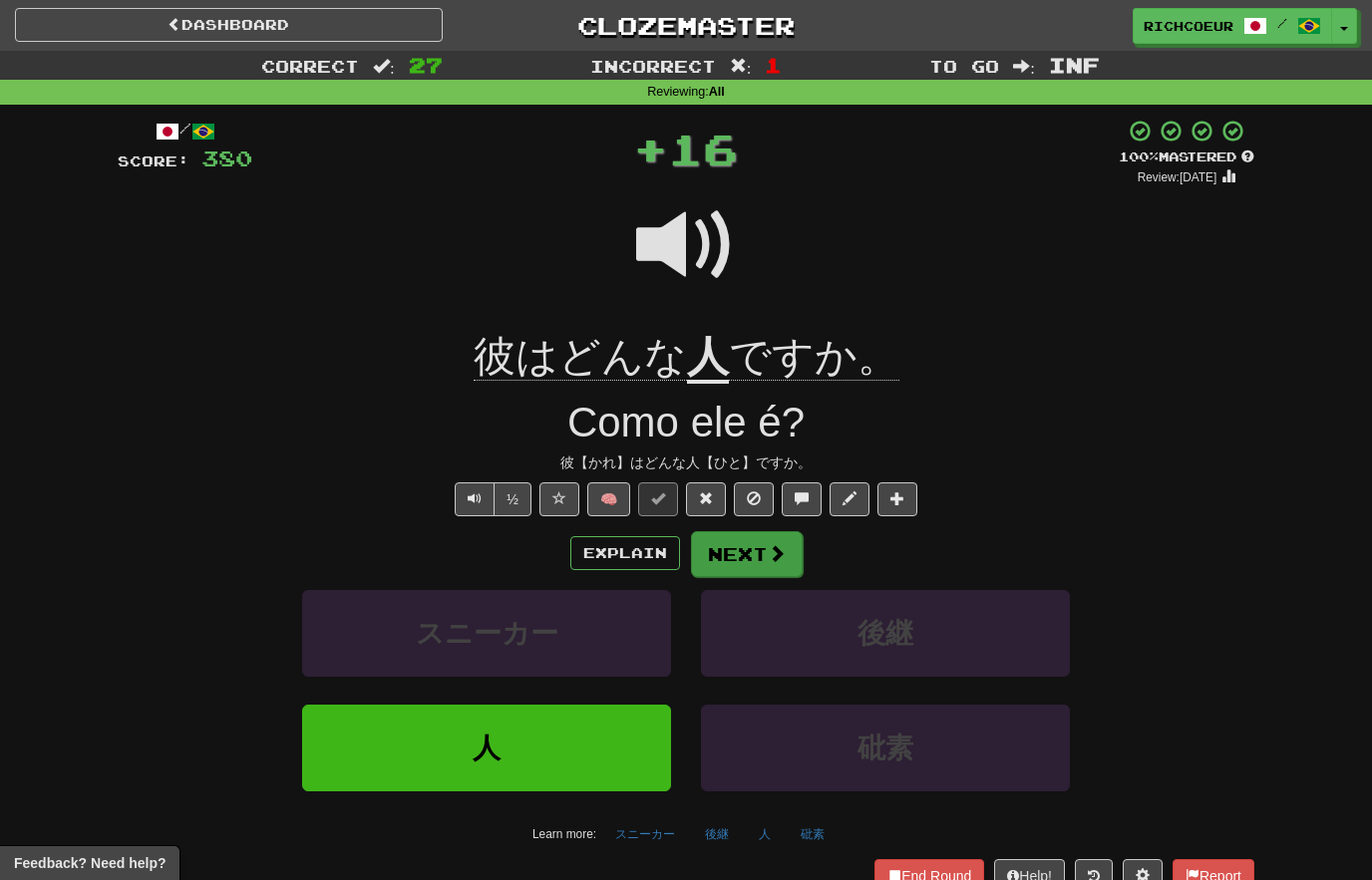 click on "Next" at bounding box center (747, 554) 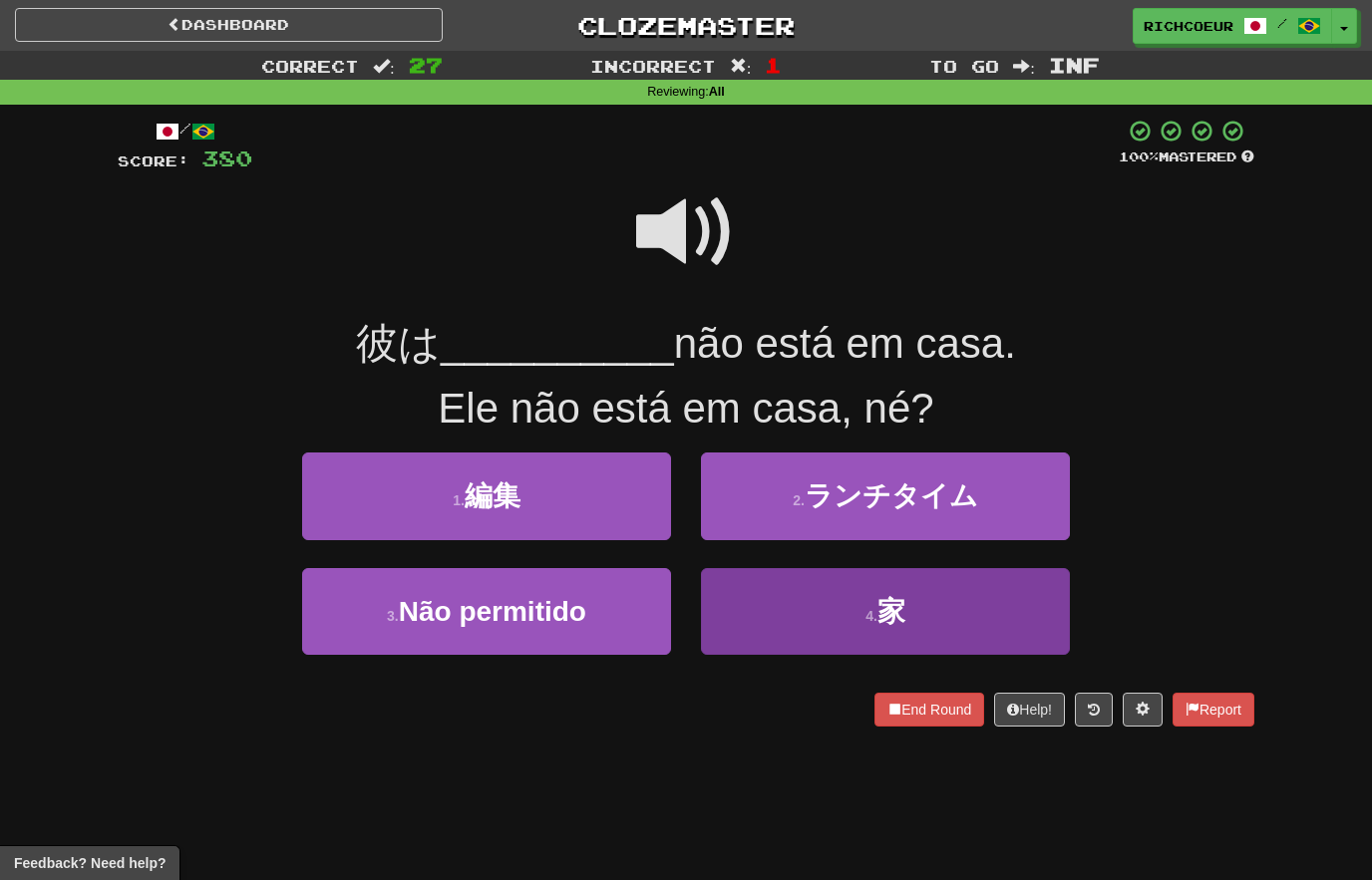 click on "4 .  家" at bounding box center (885, 611) 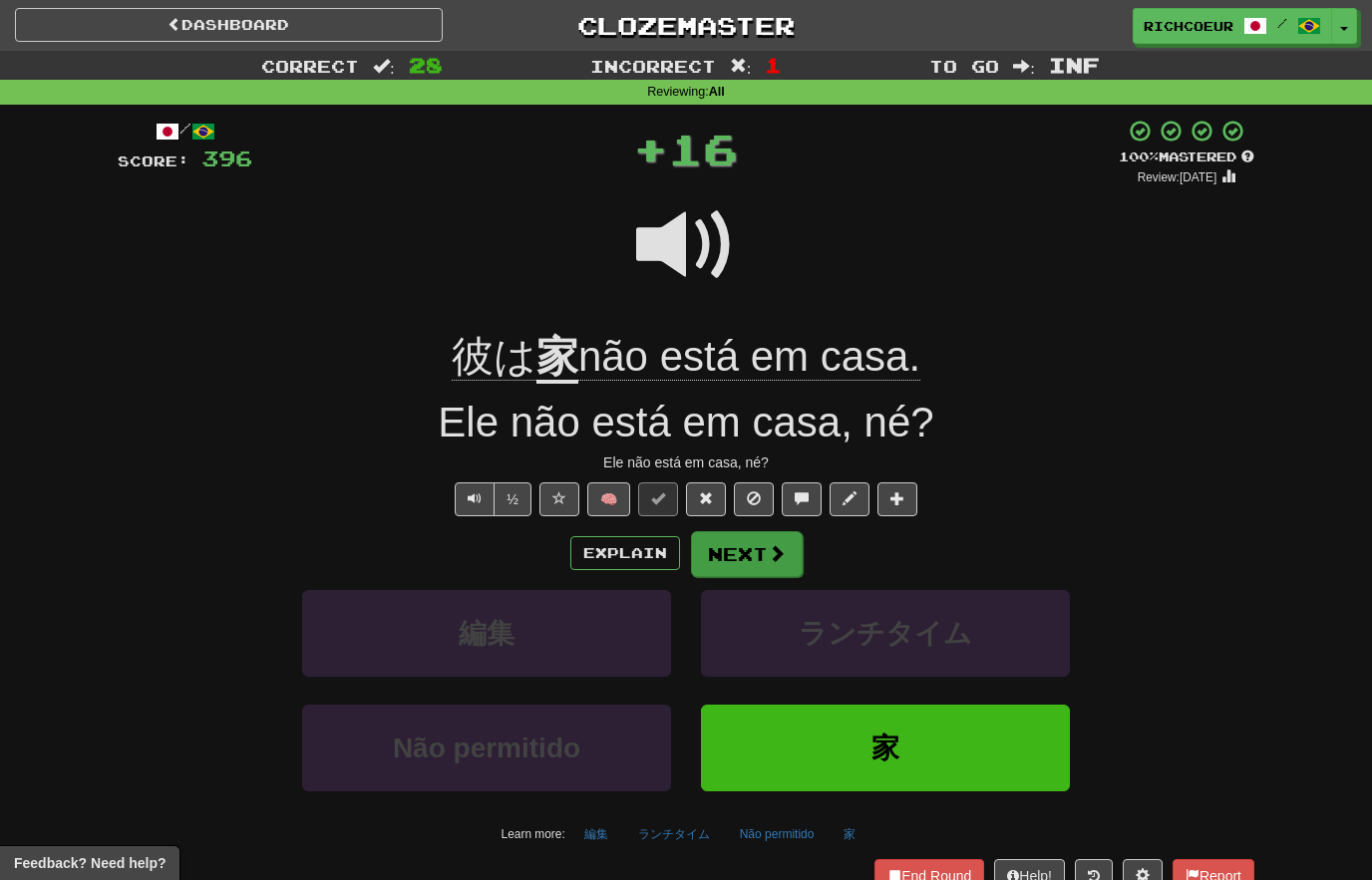 click at bounding box center [777, 553] 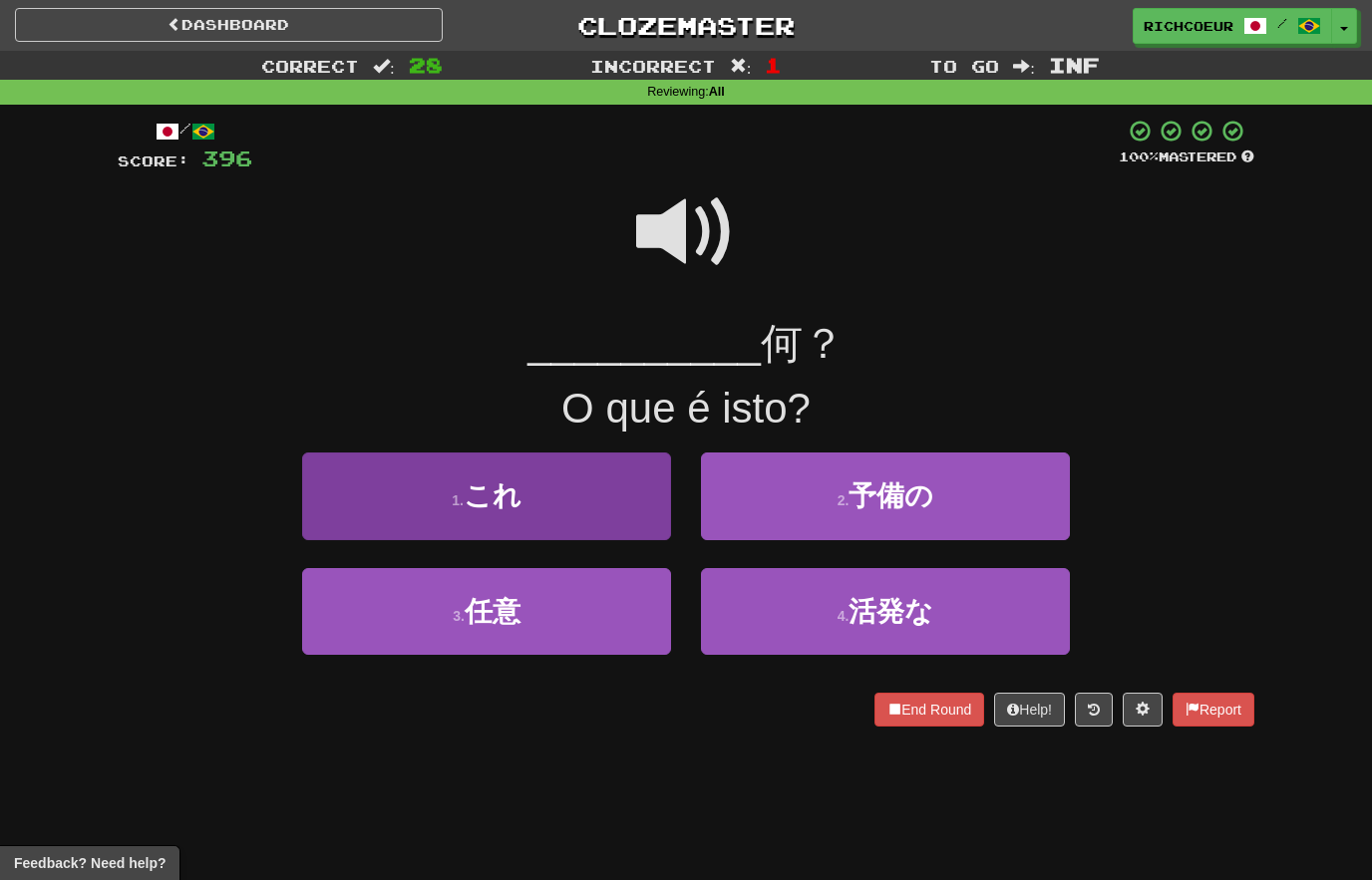 click on "1 .  これ" at bounding box center (487, 495) 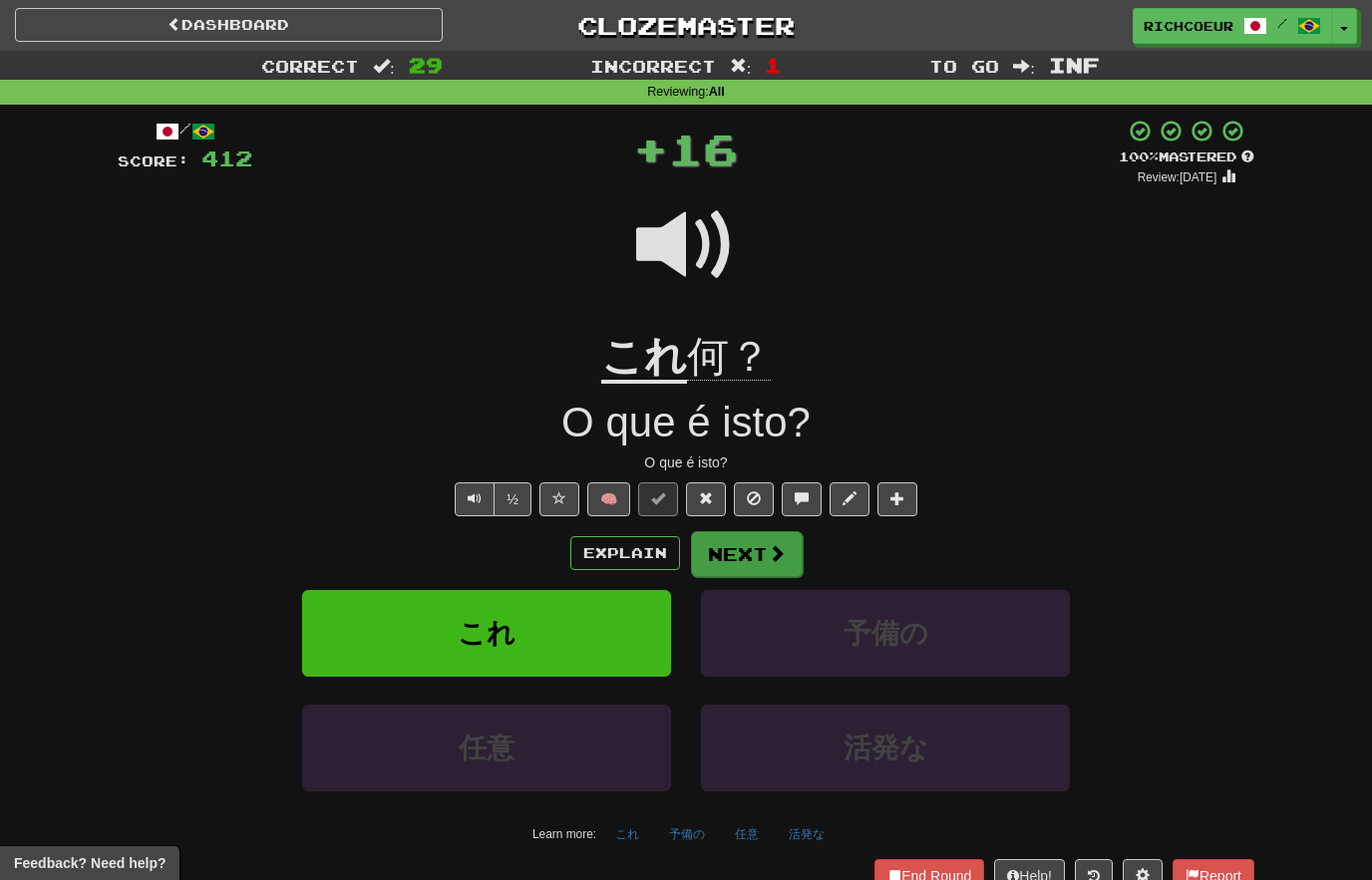 click at bounding box center (777, 553) 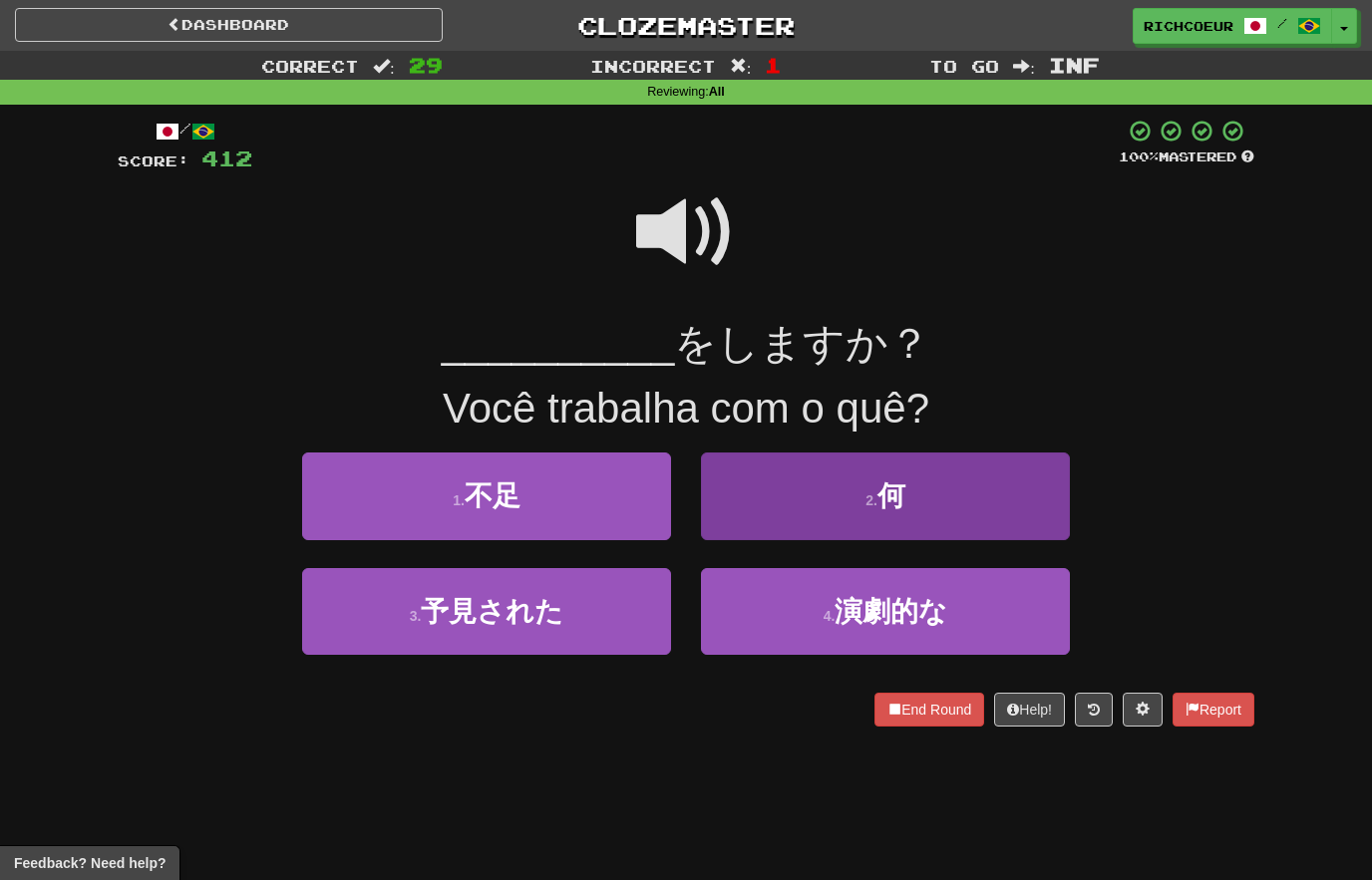 click on "2 .  何" at bounding box center (885, 495) 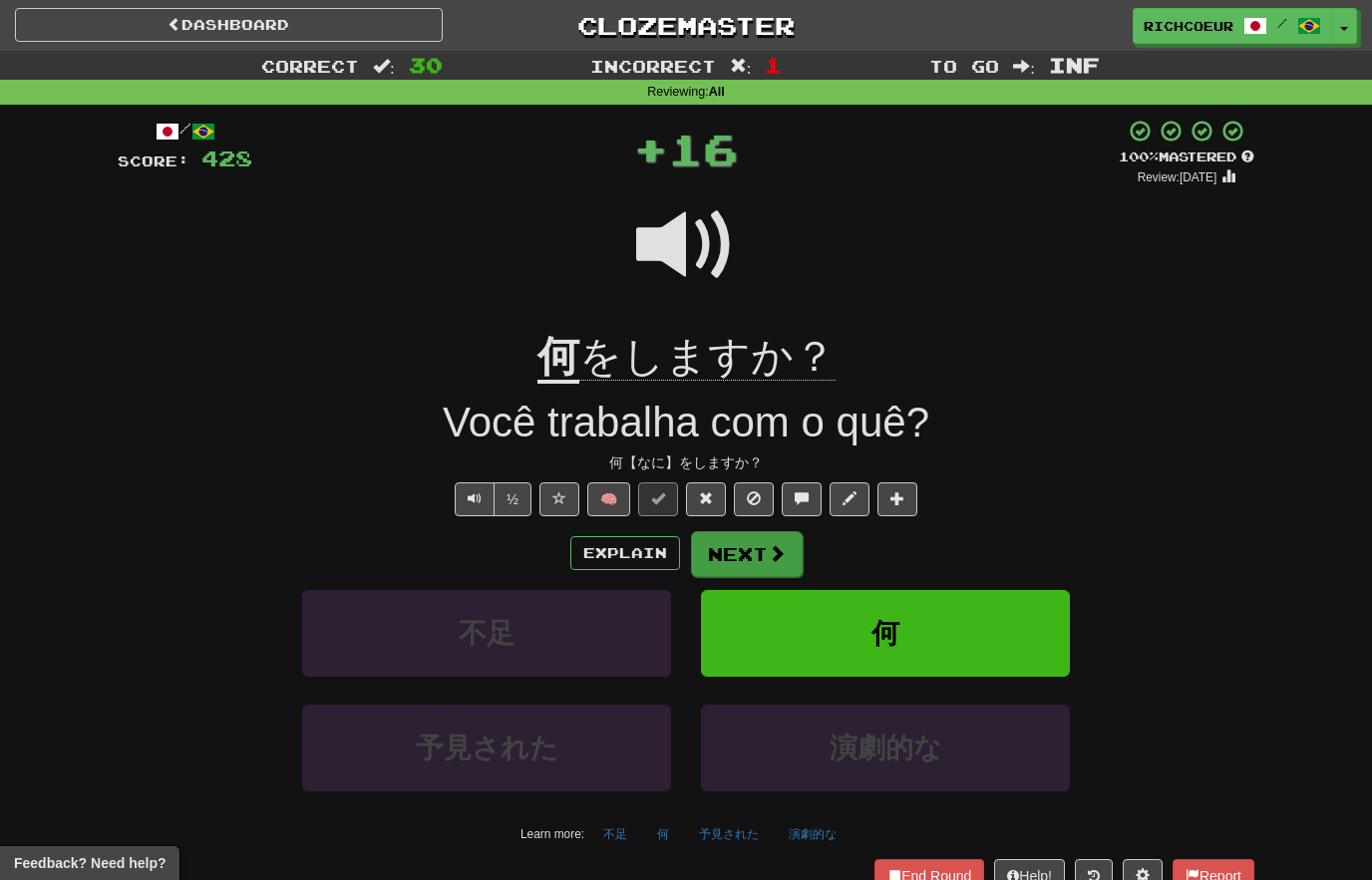 click at bounding box center [777, 553] 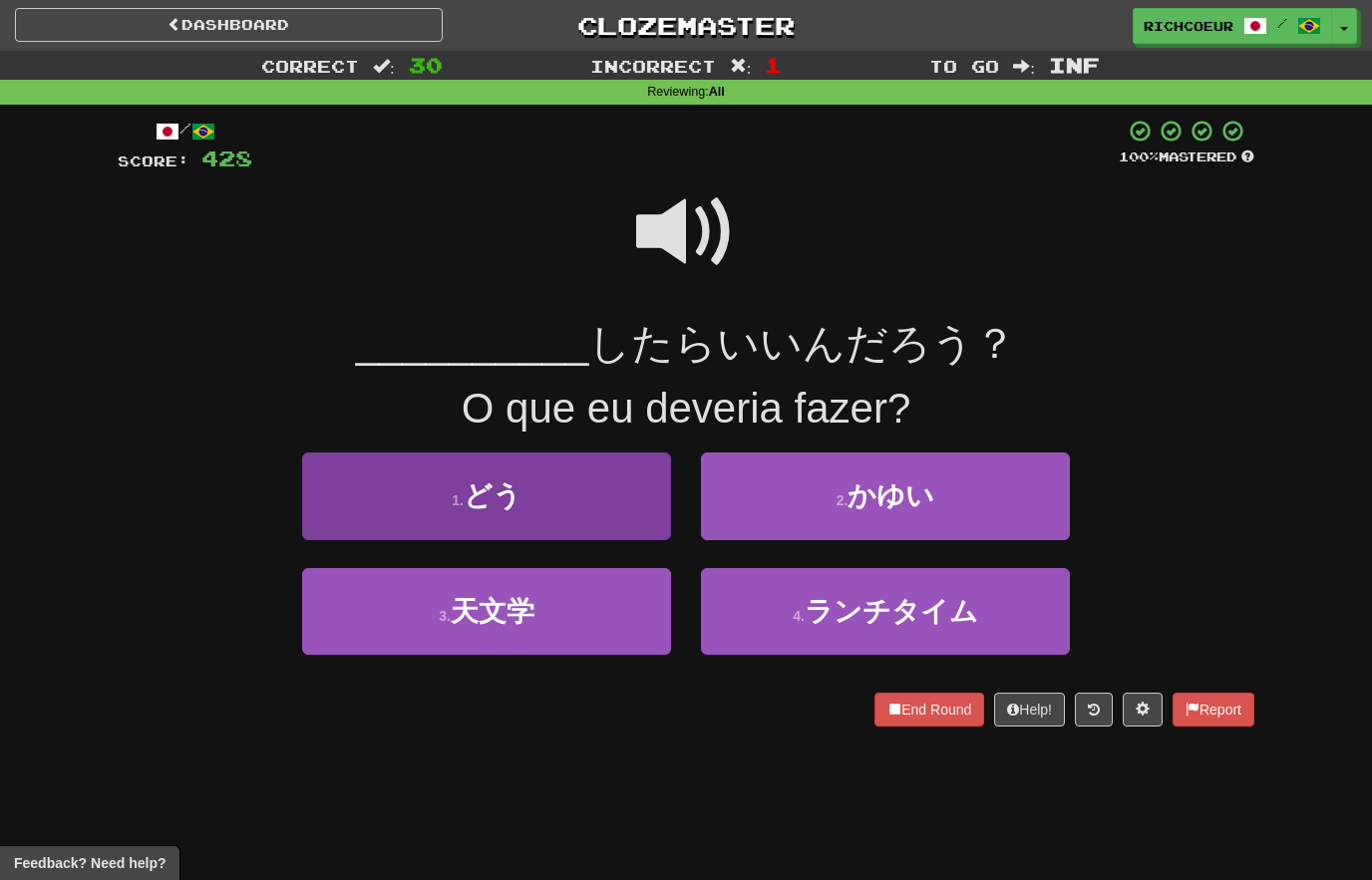 click on "1 .  どう" at bounding box center [487, 495] 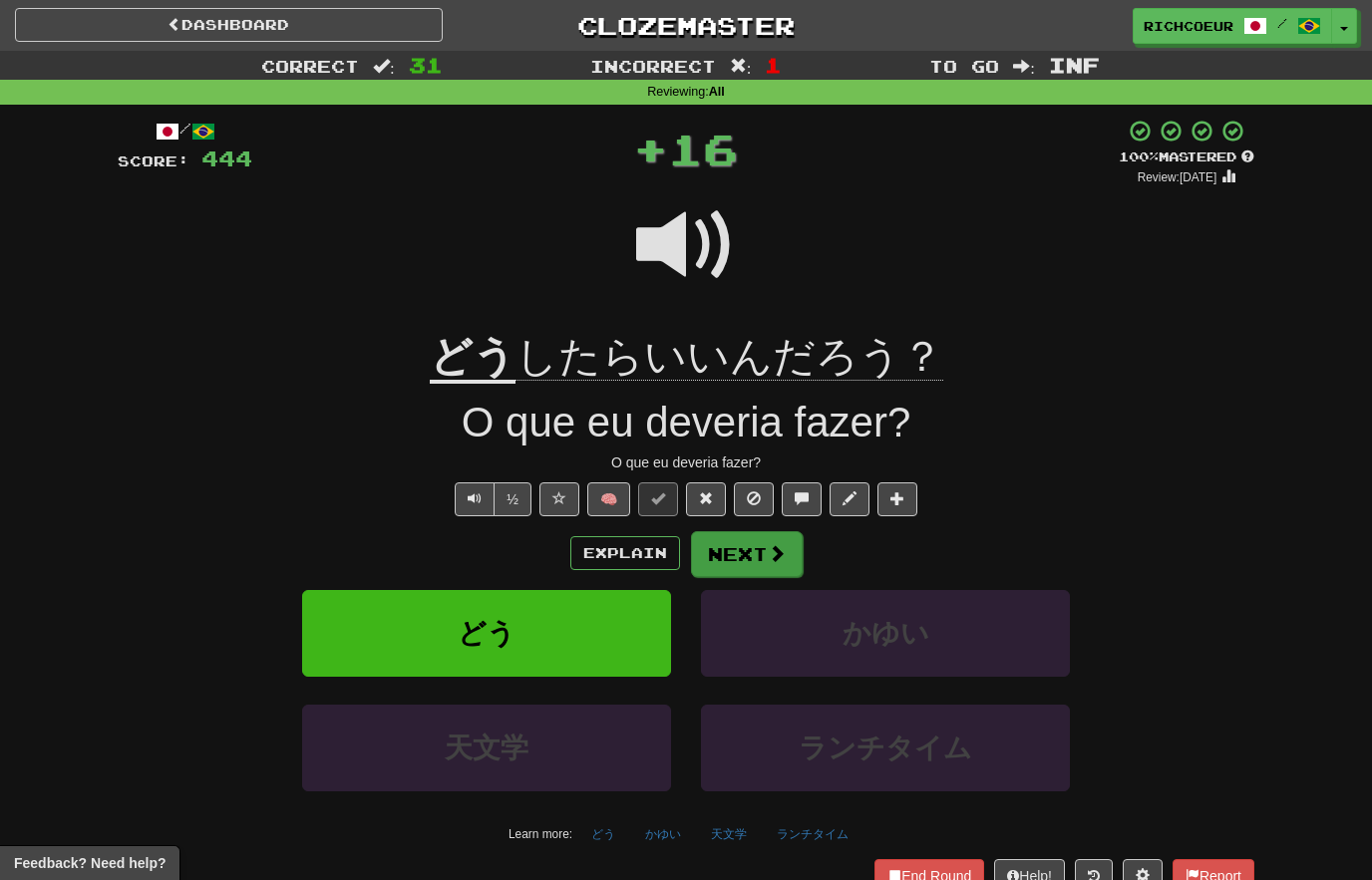 click at bounding box center (777, 553) 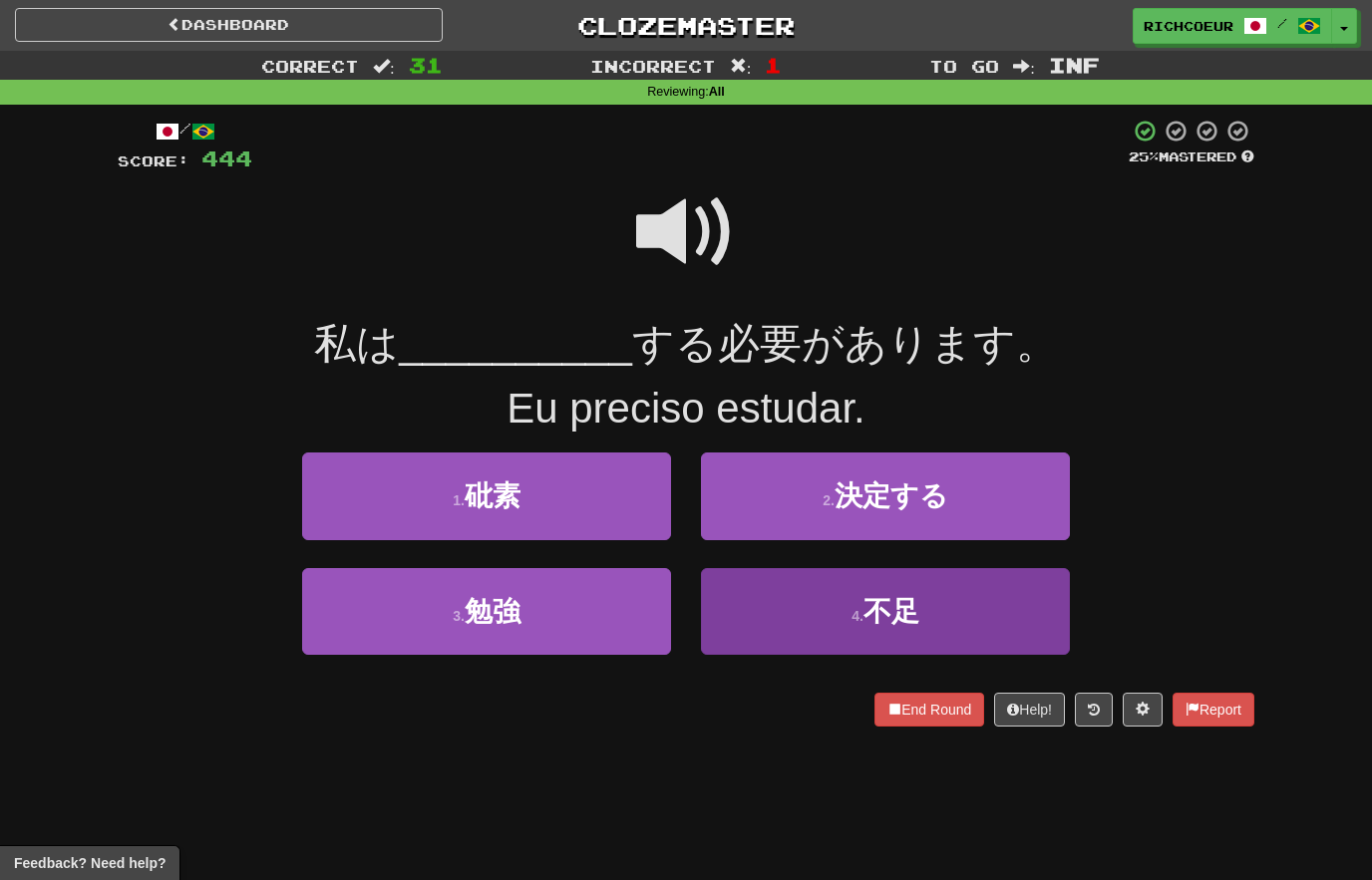click on "falta" at bounding box center (885, 611) 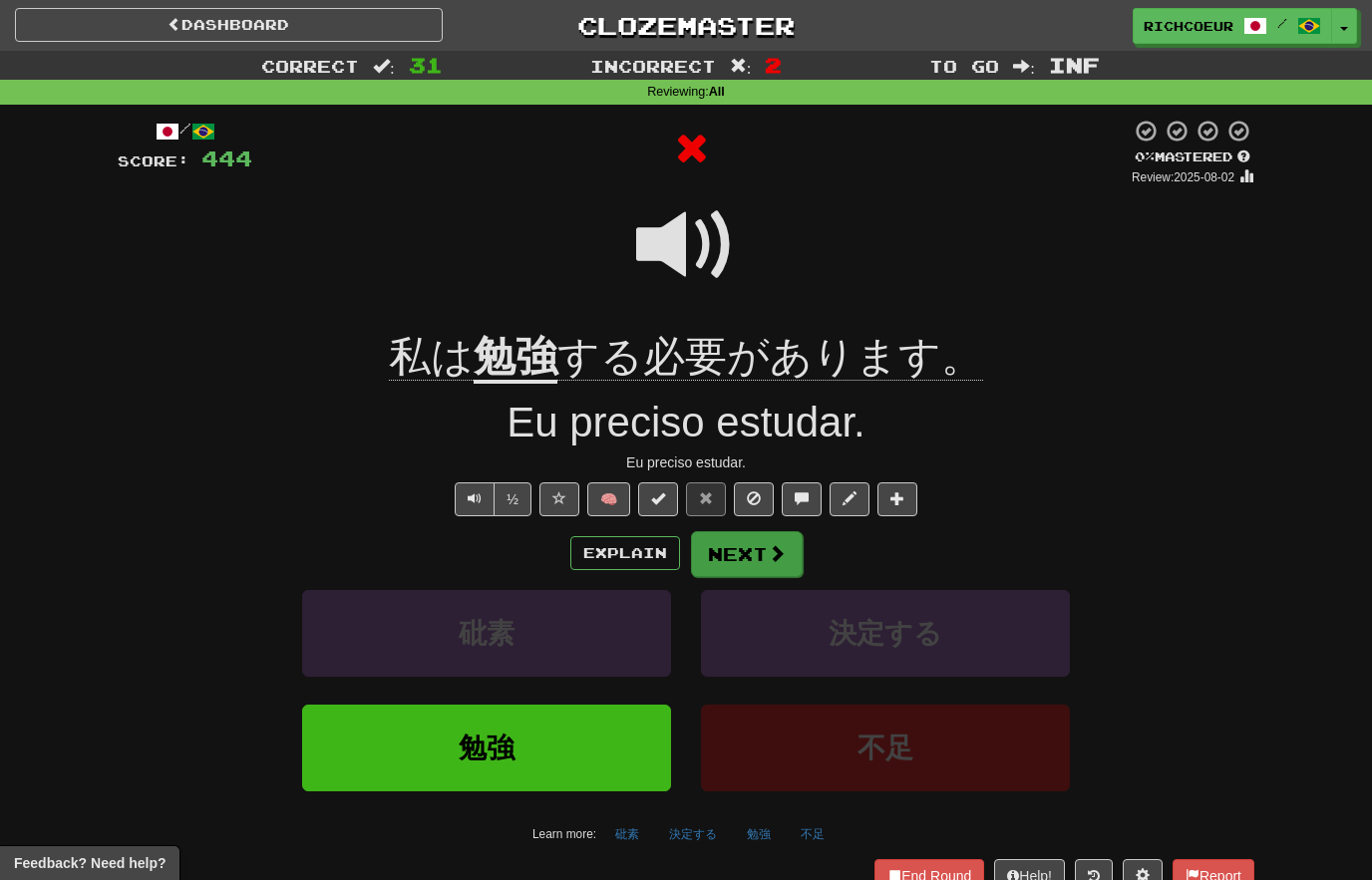click on "Next" at bounding box center (747, 554) 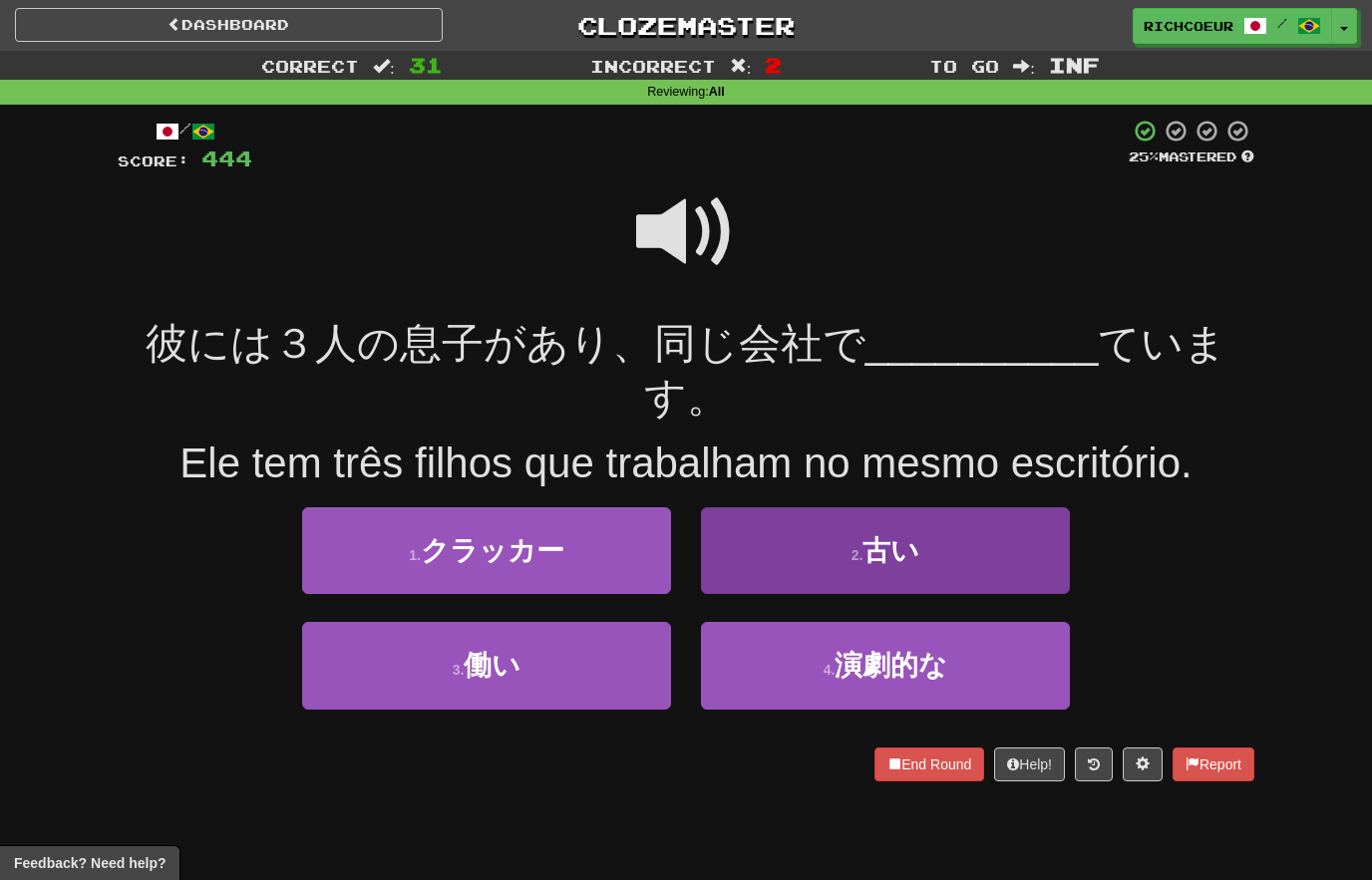 click on "Velho" at bounding box center (885, 550) 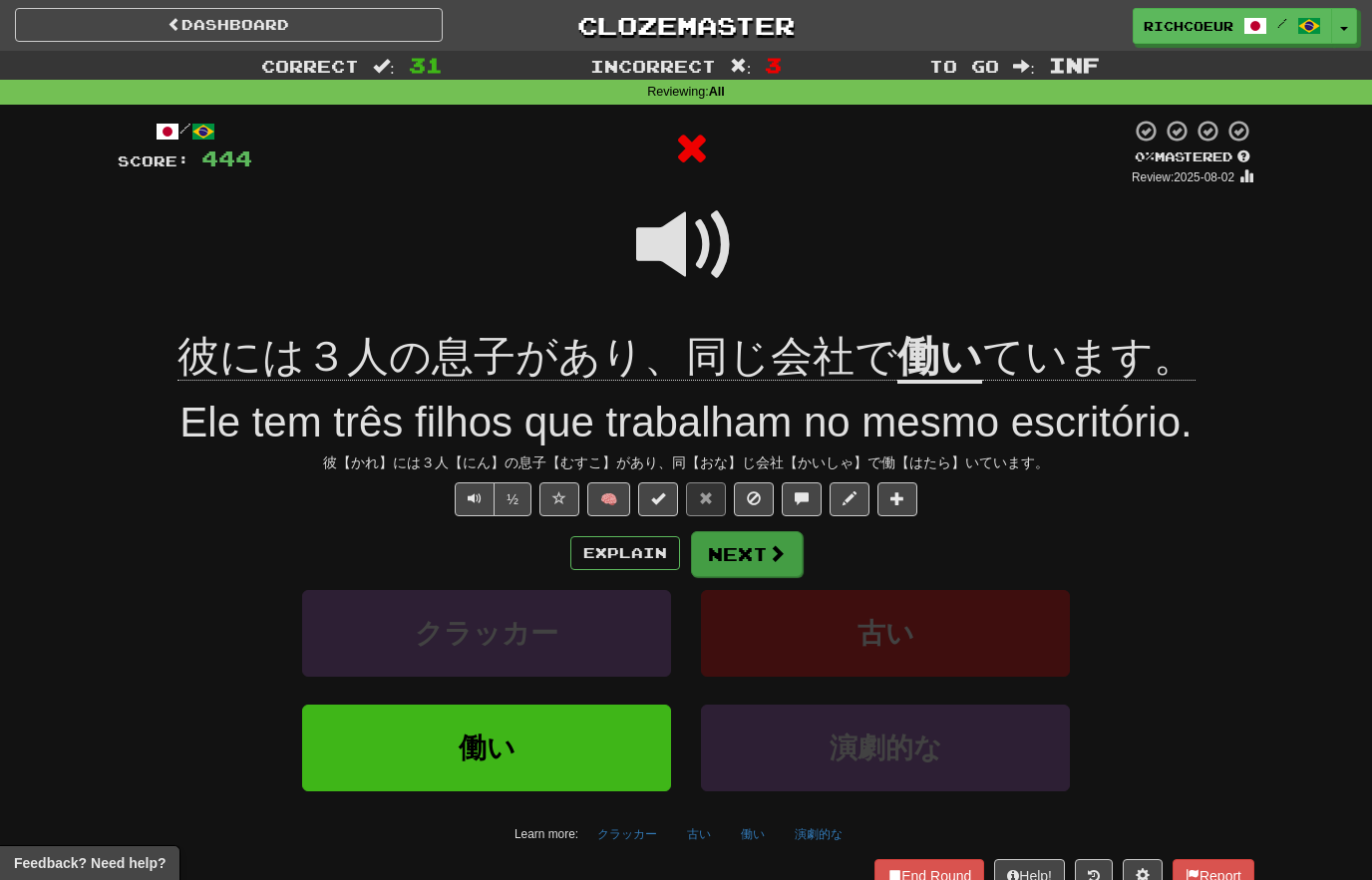 click on "Next" at bounding box center [747, 554] 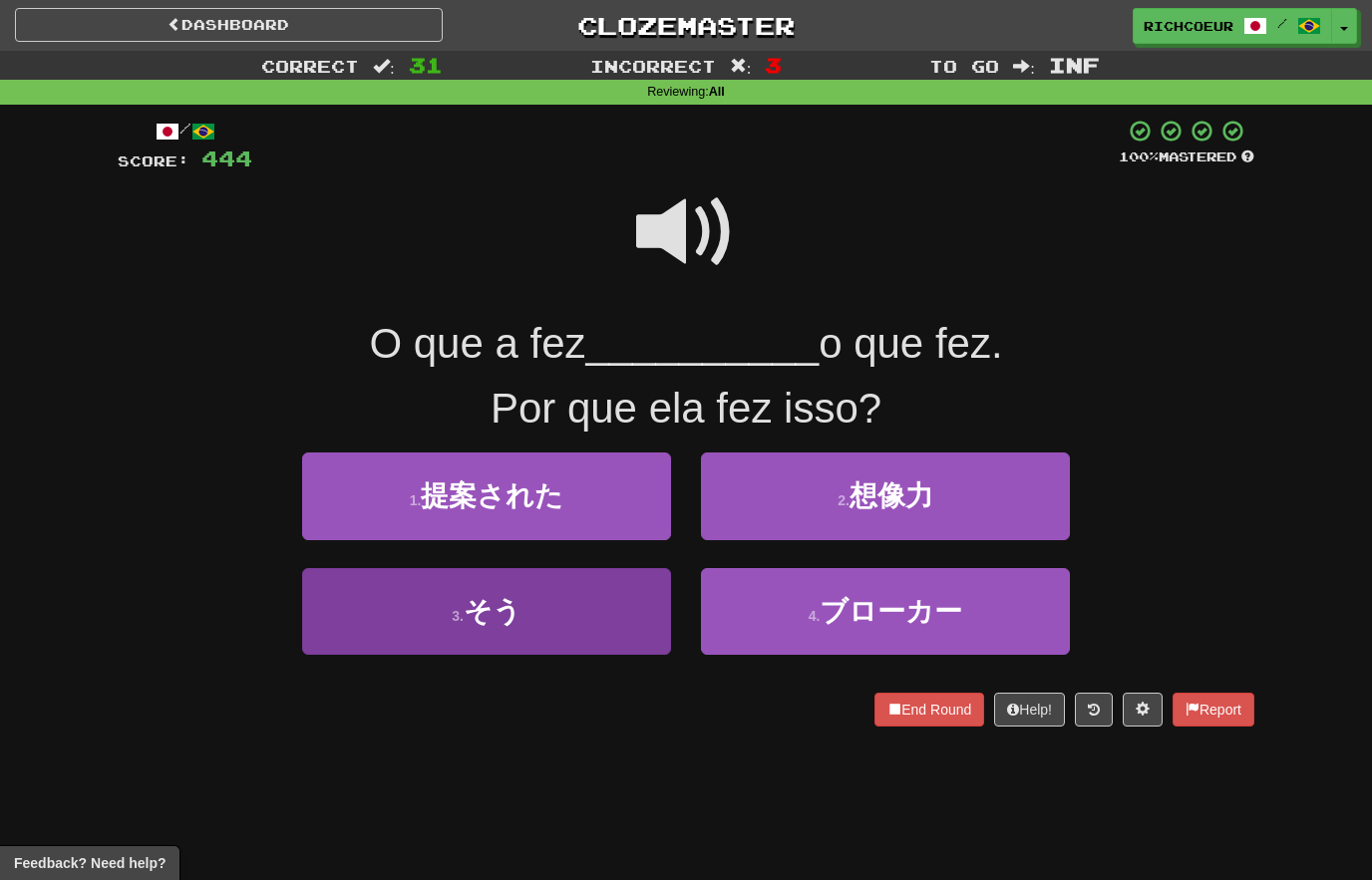 click on "parece" at bounding box center (487, 611) 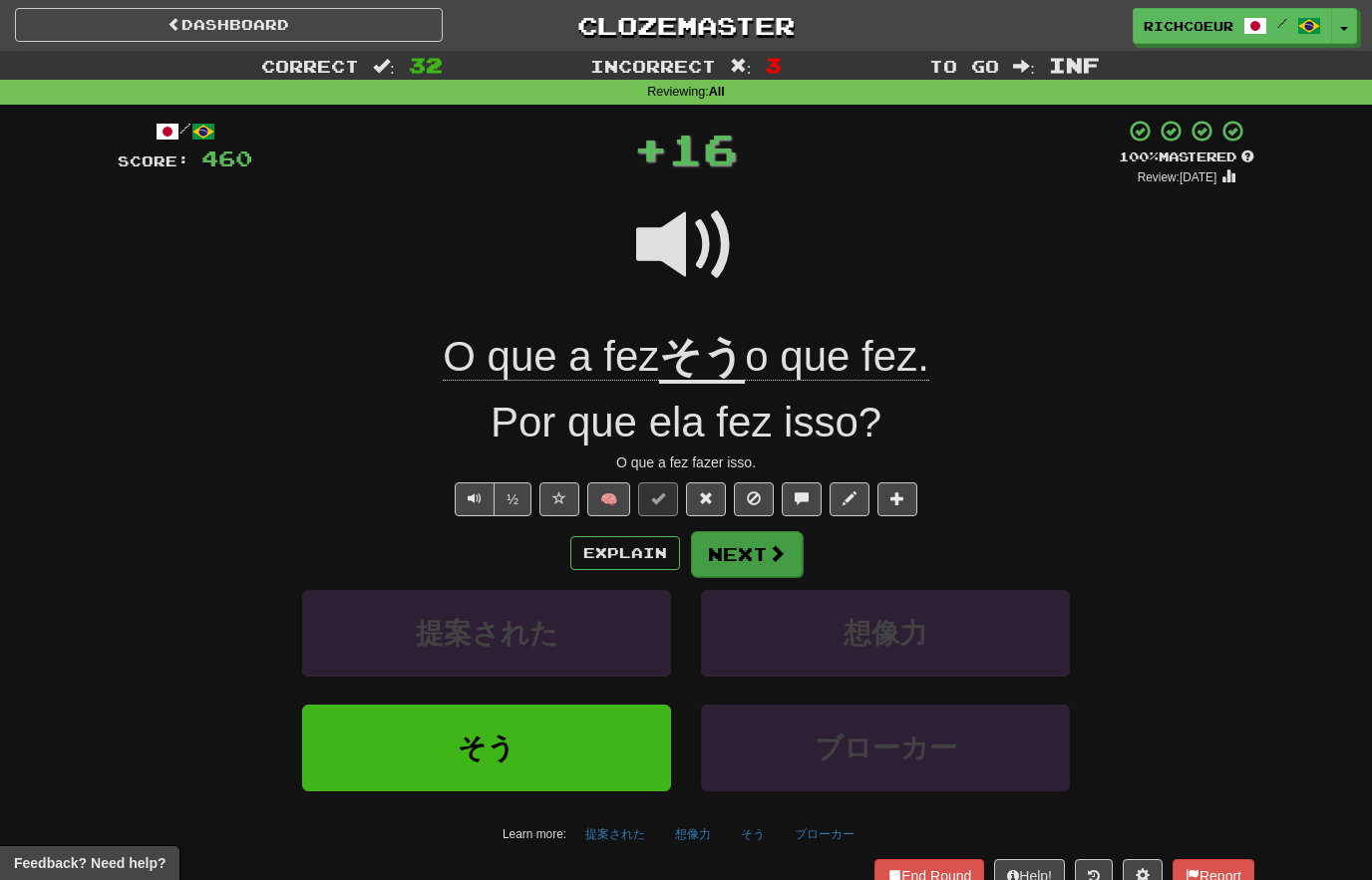 click at bounding box center (777, 553) 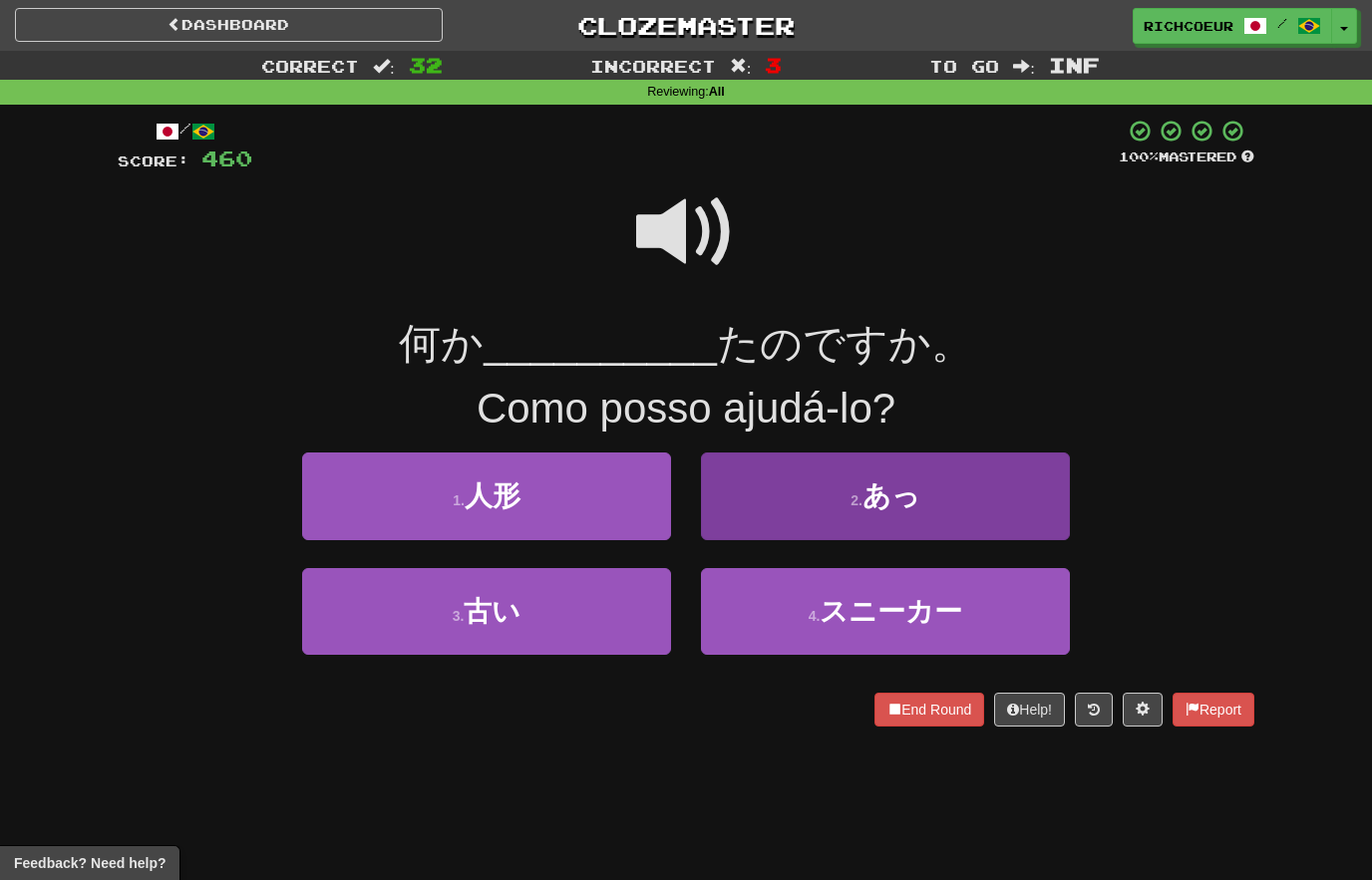 click on "2 .  あっ" at bounding box center [885, 495] 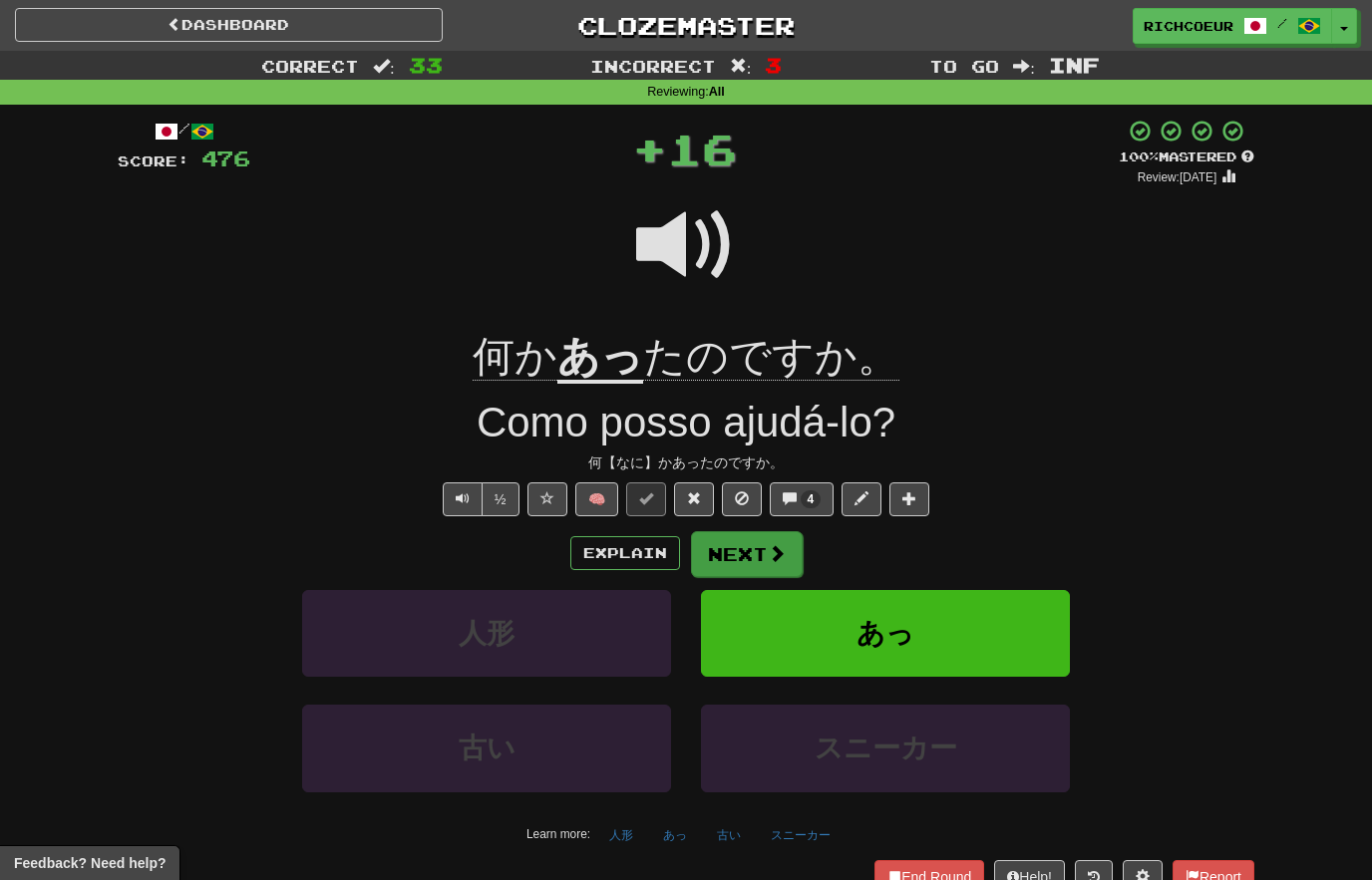 click at bounding box center (777, 553) 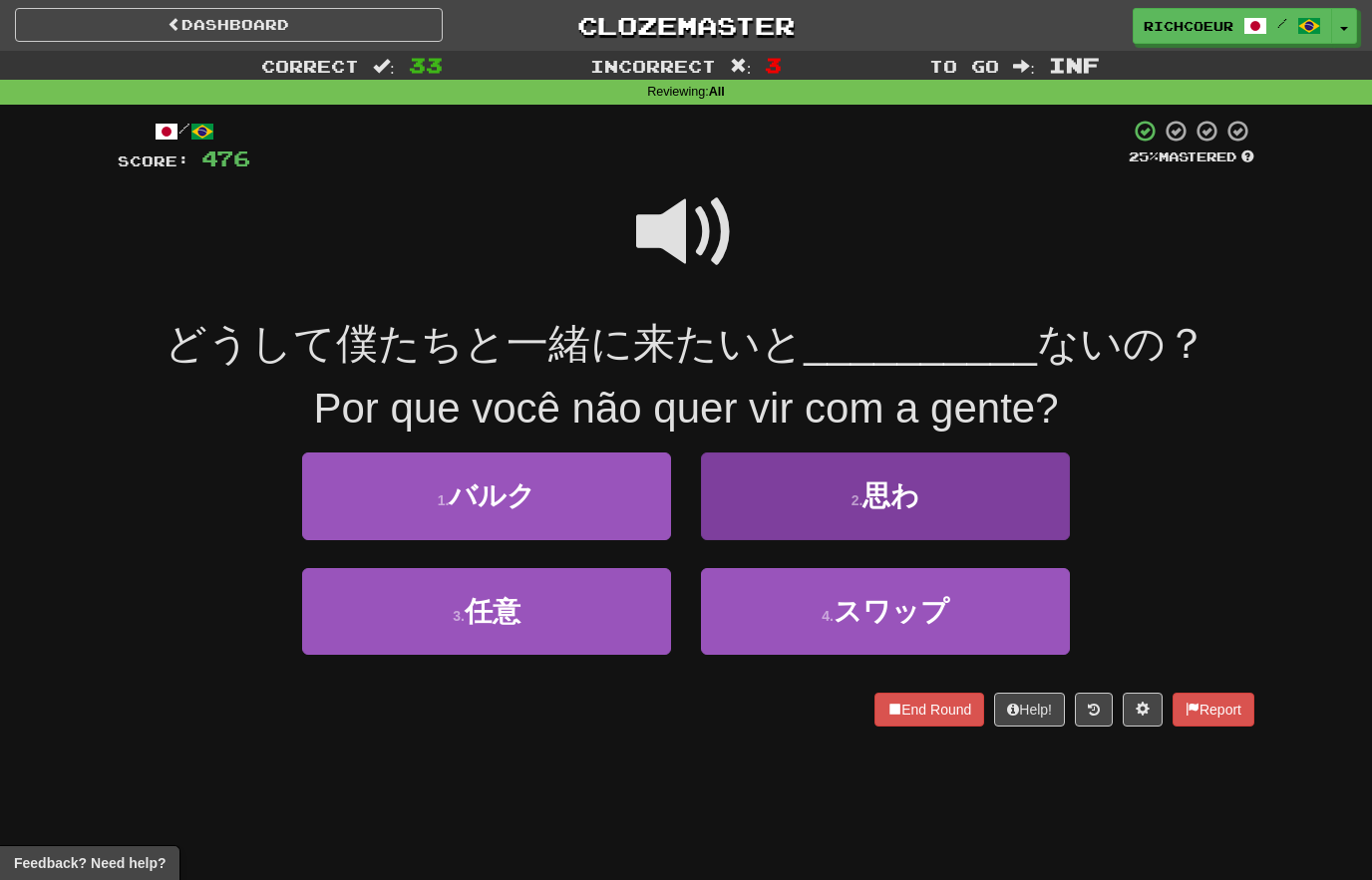 click on "2 .  思わ" at bounding box center (885, 495) 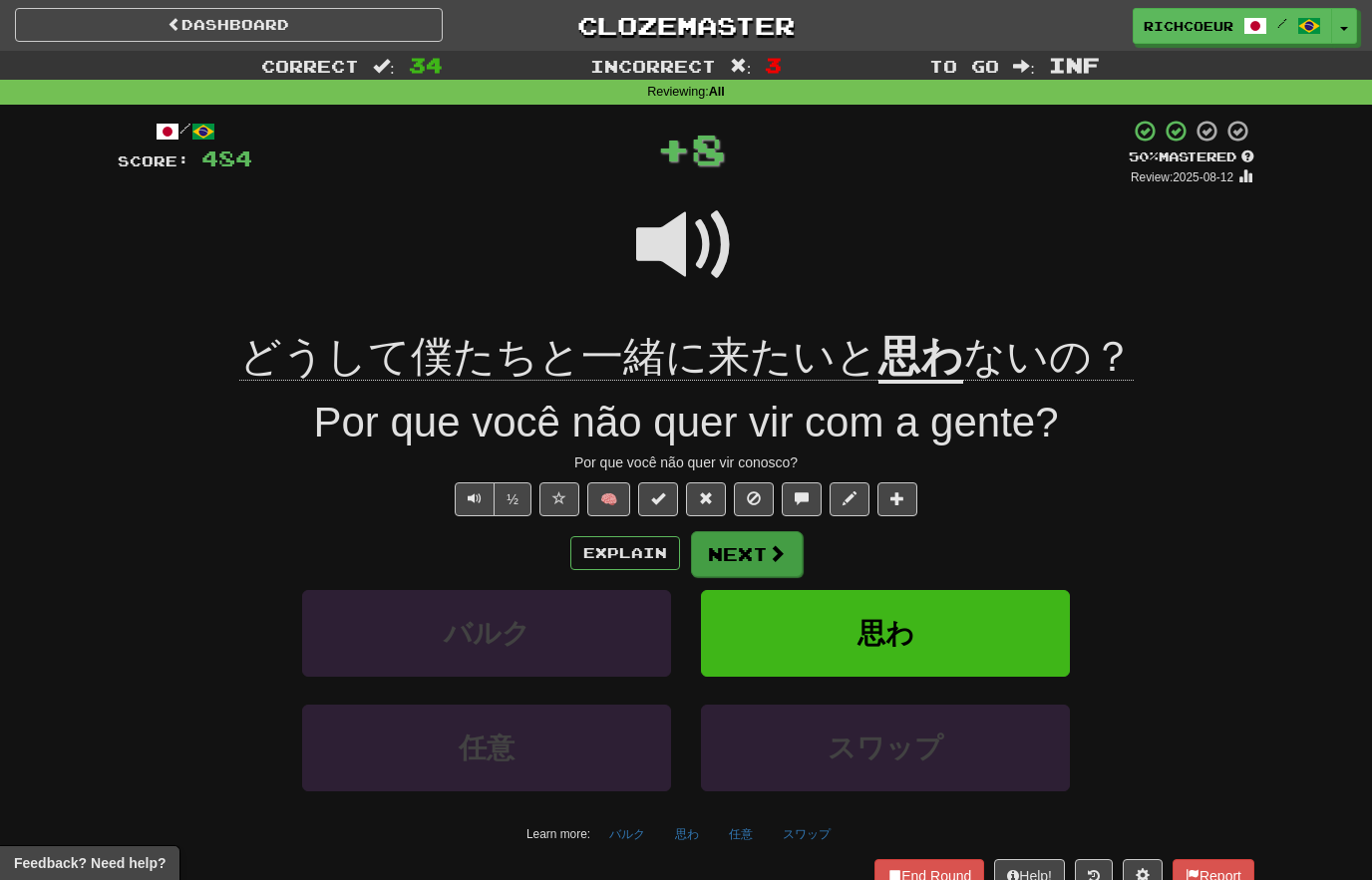 click on "Next" at bounding box center [747, 554] 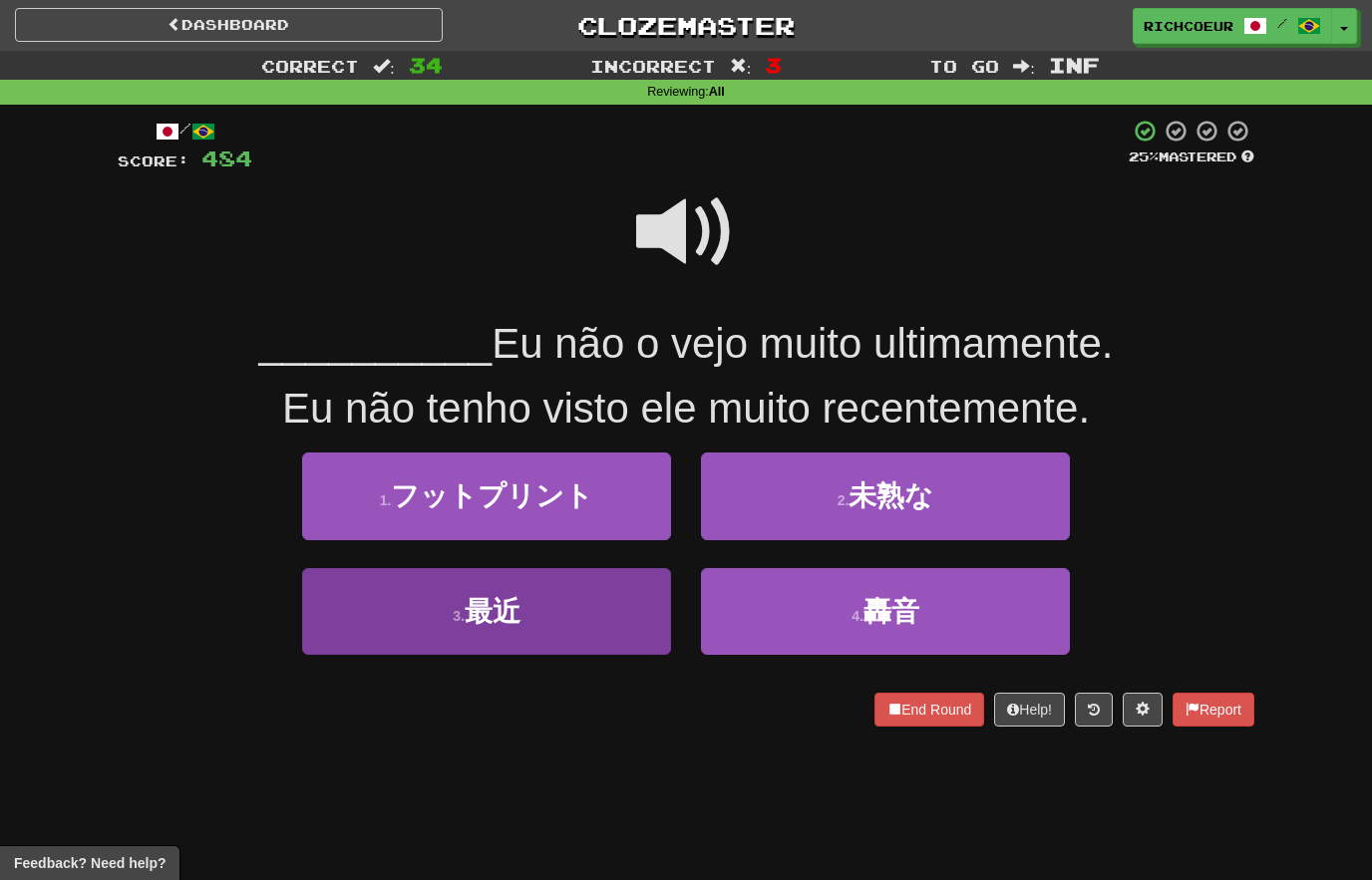 click on "3 .  最近" at bounding box center (487, 611) 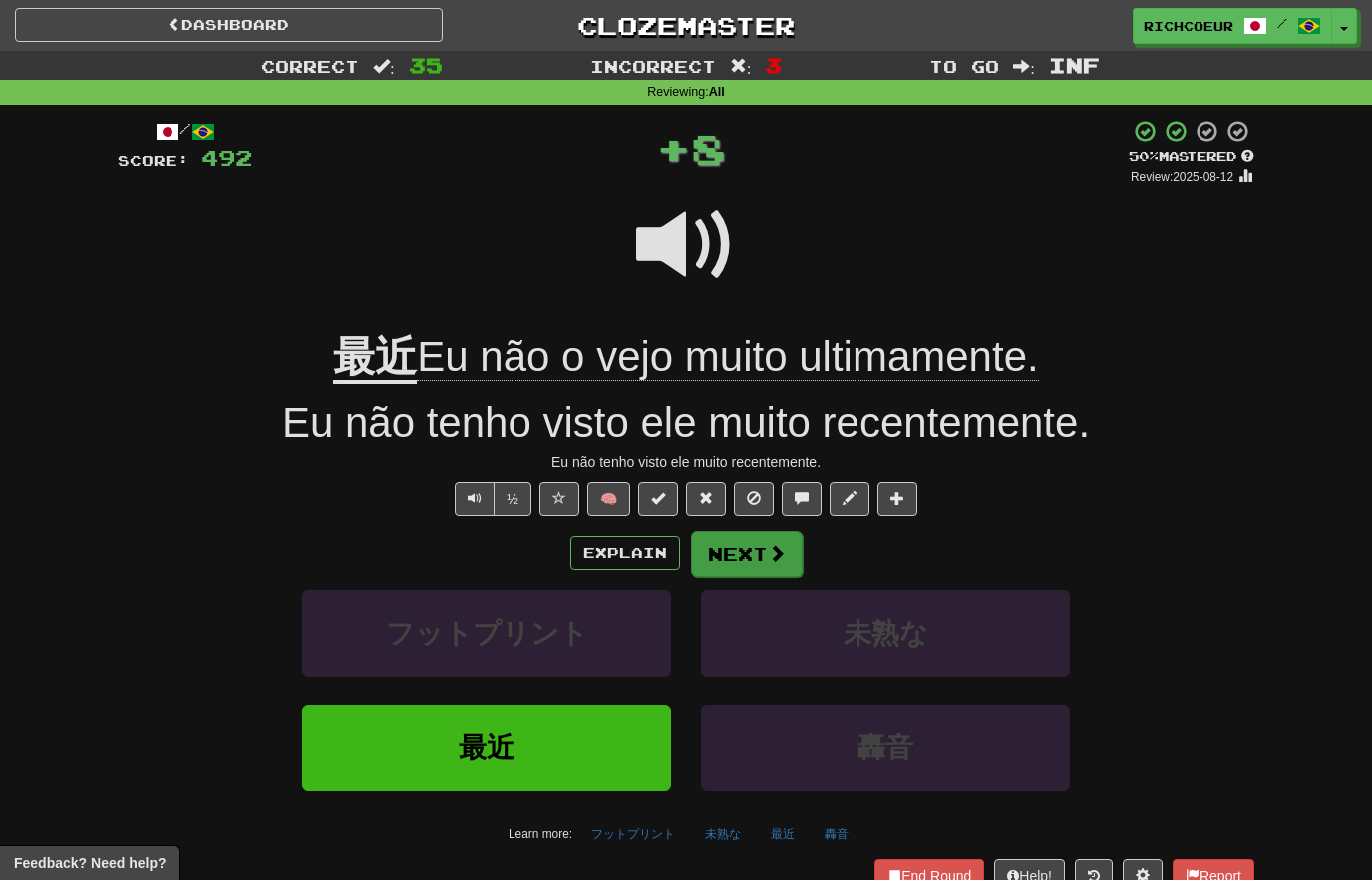 click on "Next" at bounding box center [747, 554] 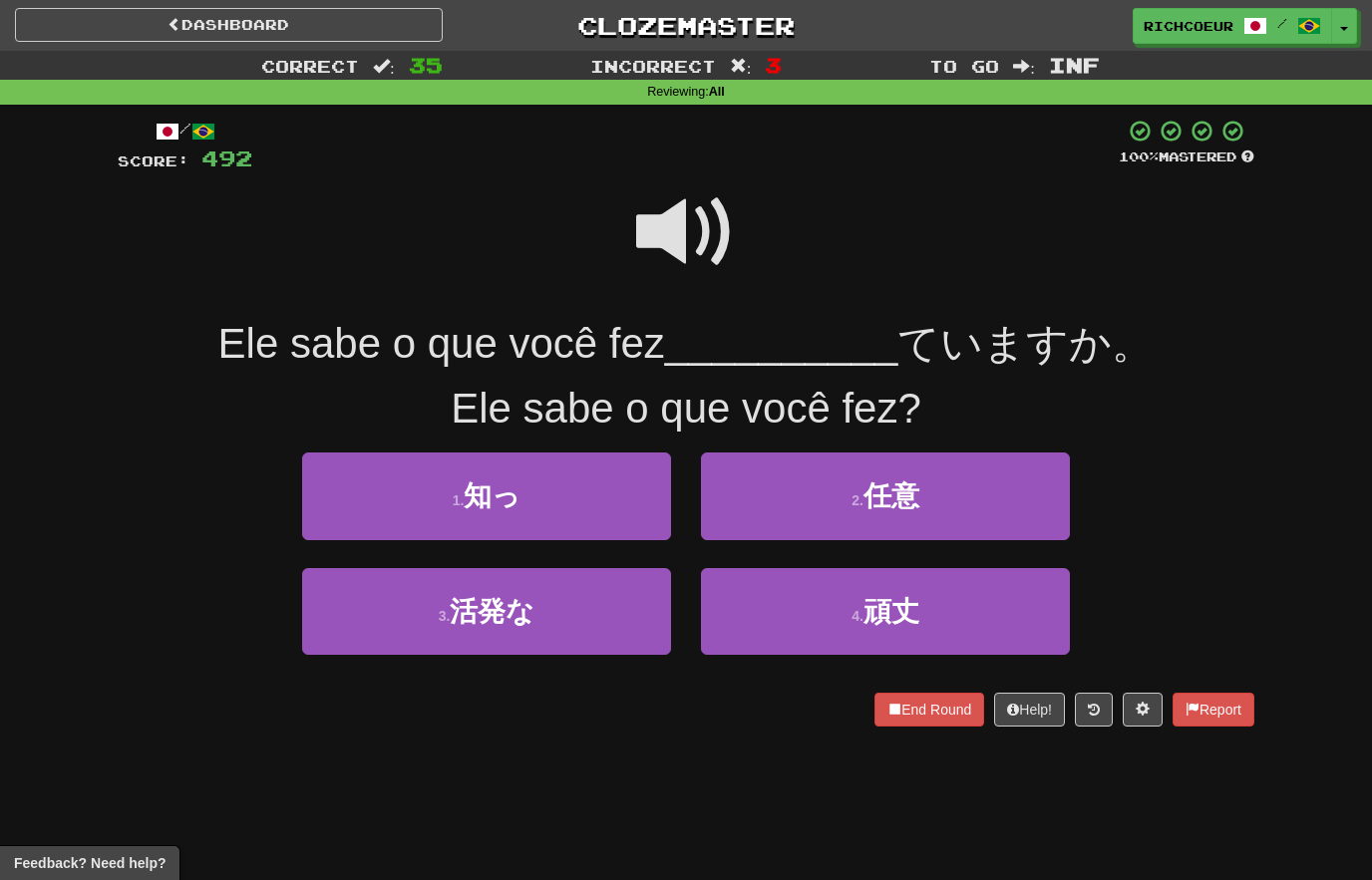 click at bounding box center [686, 232] 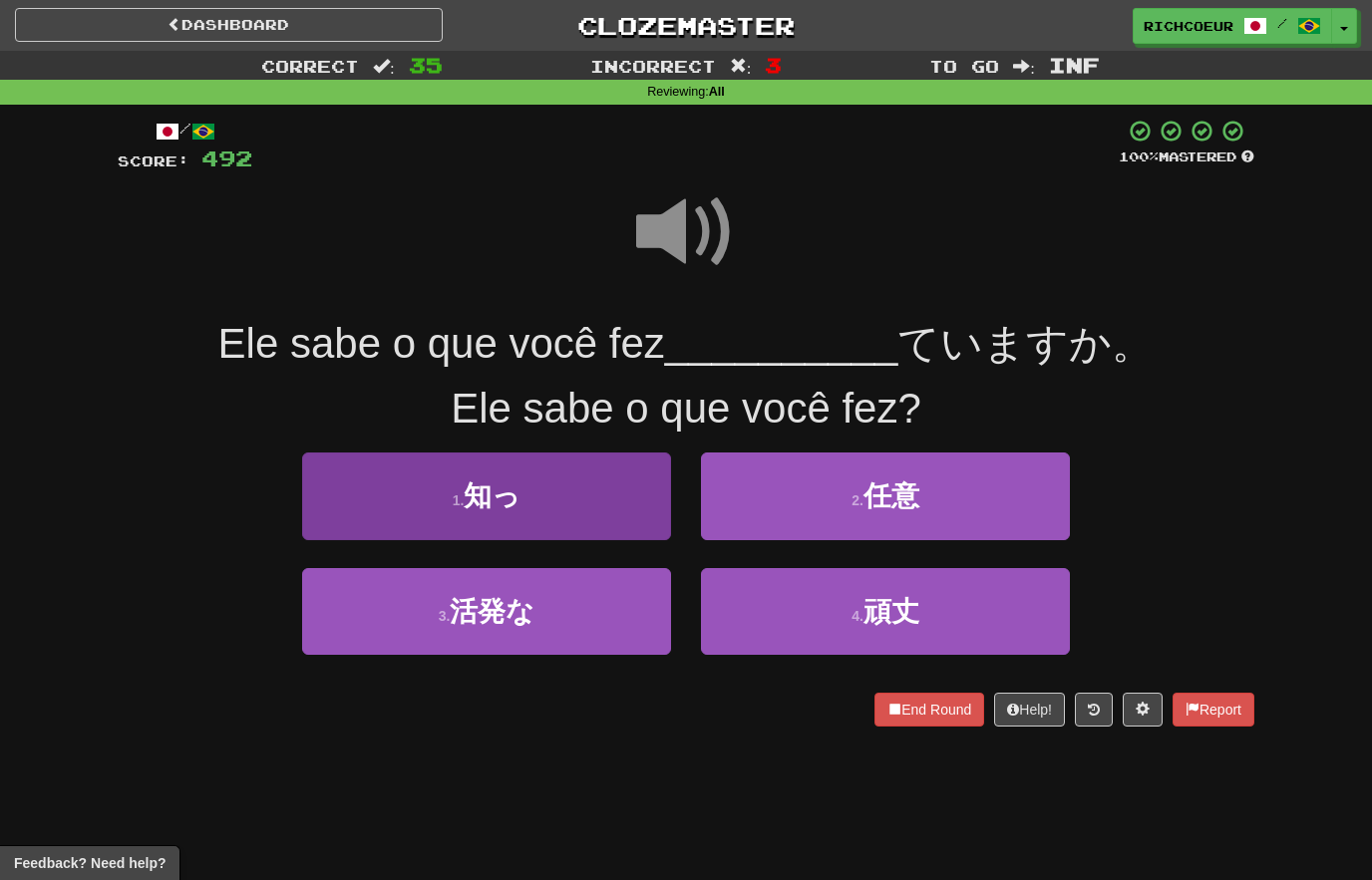 click on "1 .  知っ" at bounding box center (487, 495) 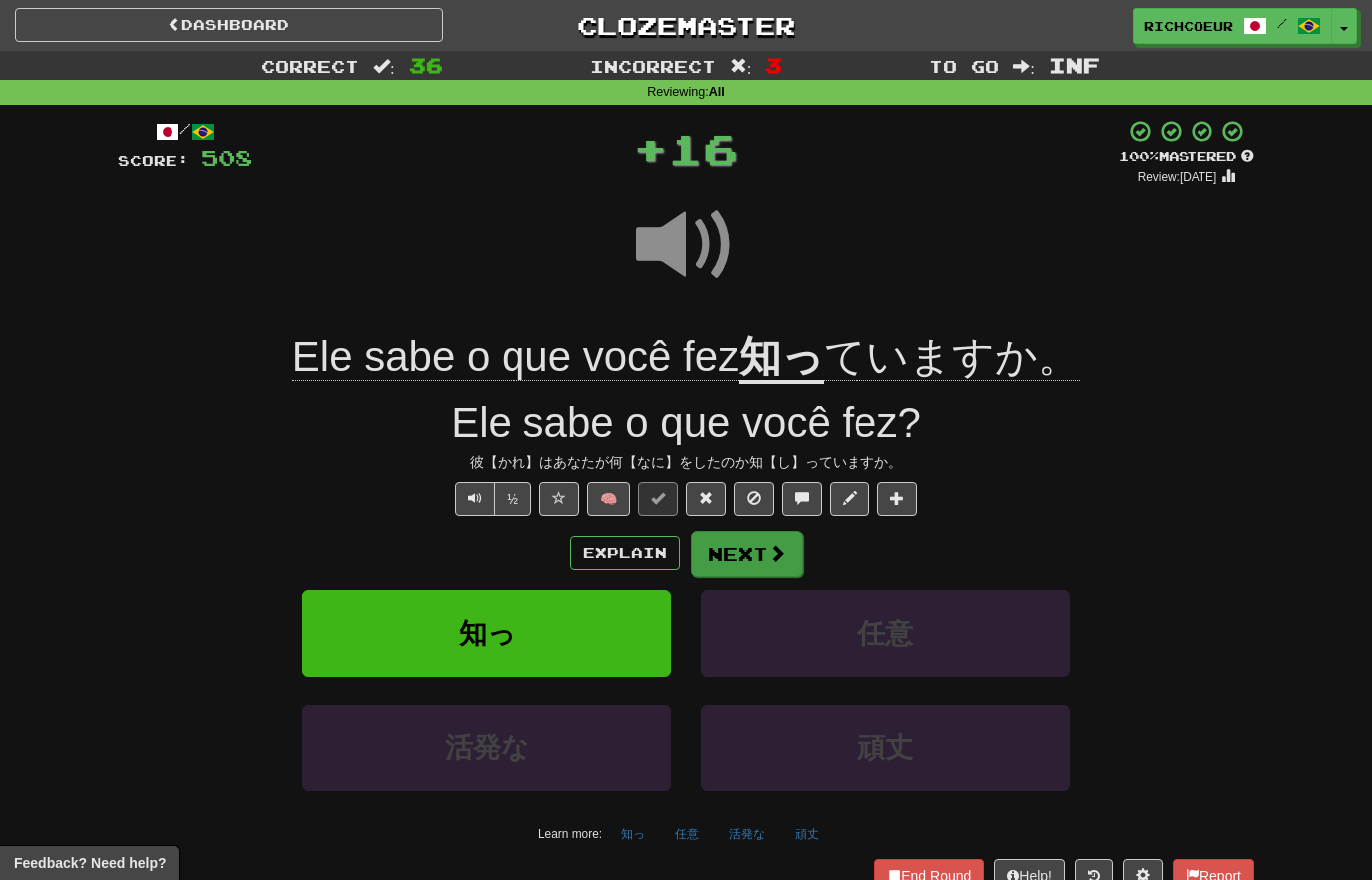 click on "Next" at bounding box center (747, 554) 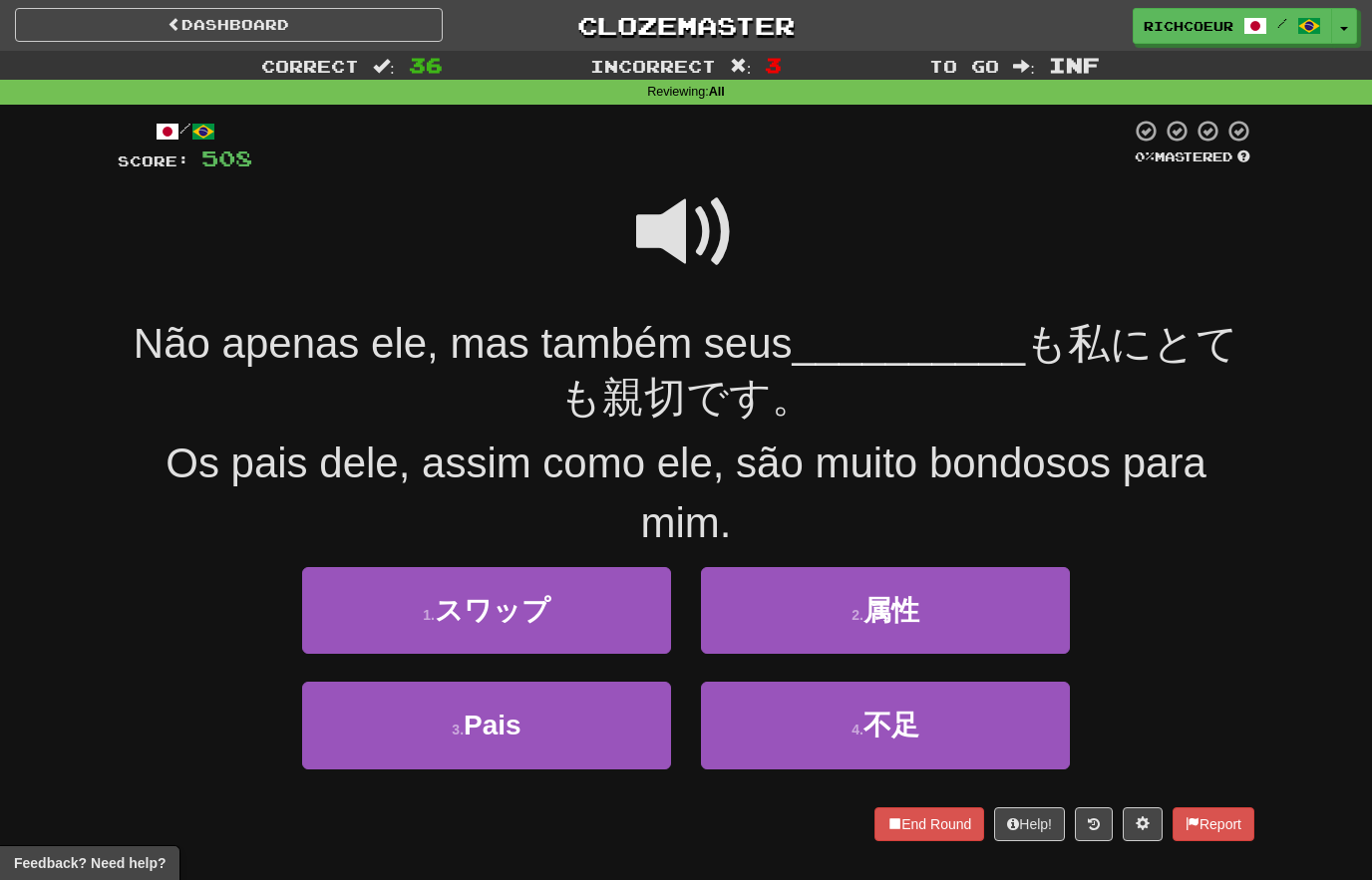 click at bounding box center [686, 232] 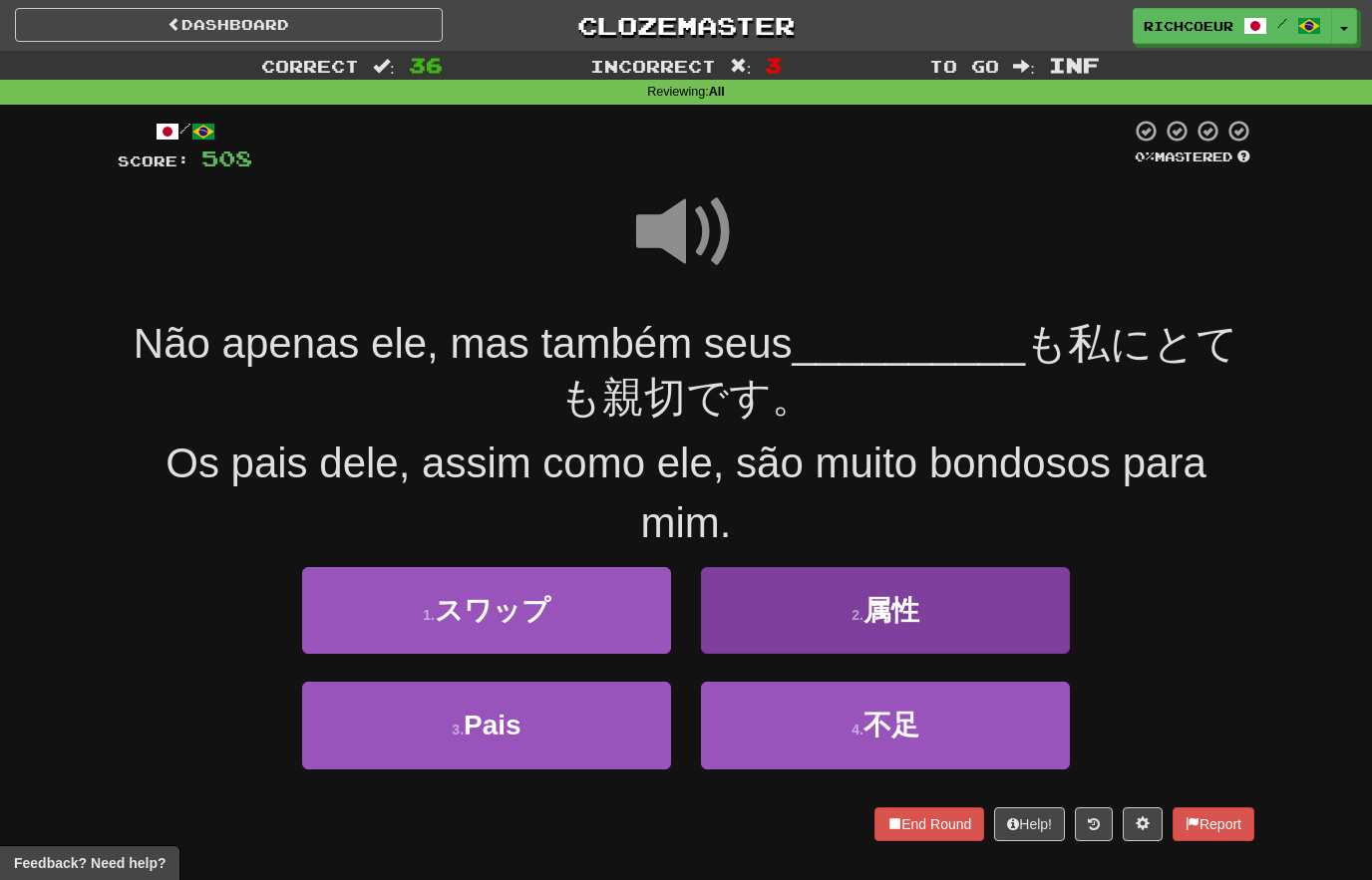 click on "2 .  属性" at bounding box center [885, 610] 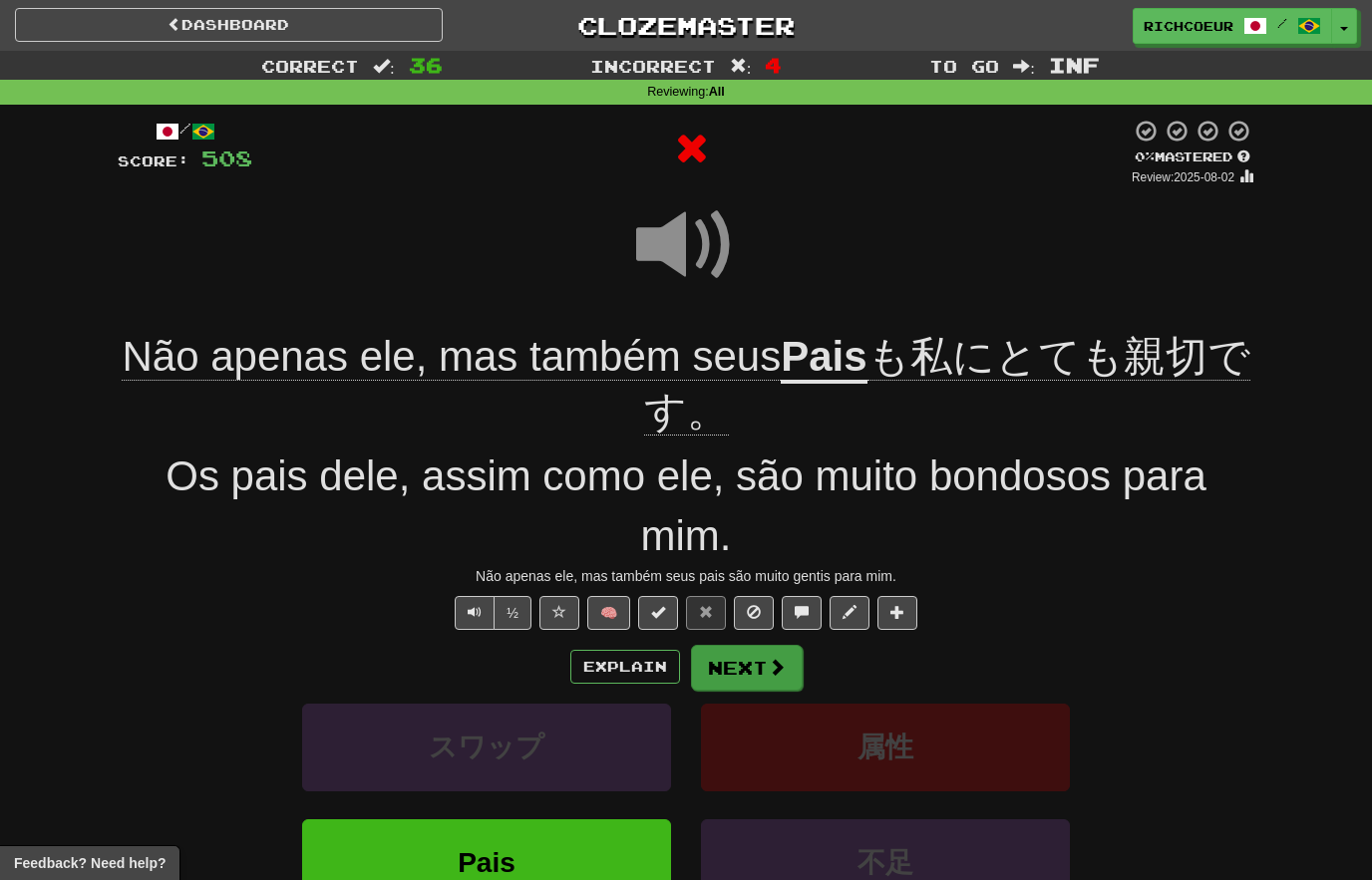 click on "Next" at bounding box center (747, 668) 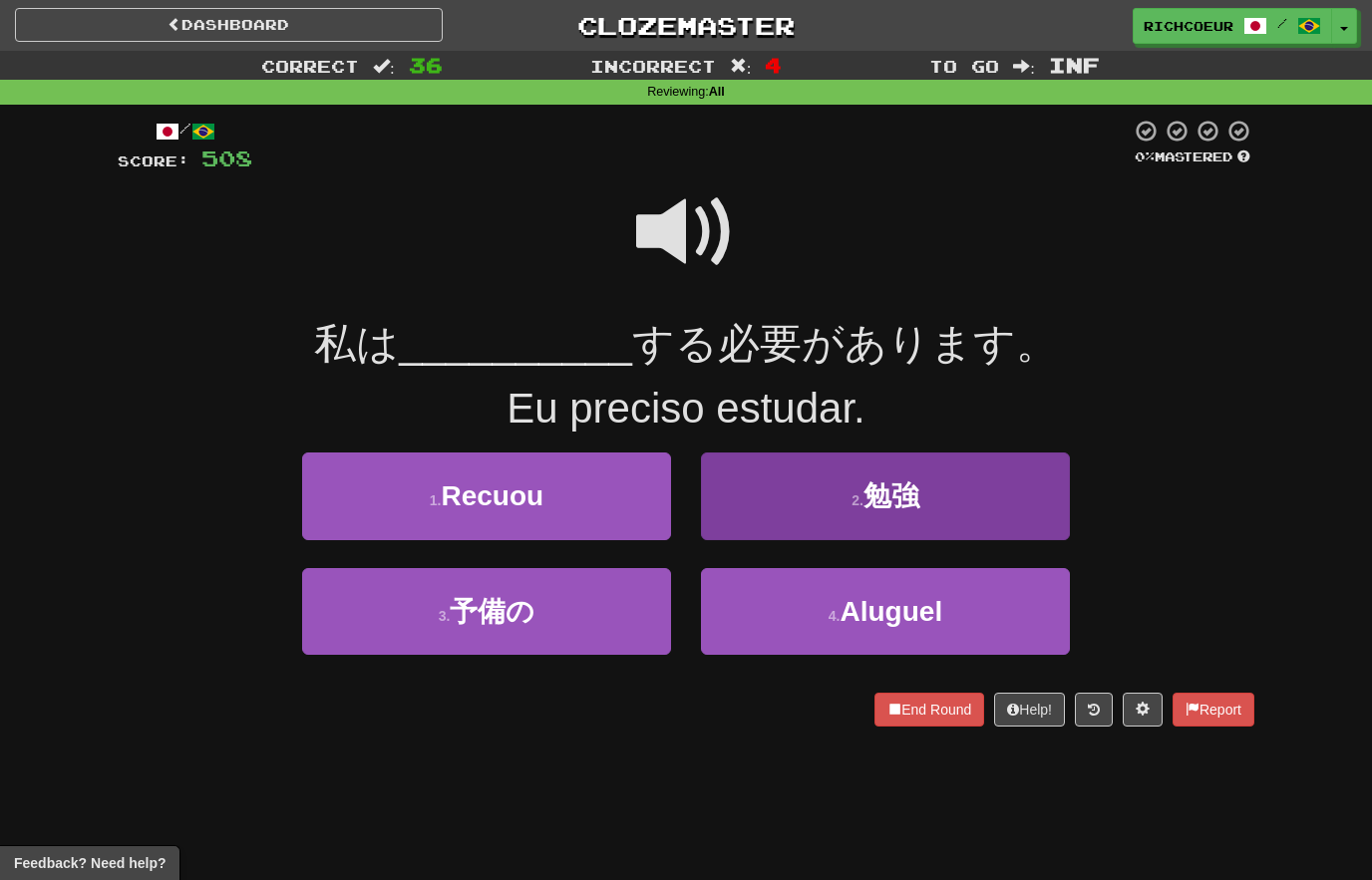 click on "Estudar" at bounding box center [885, 495] 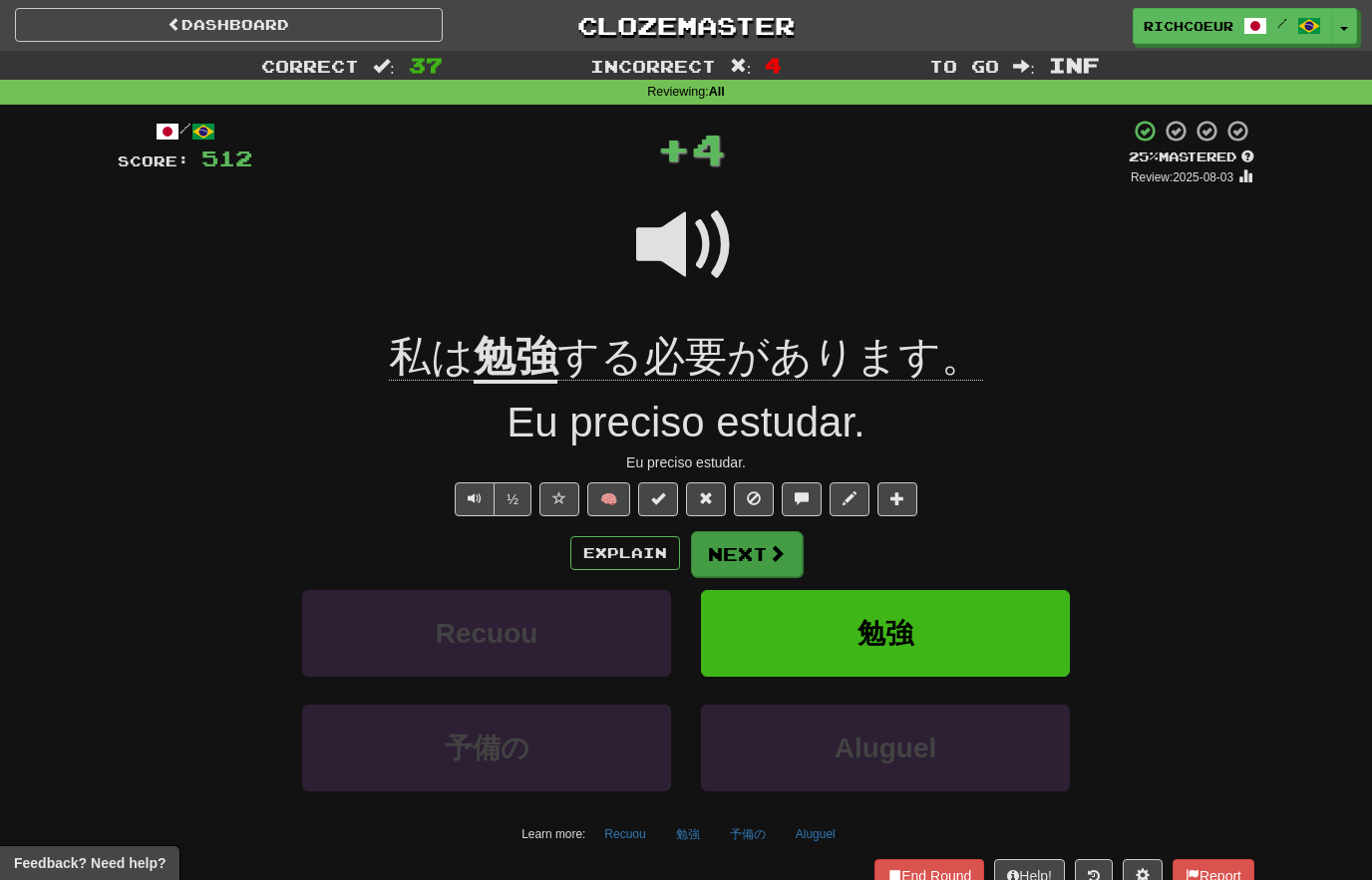 click at bounding box center (777, 553) 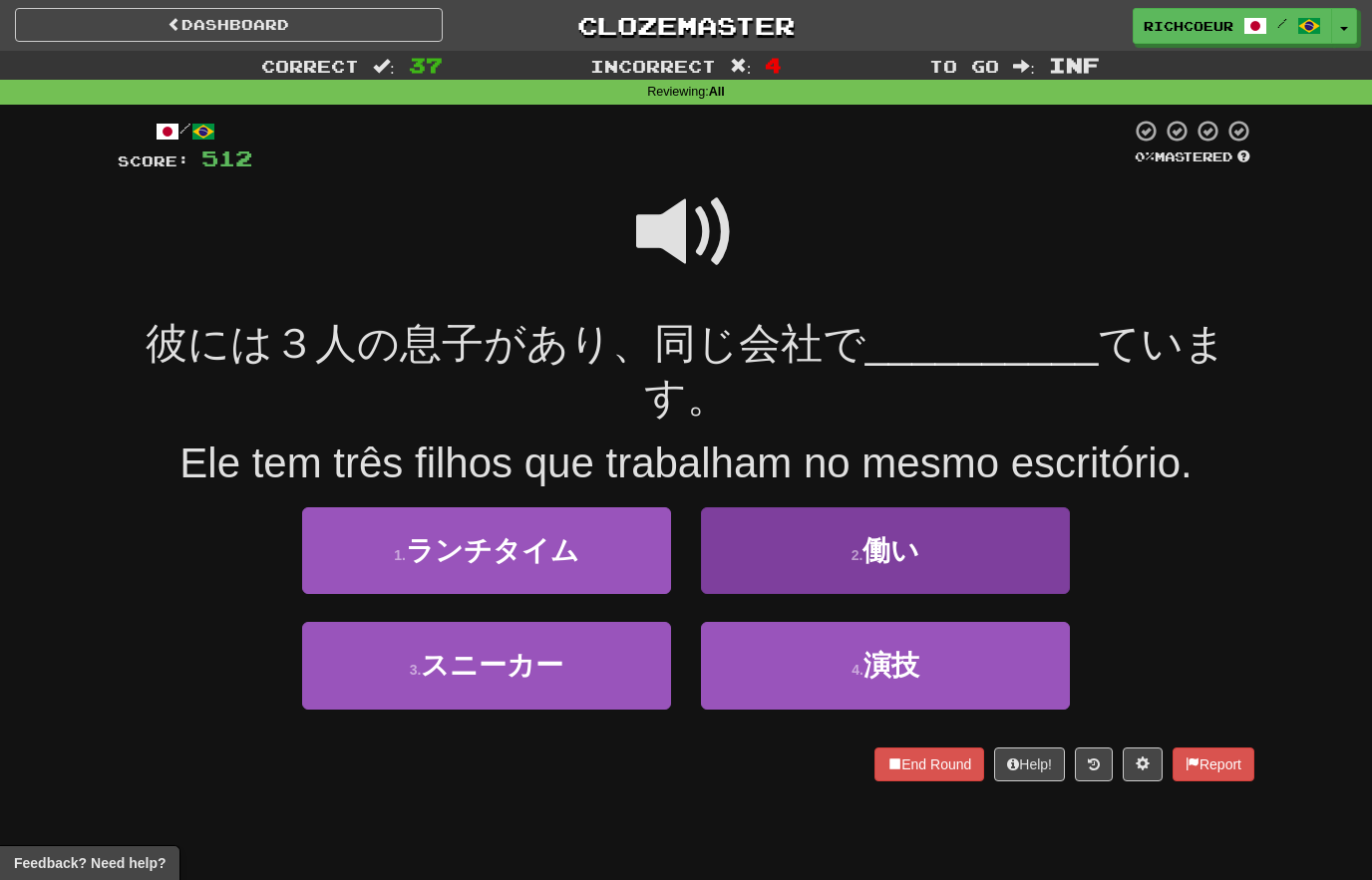 click on "trabalhou" at bounding box center [885, 550] 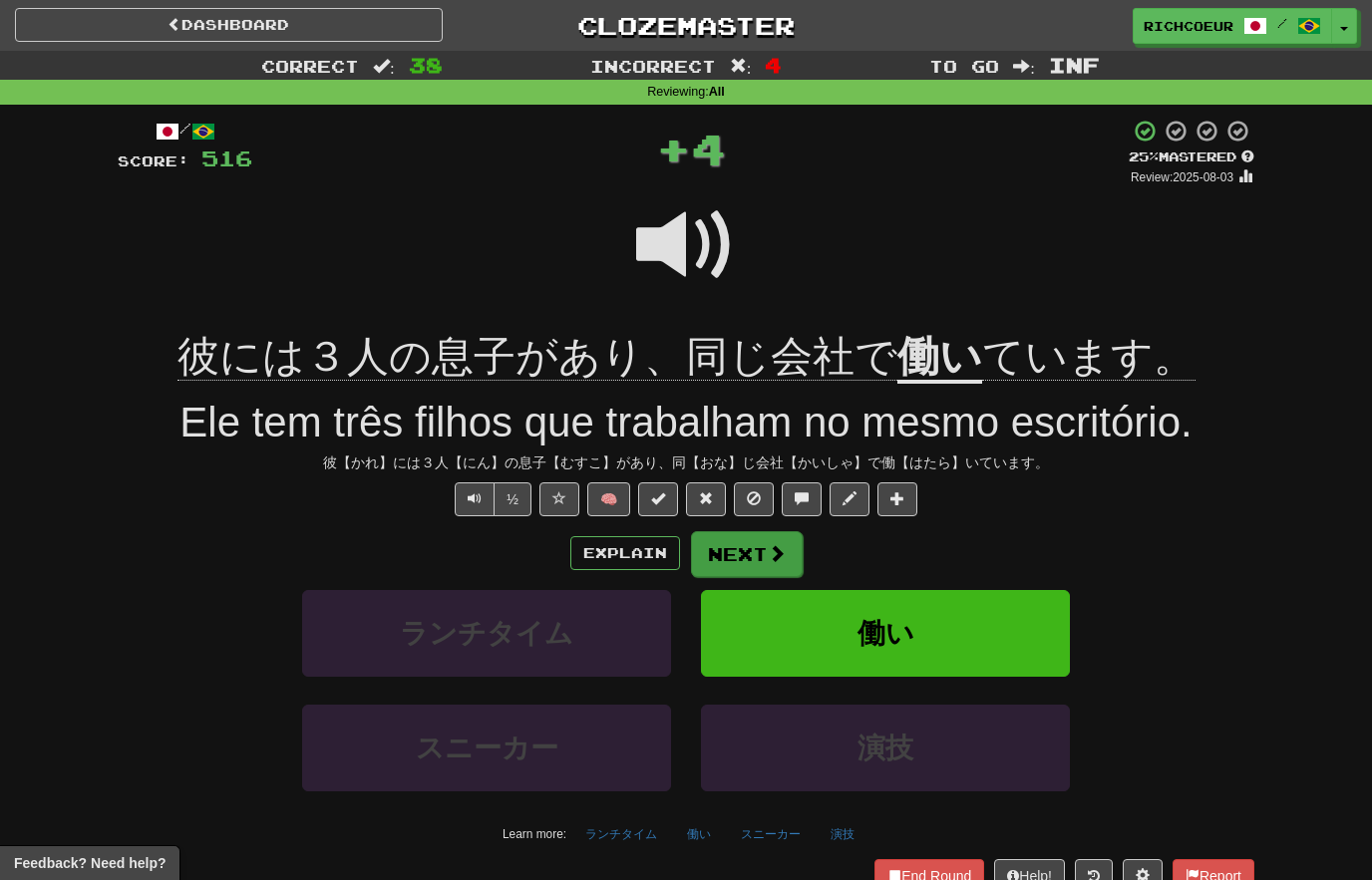 click on "Next" at bounding box center [747, 554] 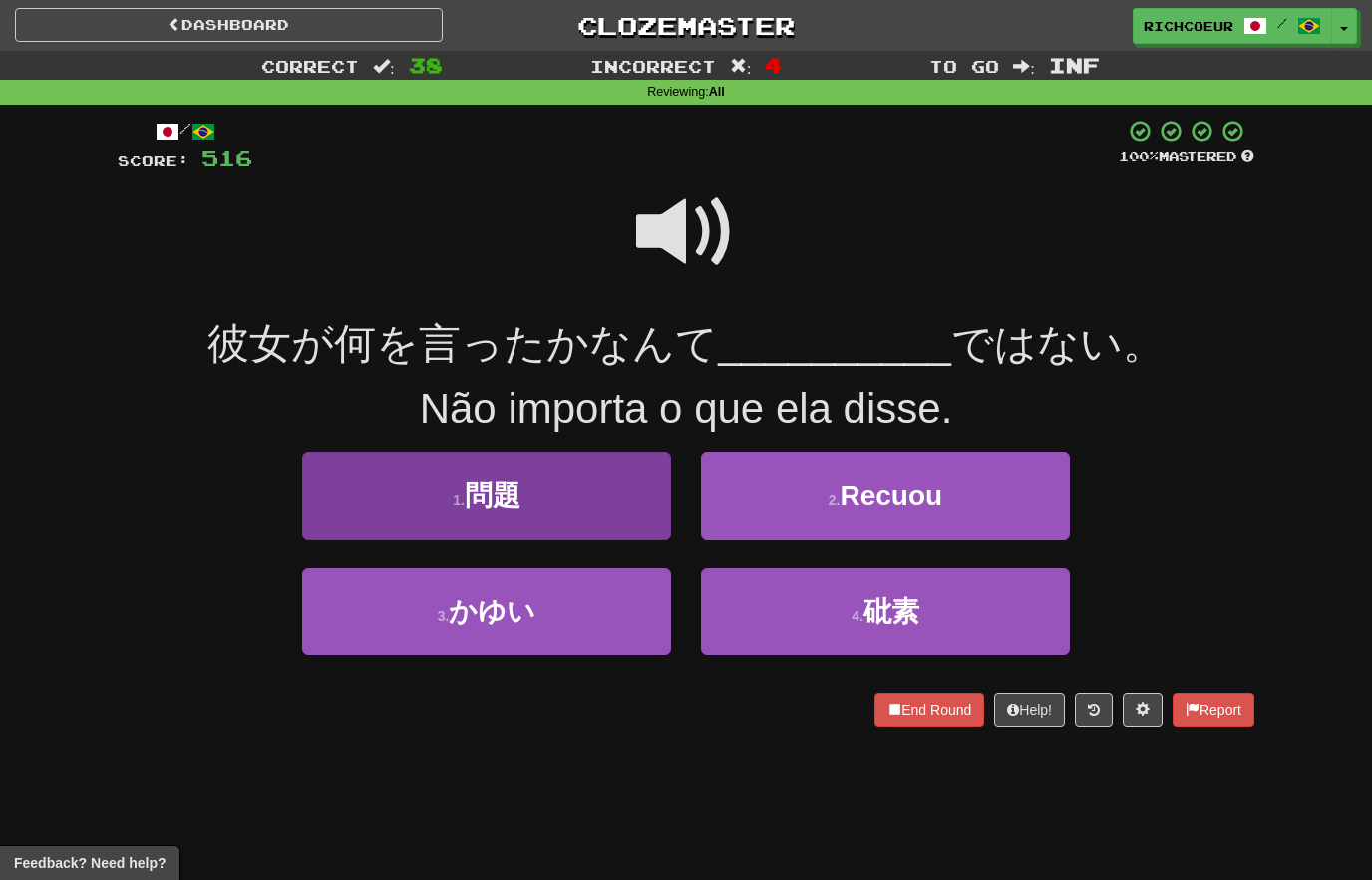 click on "Problema" at bounding box center [487, 495] 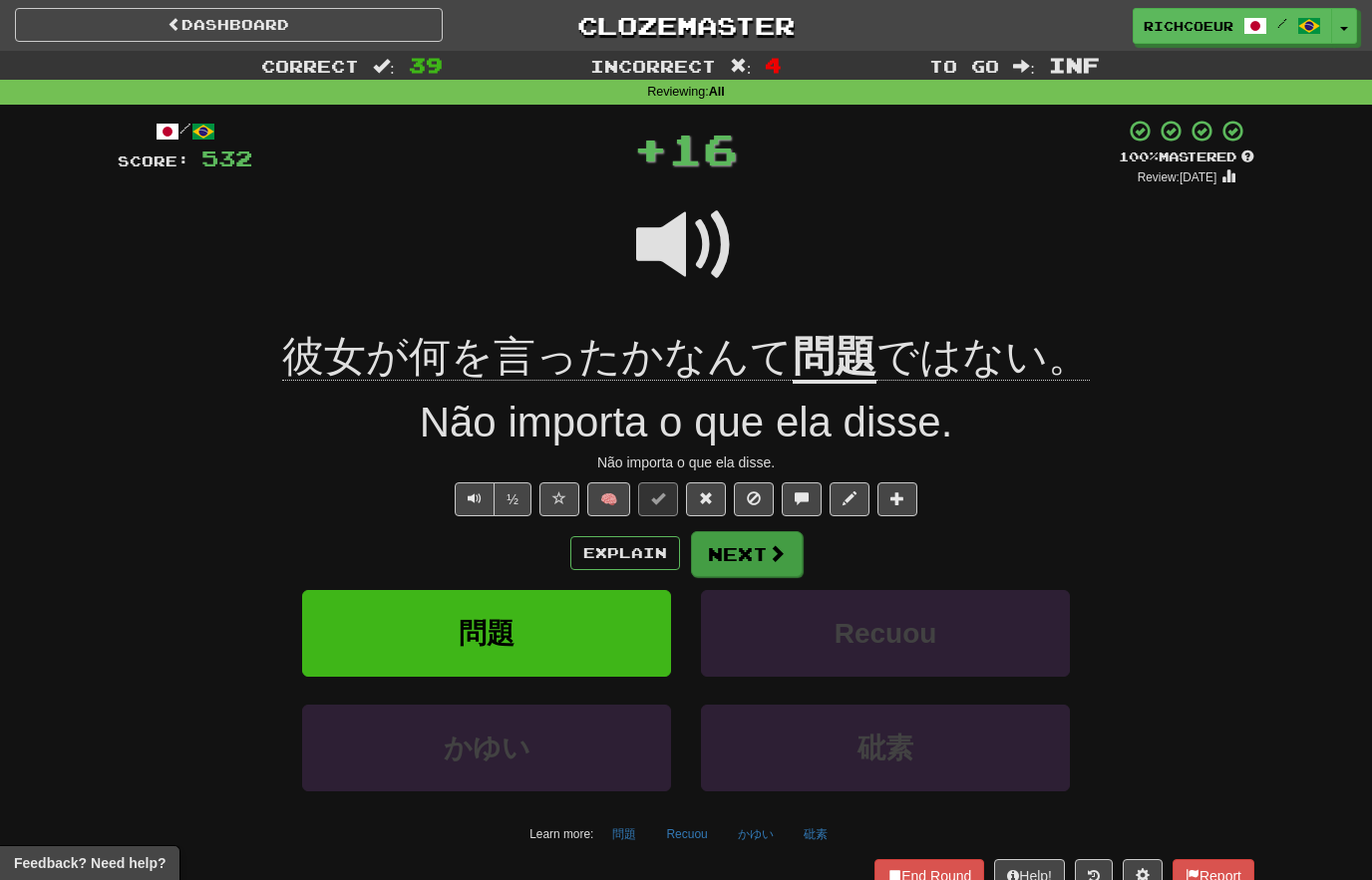 click at bounding box center [777, 553] 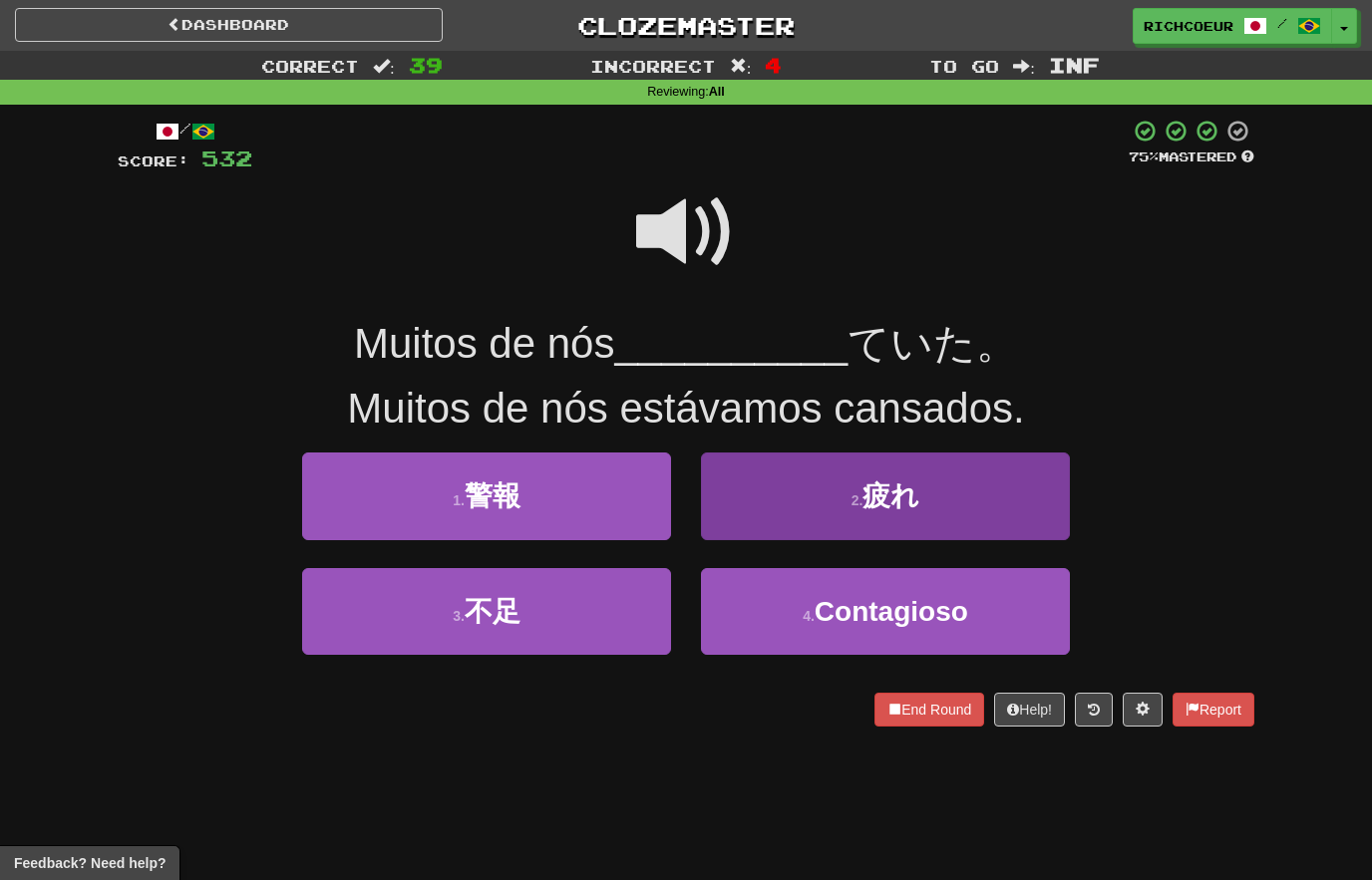 click on "2 .  疲れ" at bounding box center [885, 495] 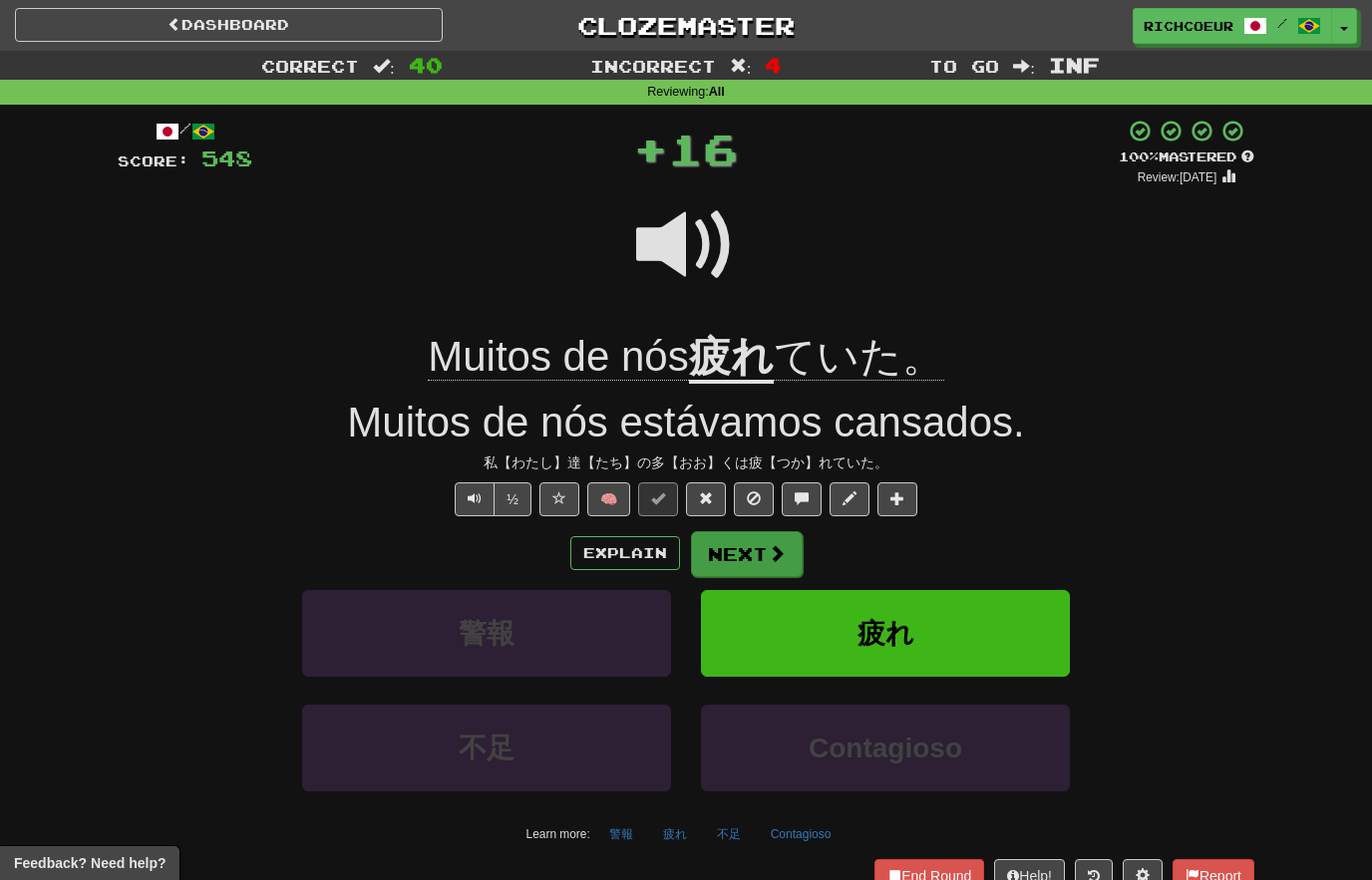 click on "Next" at bounding box center [747, 554] 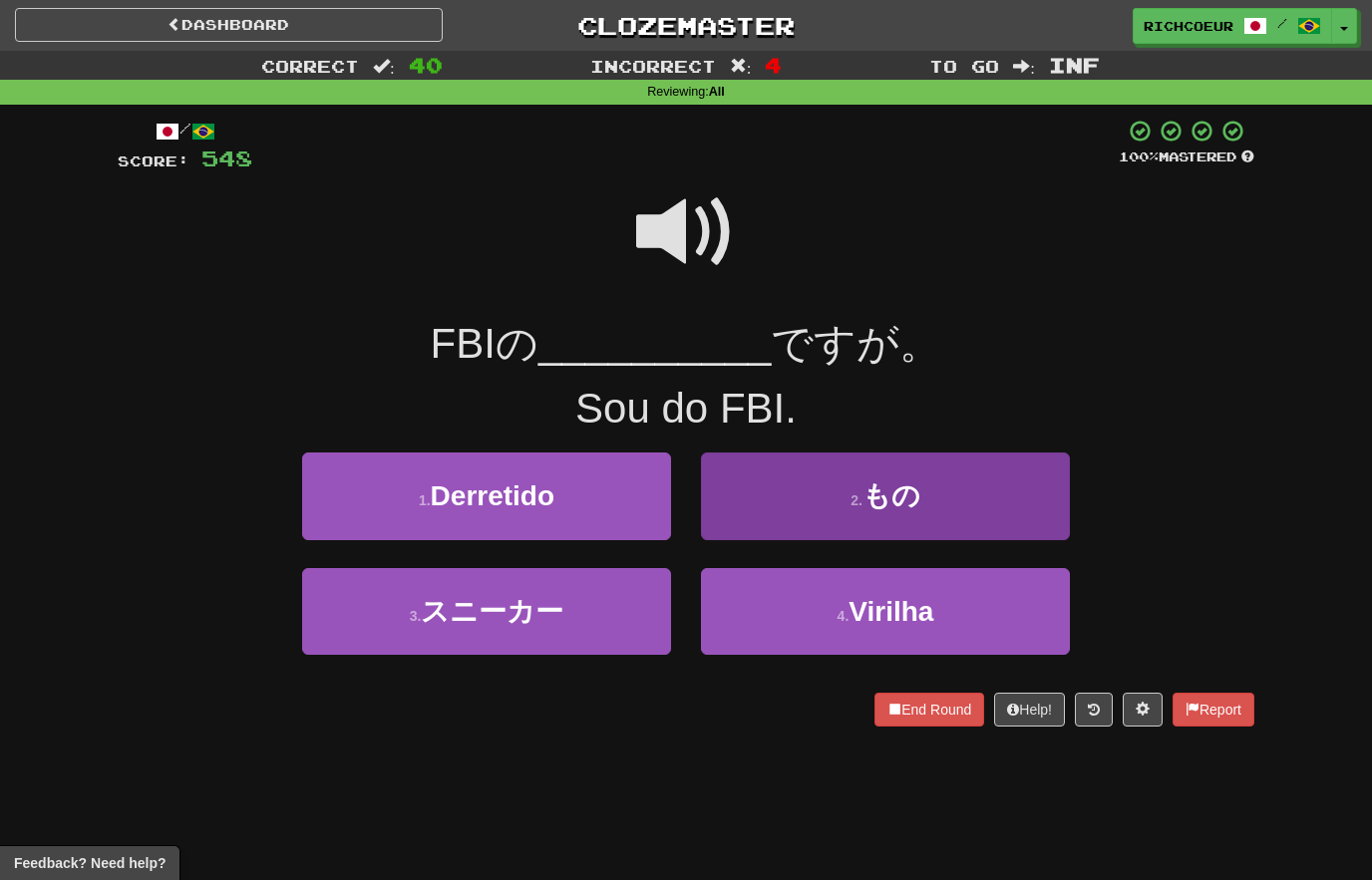 click on "2 .  もの" at bounding box center [885, 495] 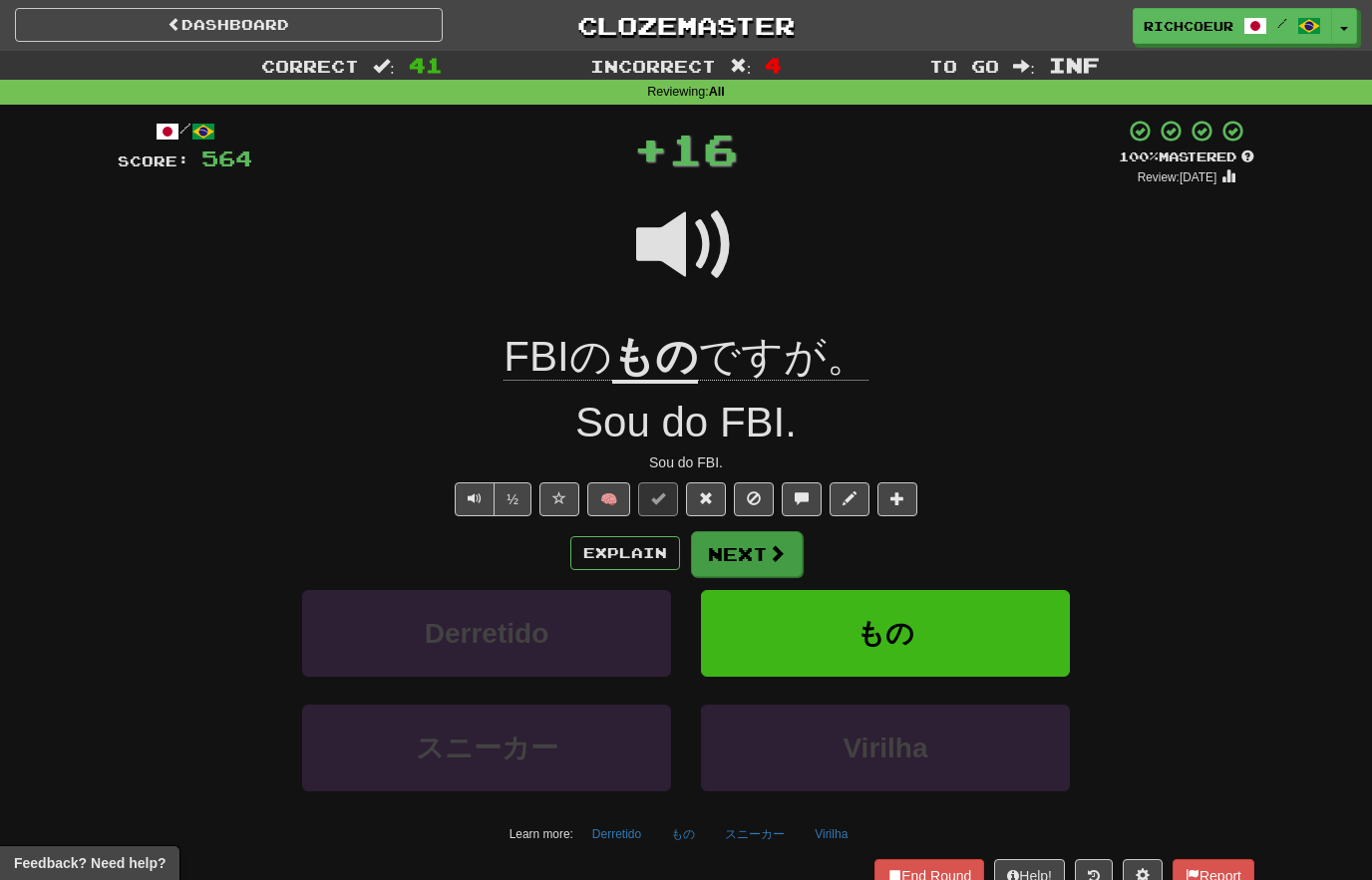 click at bounding box center [777, 553] 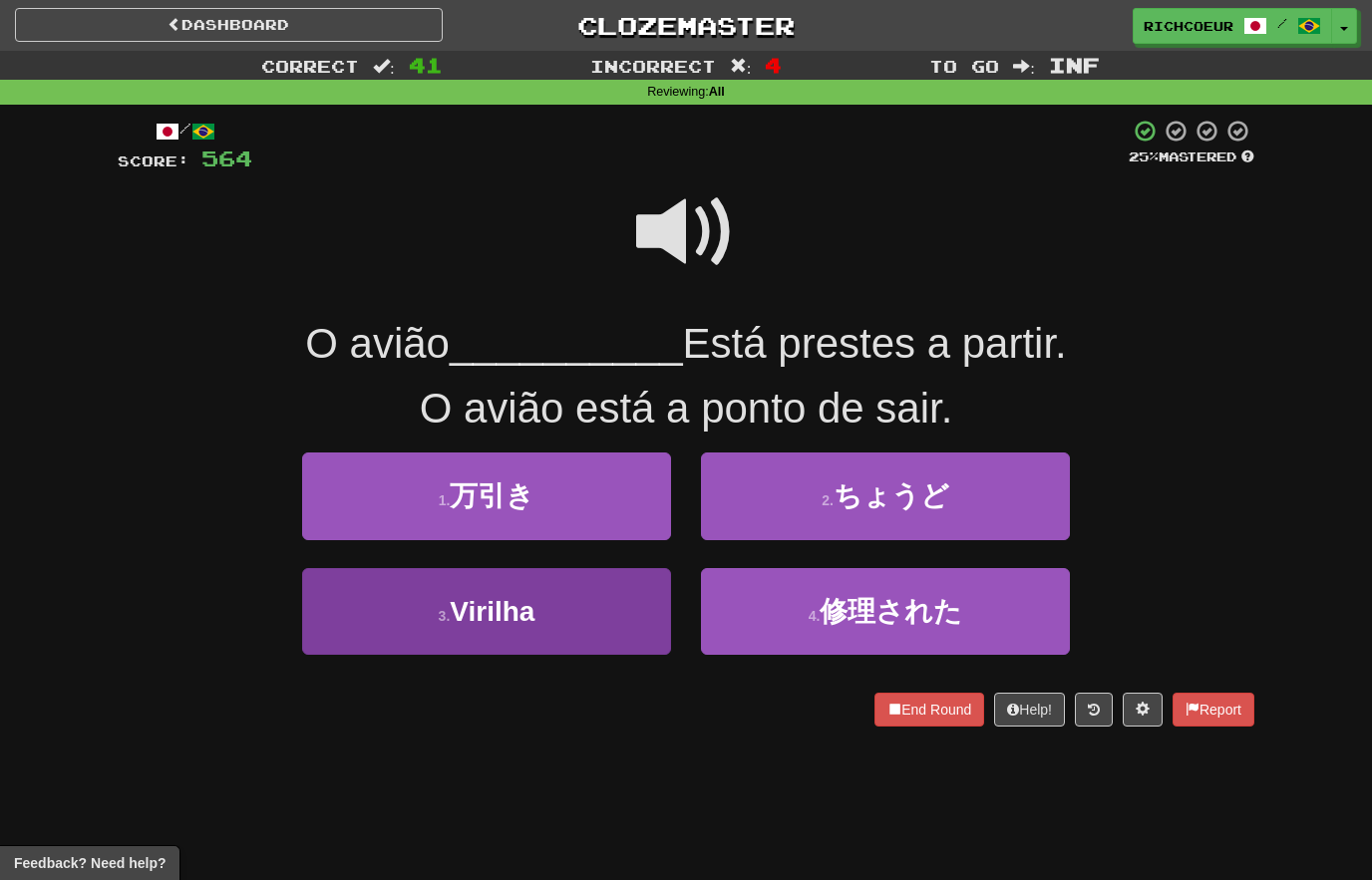 click on "3 .  股間" at bounding box center [487, 611] 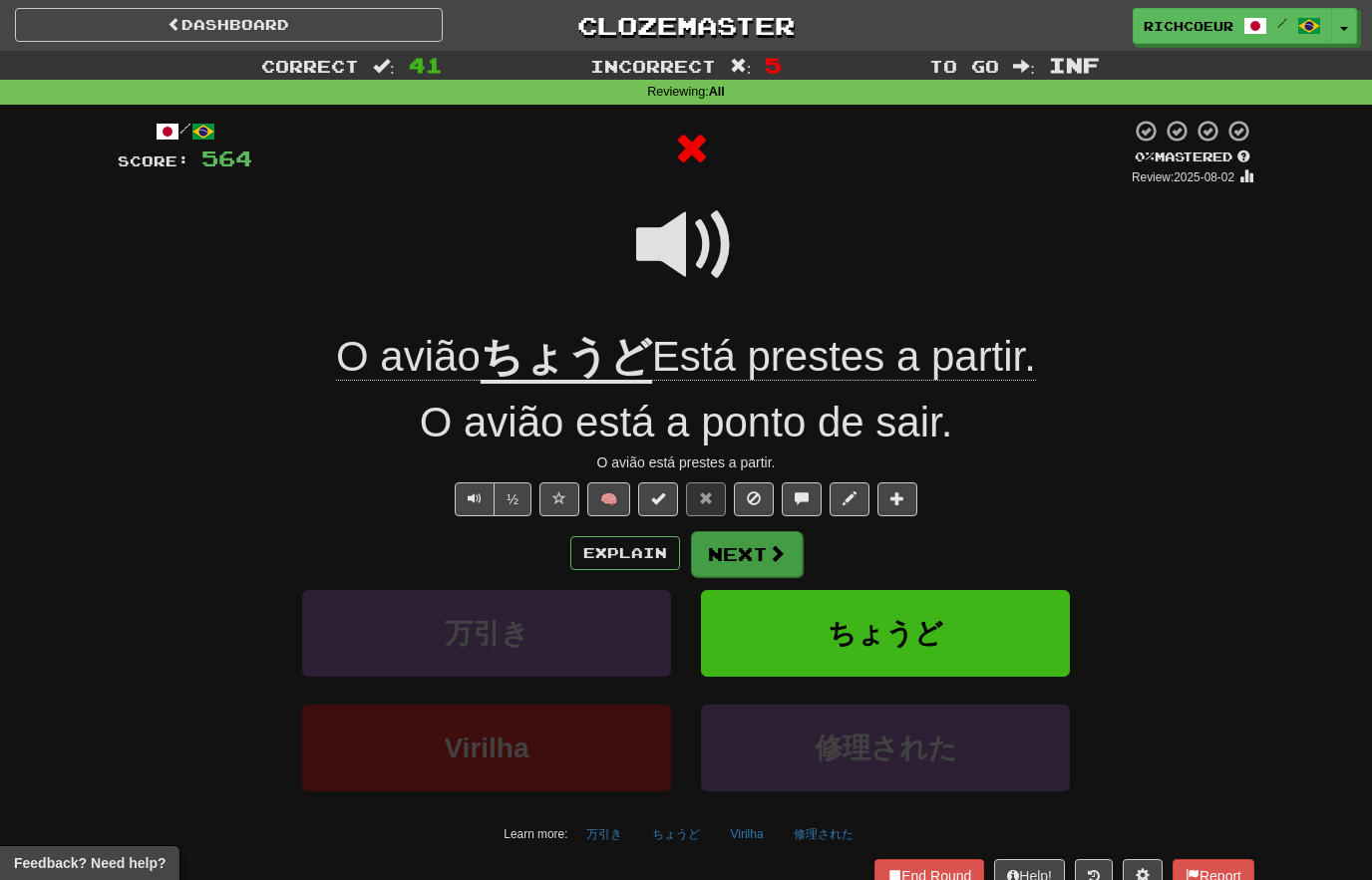 click at bounding box center [777, 553] 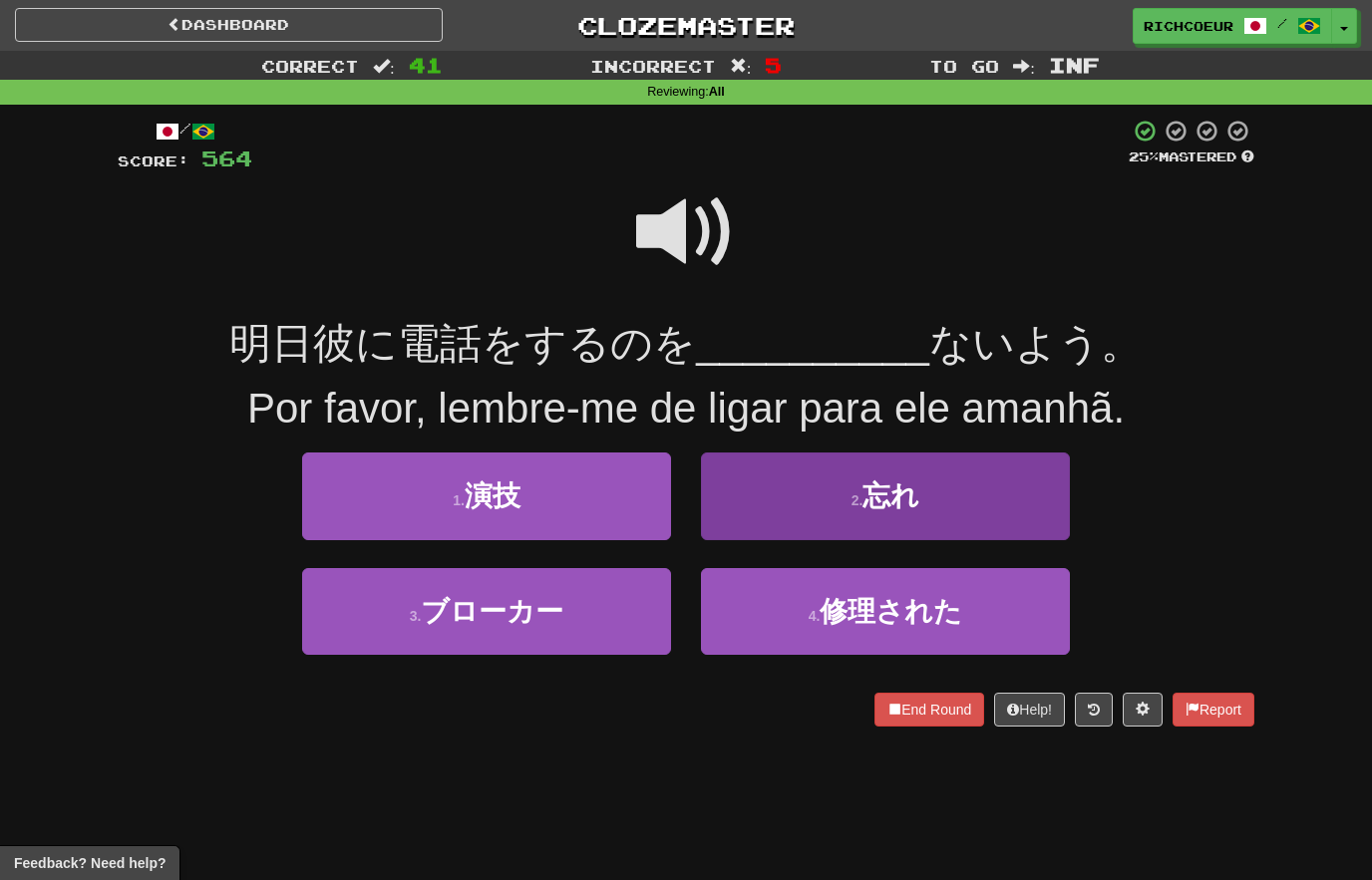 click on "2 .  忘れ" at bounding box center (885, 495) 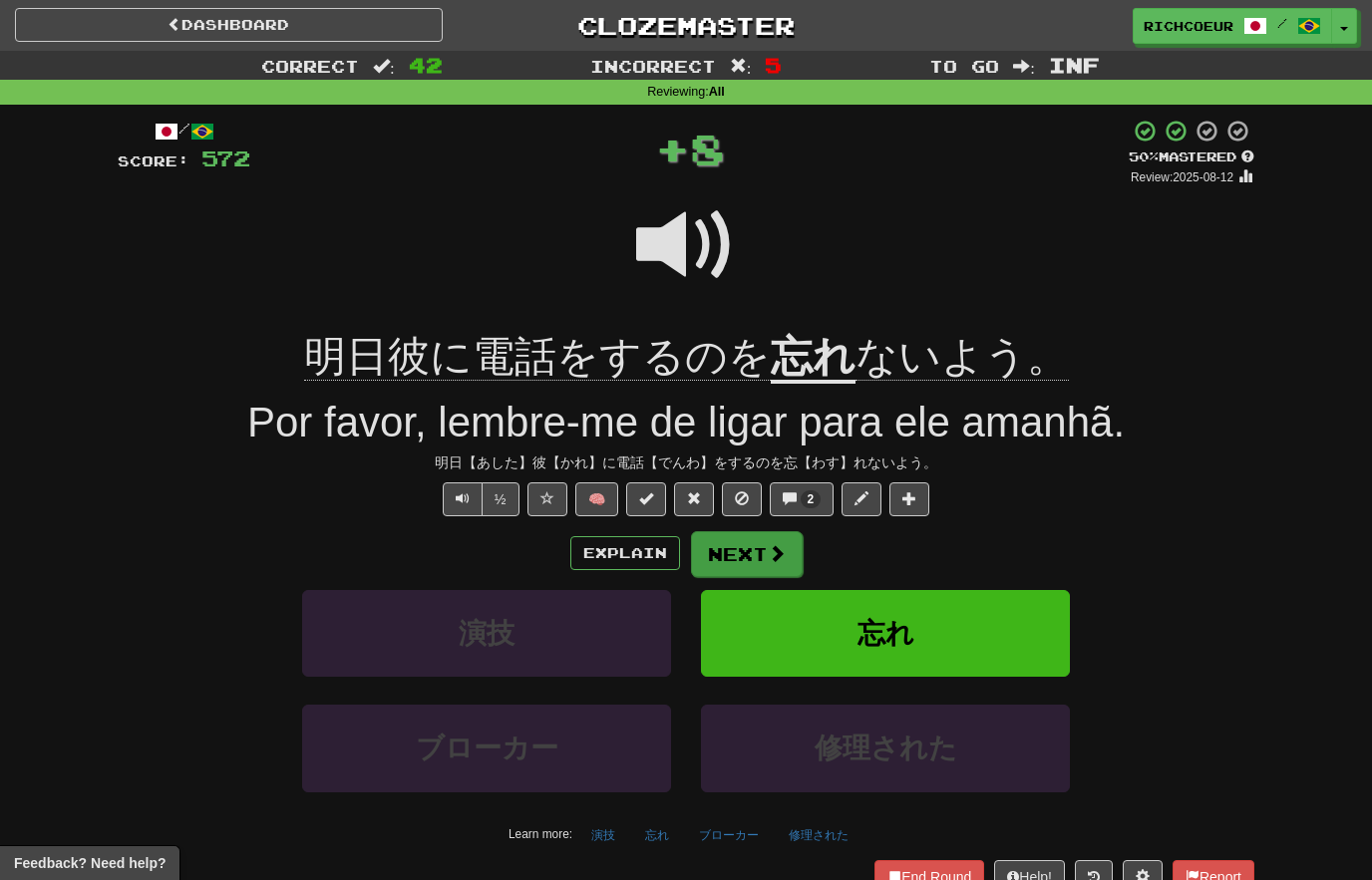 click on "Next" at bounding box center (747, 554) 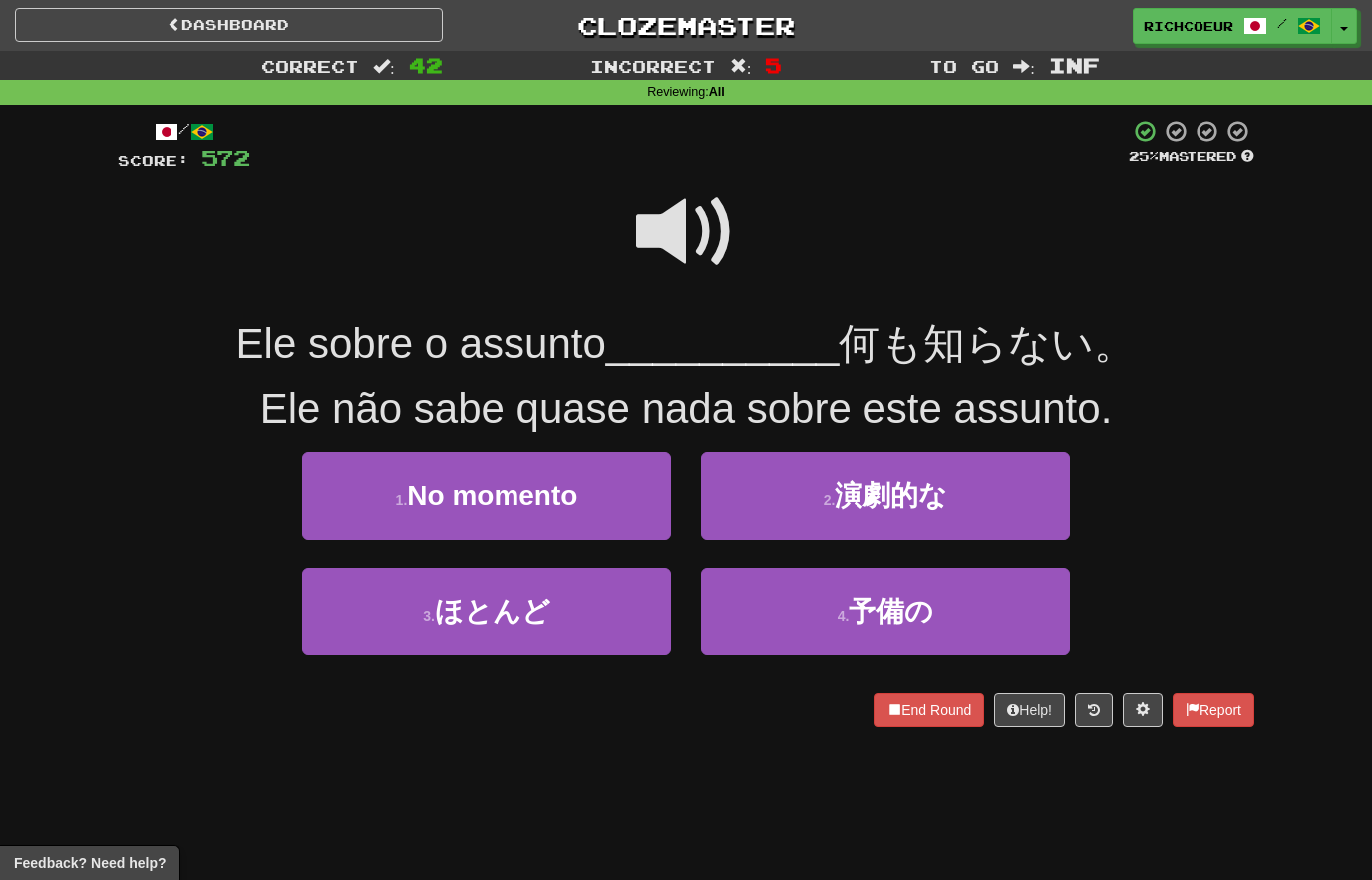 click at bounding box center [686, 232] 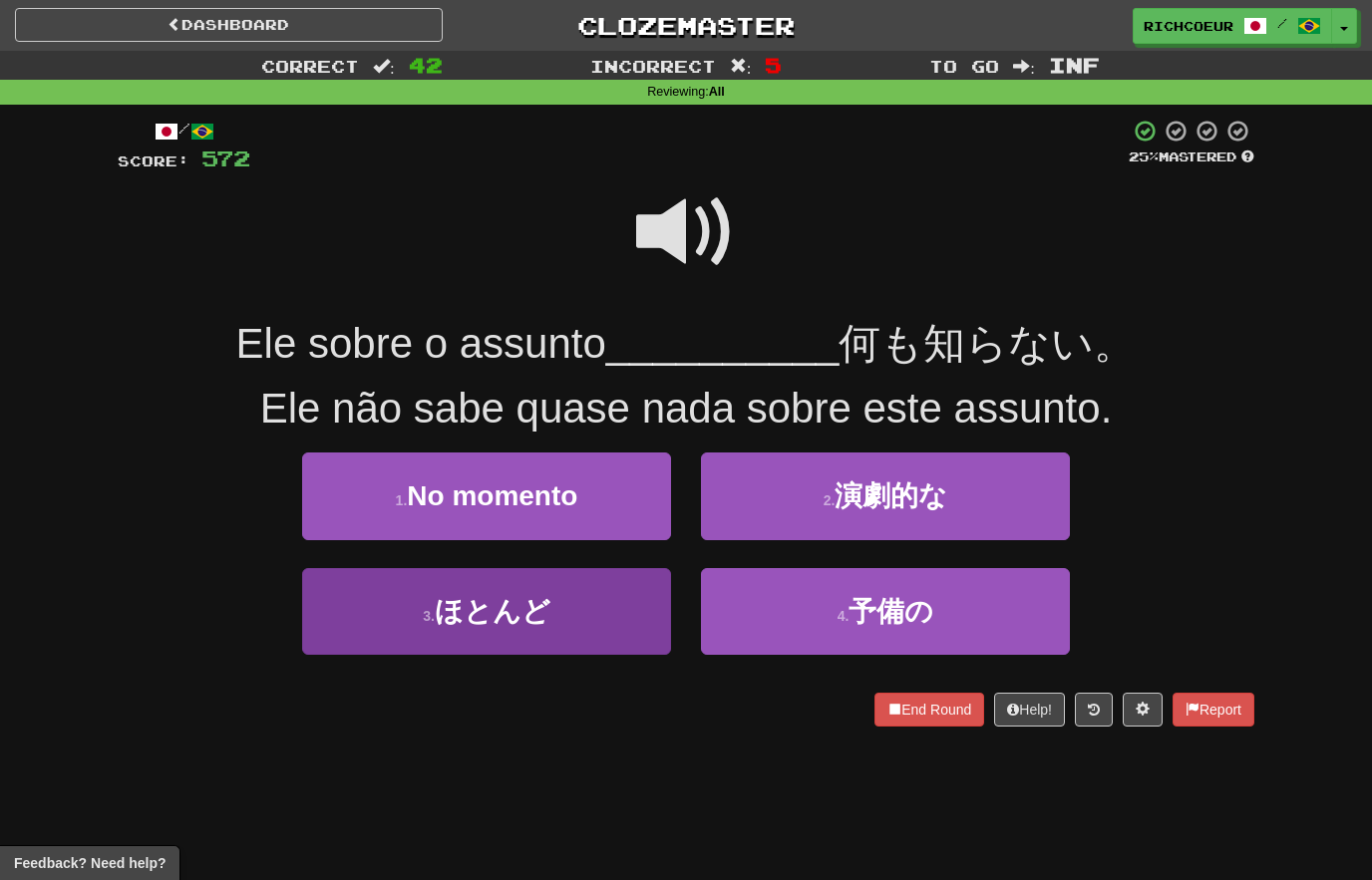 click on "3 .  ほとんど" at bounding box center (487, 611) 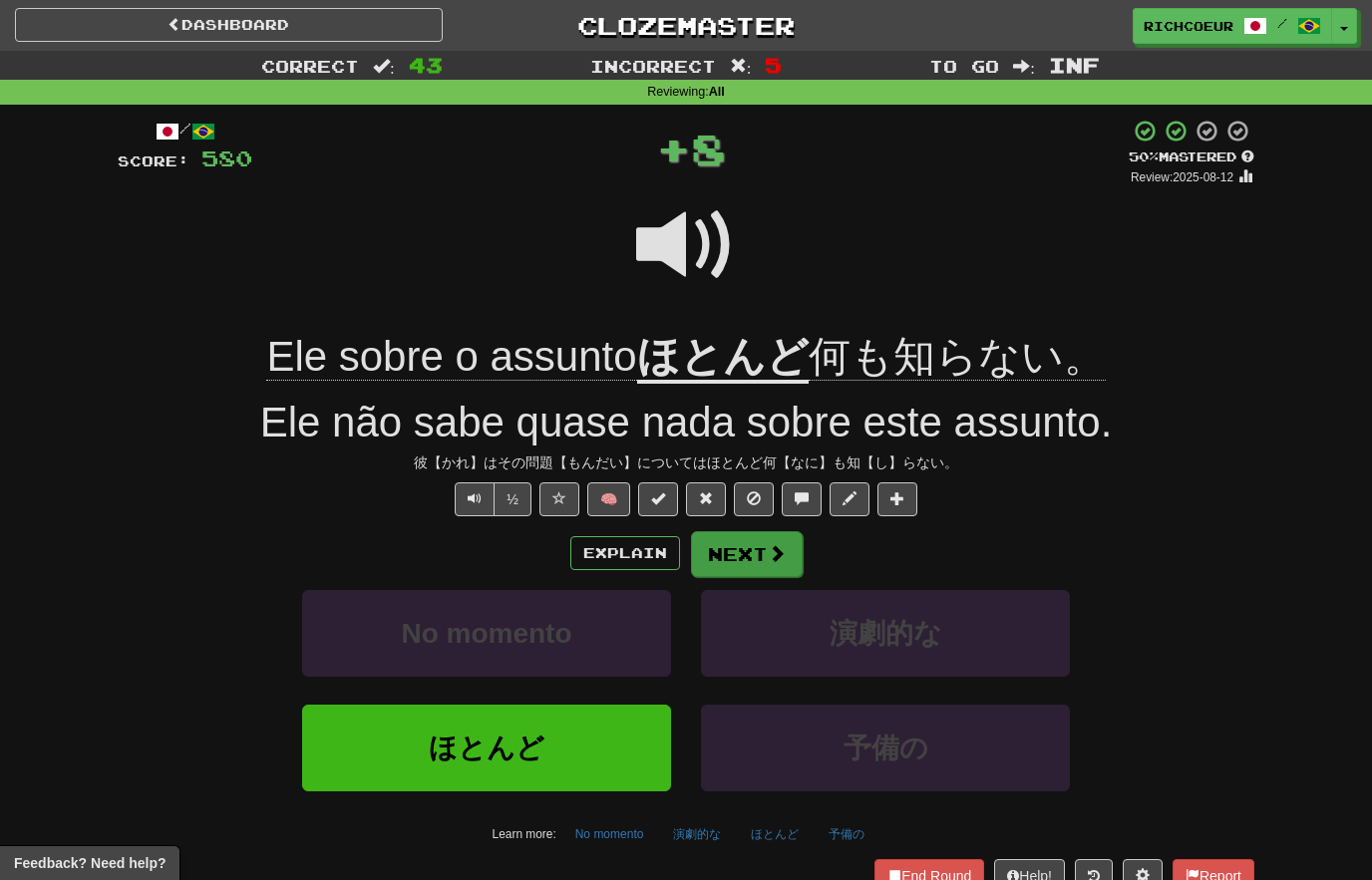 click on "Next" at bounding box center (747, 554) 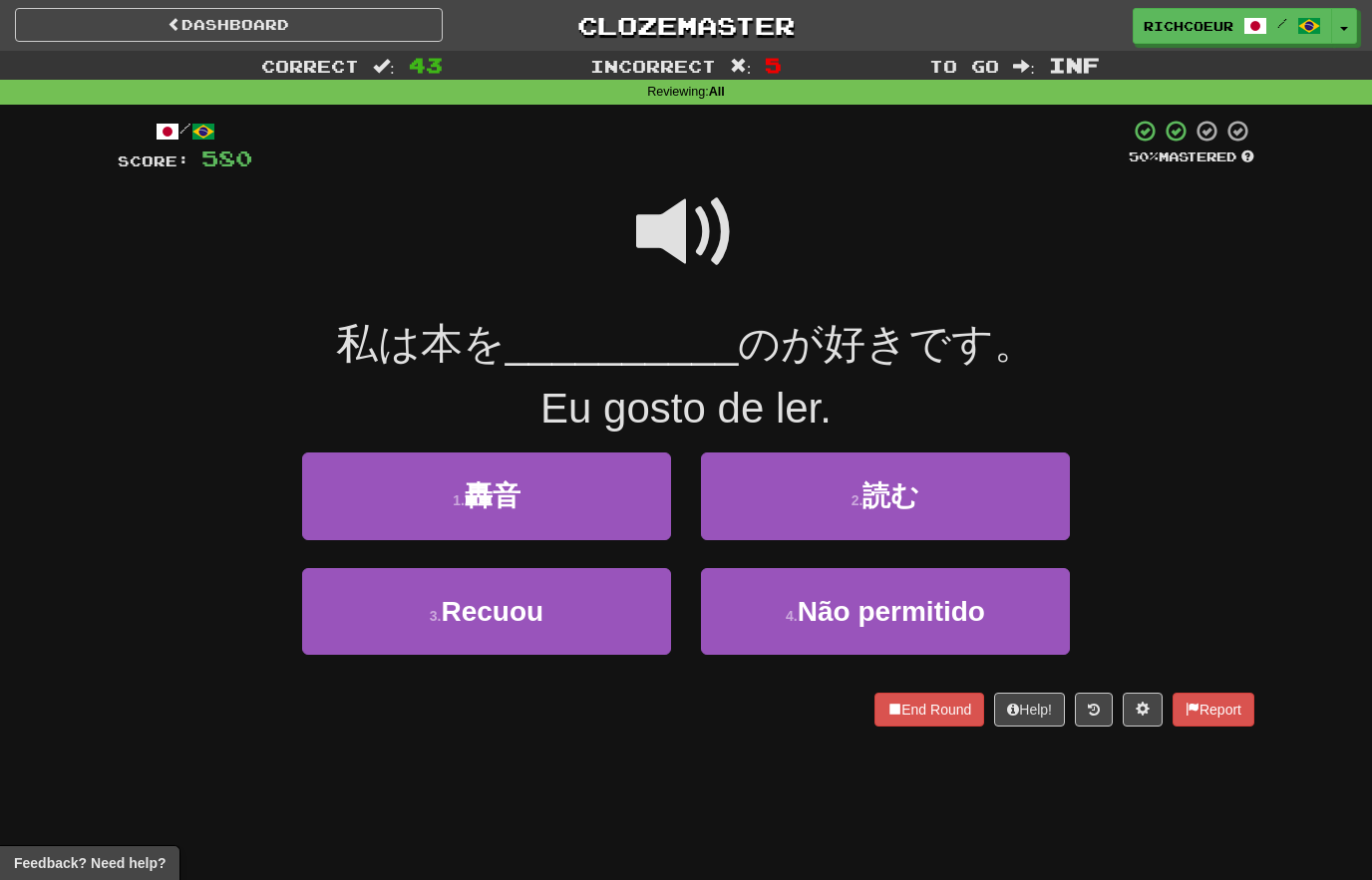 click at bounding box center (686, 232) 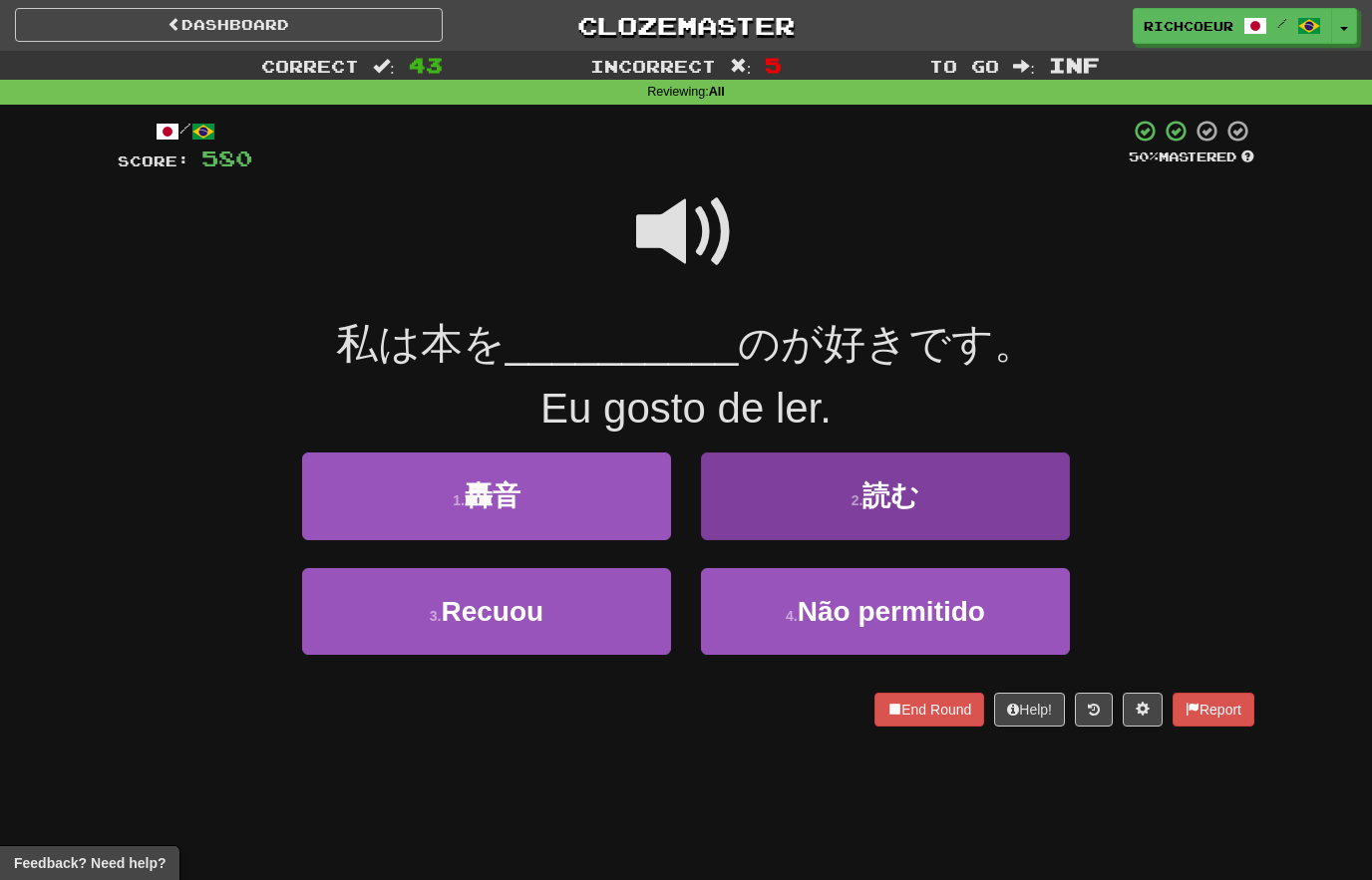 click on "Ler" at bounding box center (885, 495) 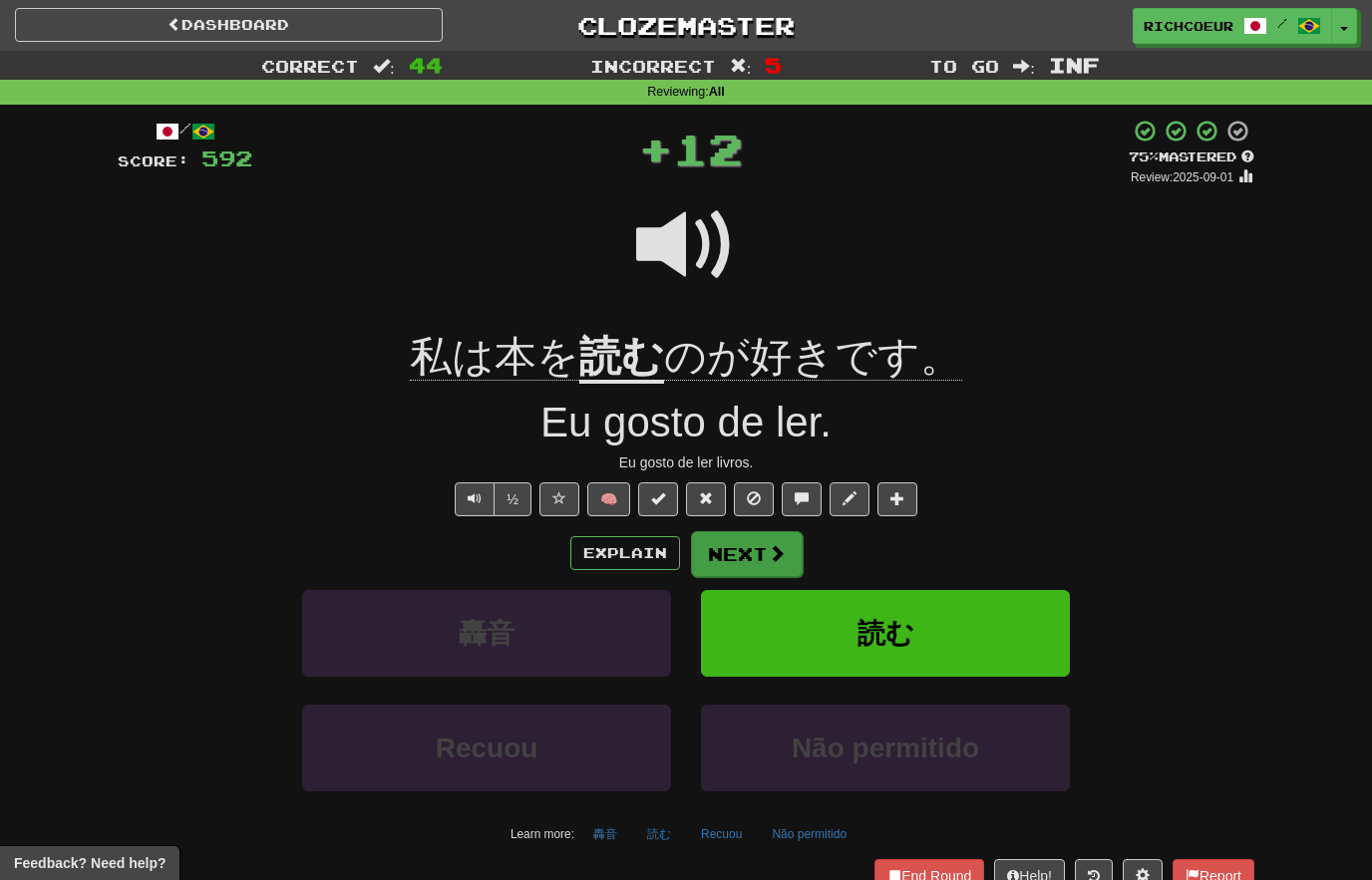 click at bounding box center (777, 553) 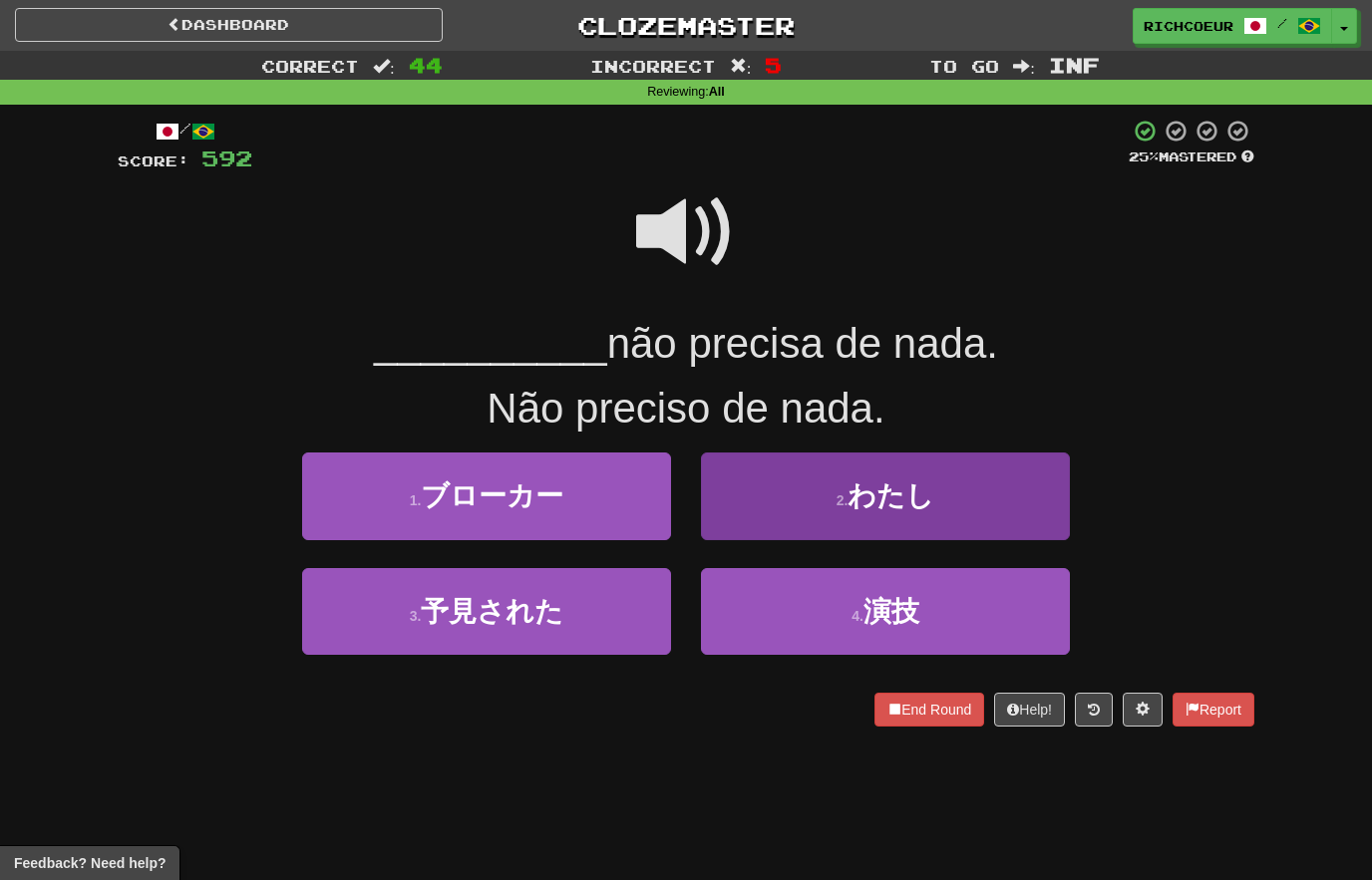 click on "2 .  わたし" at bounding box center [885, 495] 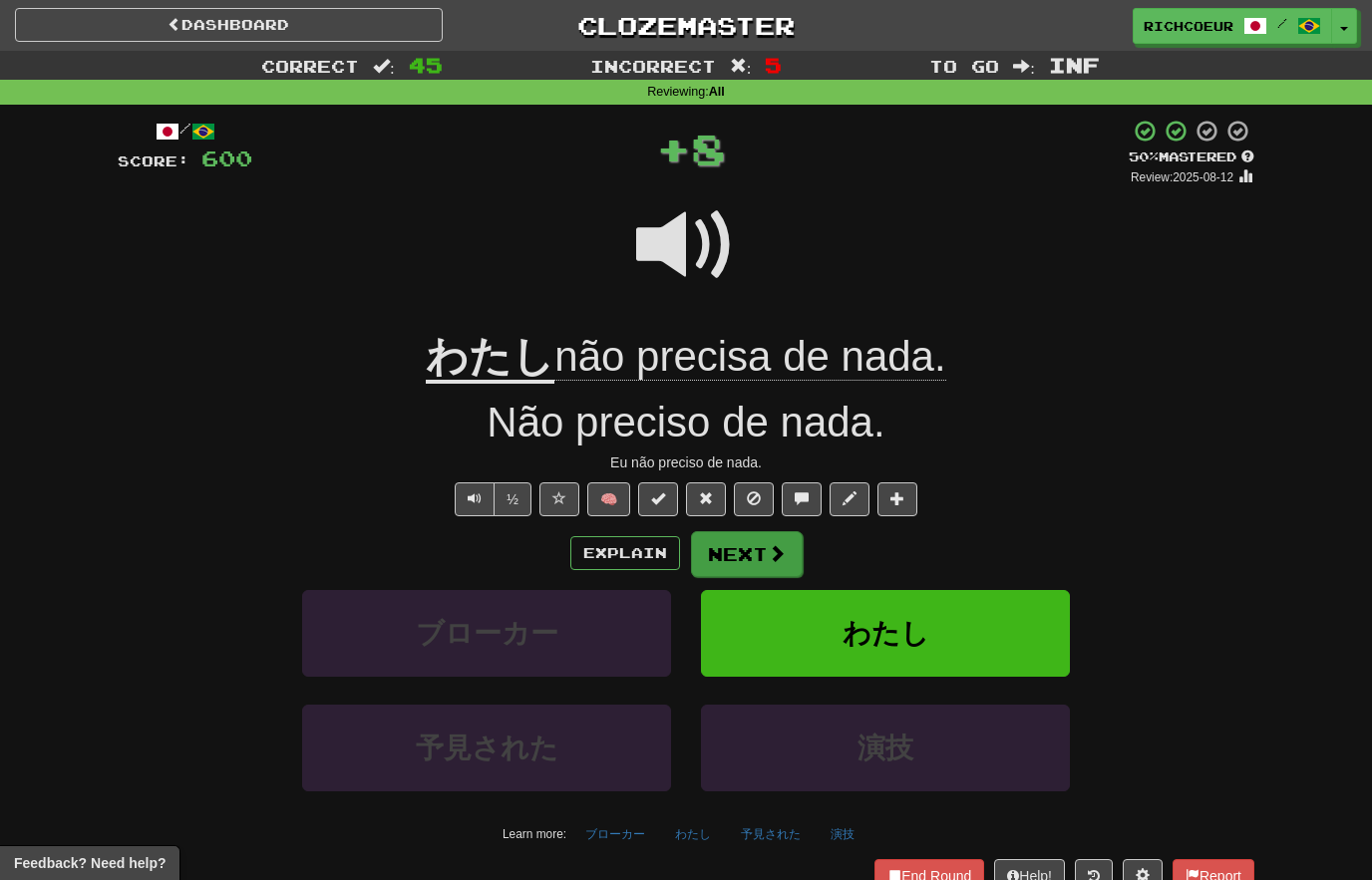 click on "Next" at bounding box center (747, 554) 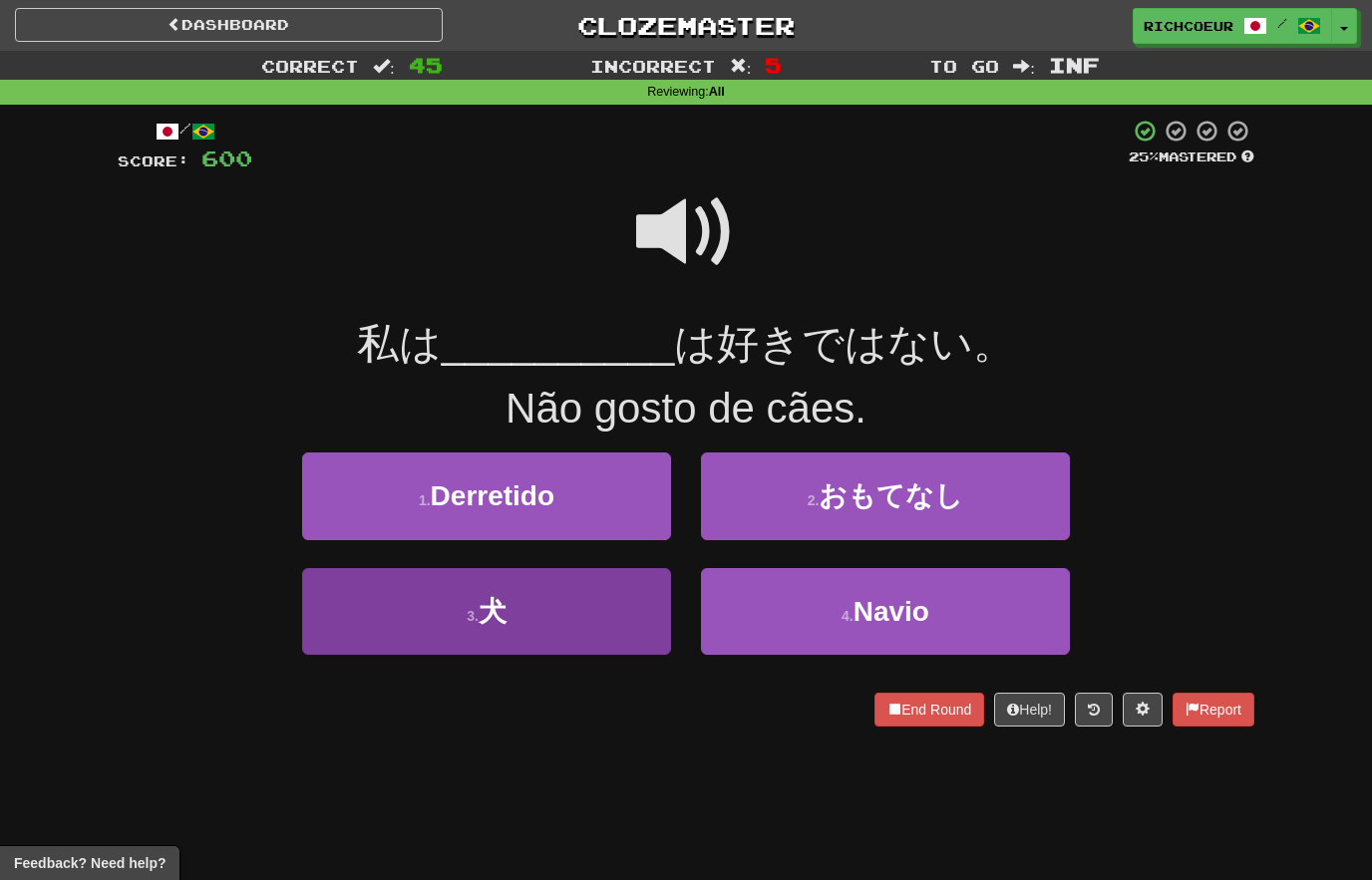 click on "Cão" at bounding box center [487, 611] 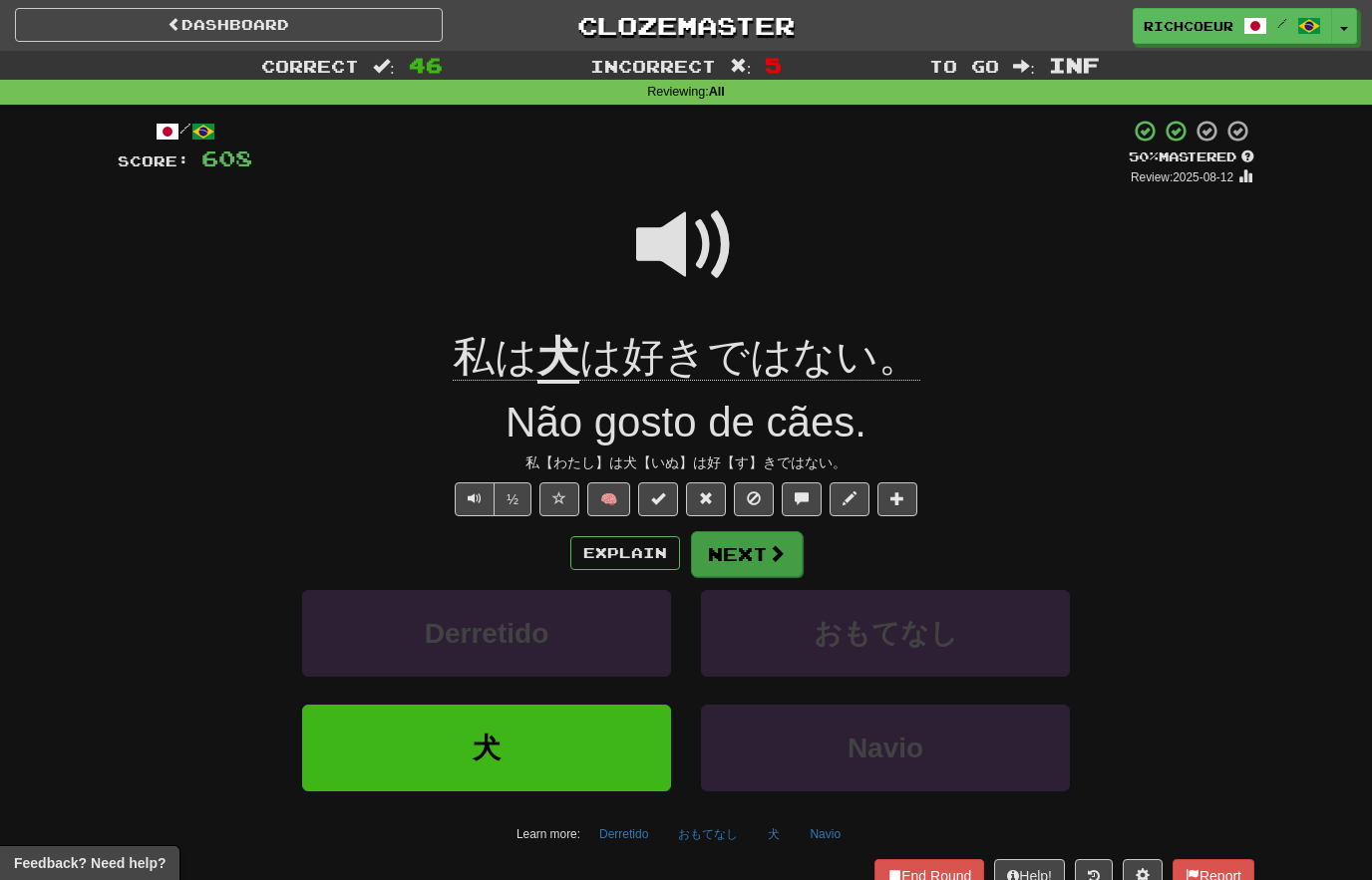 click at bounding box center [777, 553] 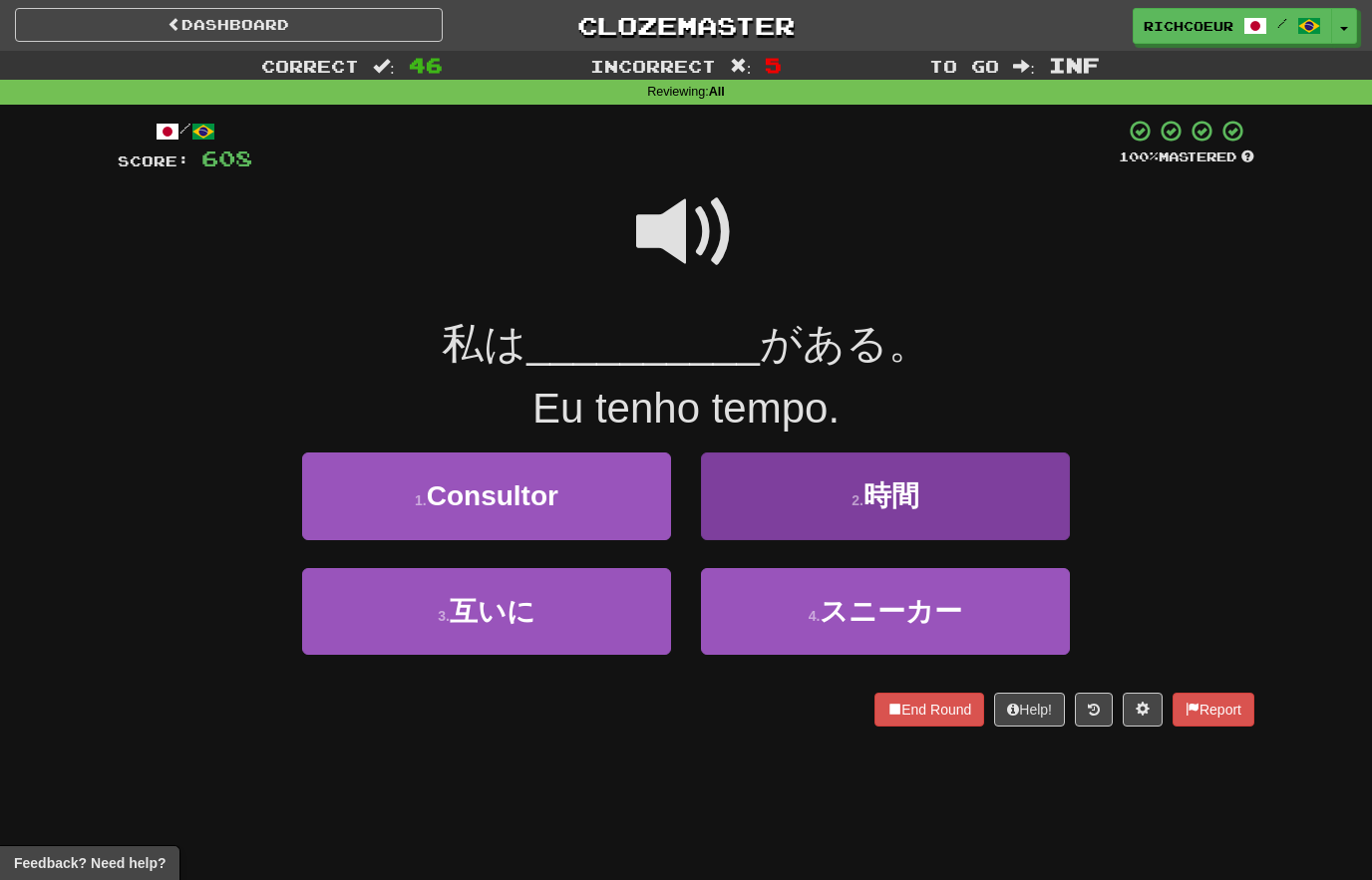 click on "2 .  時間" at bounding box center [885, 495] 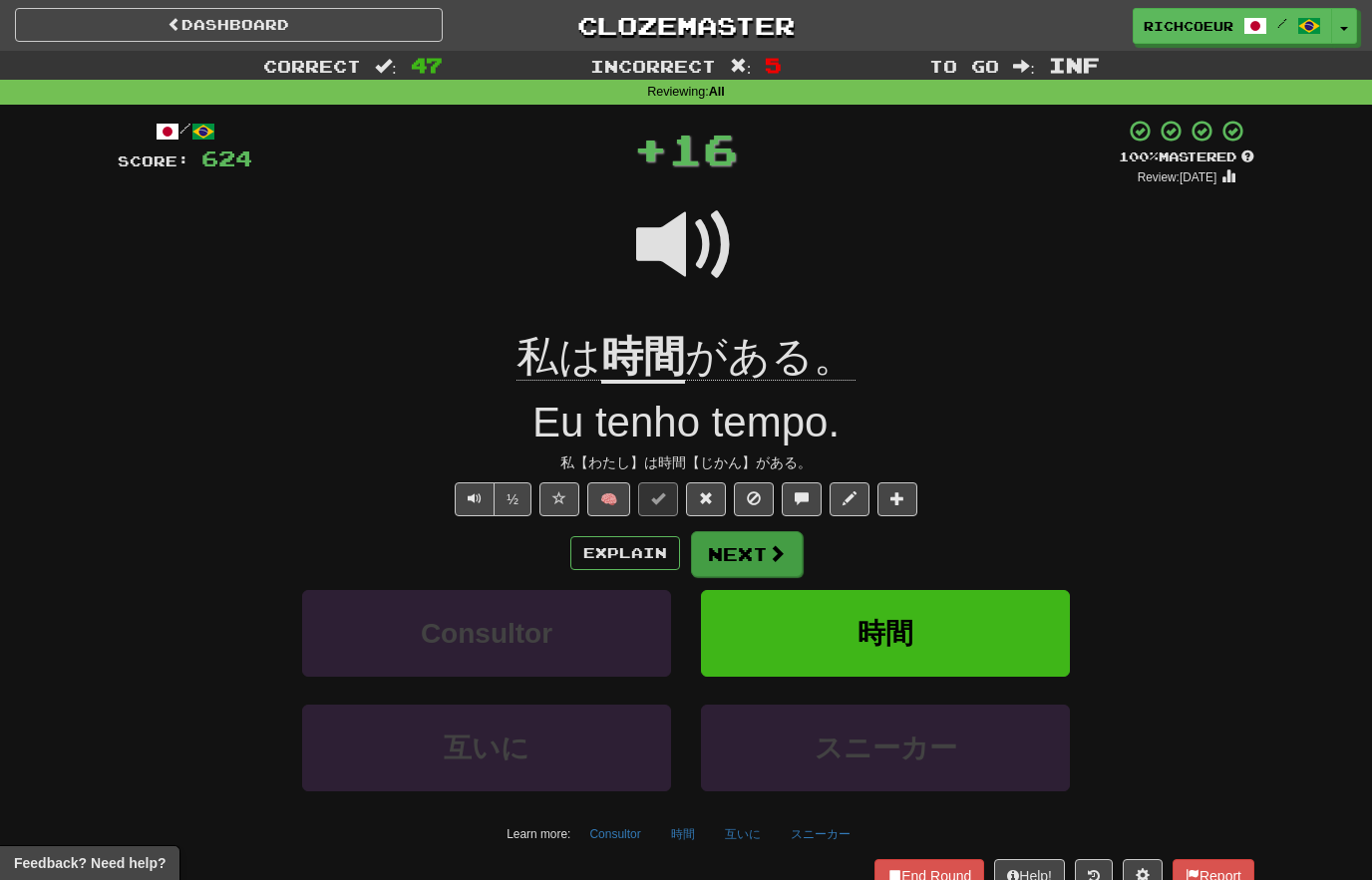 click on "Next" at bounding box center (747, 554) 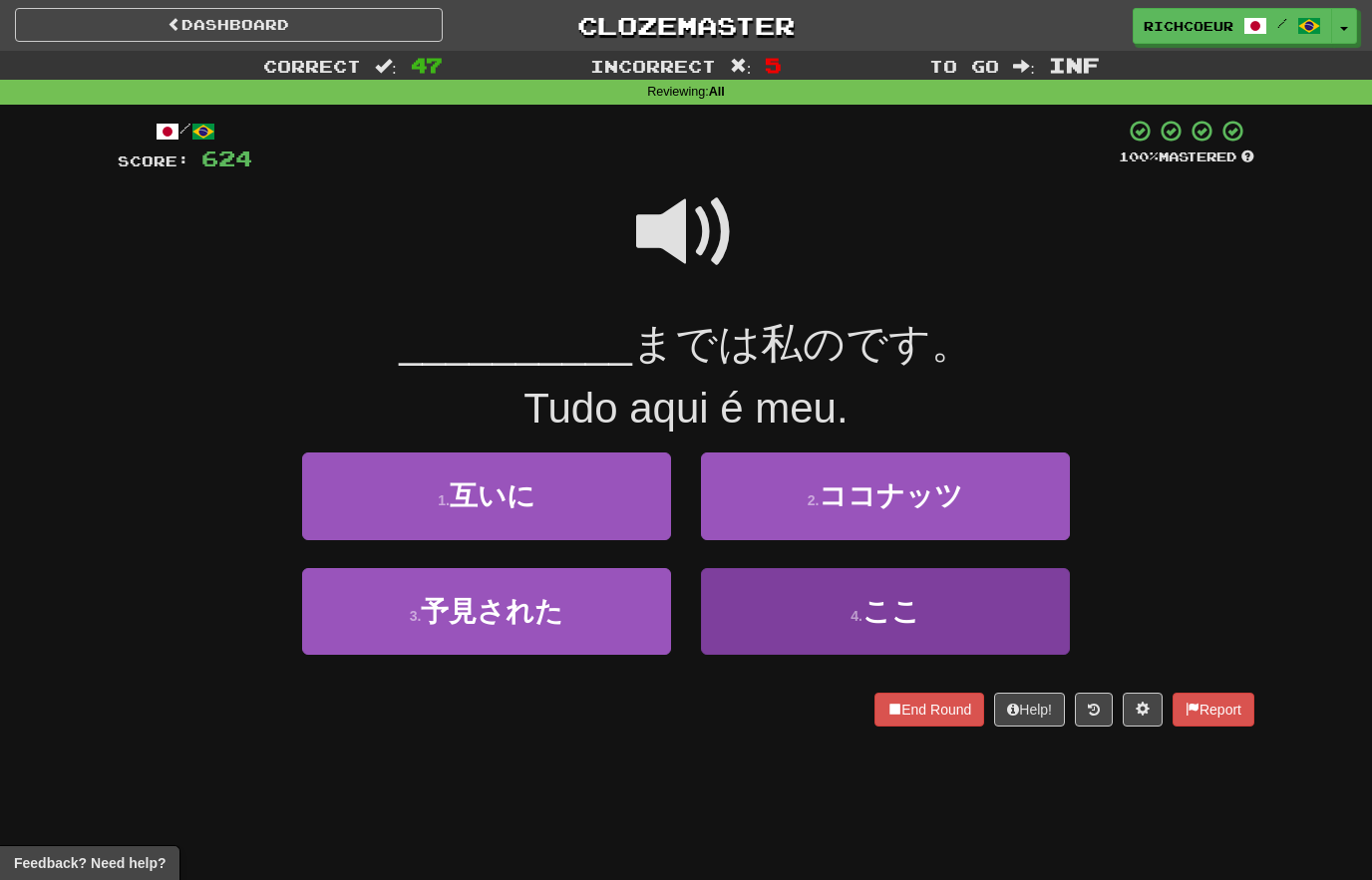 click on "4 .  ここ" at bounding box center [885, 611] 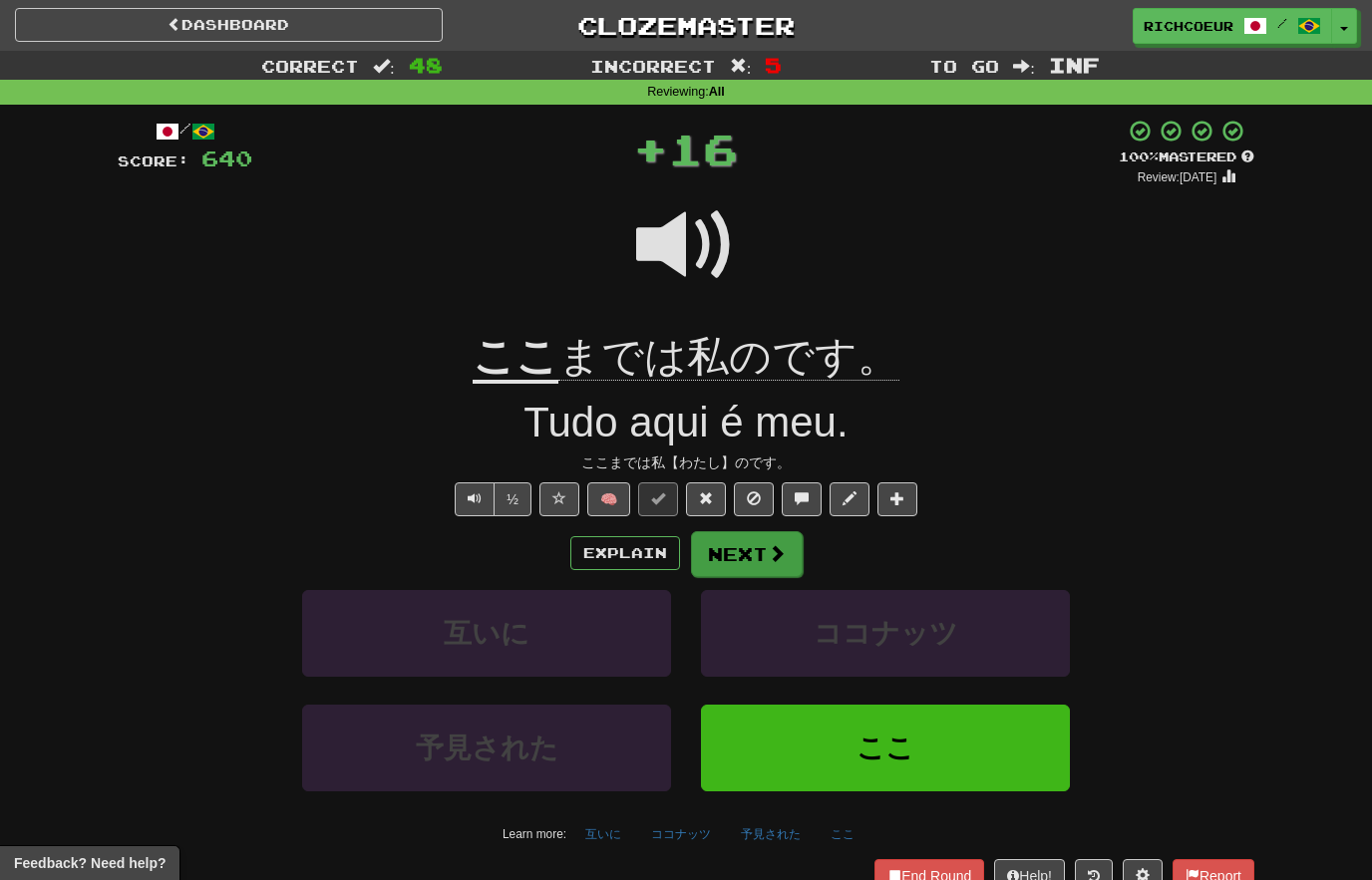 click on "Next" at bounding box center [747, 554] 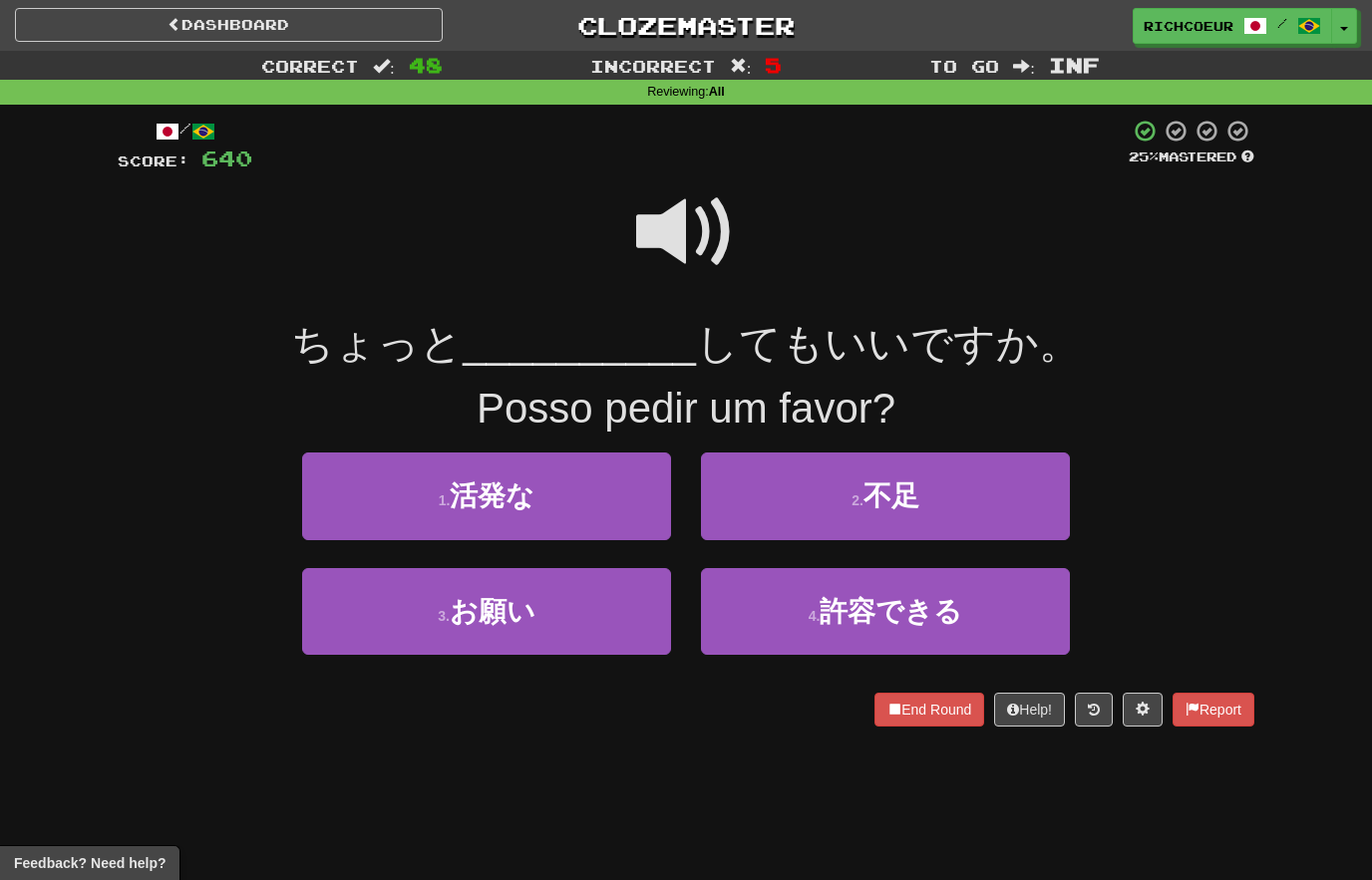 click at bounding box center (686, 232) 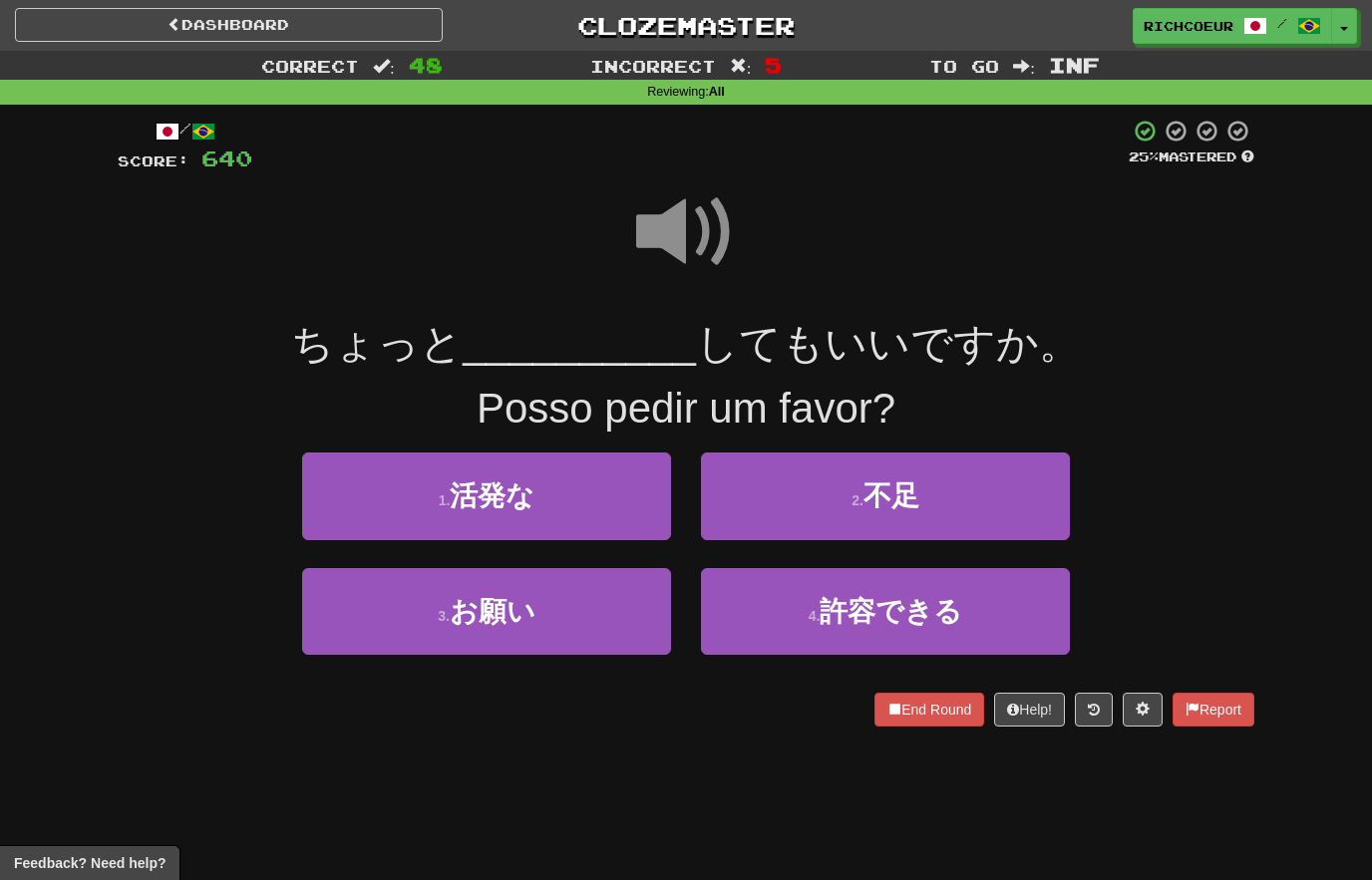 click on "Pedido" at bounding box center [487, 611] 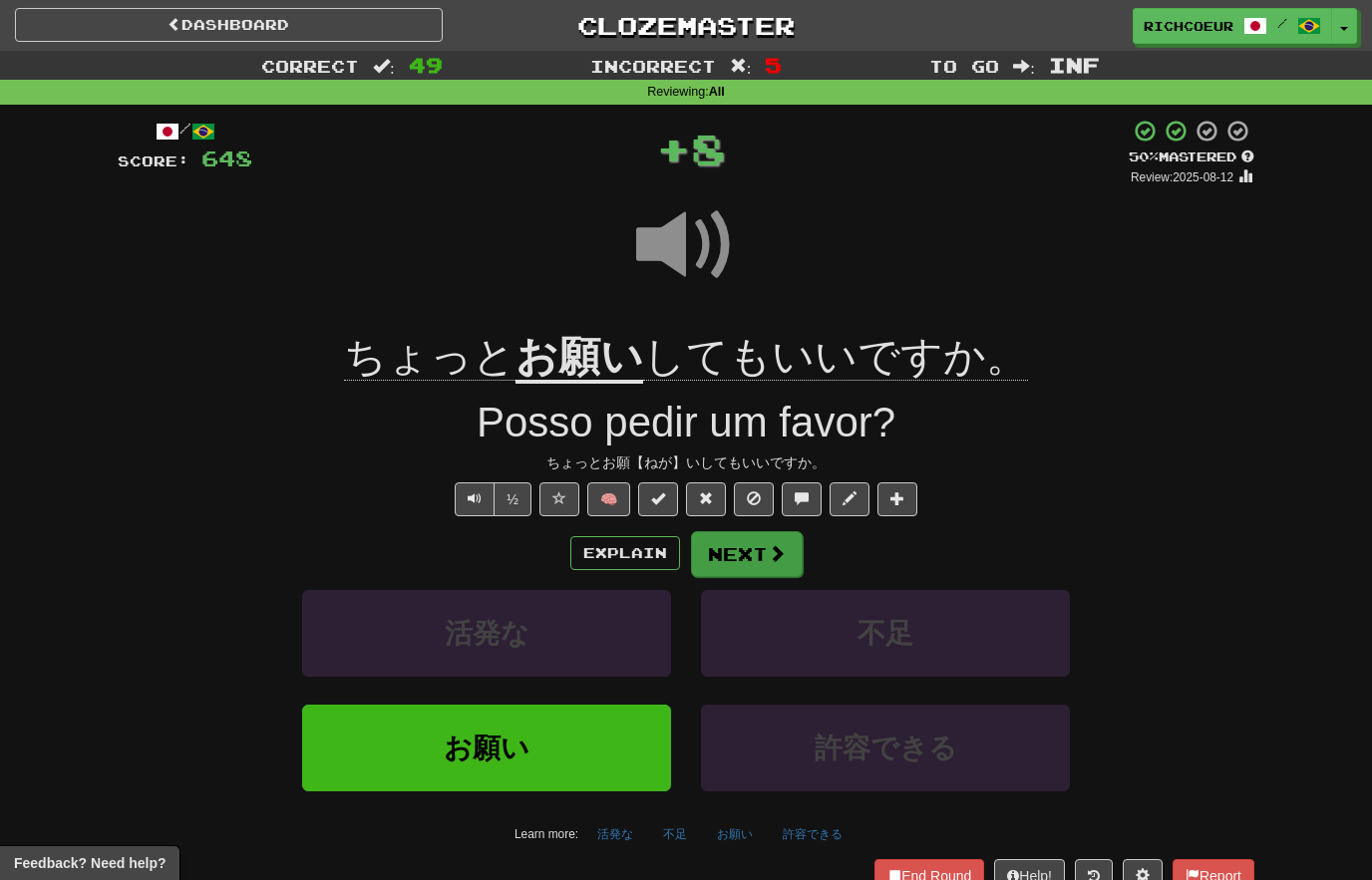 click on "Next" at bounding box center (747, 554) 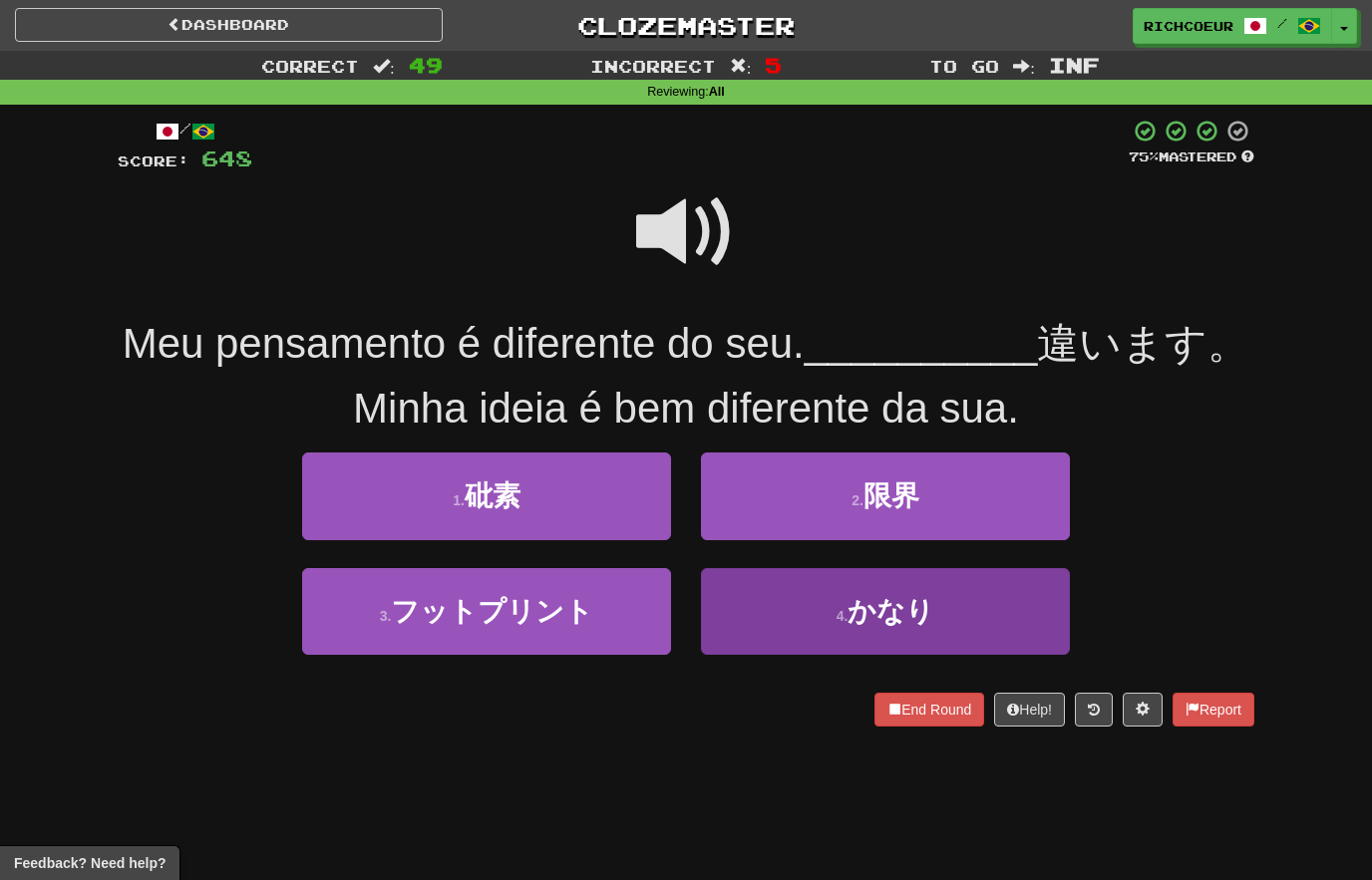 click on "4 .  かなり" at bounding box center (885, 611) 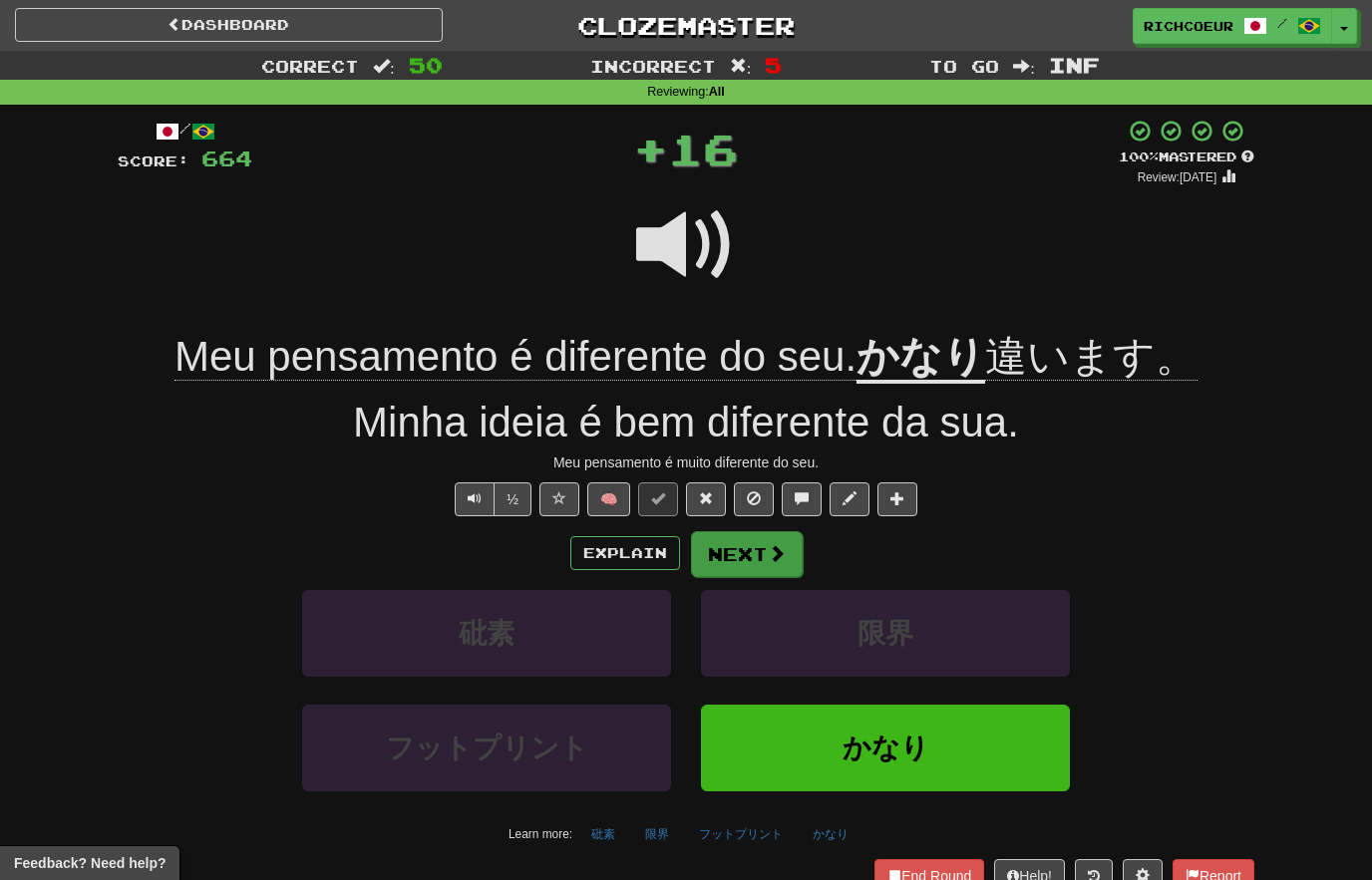 click on "Next" at bounding box center [747, 554] 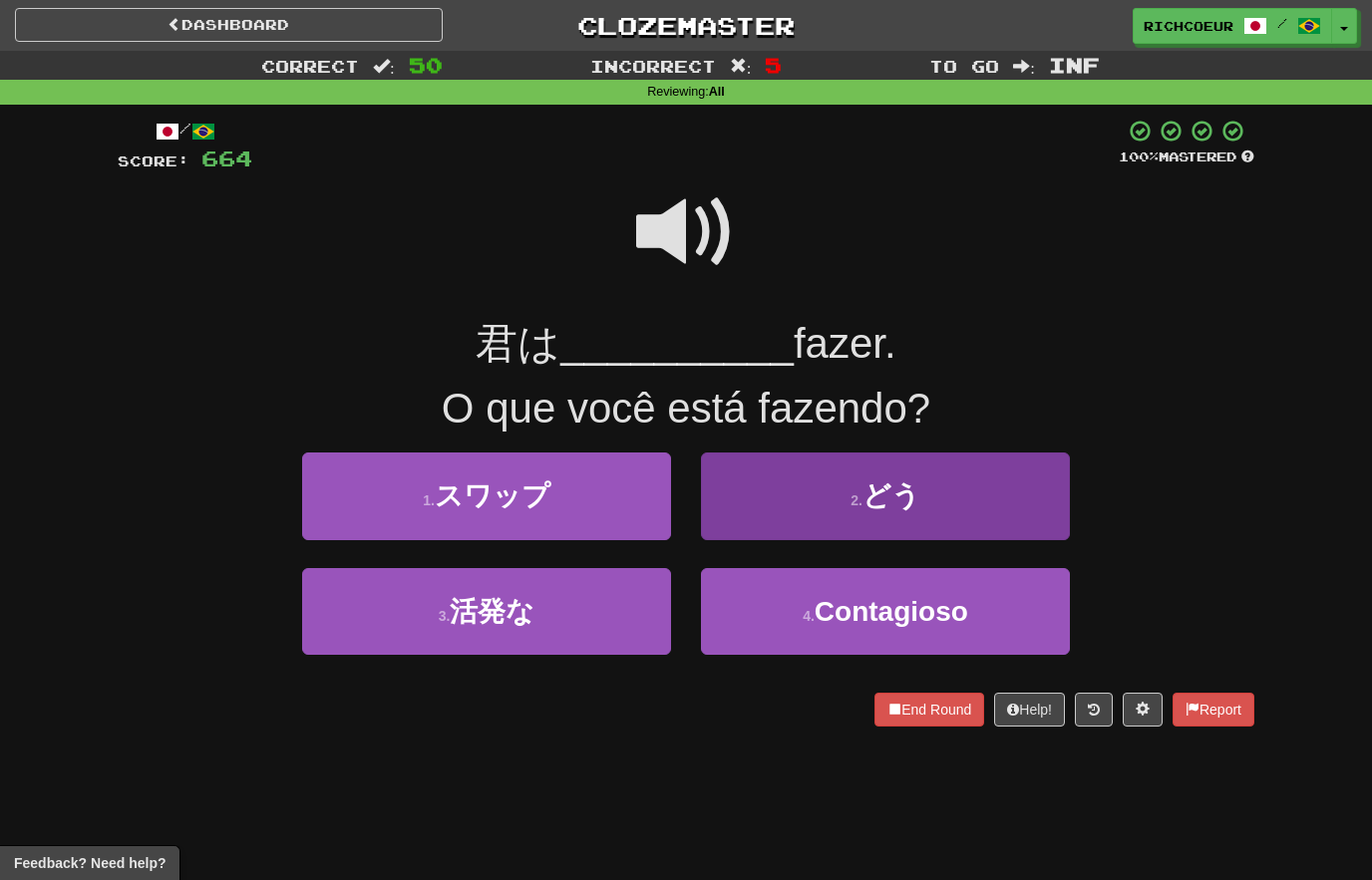click on "Como" at bounding box center (885, 495) 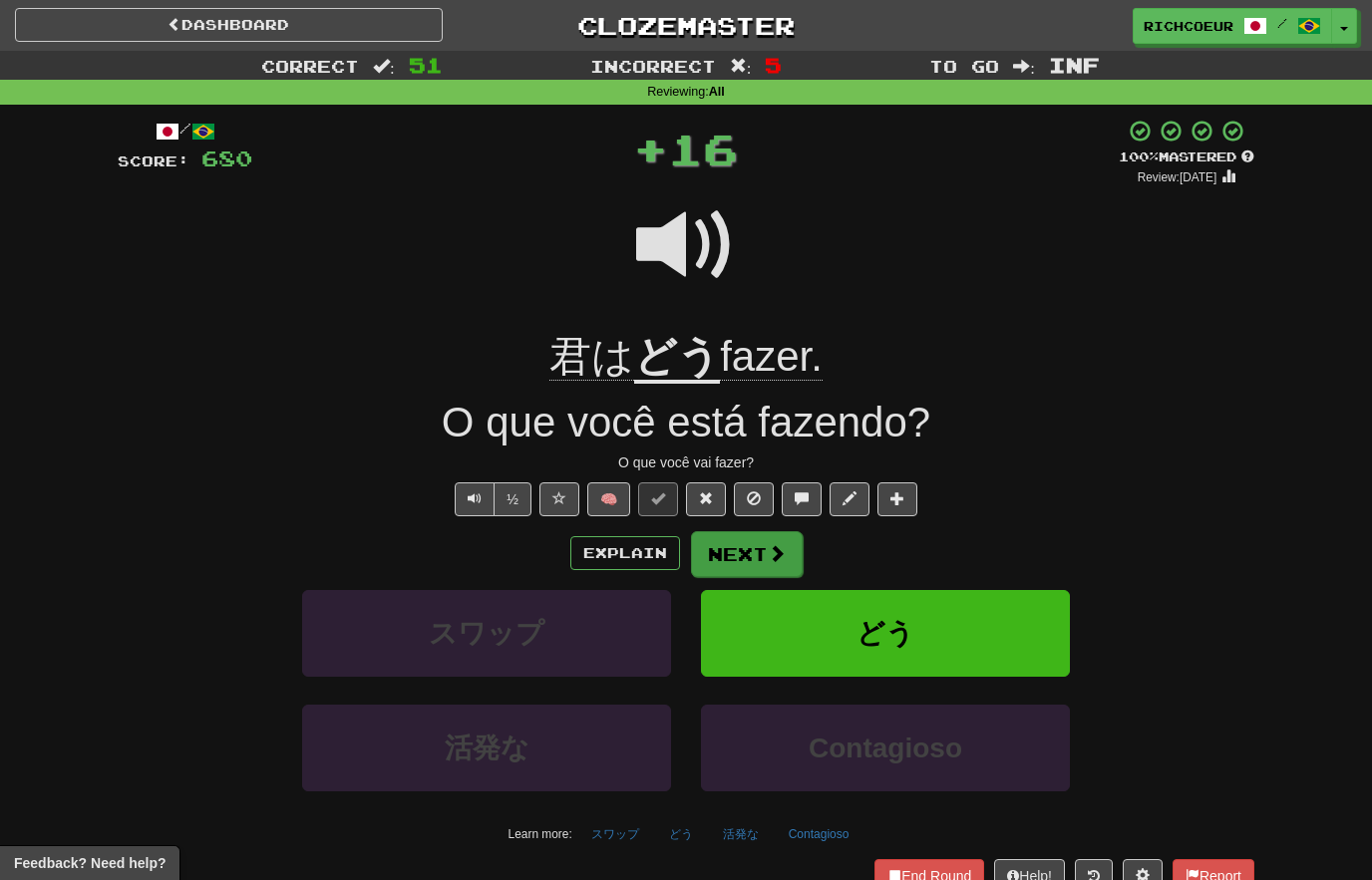 click on "Next" at bounding box center [747, 554] 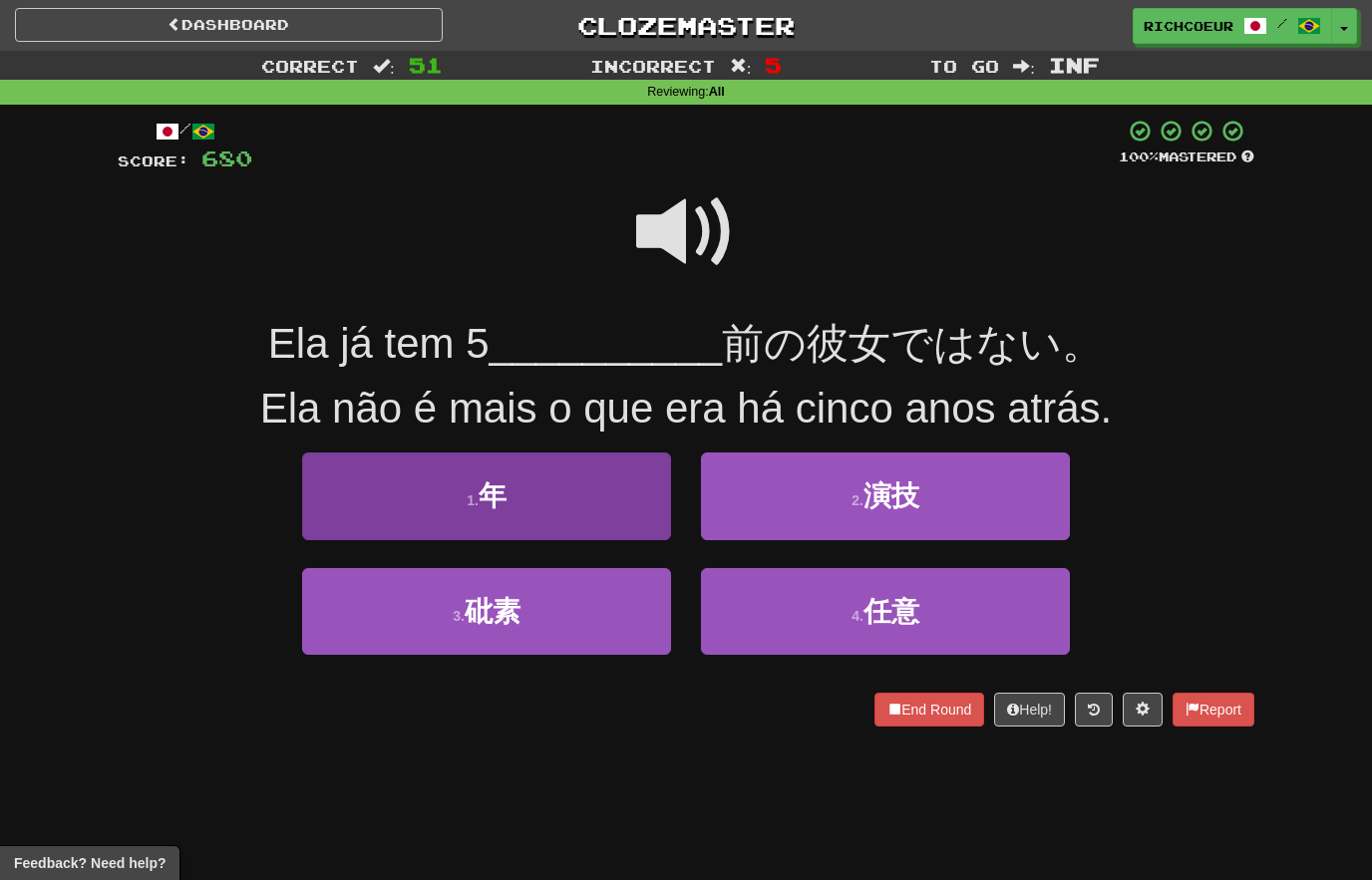 click on "1 .  年" at bounding box center (487, 495) 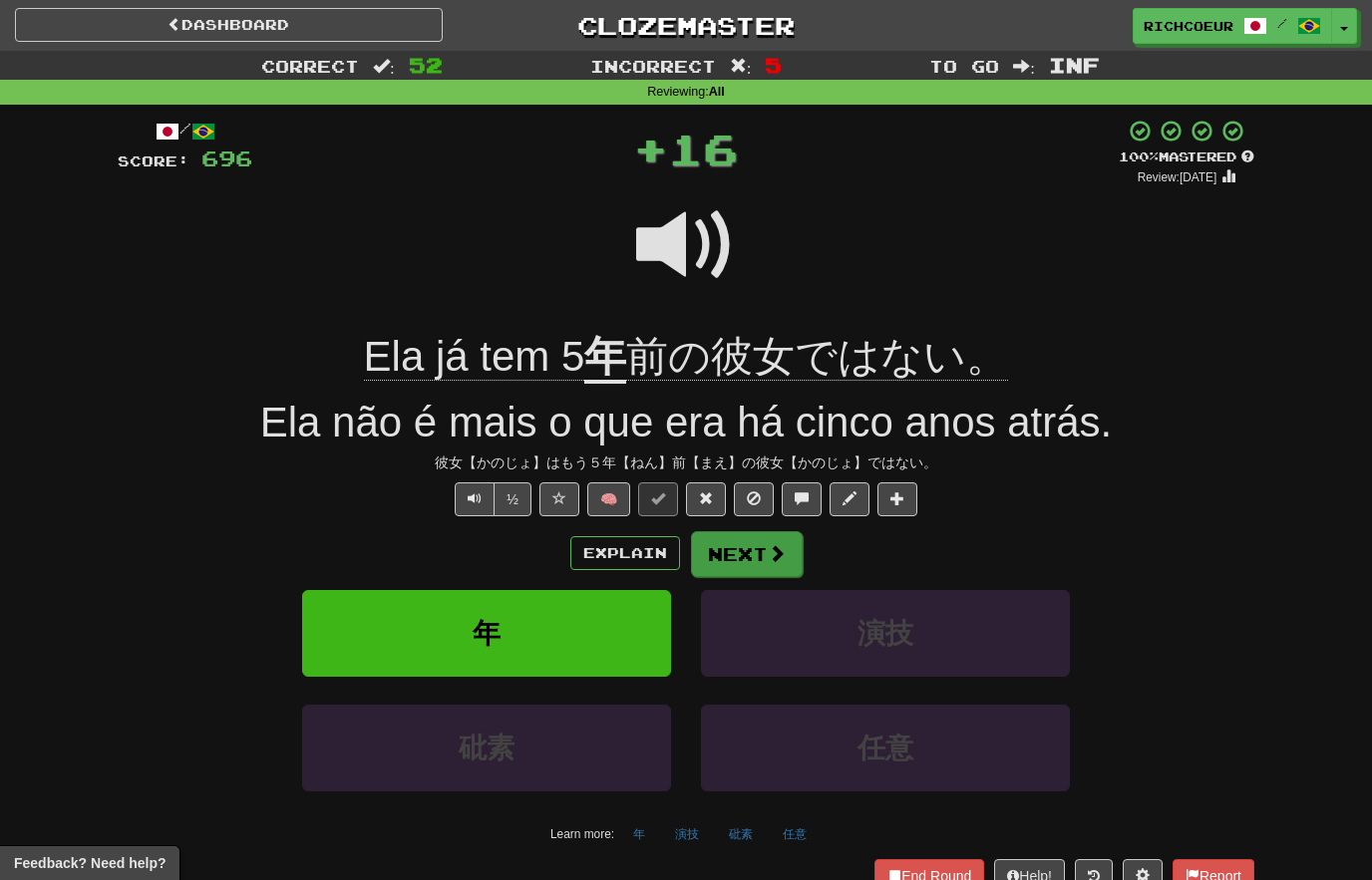 click on "Next" at bounding box center [747, 554] 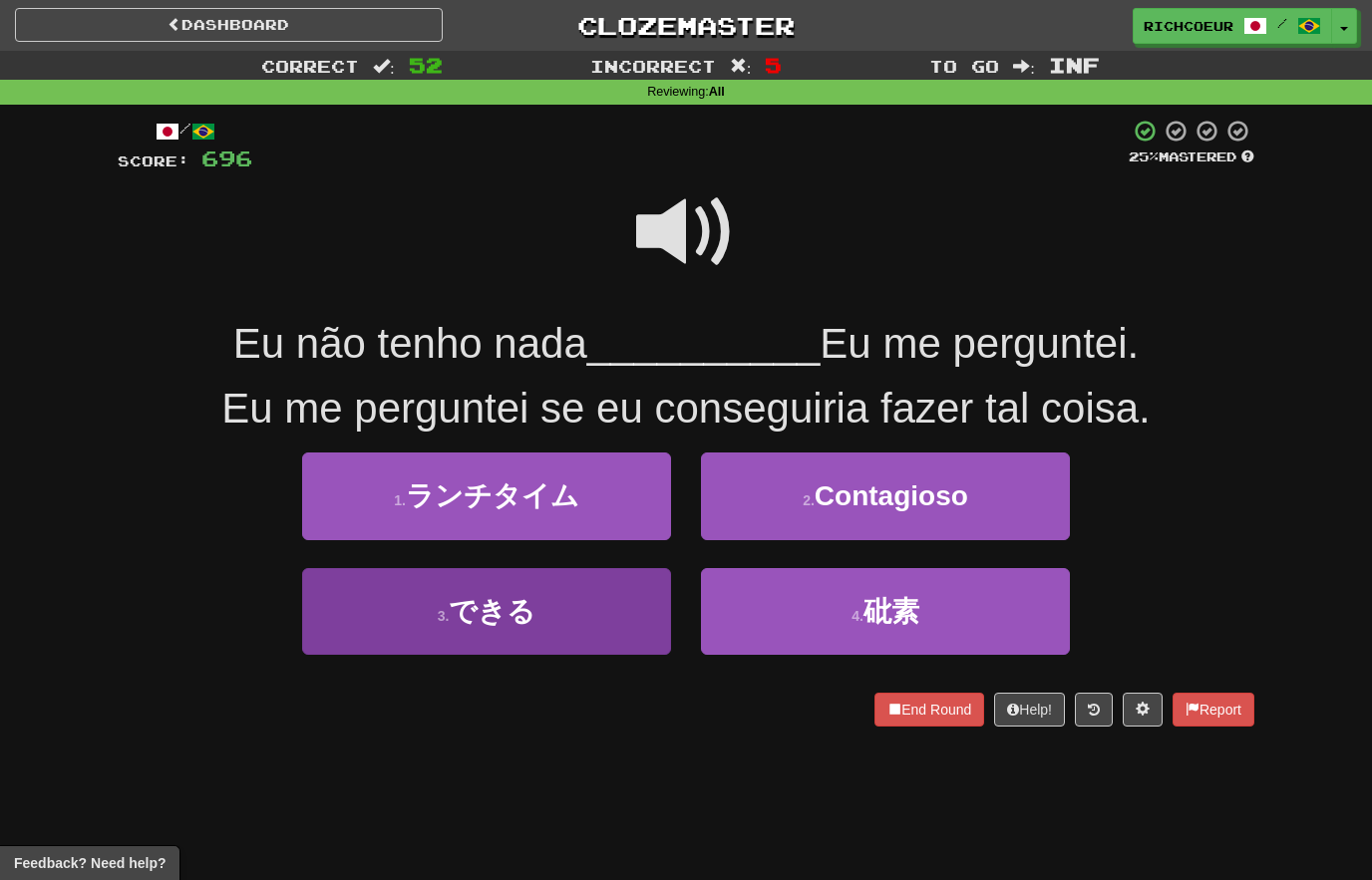 click on "fazer" at bounding box center [487, 611] 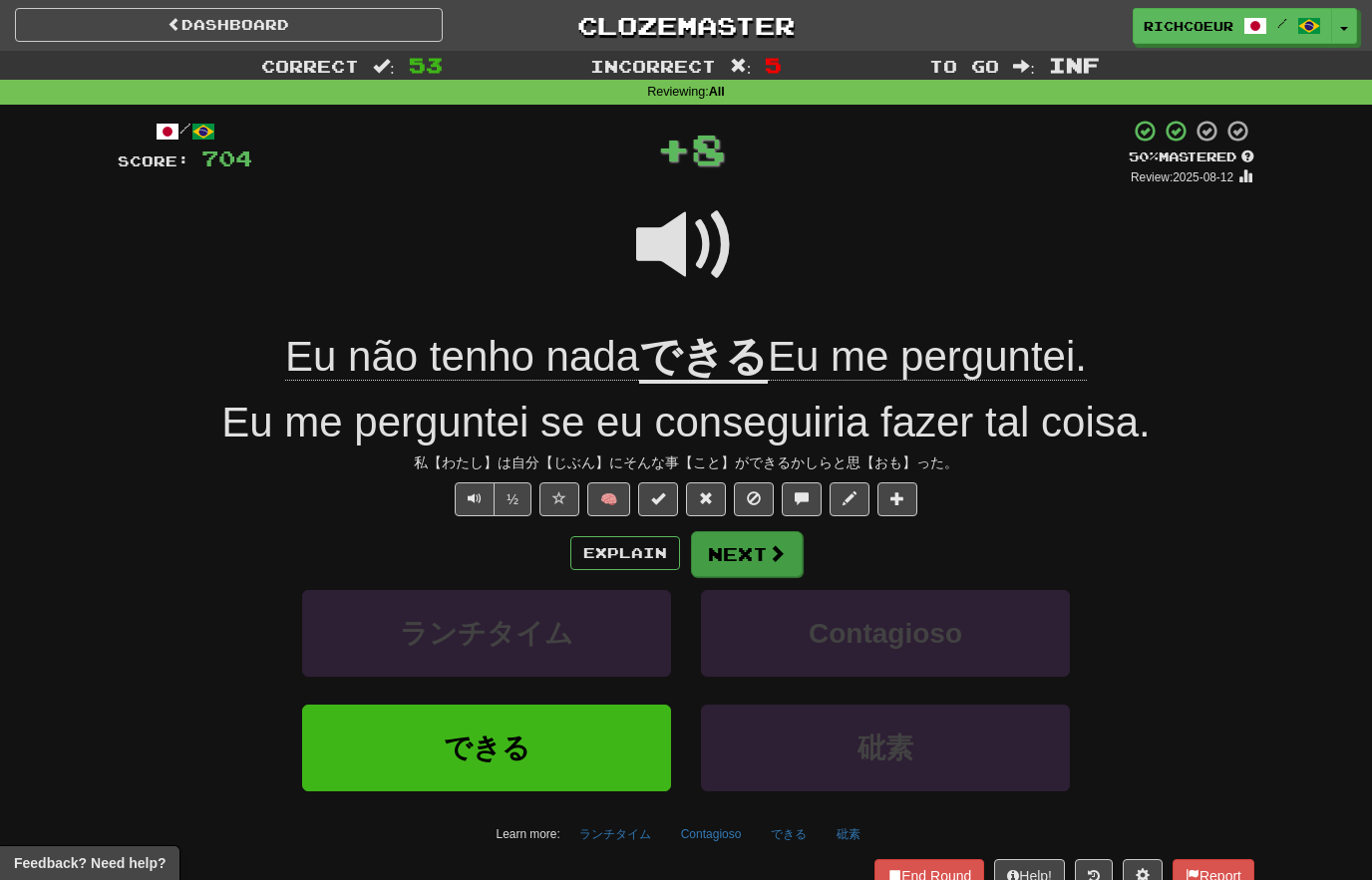 click on "Next" at bounding box center (747, 554) 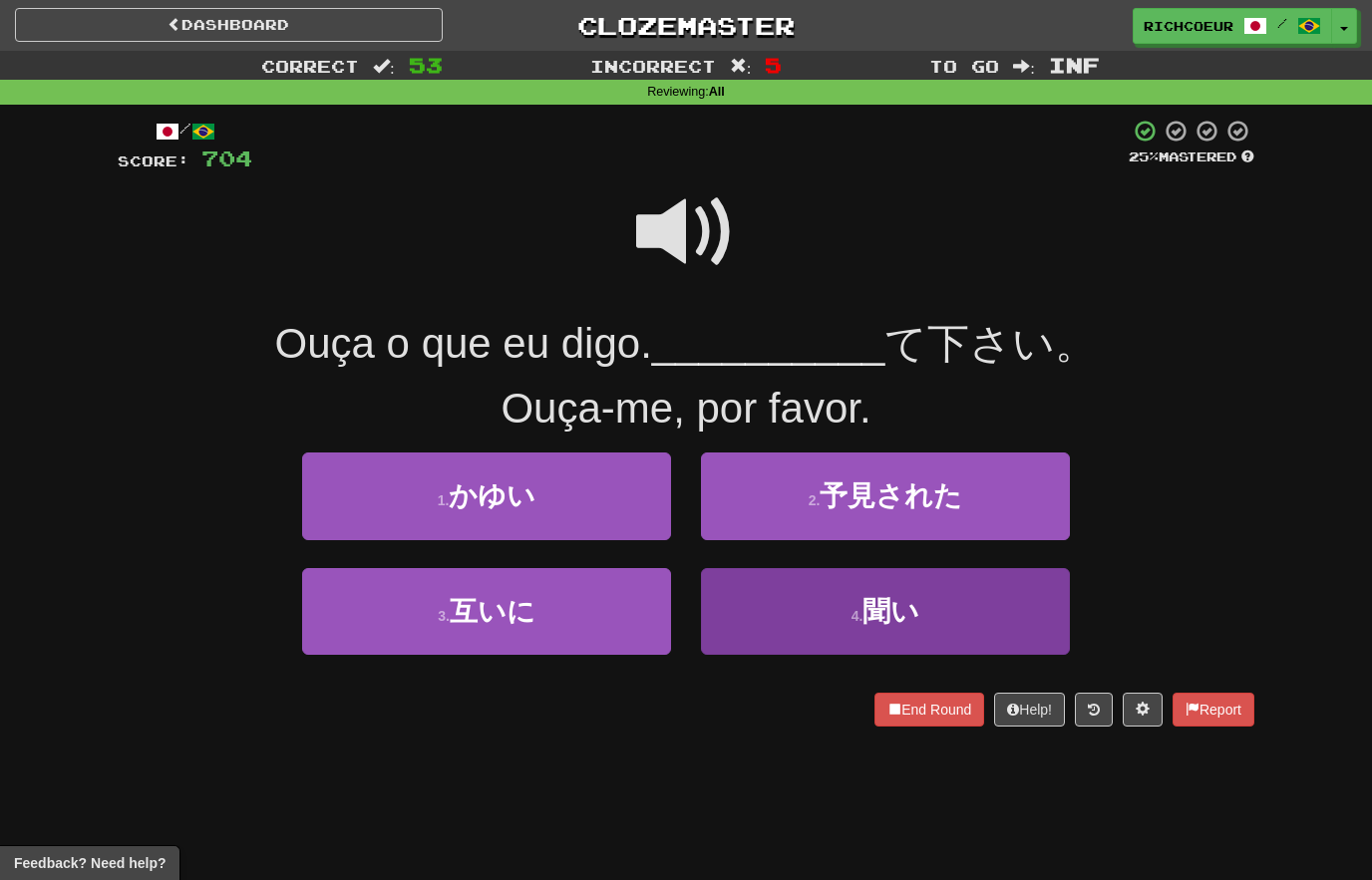 click on "ouviu" at bounding box center (885, 611) 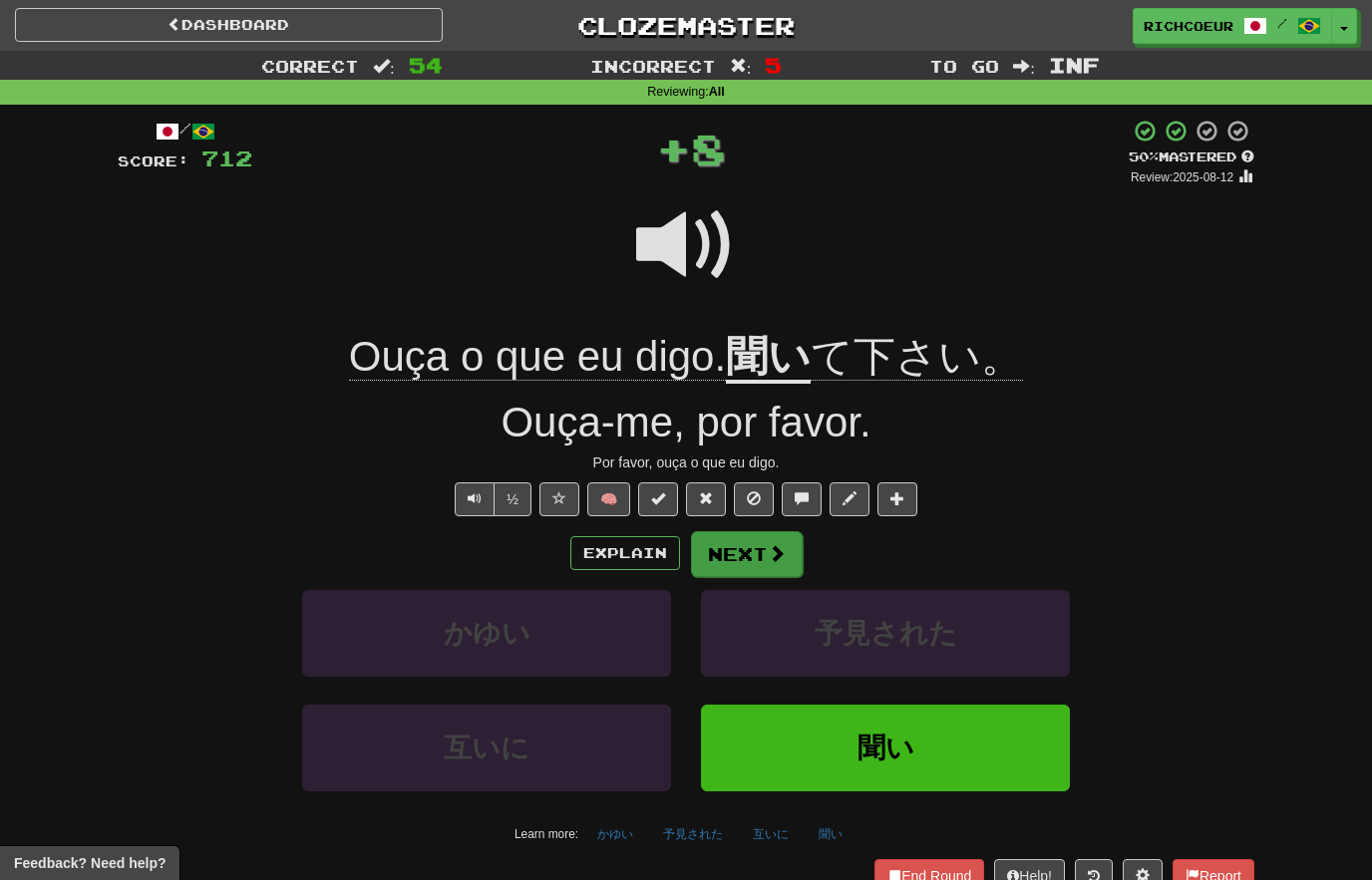 click at bounding box center (777, 553) 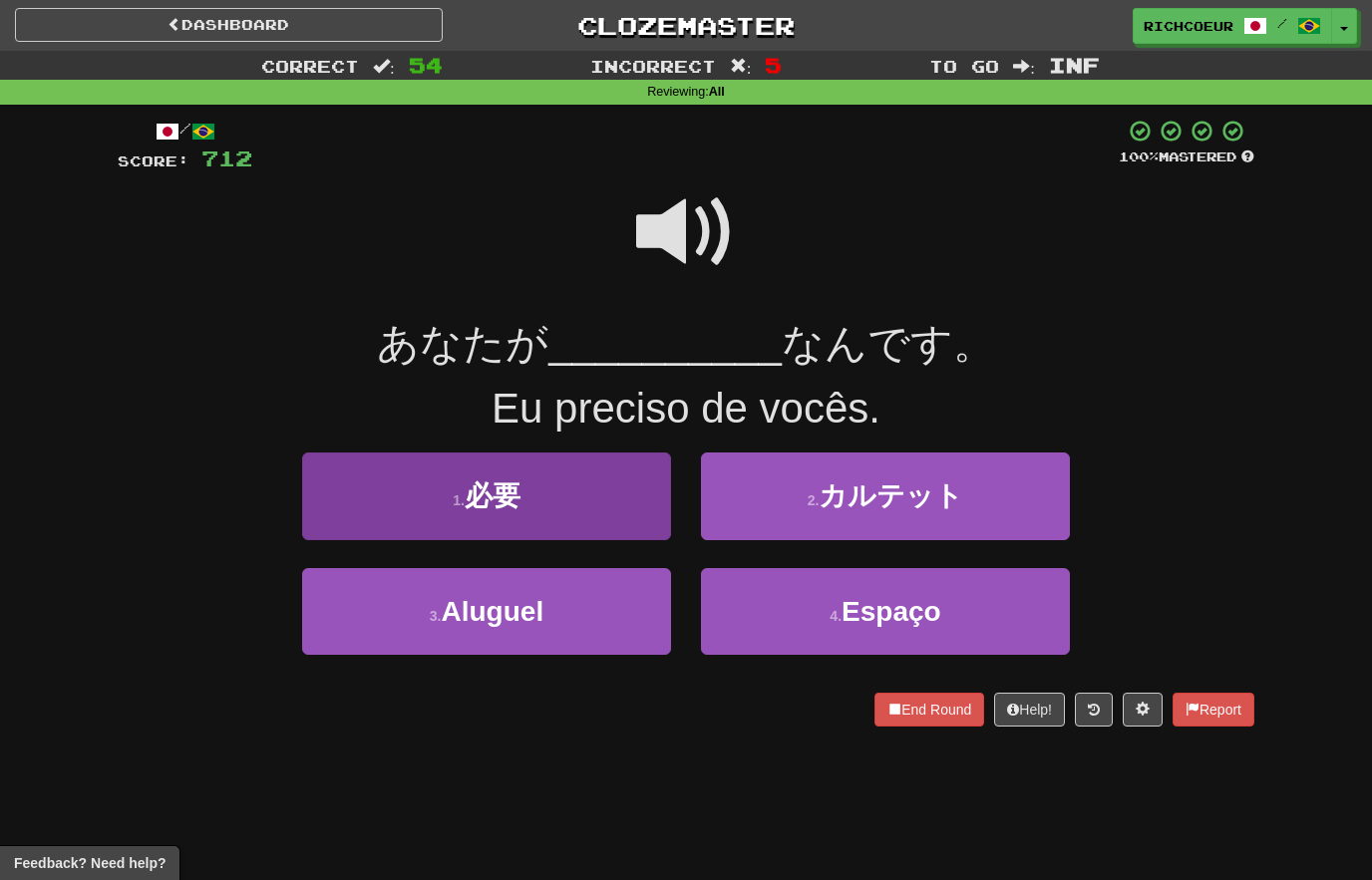 click on "1 .  必要" at bounding box center [487, 495] 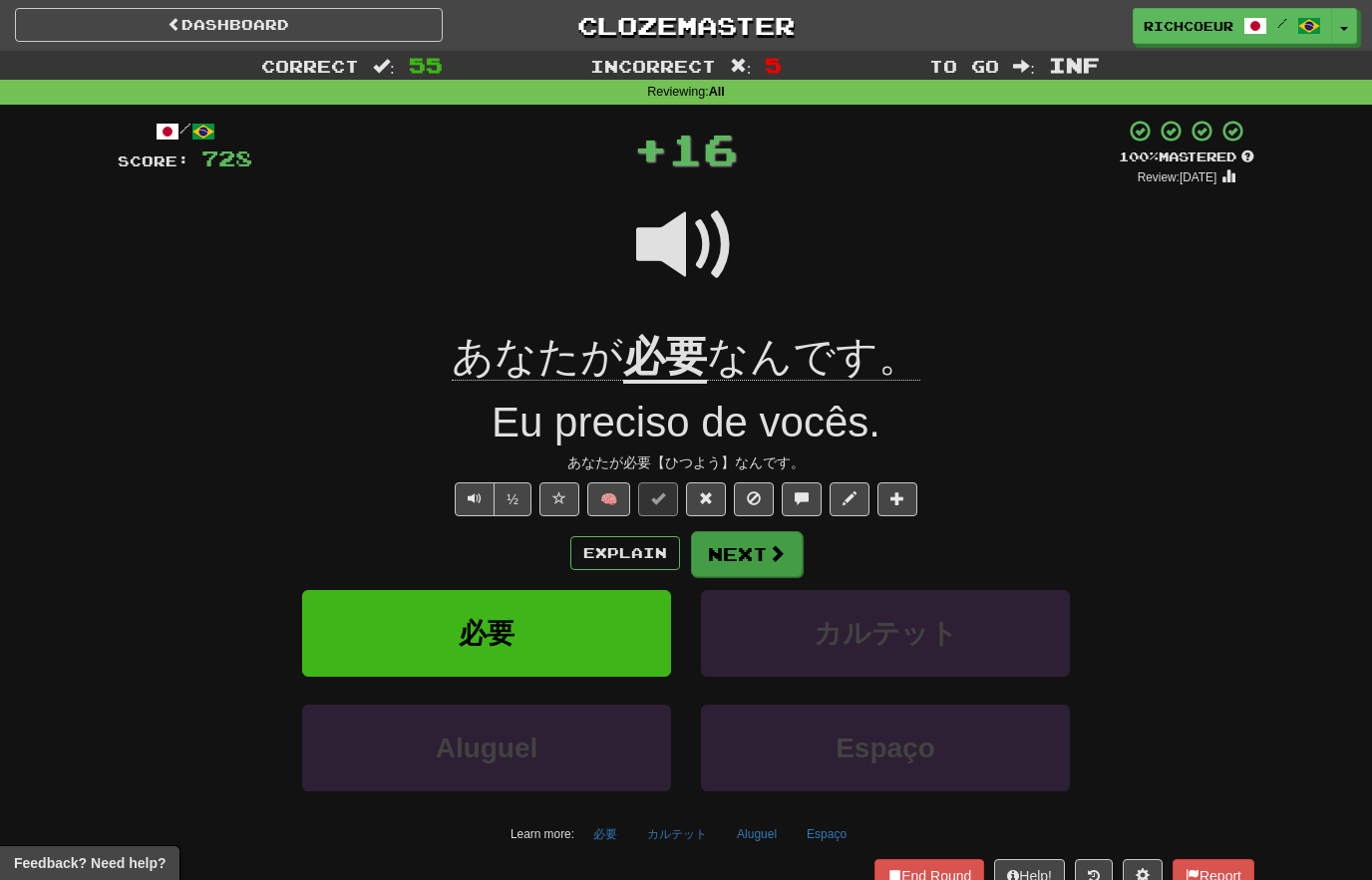 click on "Next" at bounding box center [747, 554] 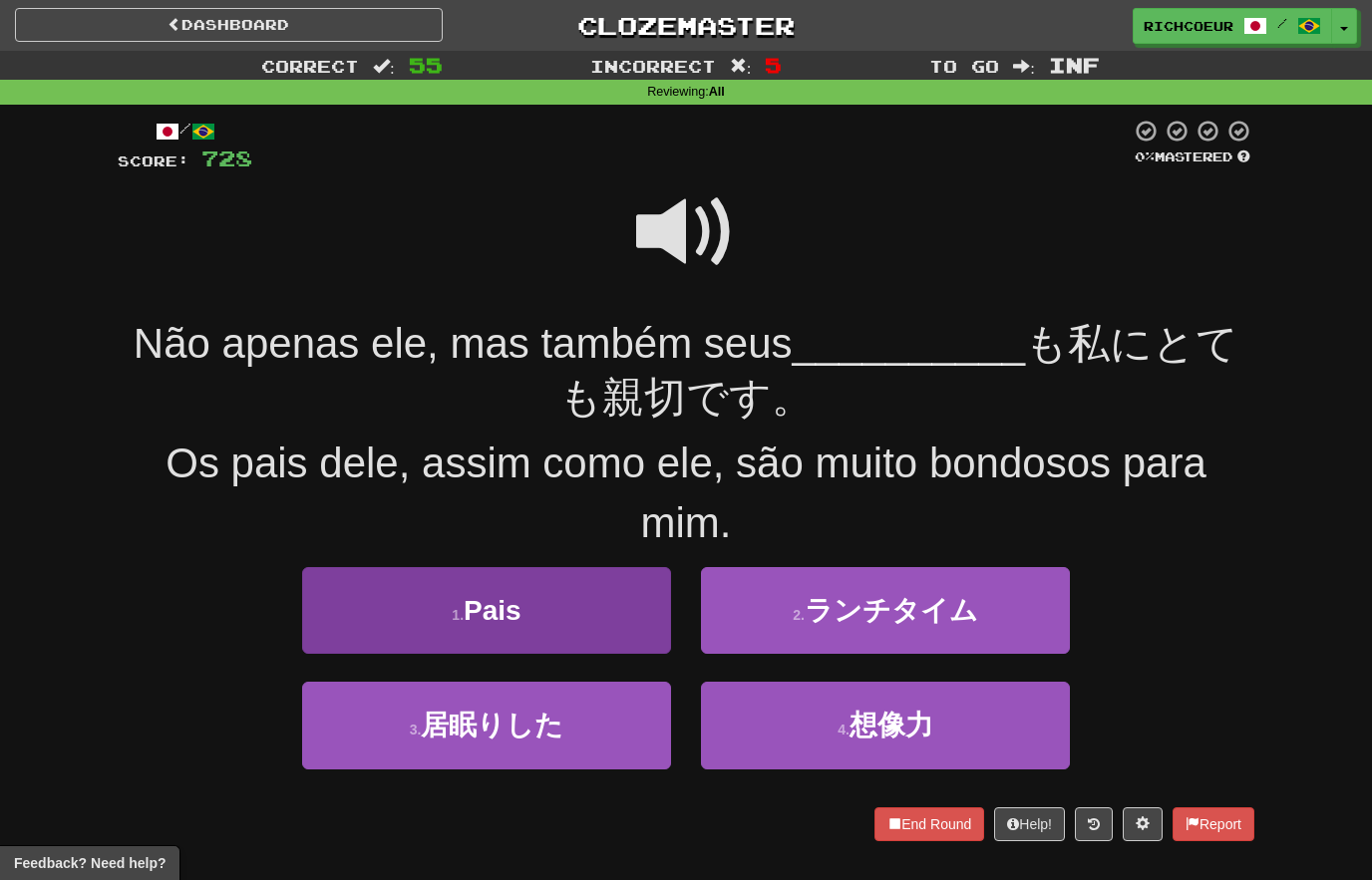click on "Pais" at bounding box center [487, 610] 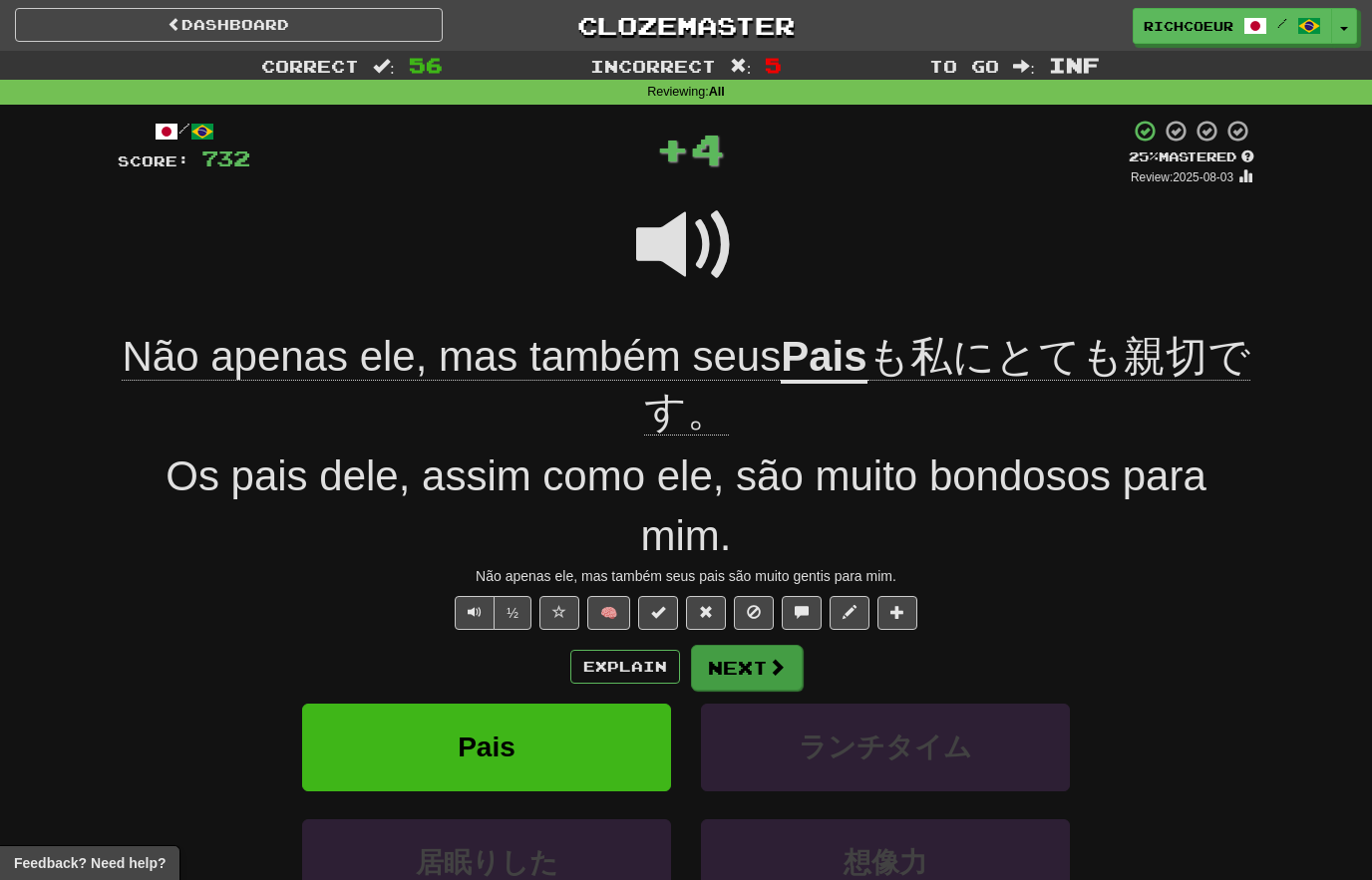 click on "Next" at bounding box center (747, 668) 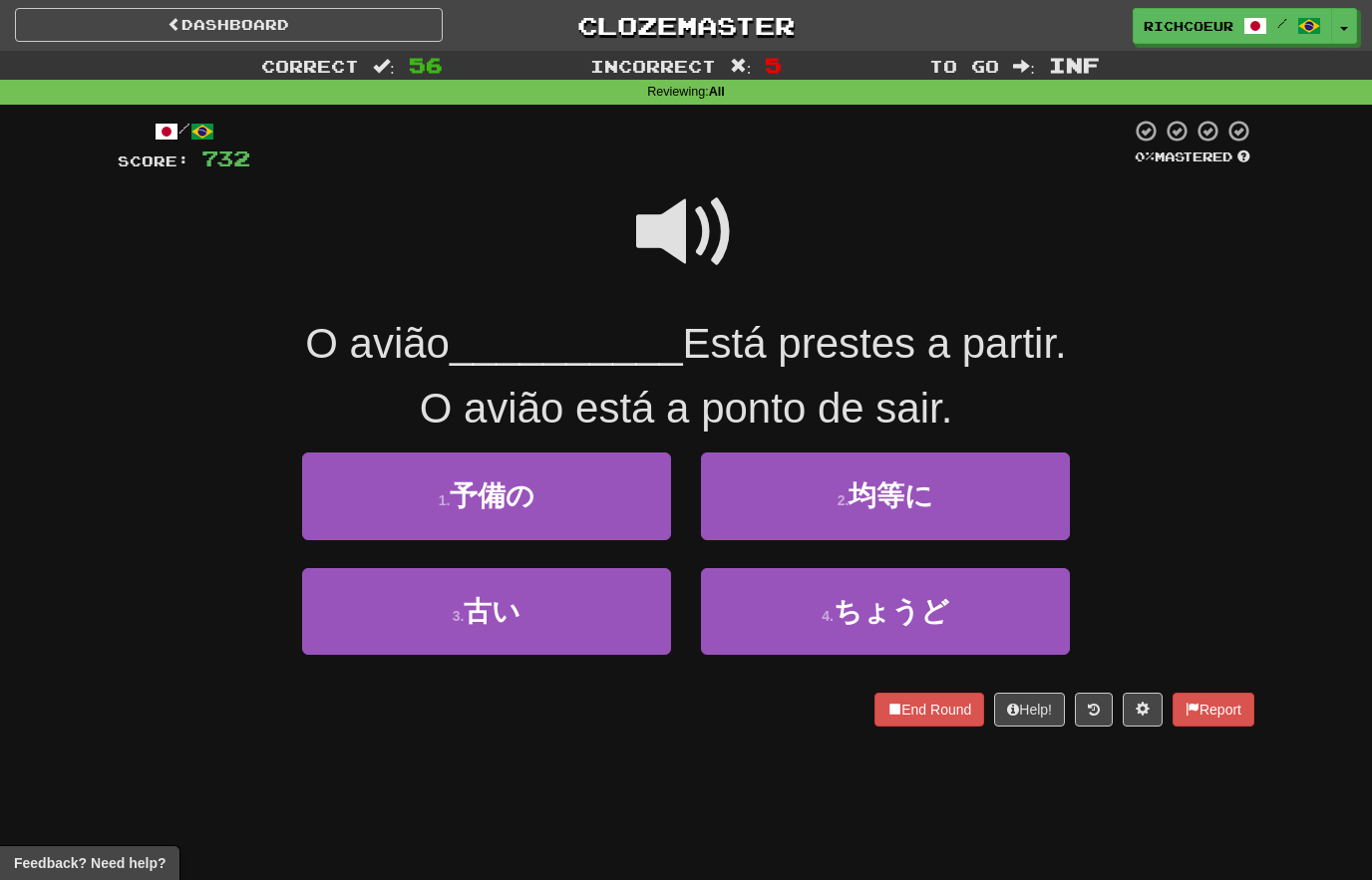 click at bounding box center [686, 232] 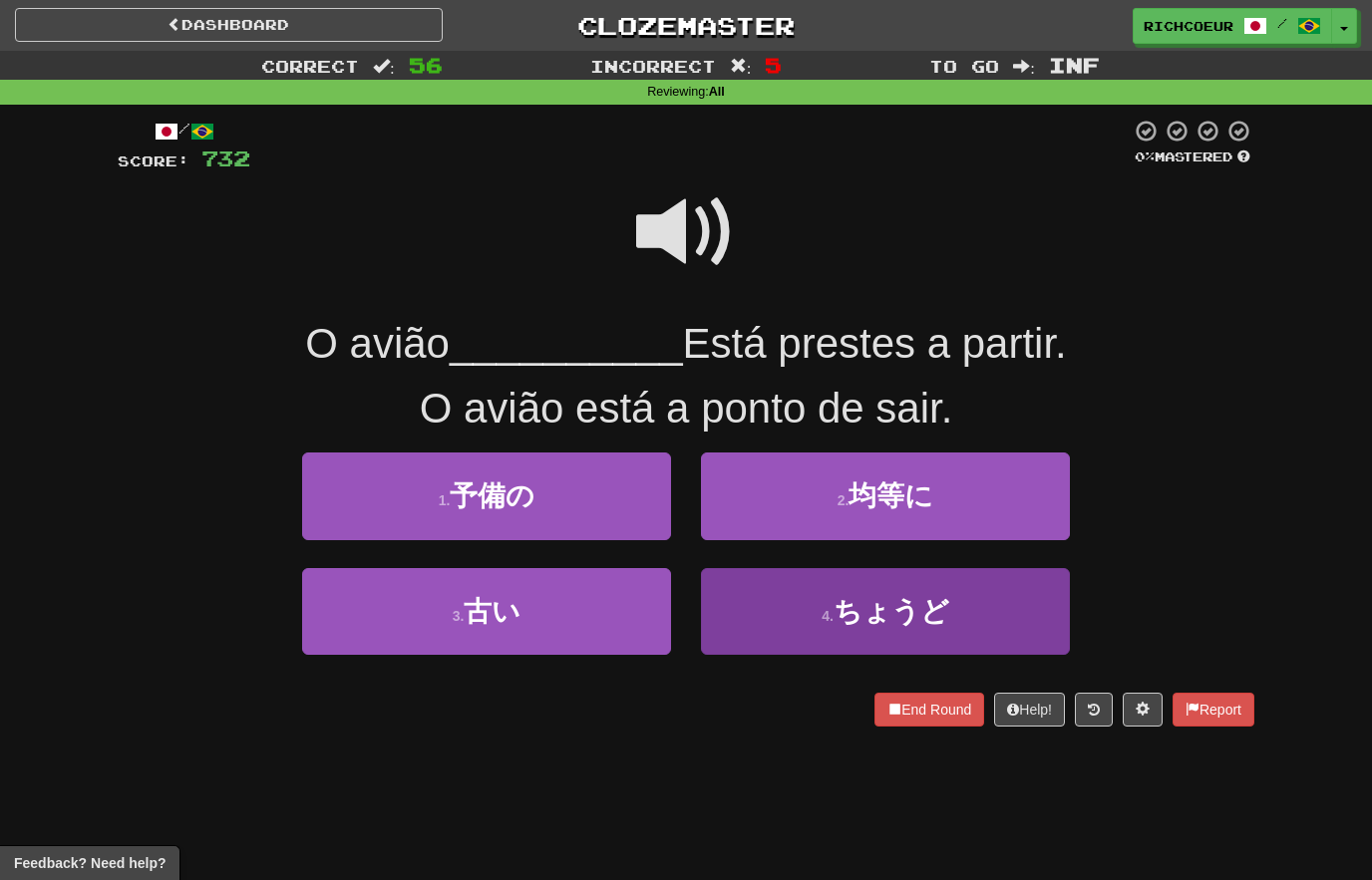 click on "justamente" at bounding box center (885, 611) 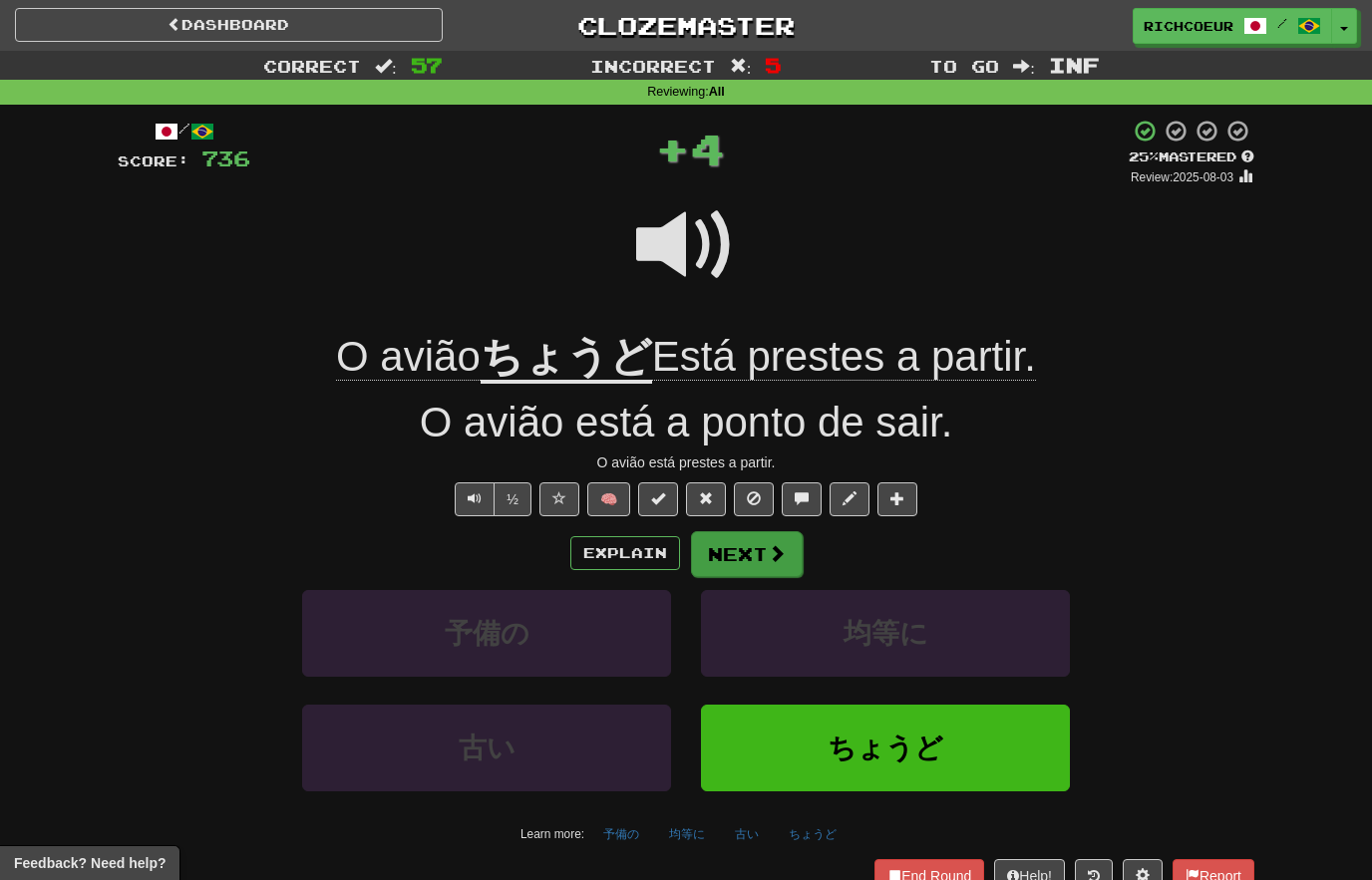 click at bounding box center (777, 553) 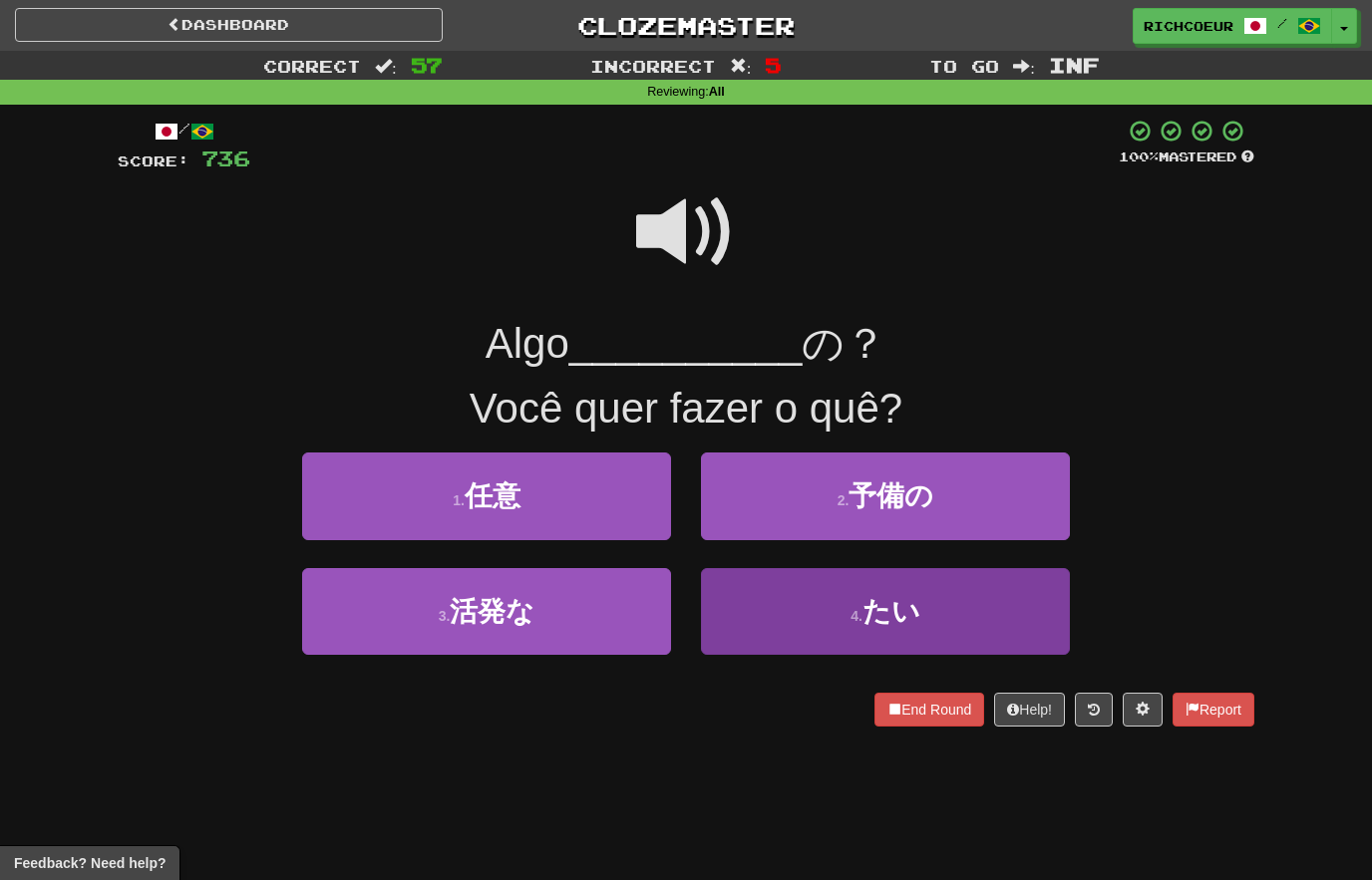 click on "4 .  たい" at bounding box center (885, 611) 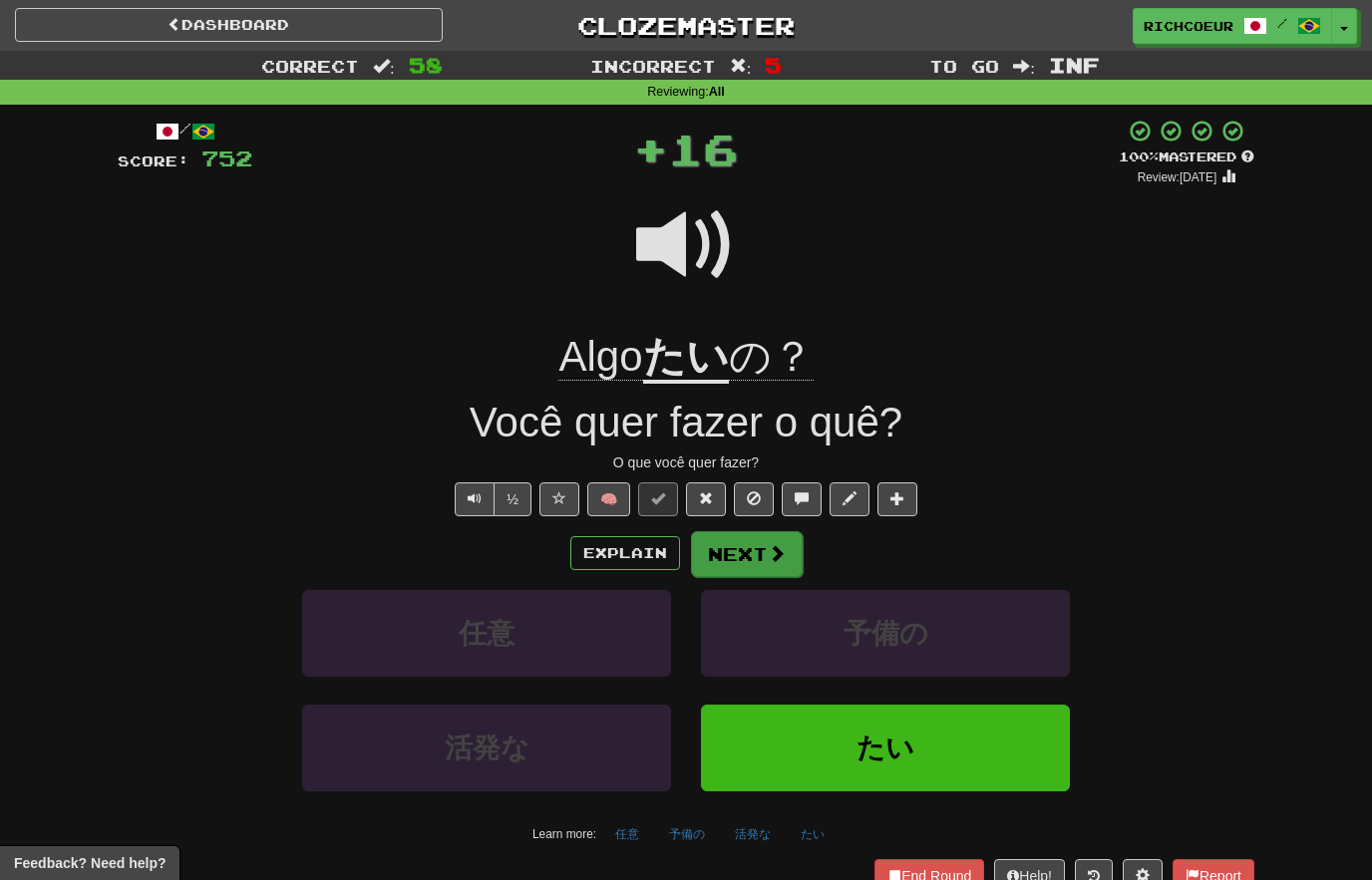 click on "Next" at bounding box center (747, 554) 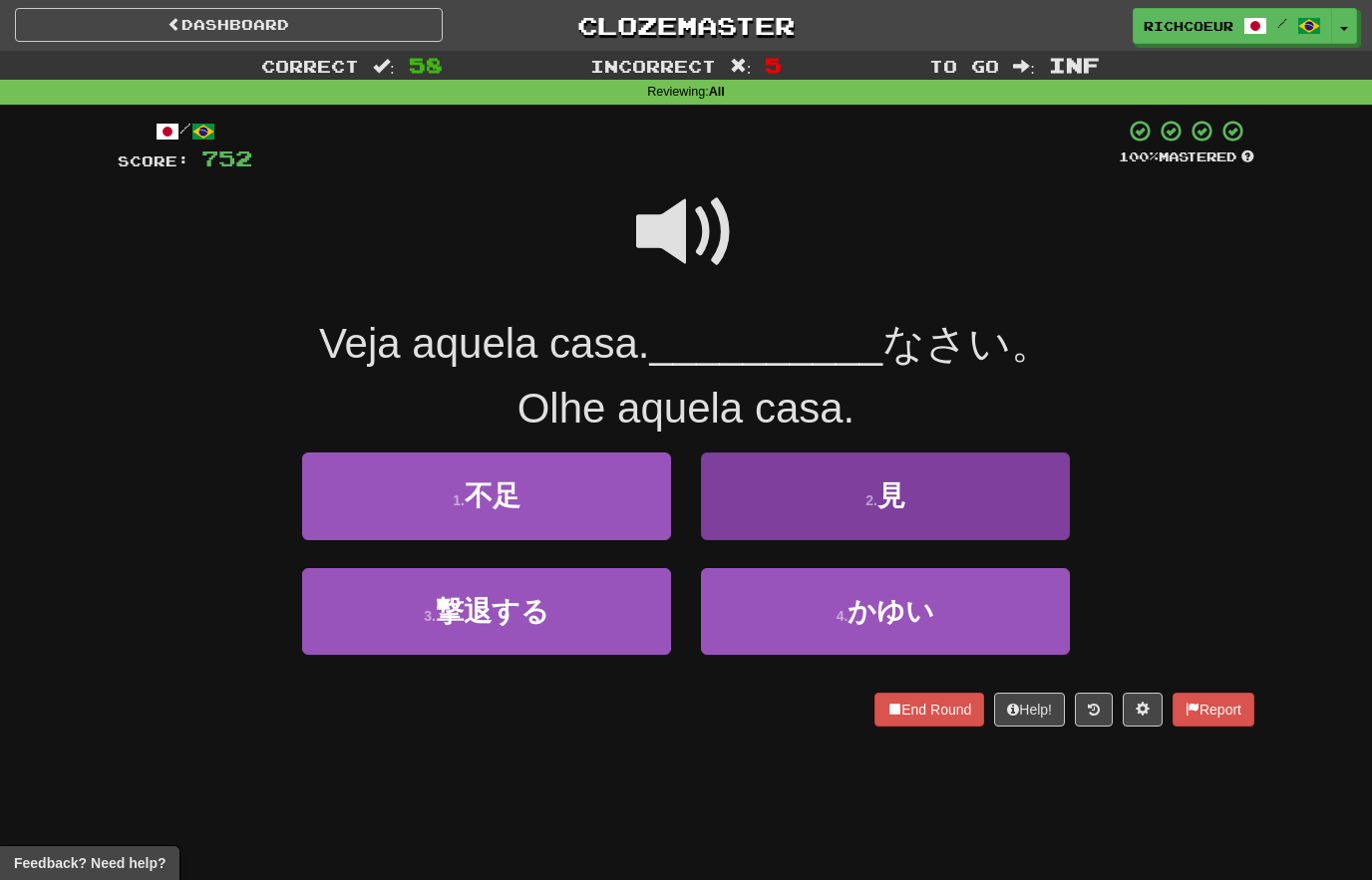 click on "2 .  見" at bounding box center (885, 495) 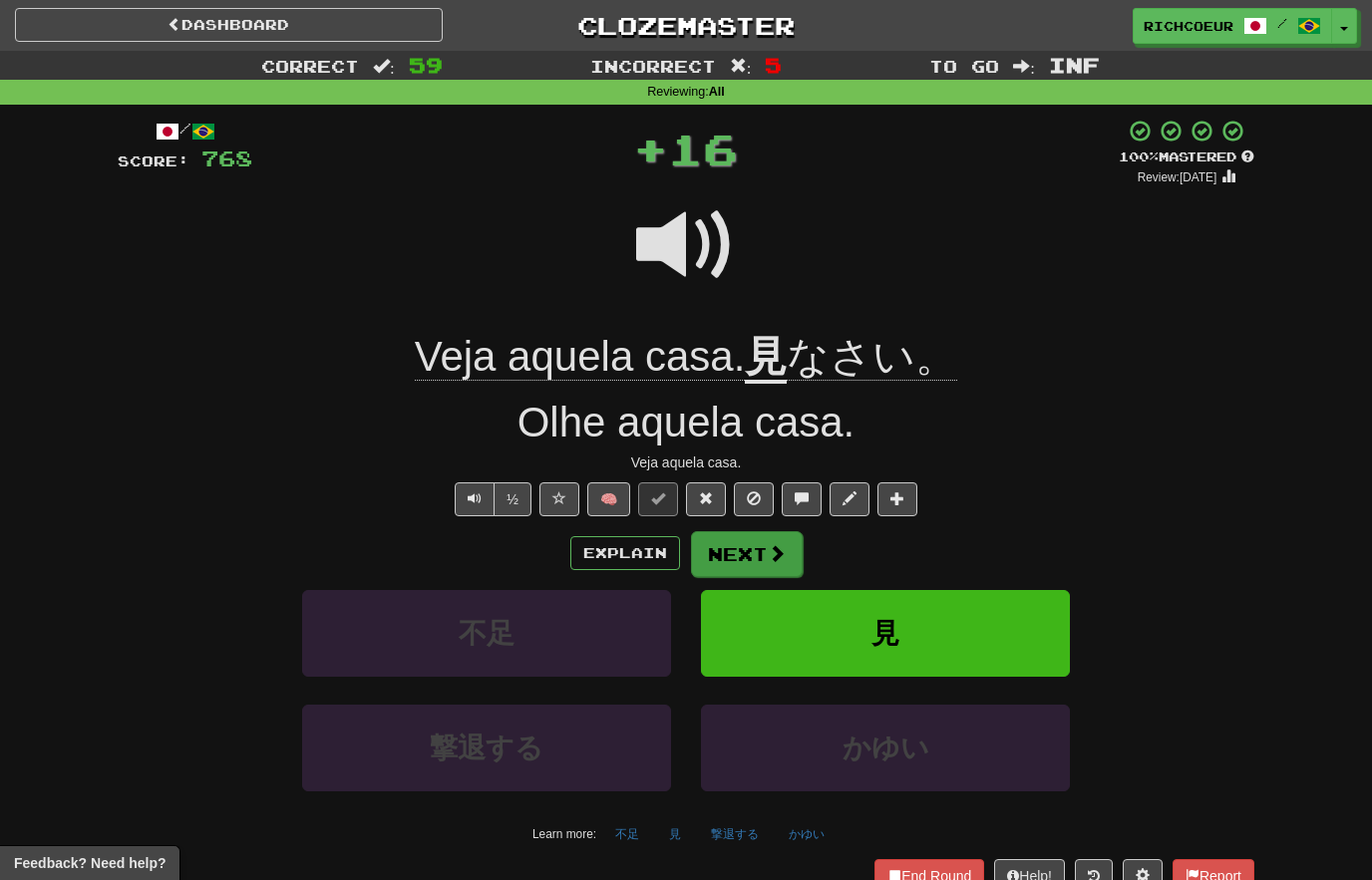 click at bounding box center (777, 553) 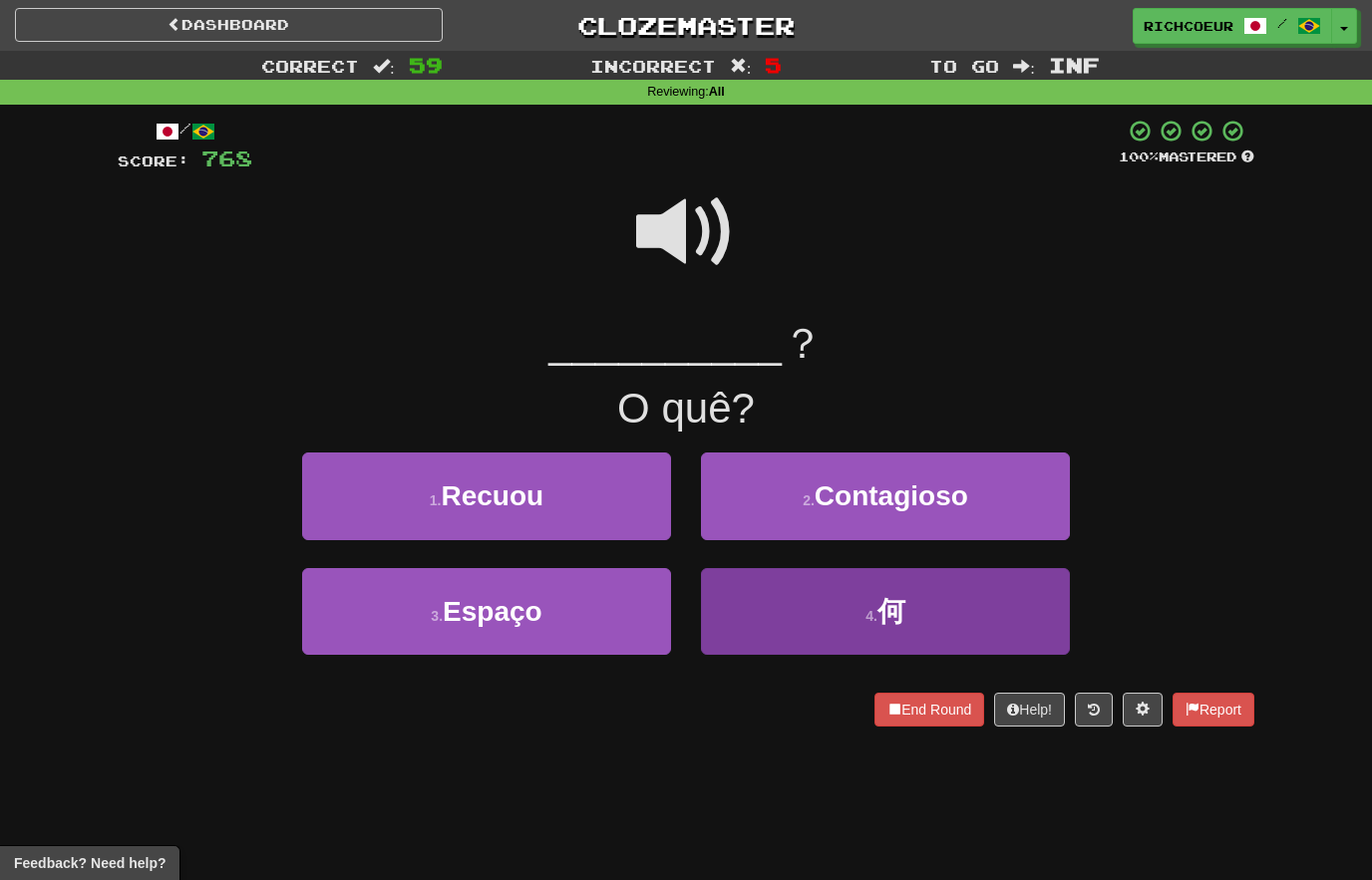 click on "4 .  何" at bounding box center (885, 611) 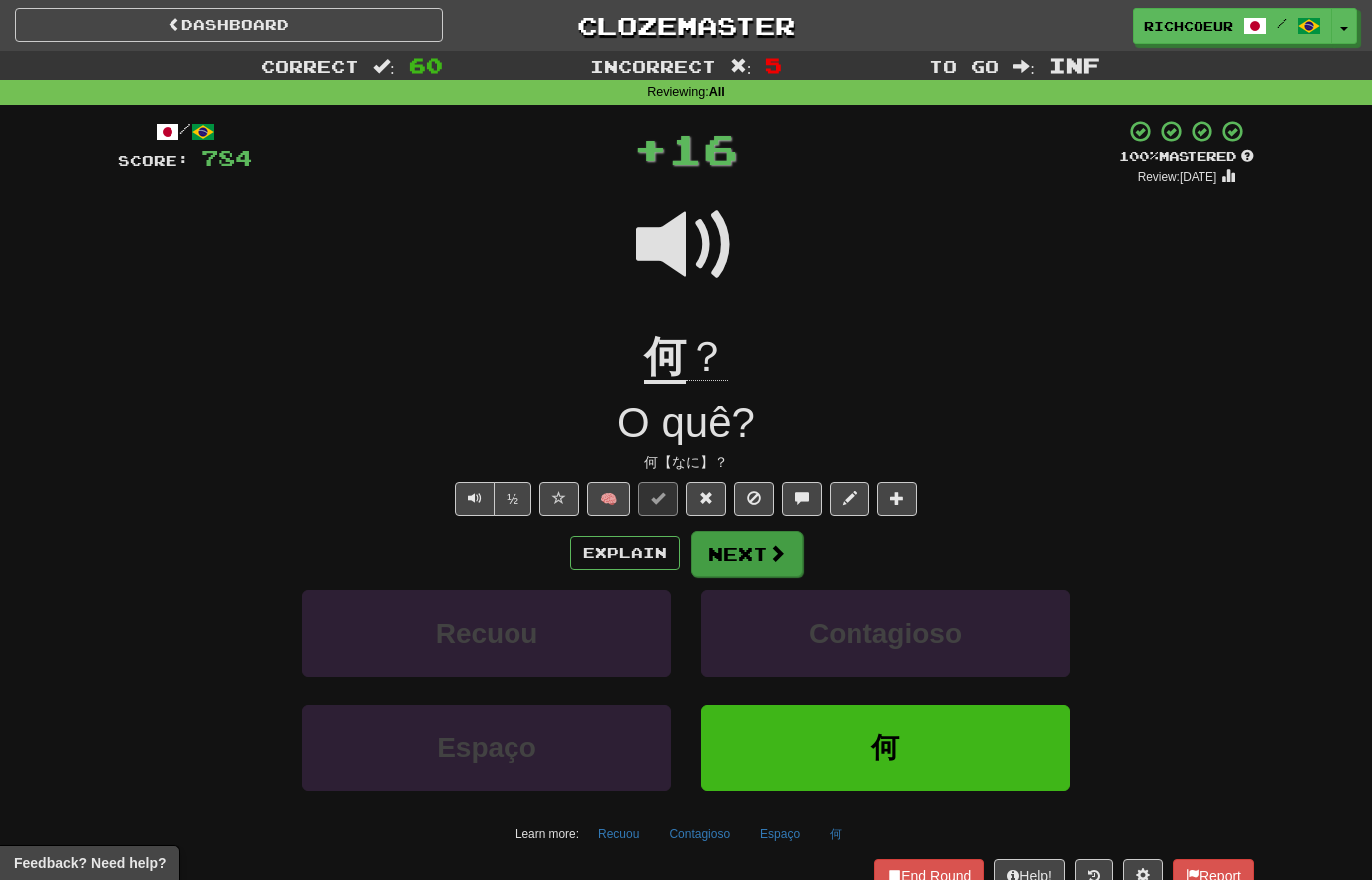 click on "Next" at bounding box center (747, 554) 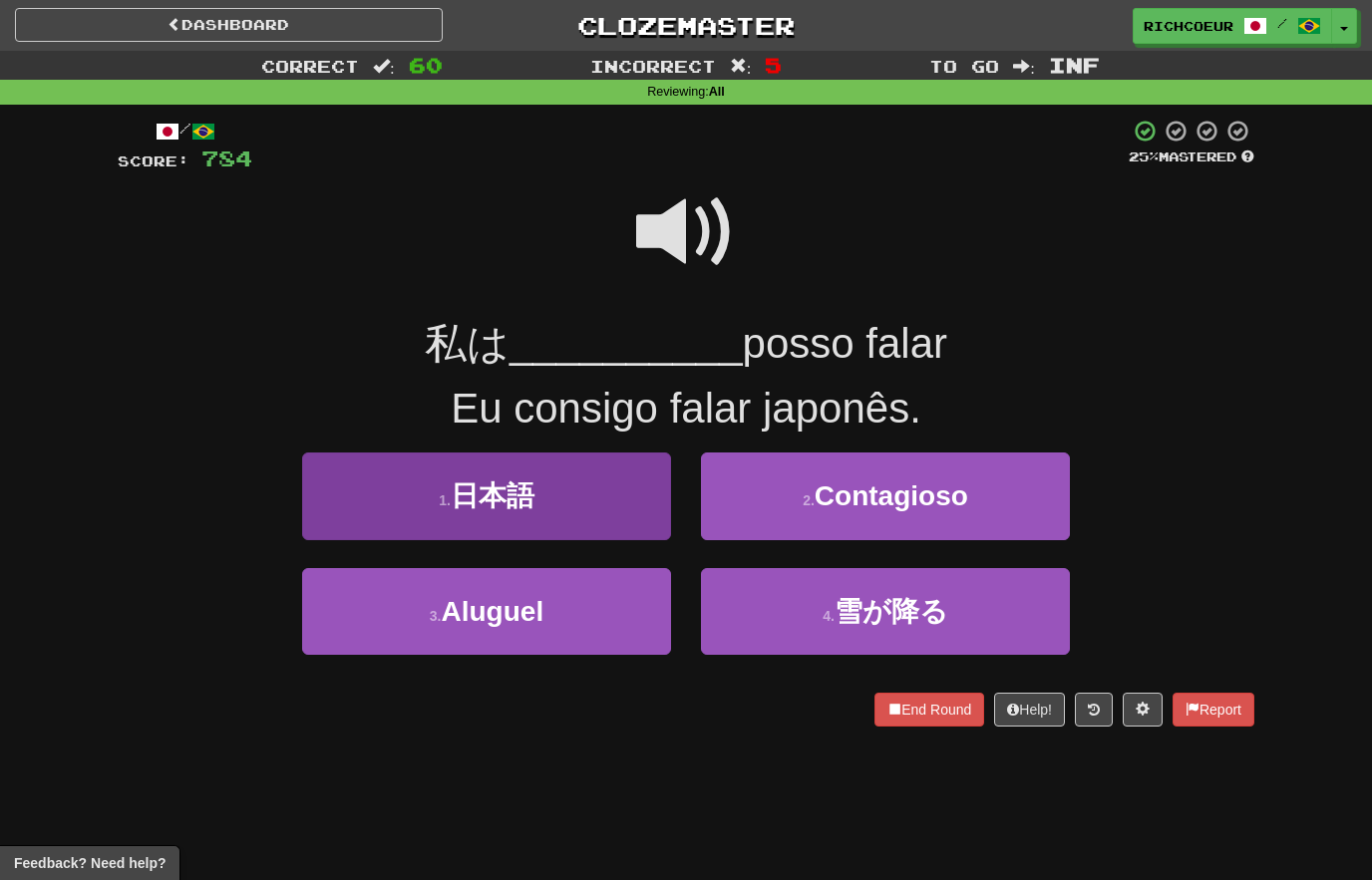click on "1 .  日本語" at bounding box center (487, 495) 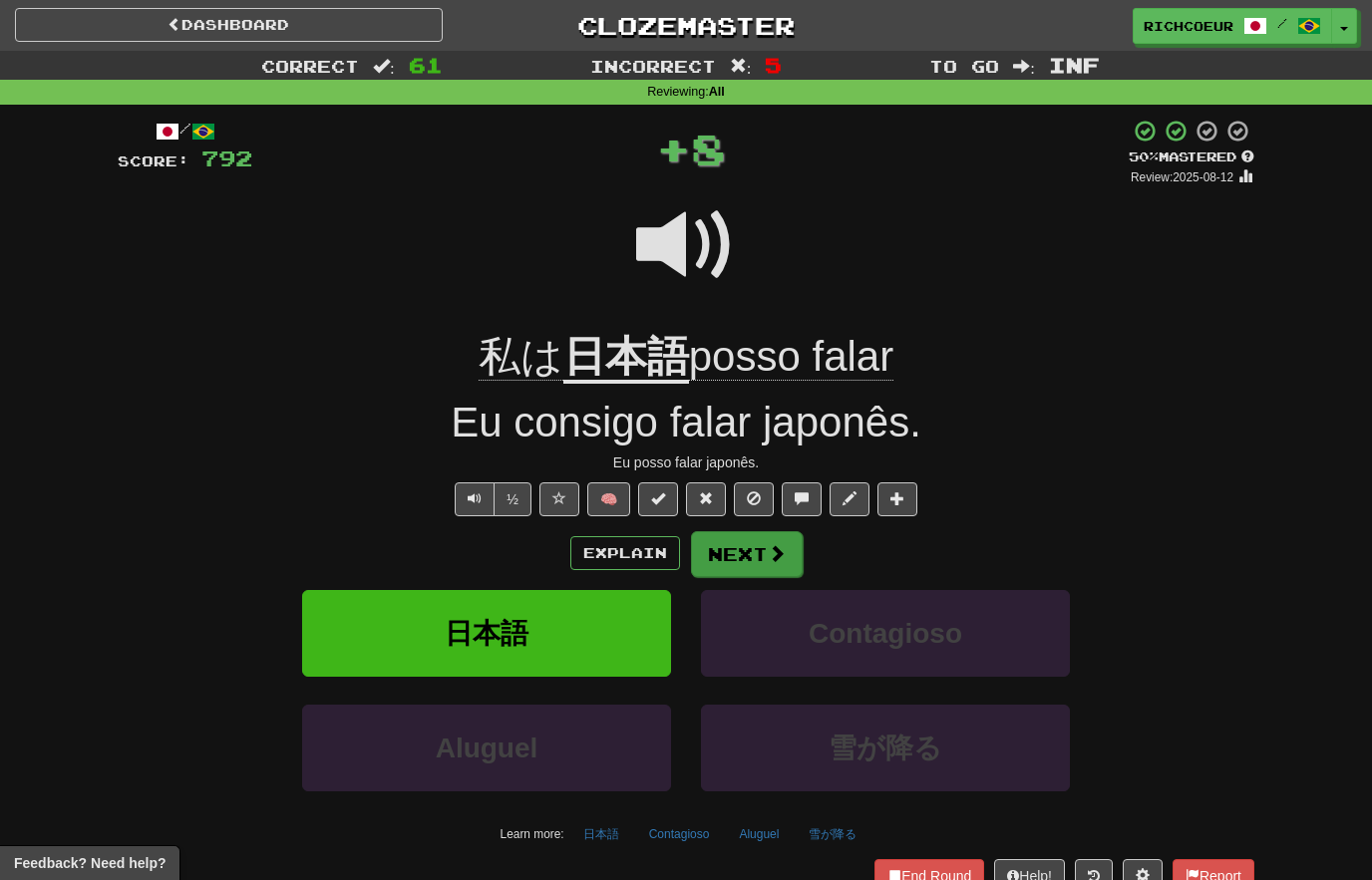 click at bounding box center [777, 553] 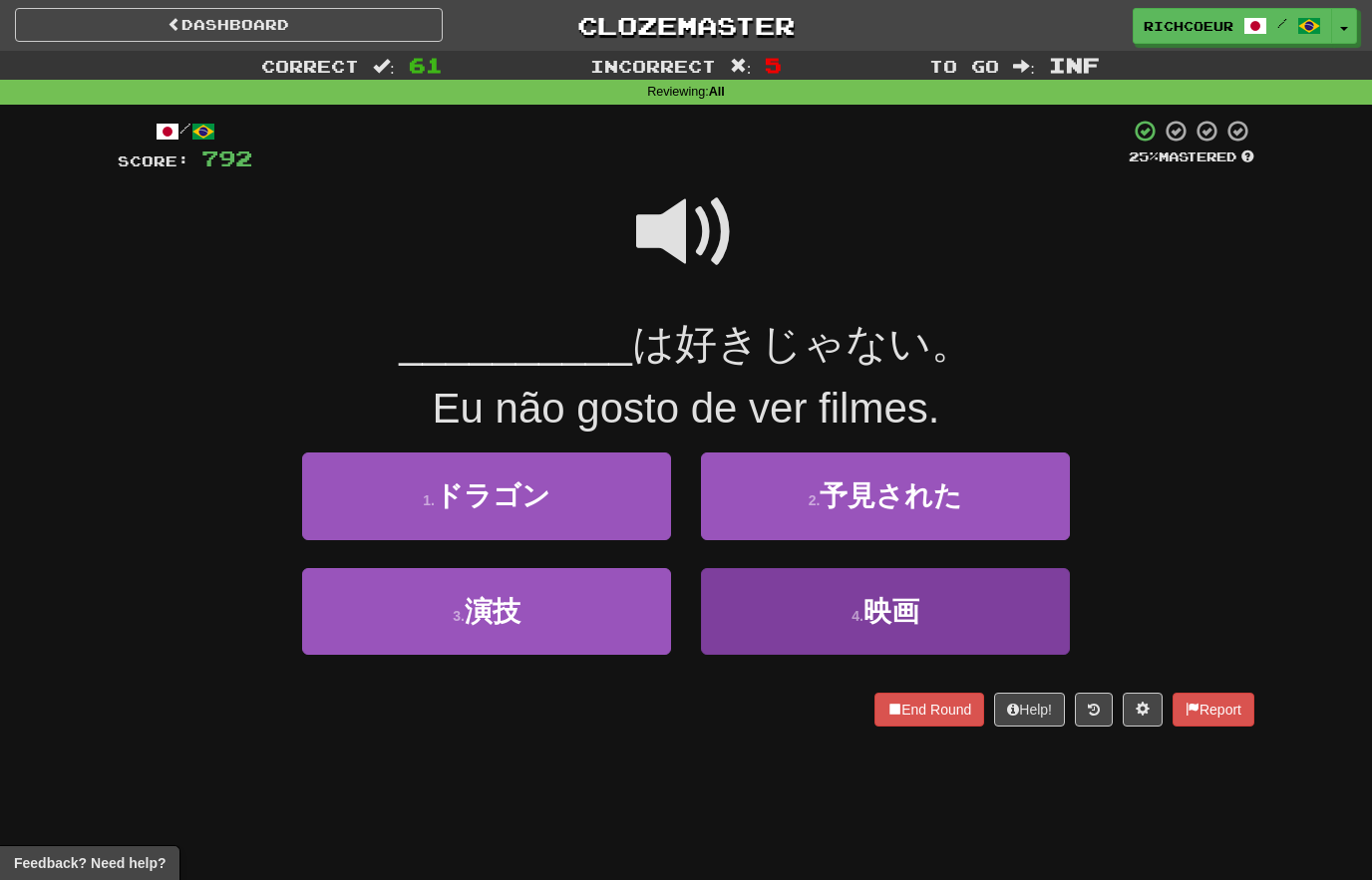 click on "4 .  映画" at bounding box center (885, 611) 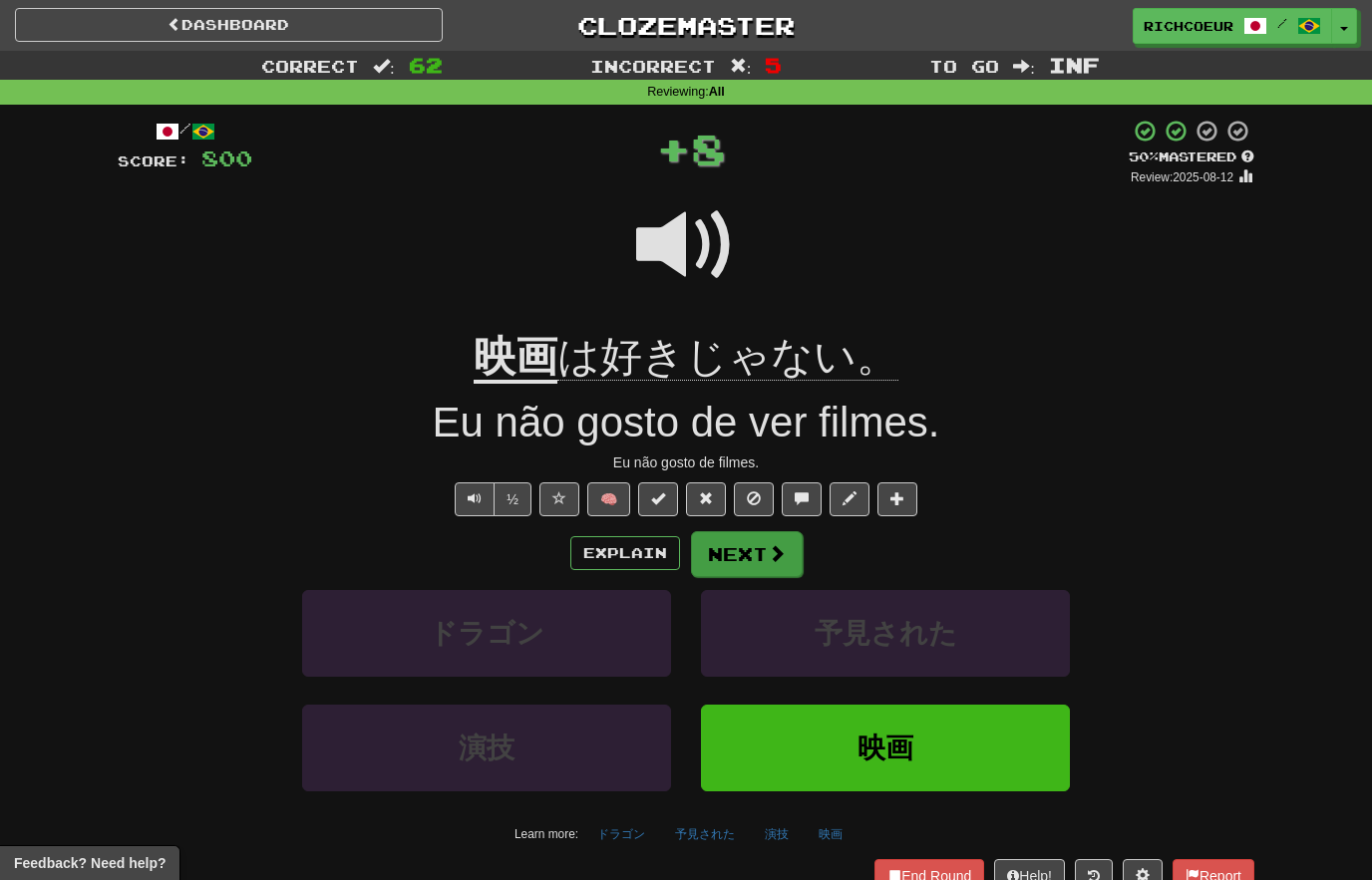 click at bounding box center (777, 553) 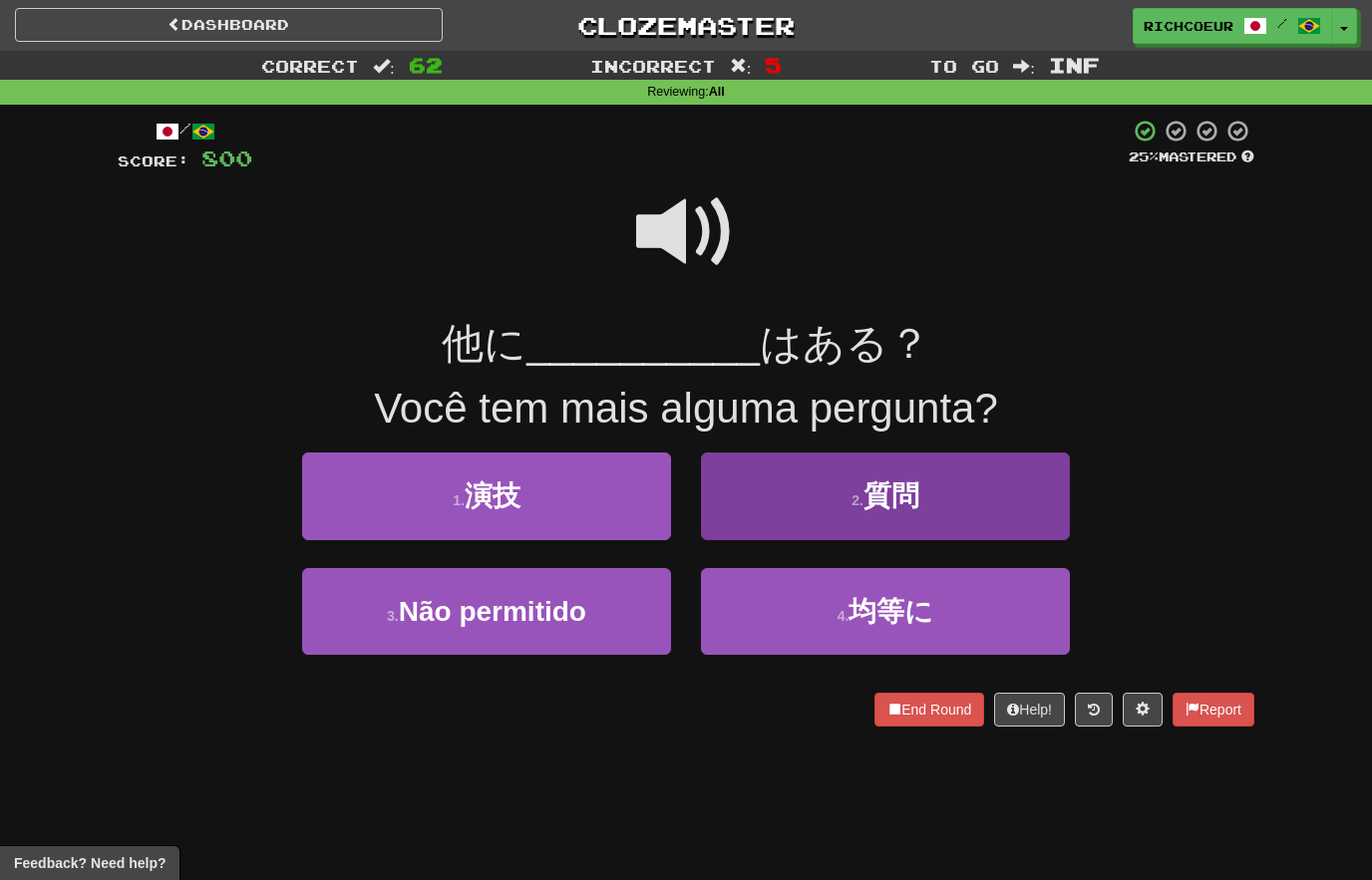 click on "Pergunta" at bounding box center [885, 495] 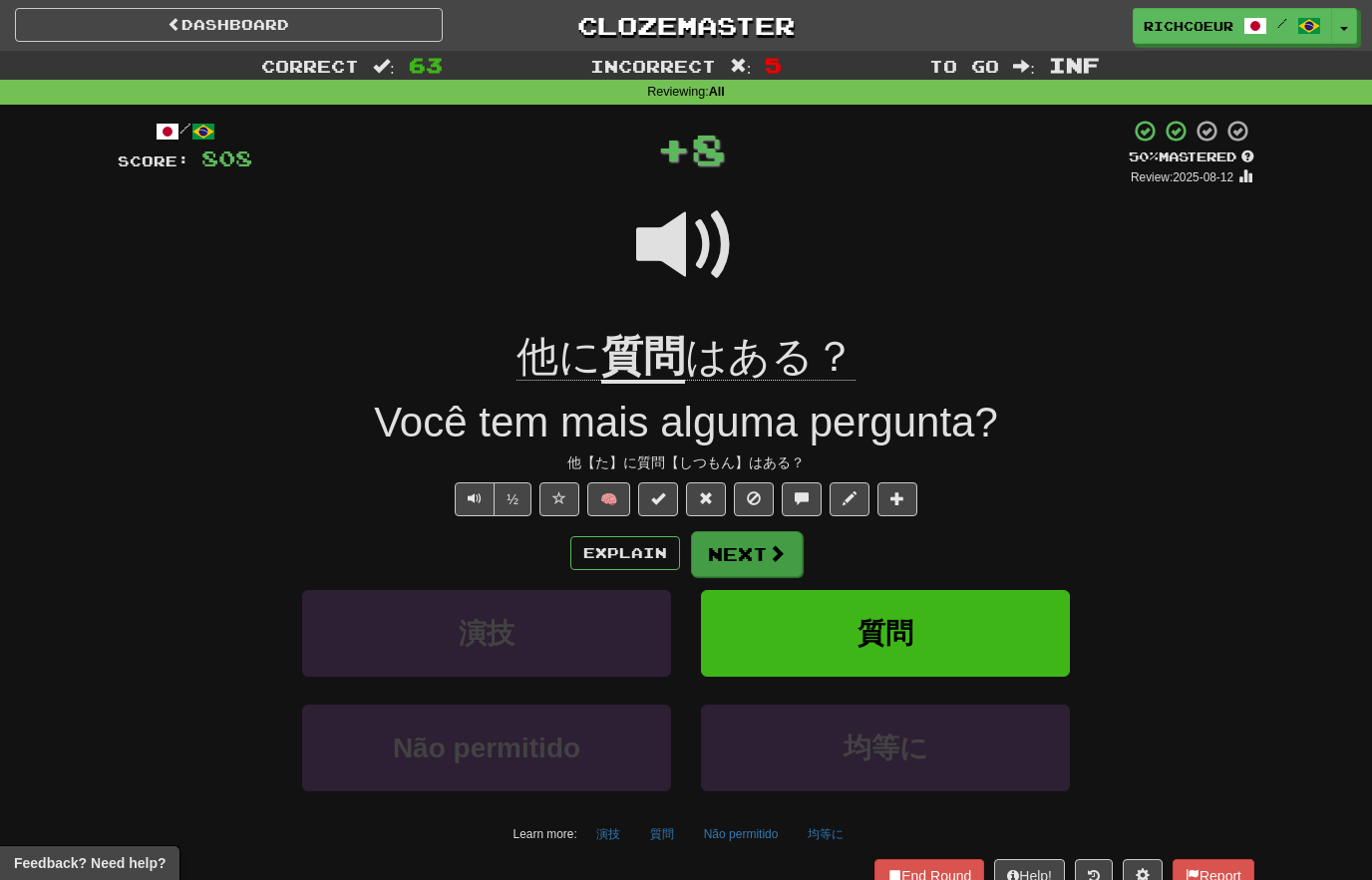 click on "Next" at bounding box center [747, 554] 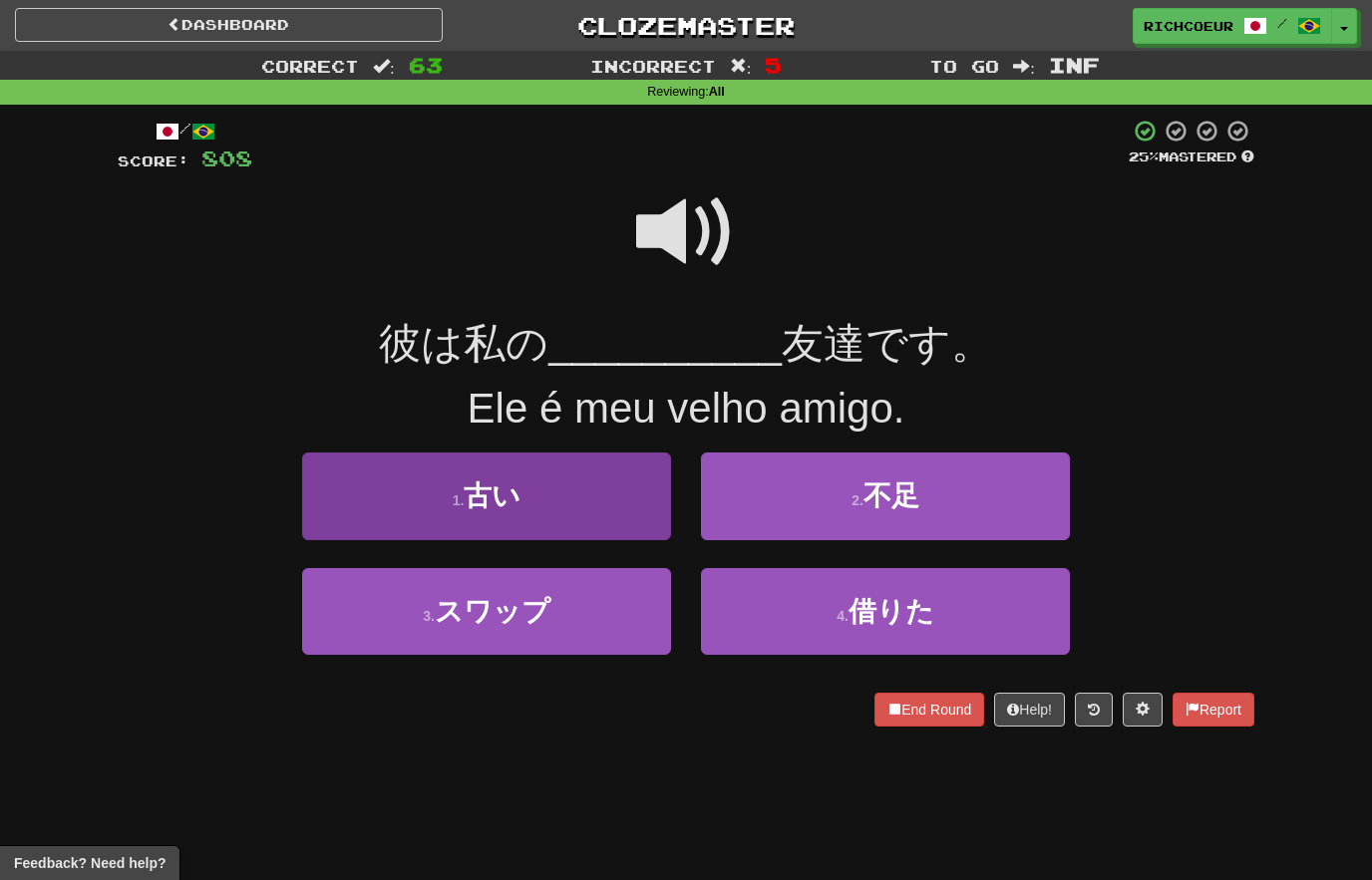 click on "1 .  古い" at bounding box center (487, 495) 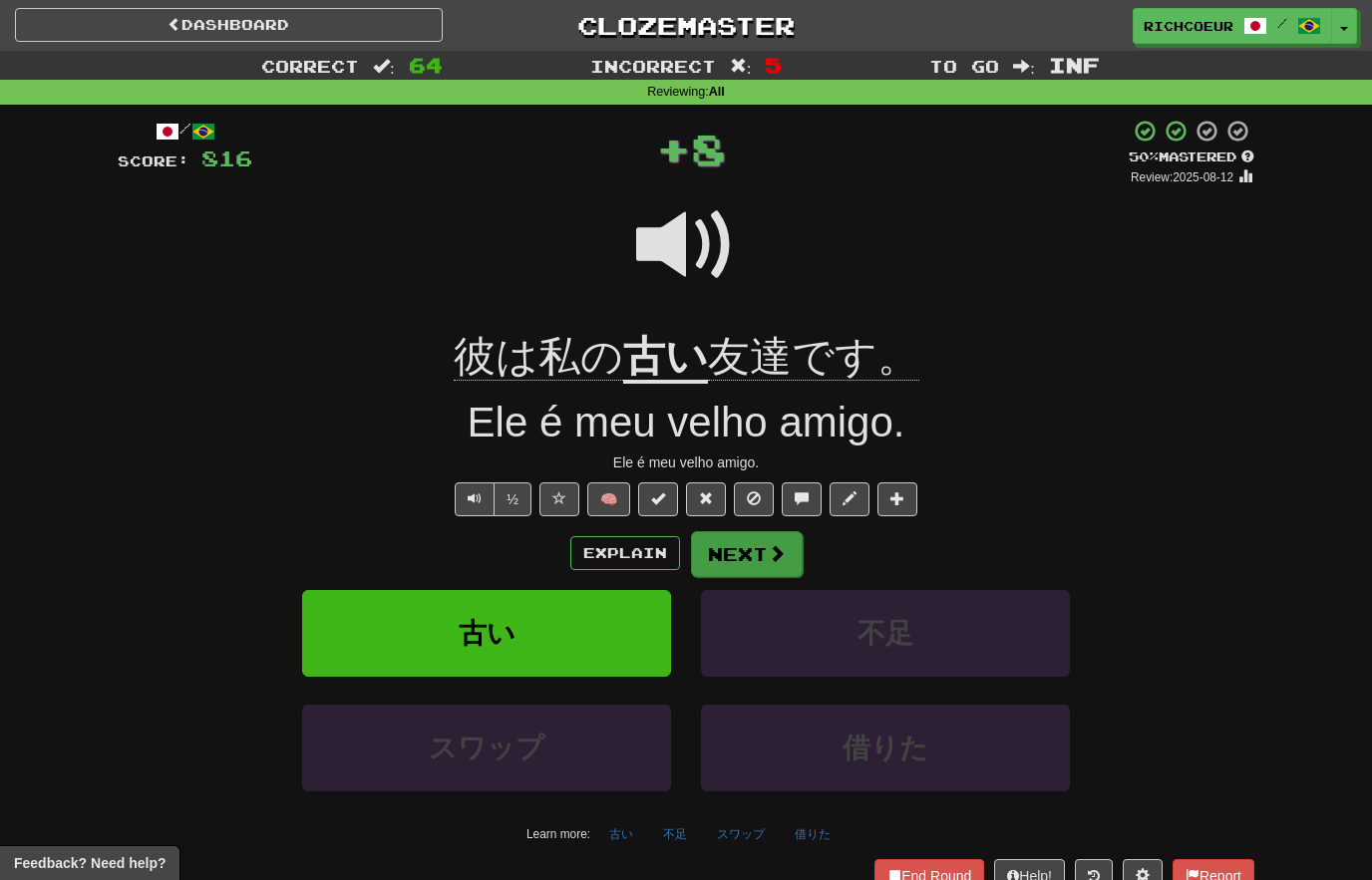 click on "Next" at bounding box center [747, 554] 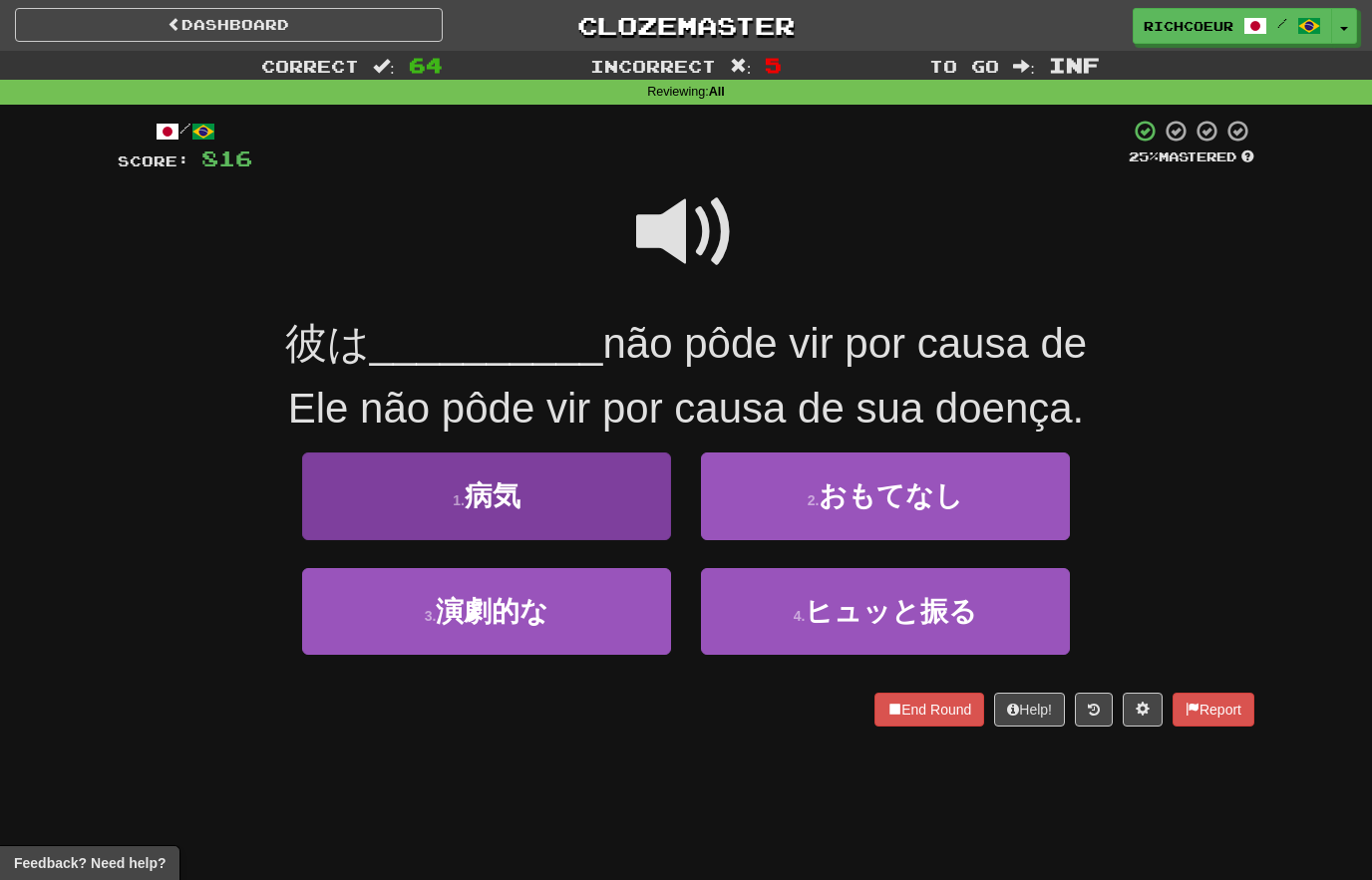 click on "Doença" at bounding box center (487, 495) 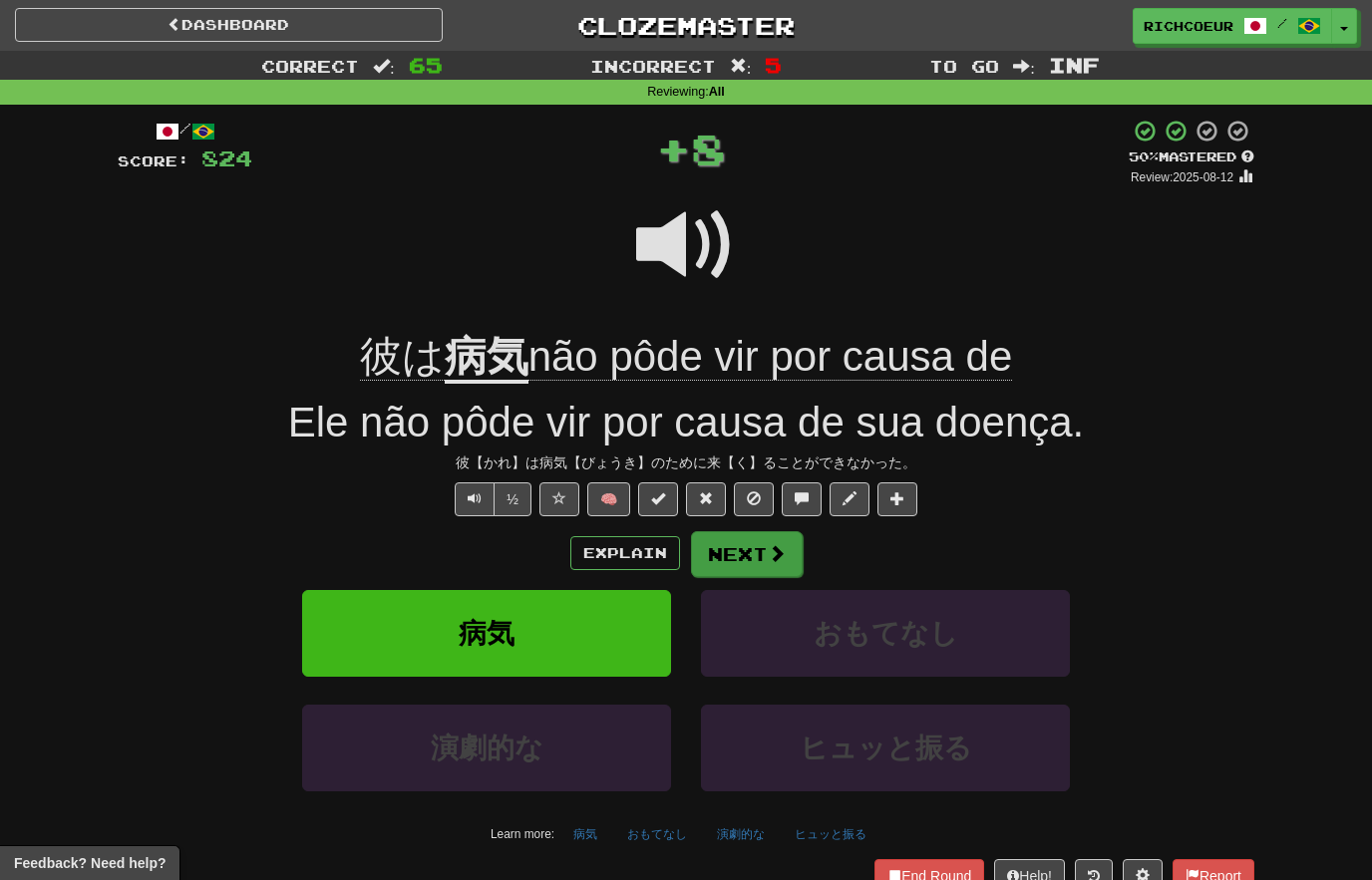 click at bounding box center (777, 553) 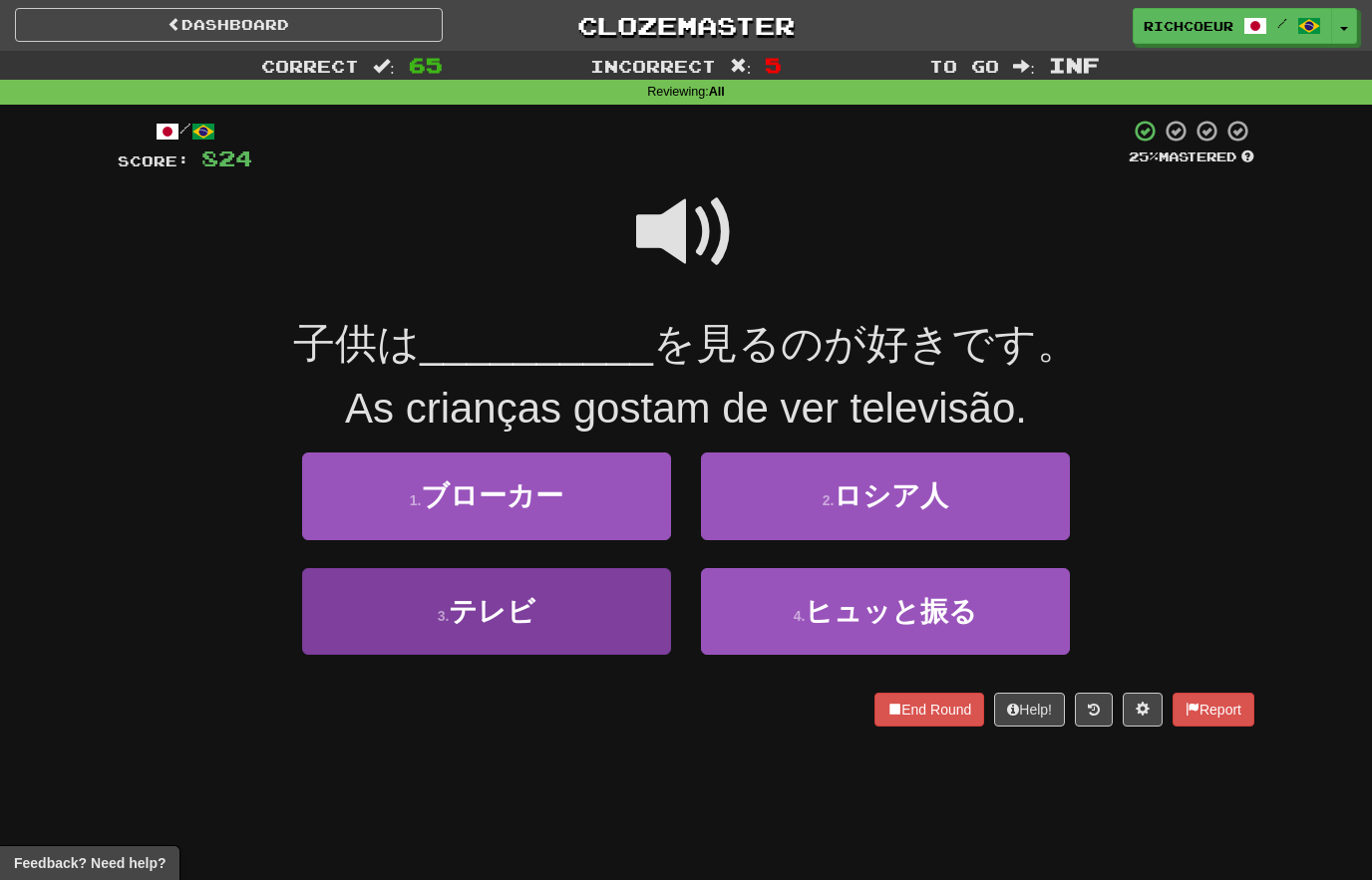 click on "3 .  テレビ" at bounding box center [487, 611] 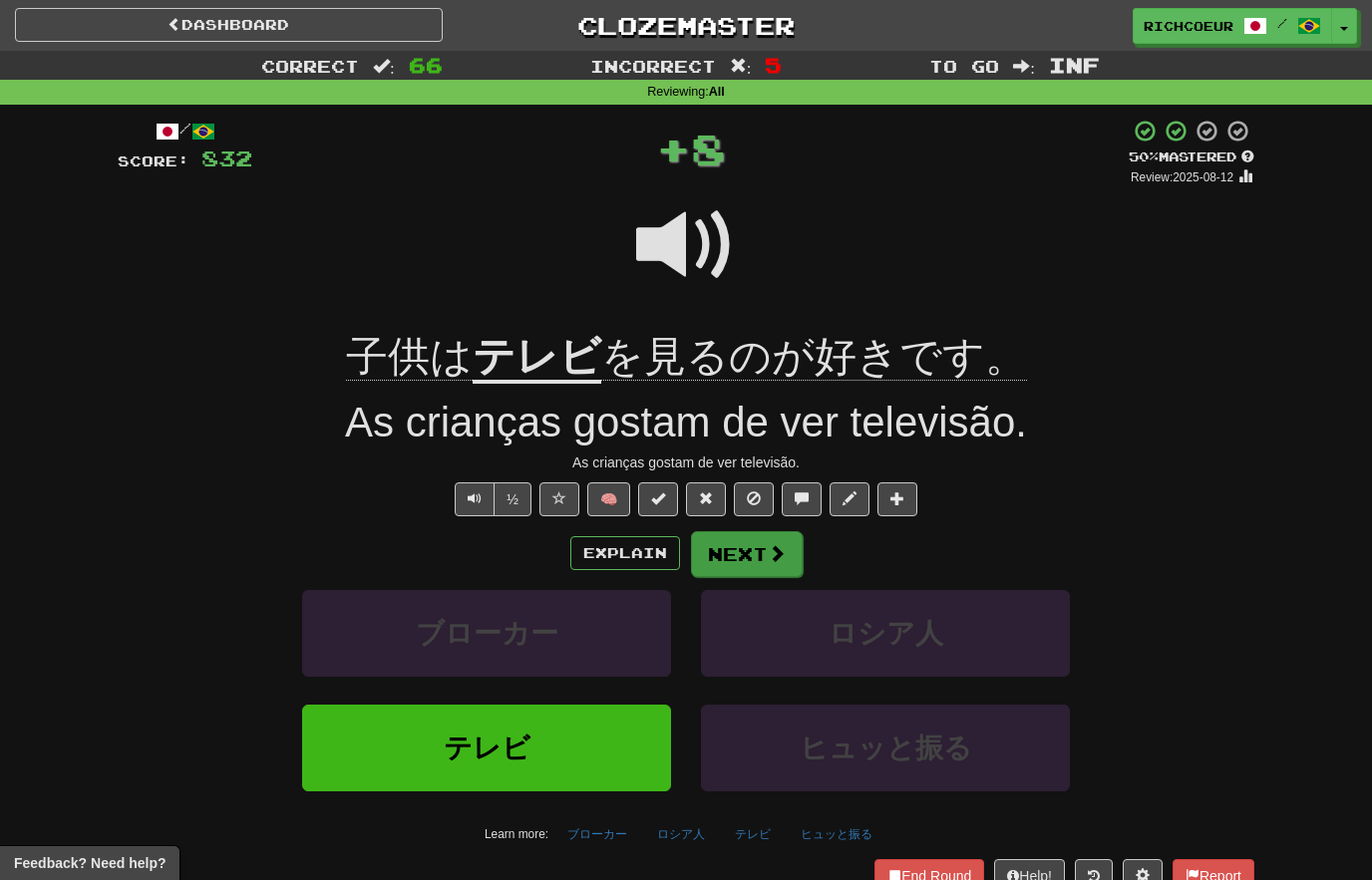 click at bounding box center [777, 553] 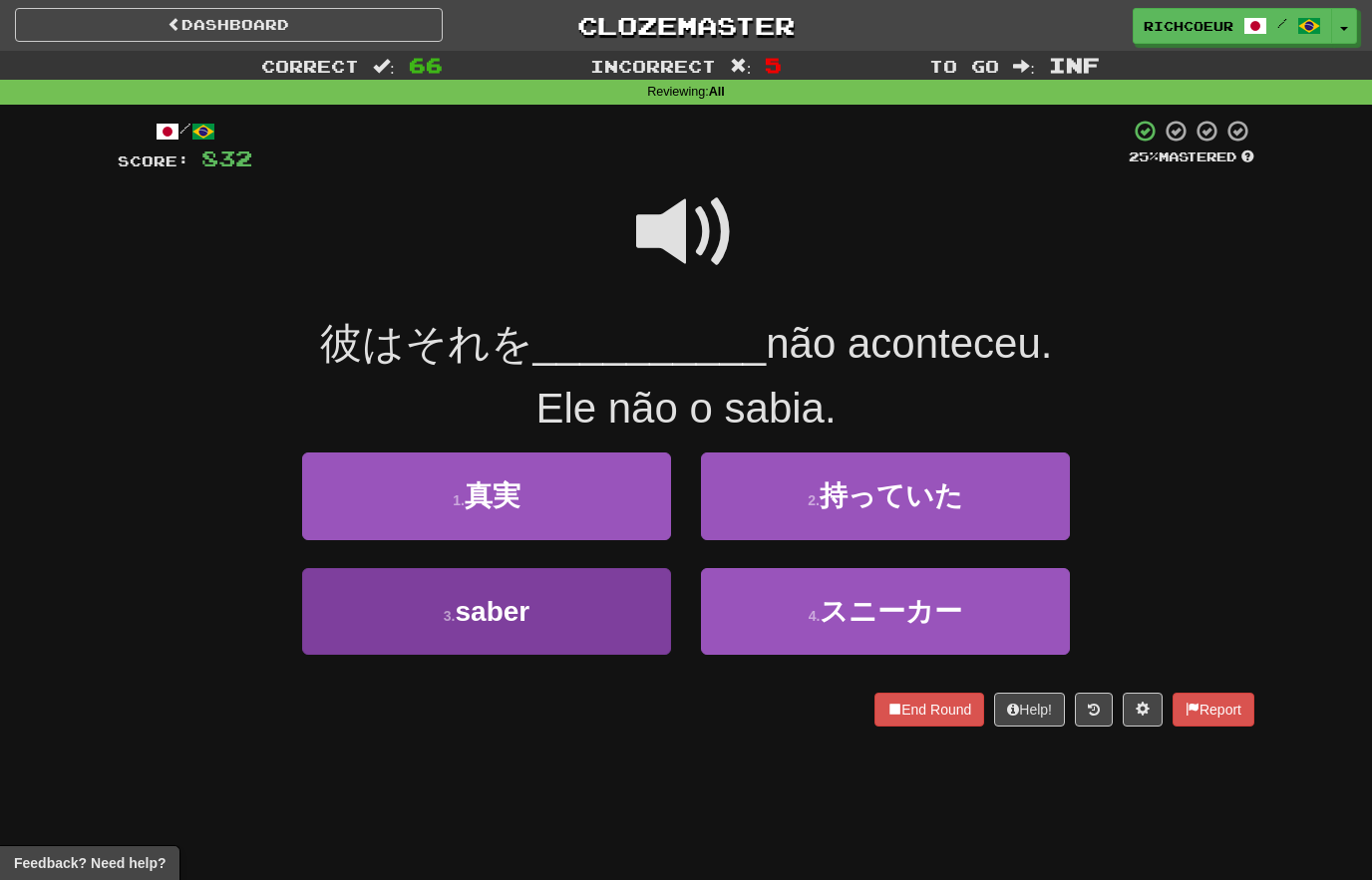 click on "3 .  知ら" at bounding box center (487, 611) 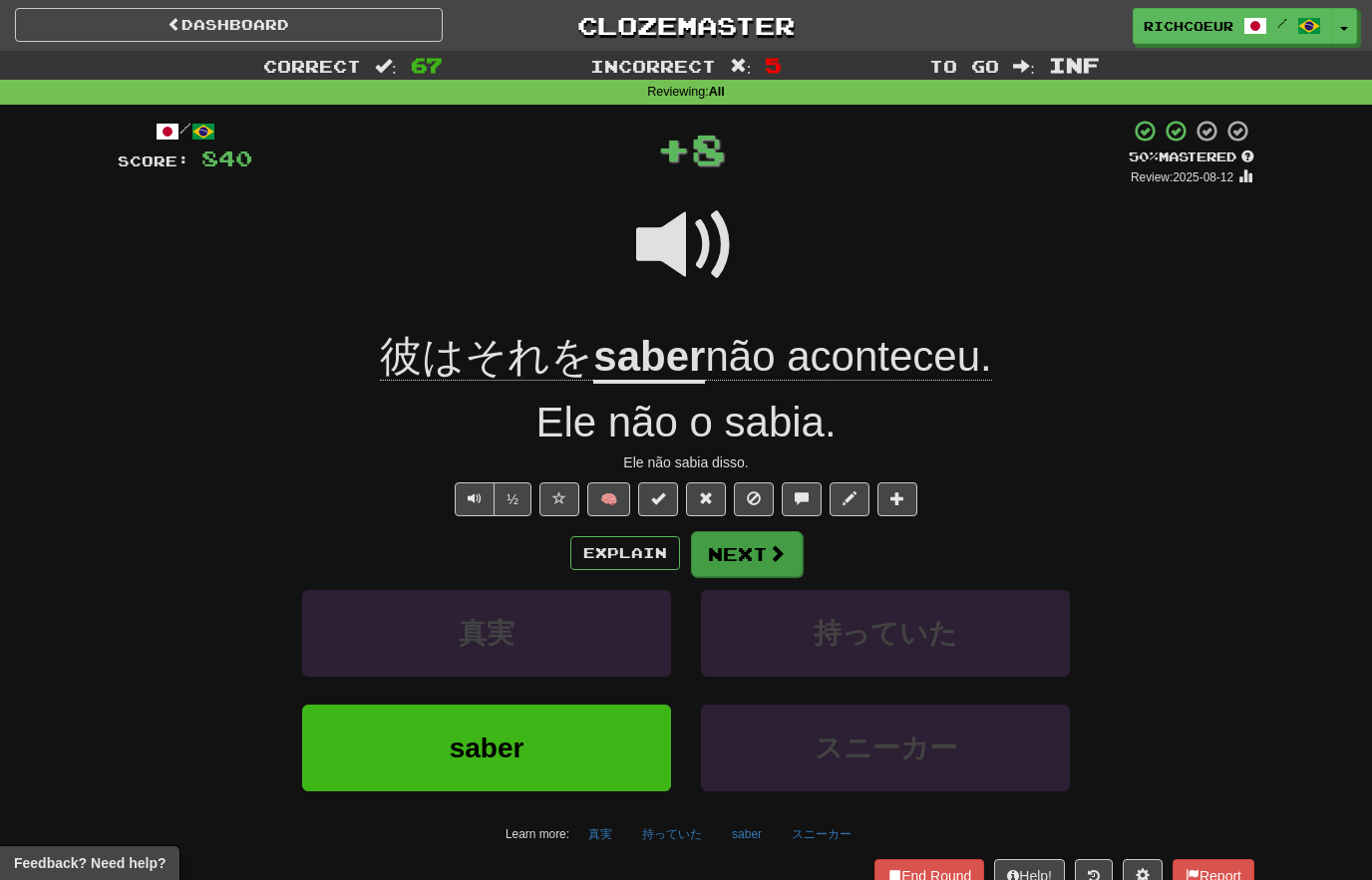 click on "Next" at bounding box center [747, 554] 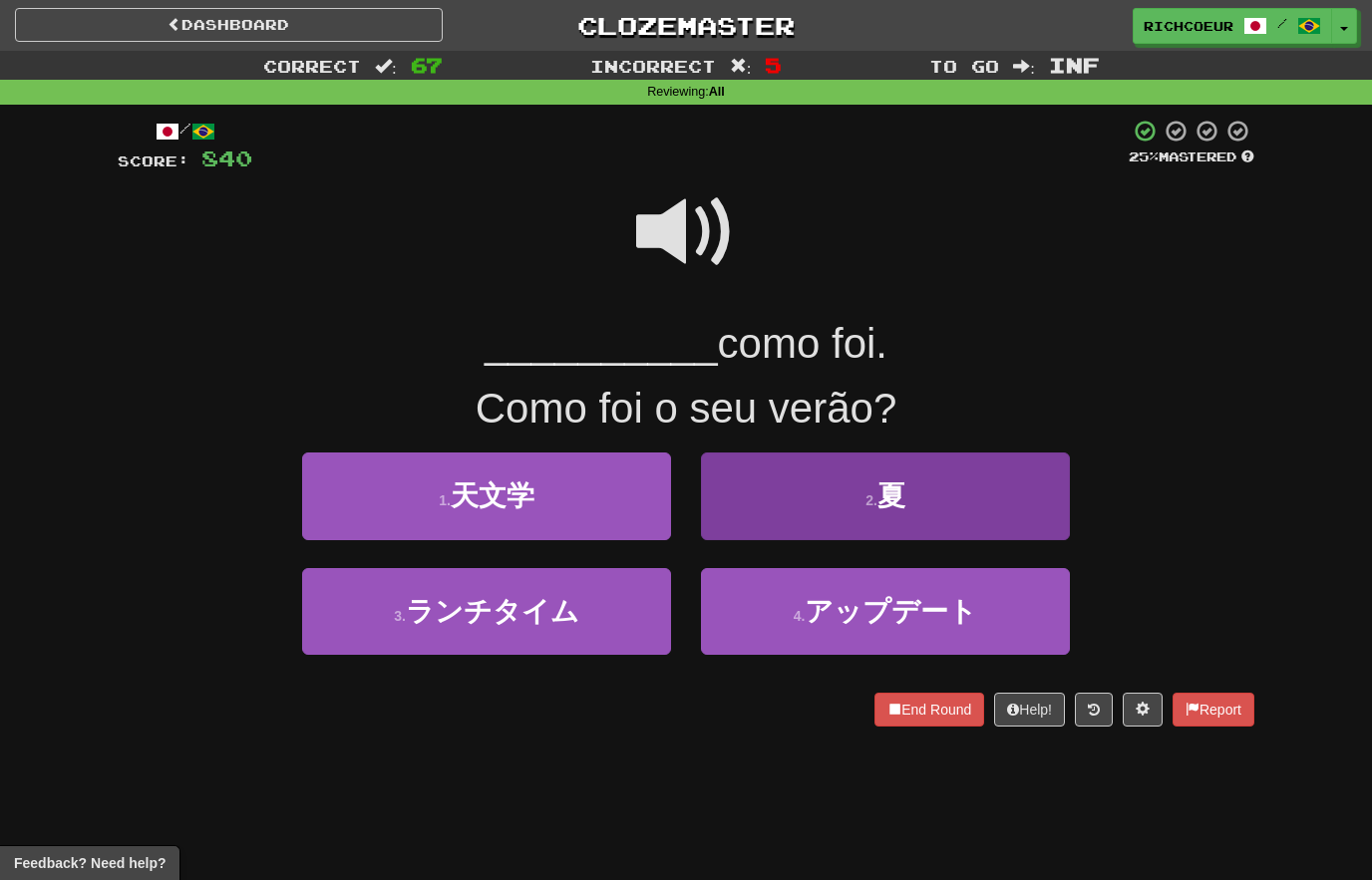 click on "2 .  夏" at bounding box center [885, 495] 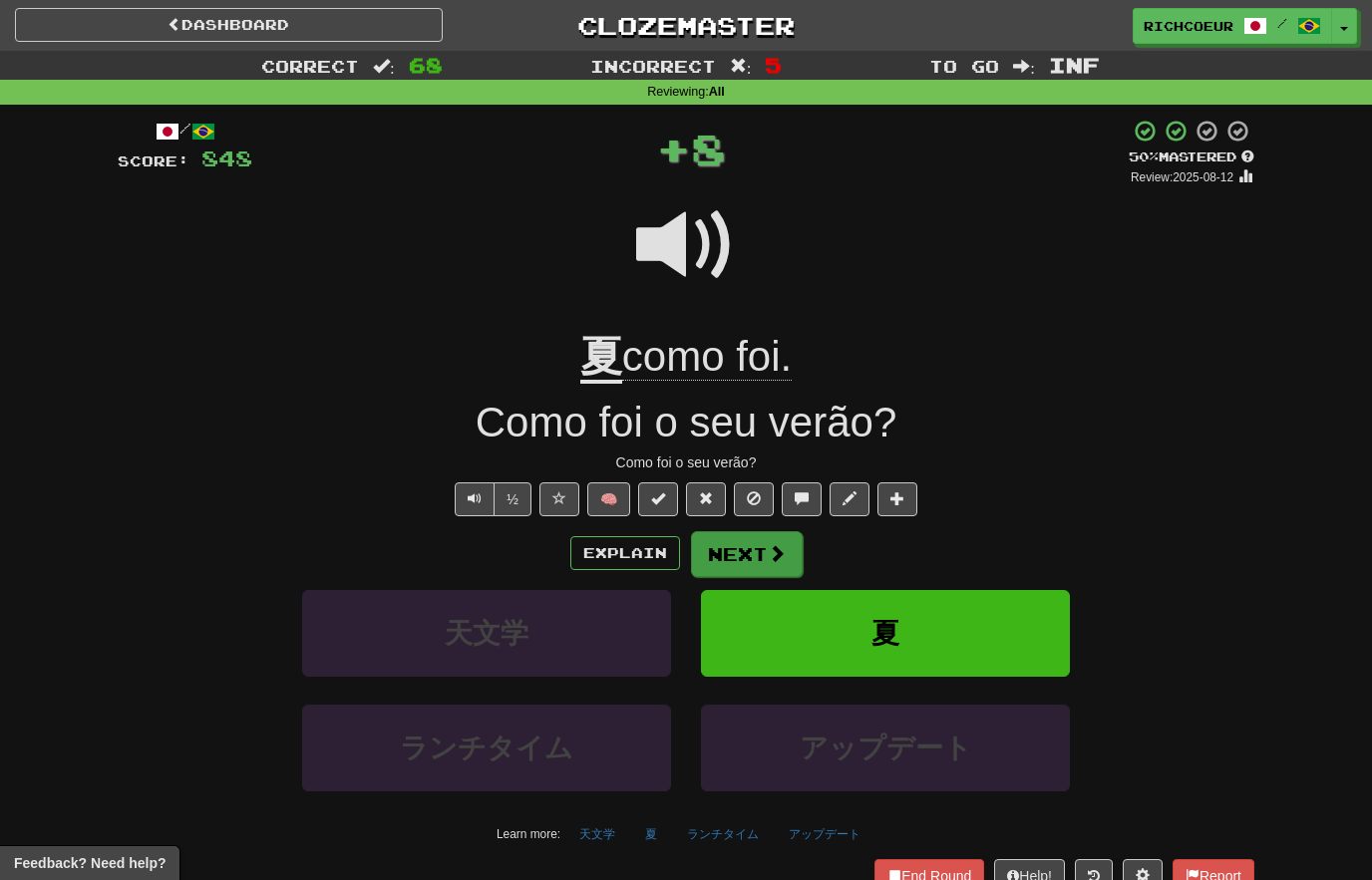 click on "Next" at bounding box center [747, 554] 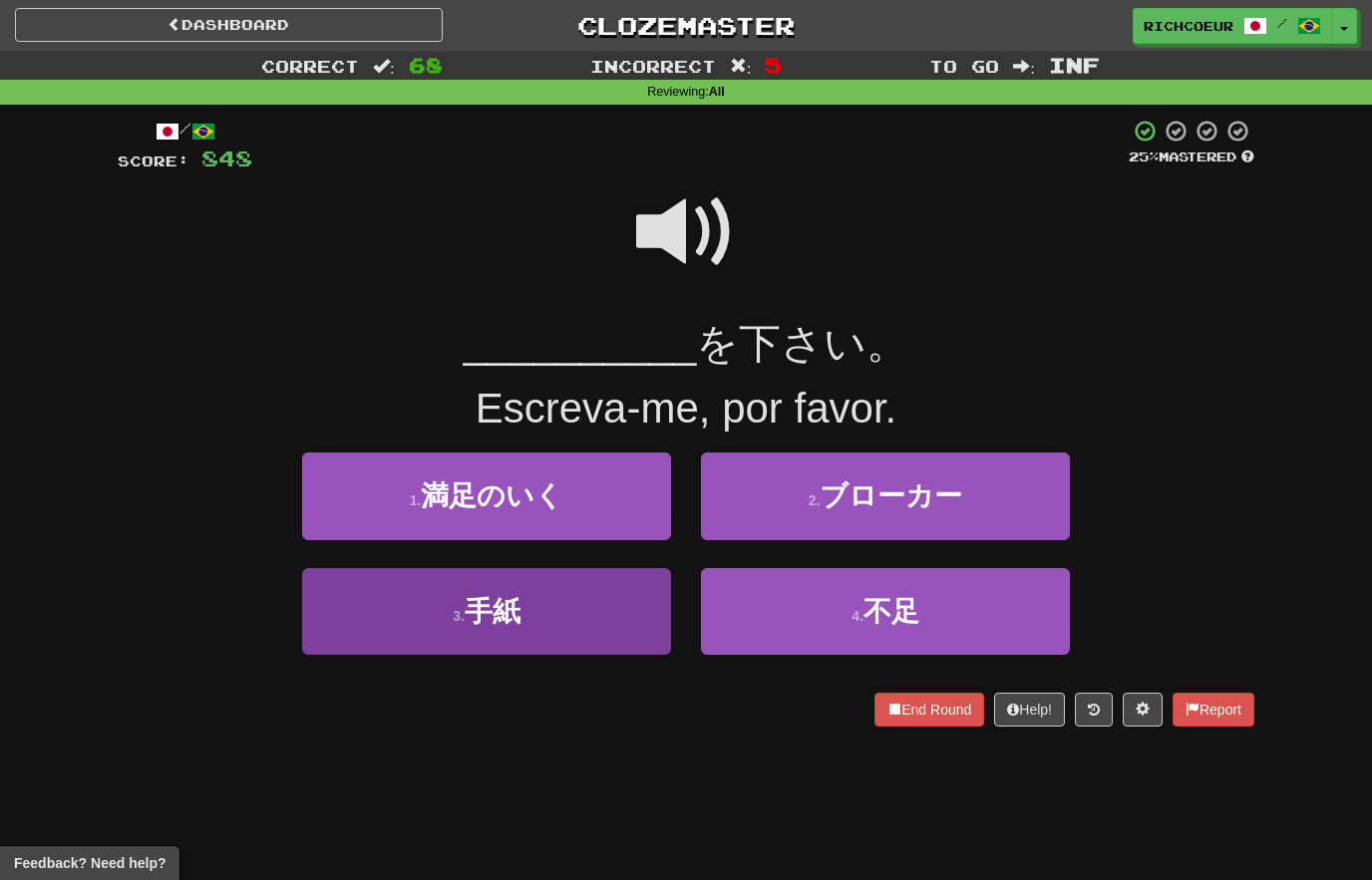 click on "3 .  手紙" at bounding box center (487, 611) 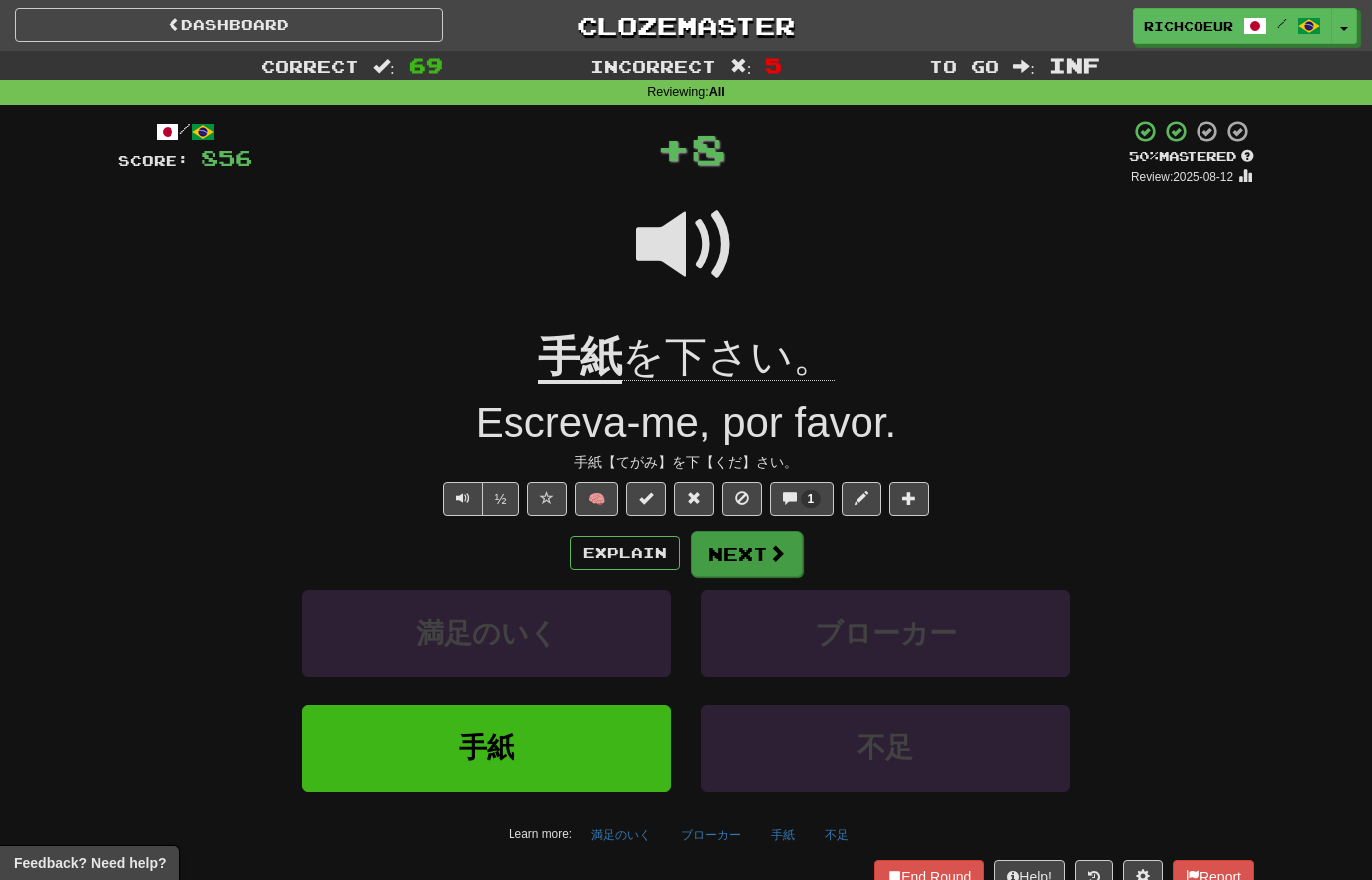 click on "Next" at bounding box center (747, 554) 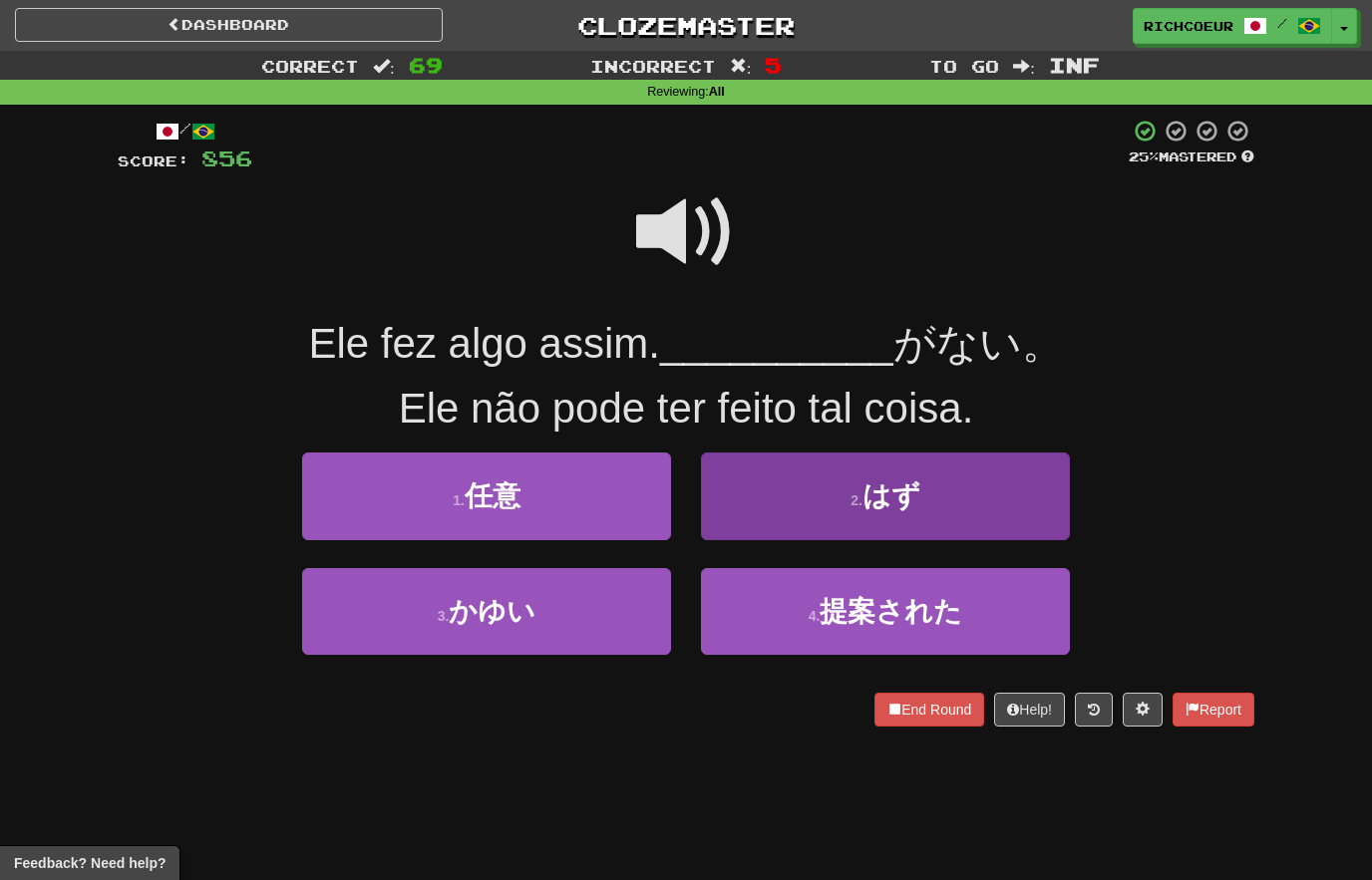 click on "2 .  はず" at bounding box center (885, 495) 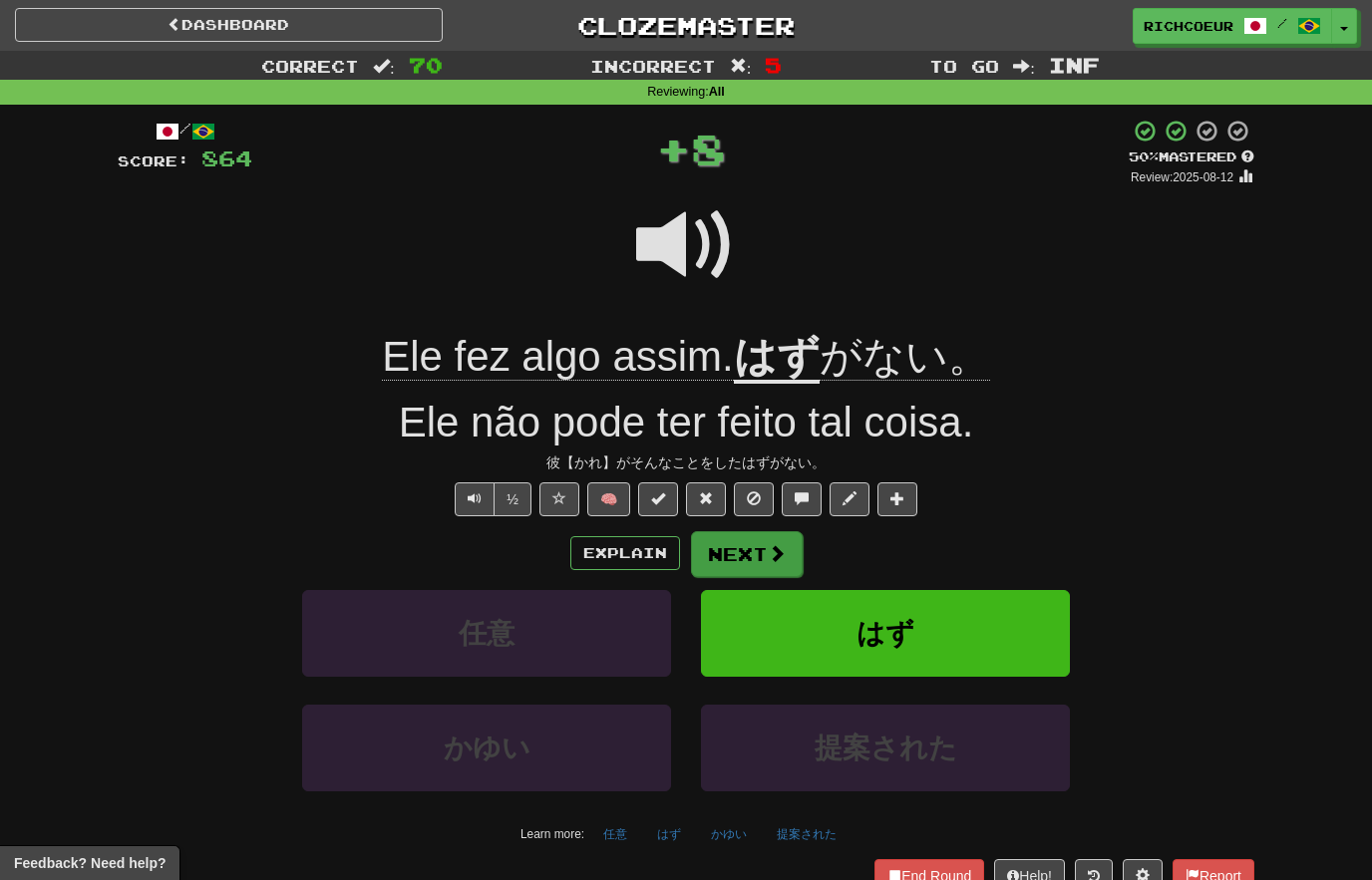click at bounding box center [777, 553] 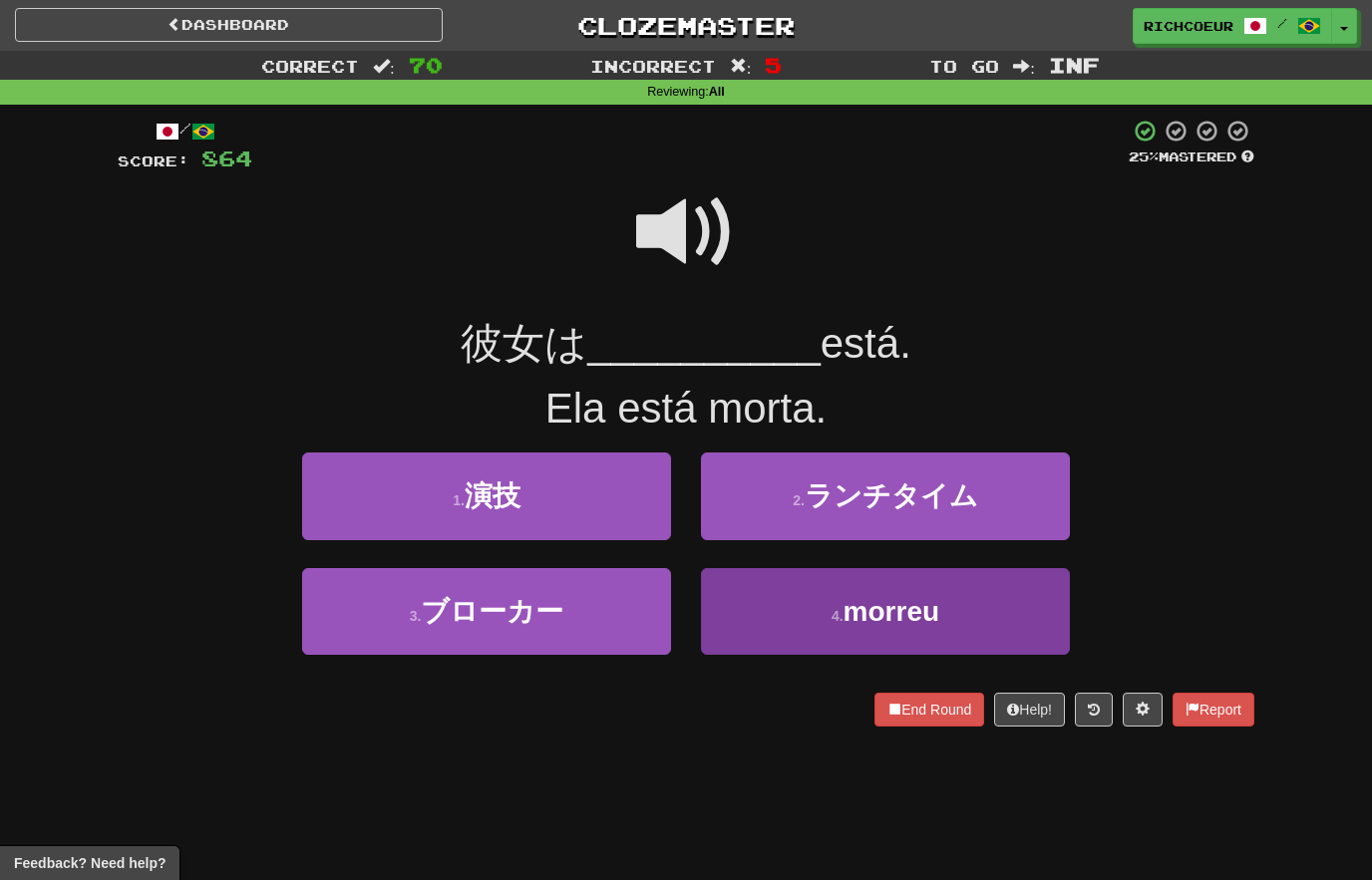 click on "morreu" at bounding box center [885, 611] 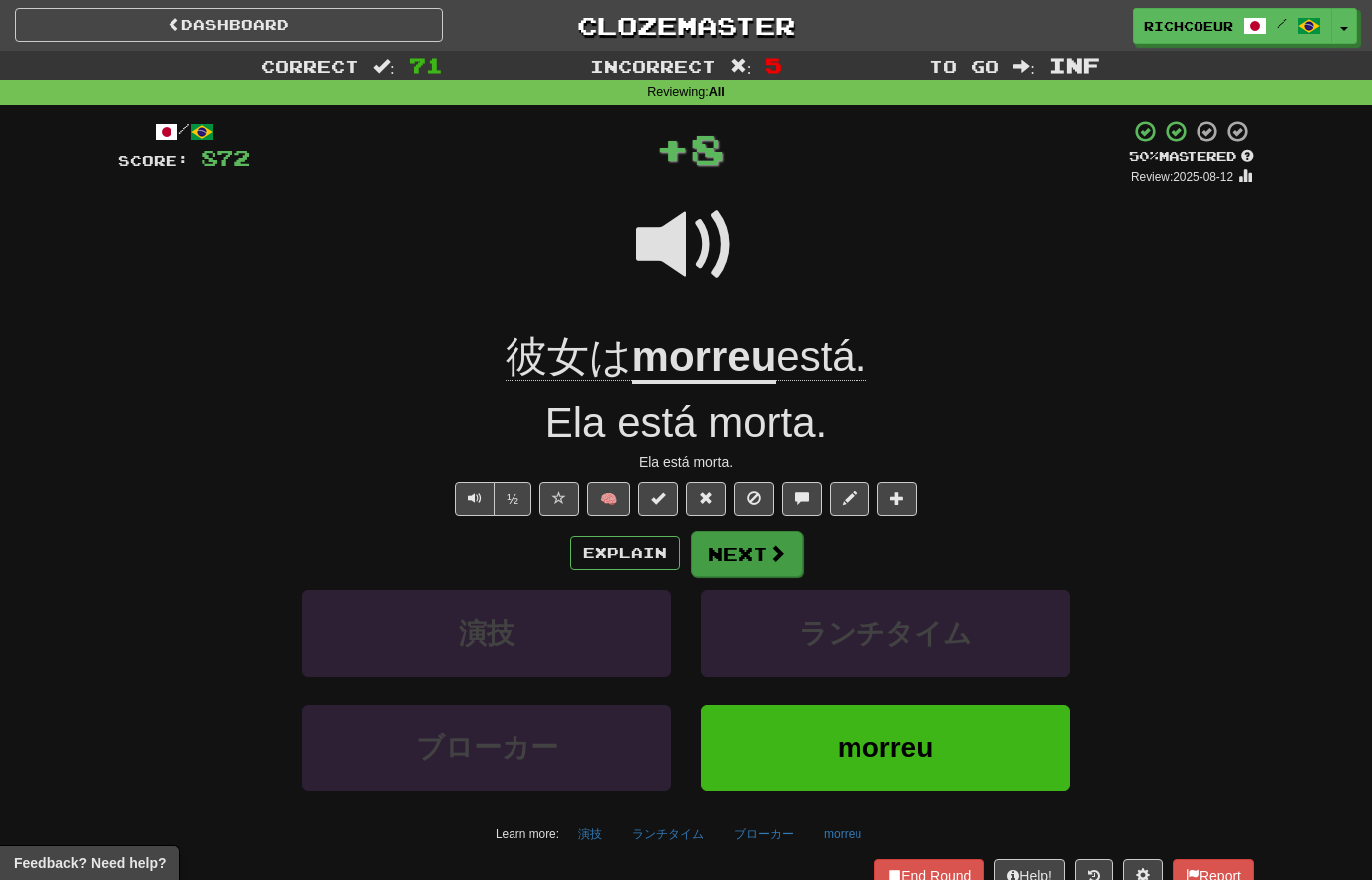click at bounding box center (777, 553) 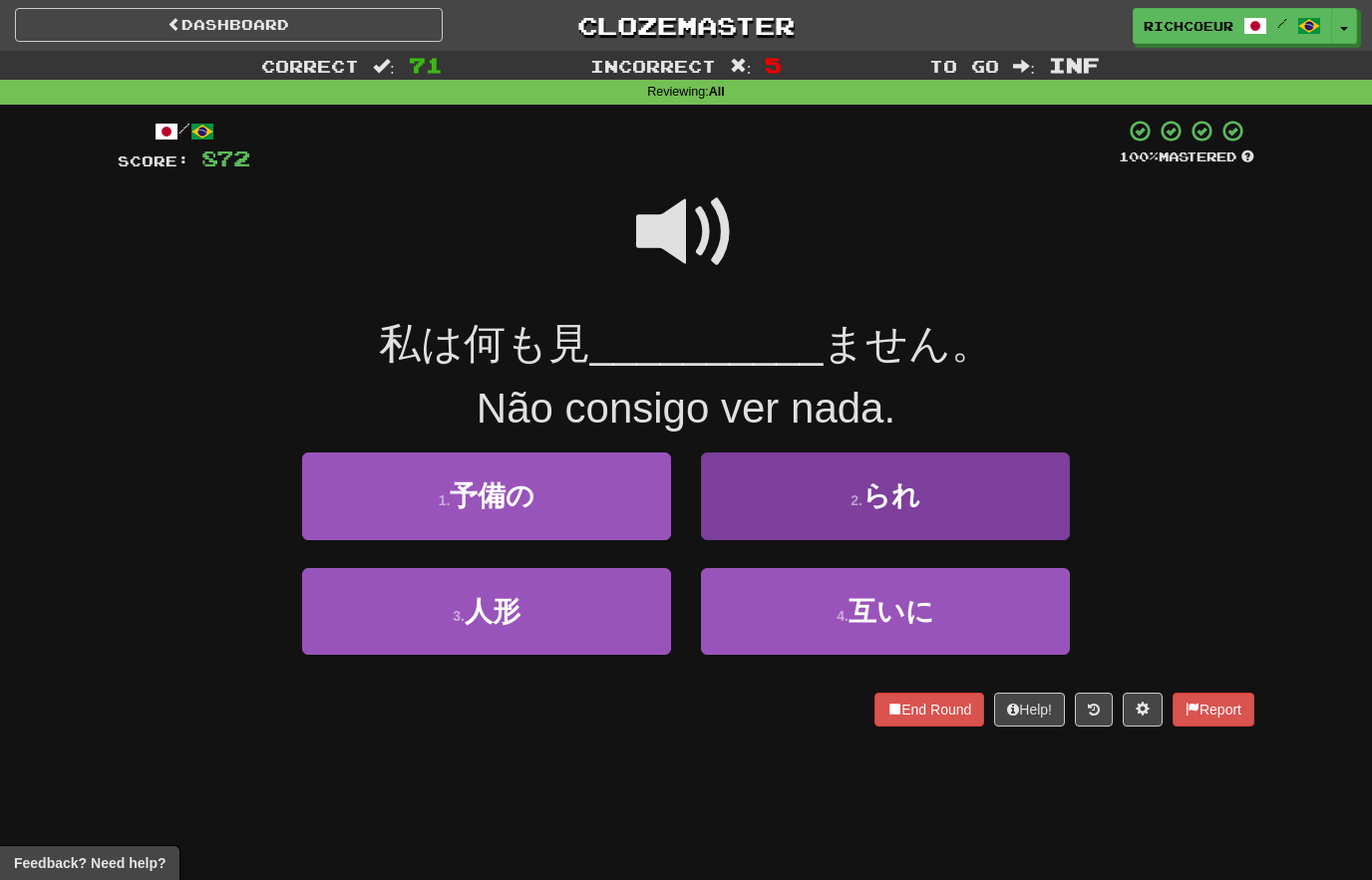click on "2 .  られ" at bounding box center (885, 495) 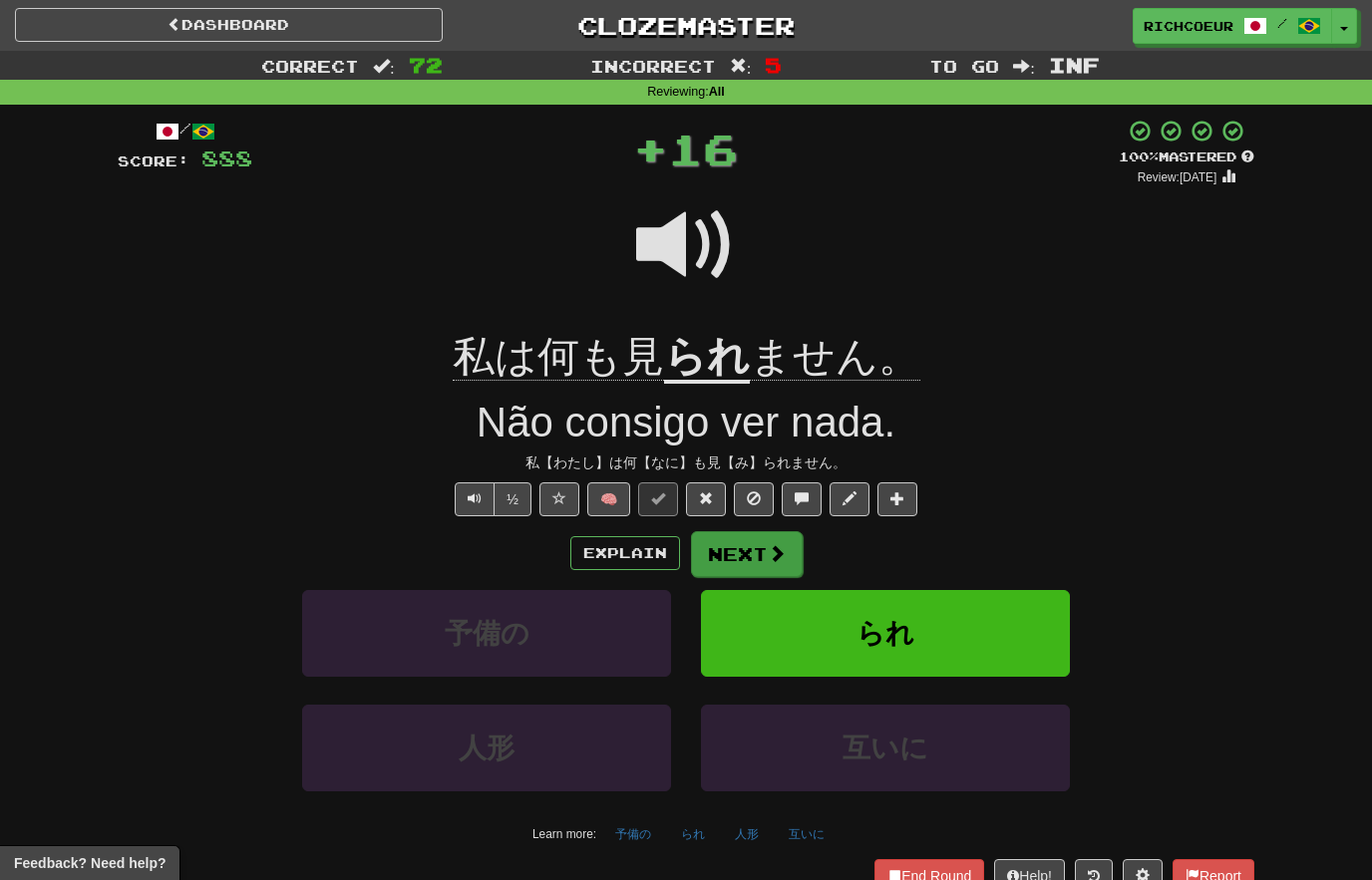 click on "Next" at bounding box center (747, 554) 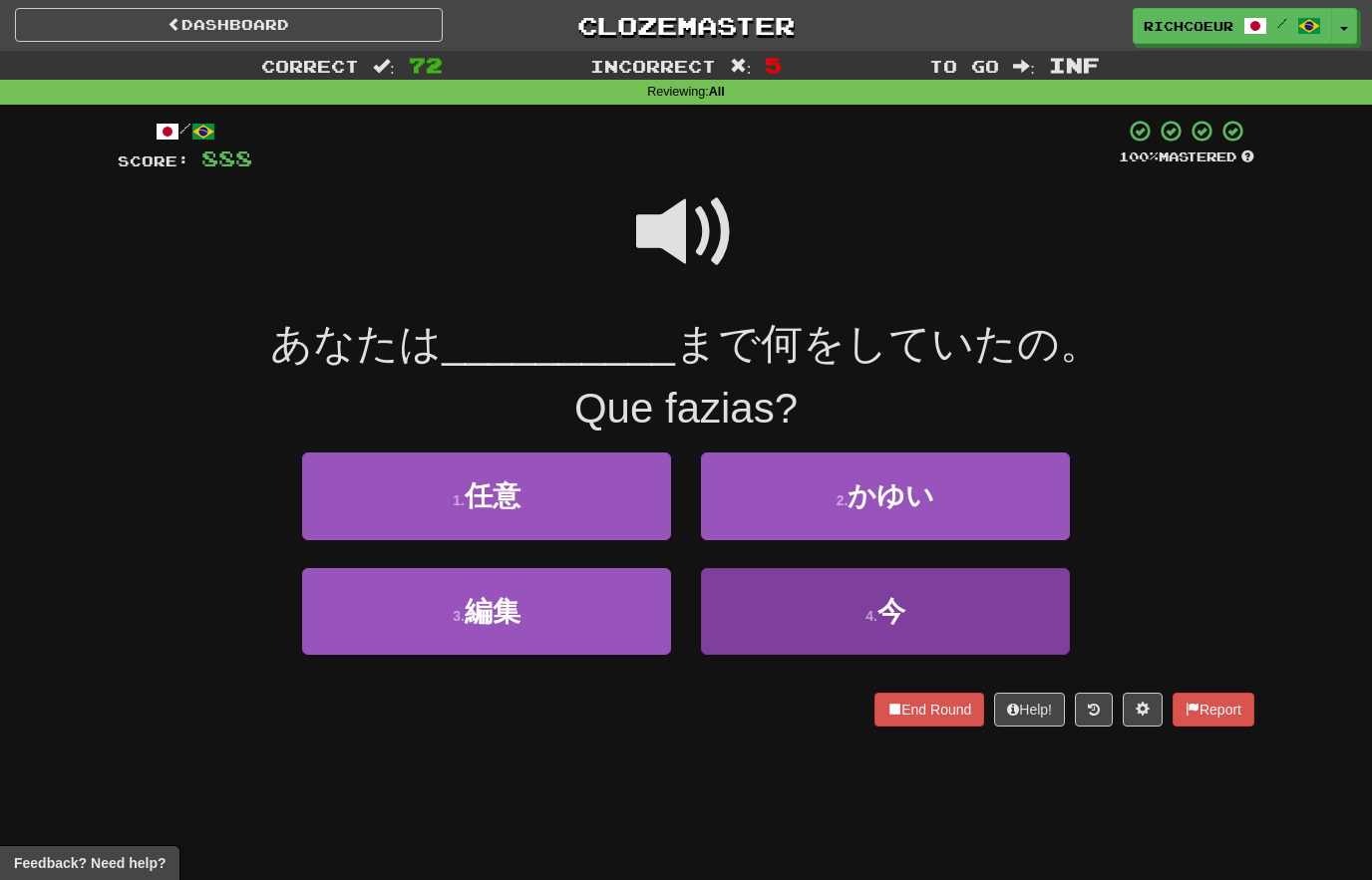click on "4 .  今" at bounding box center (885, 611) 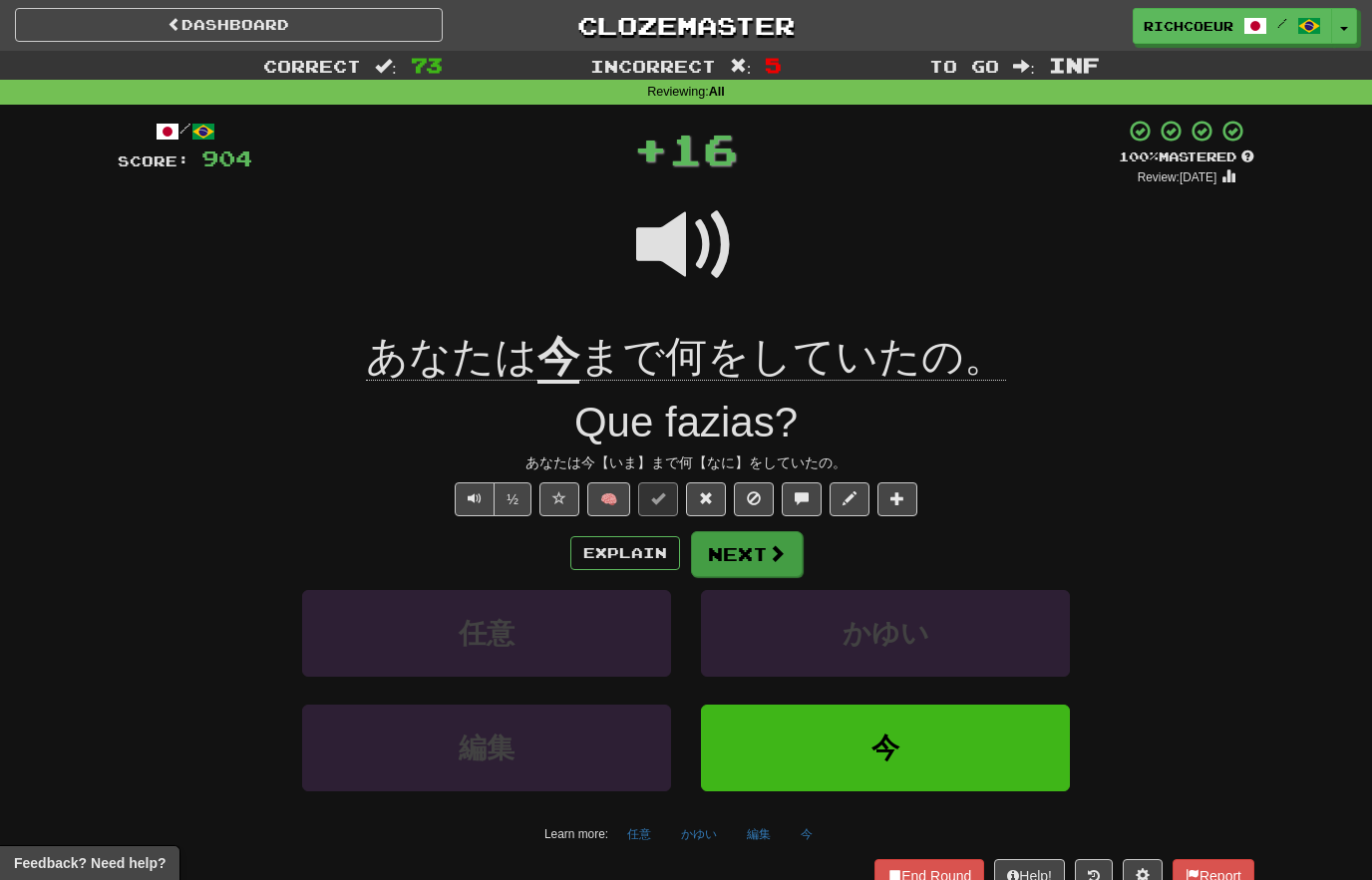 click at bounding box center [777, 553] 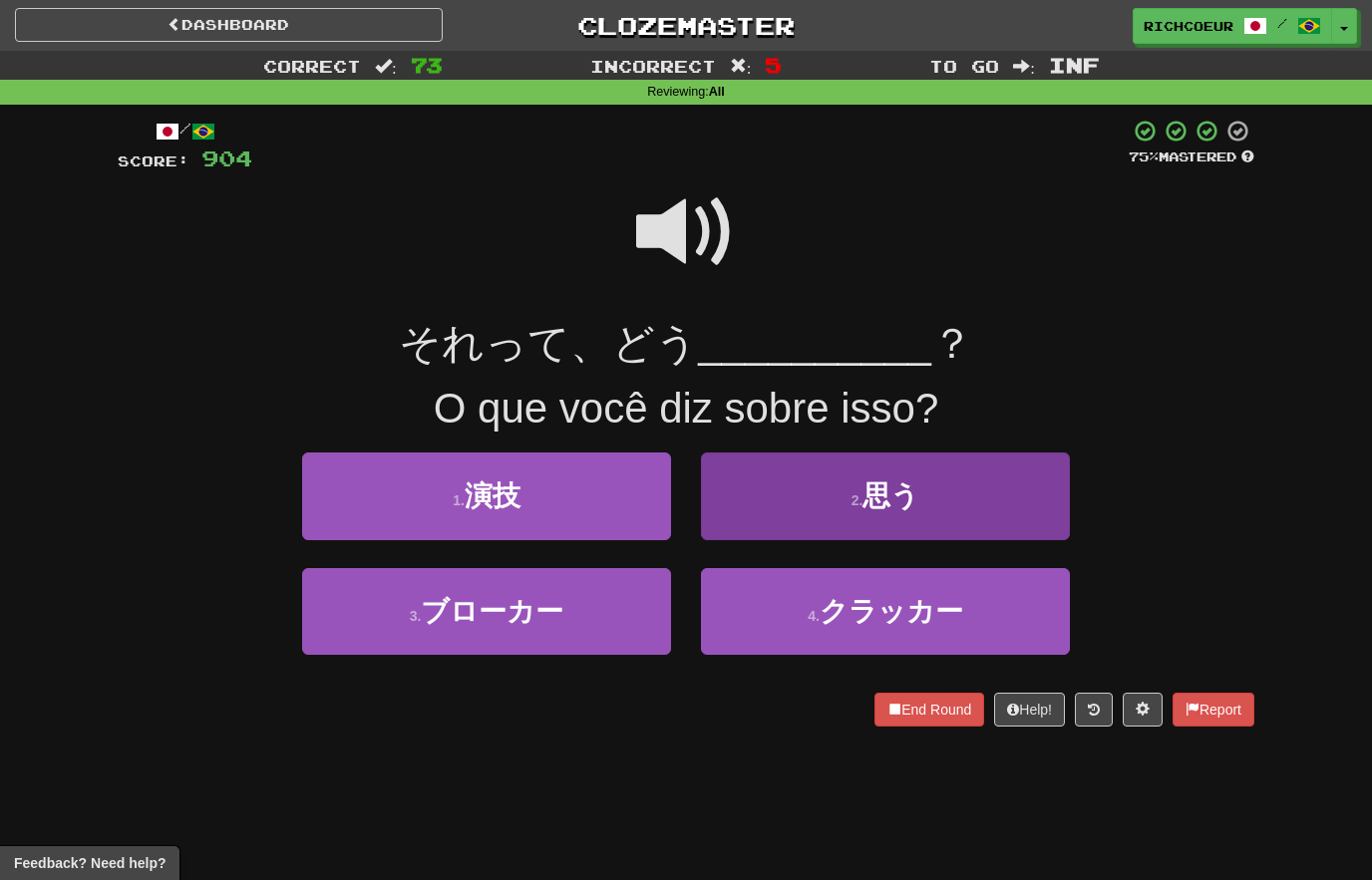 click on "2 .  思う" at bounding box center (885, 495) 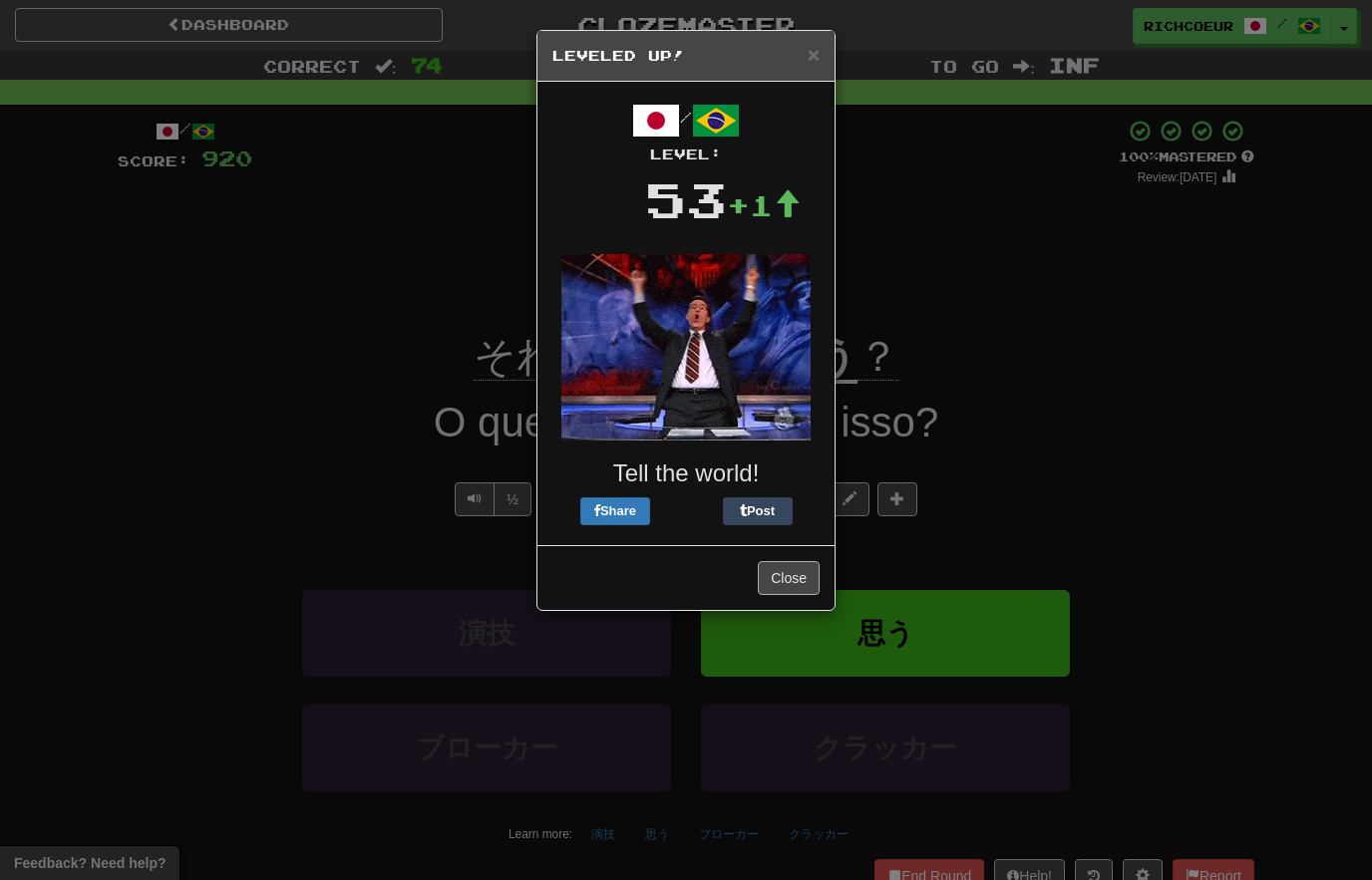 click on "Close" at bounding box center (789, 578) 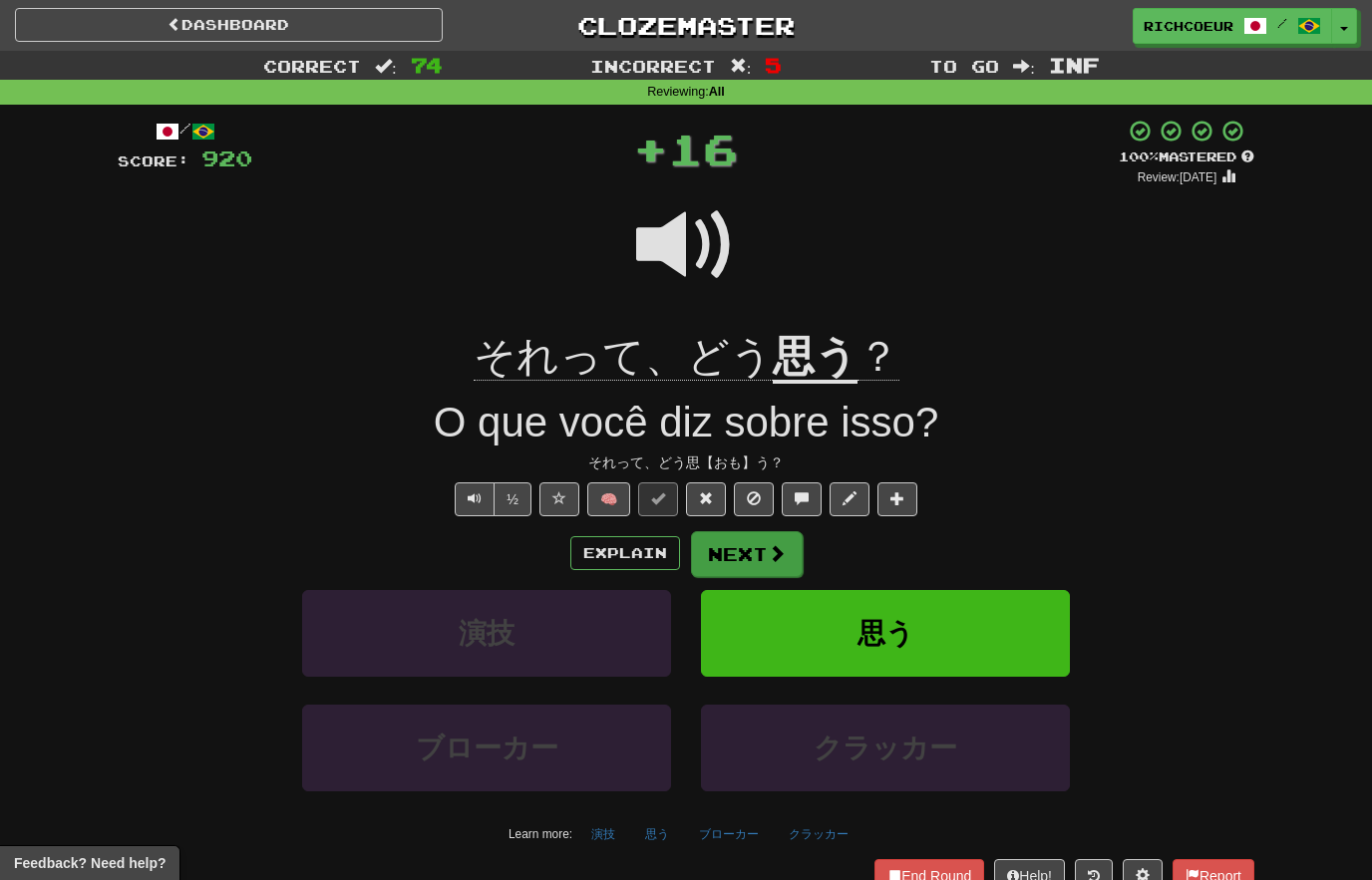 click at bounding box center [777, 553] 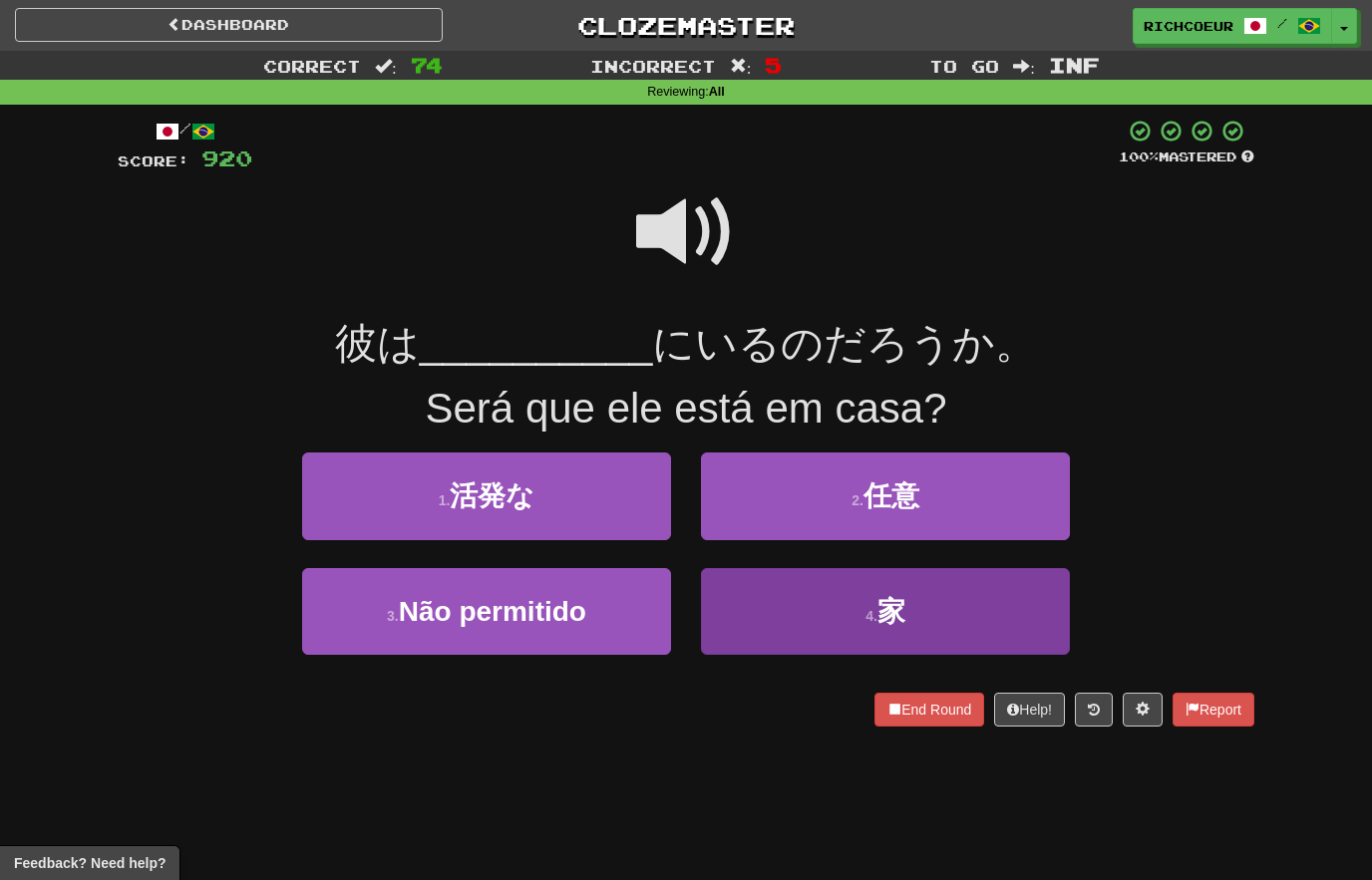click on "4 .  家" at bounding box center (885, 611) 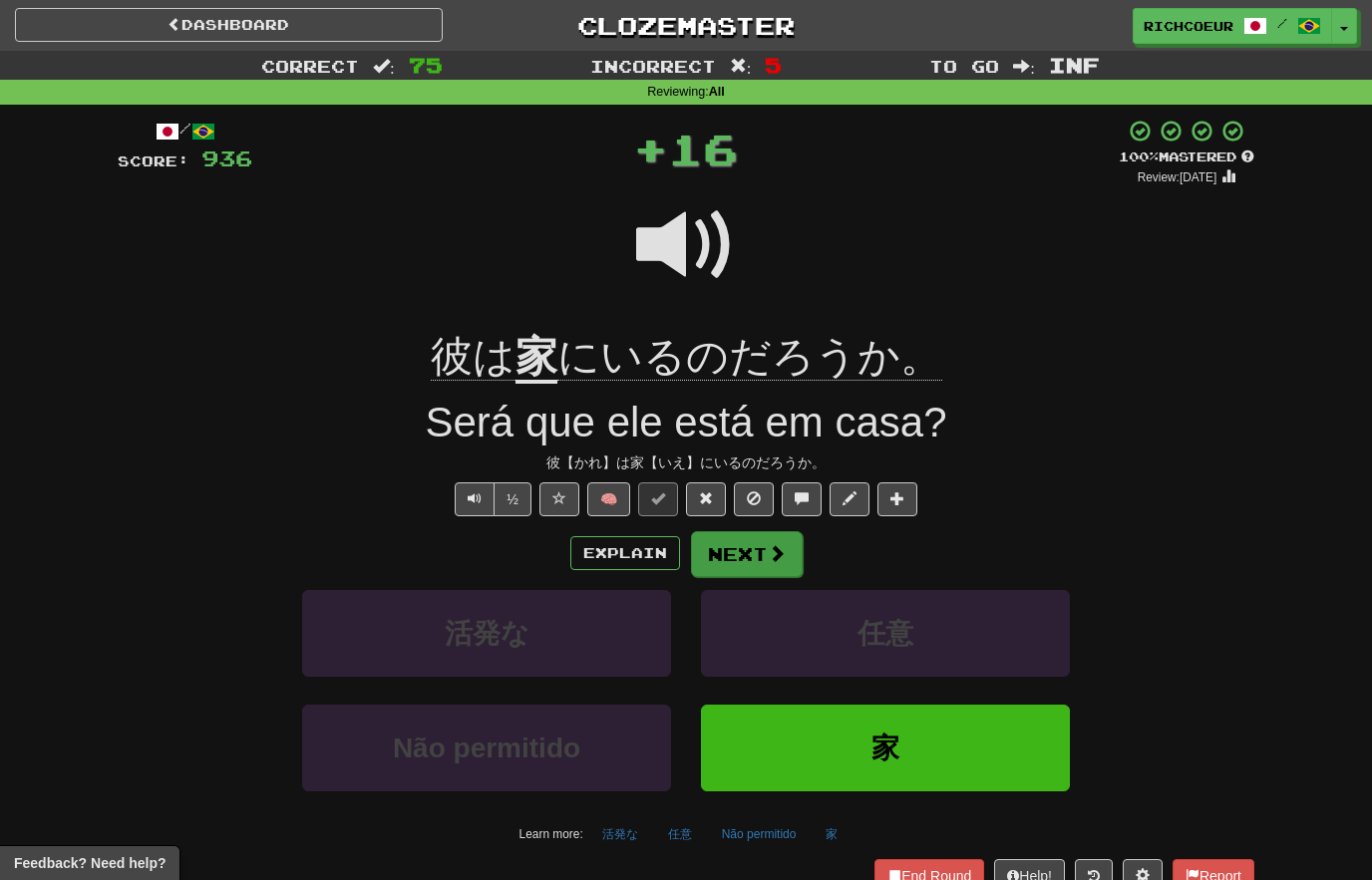 click at bounding box center [777, 553] 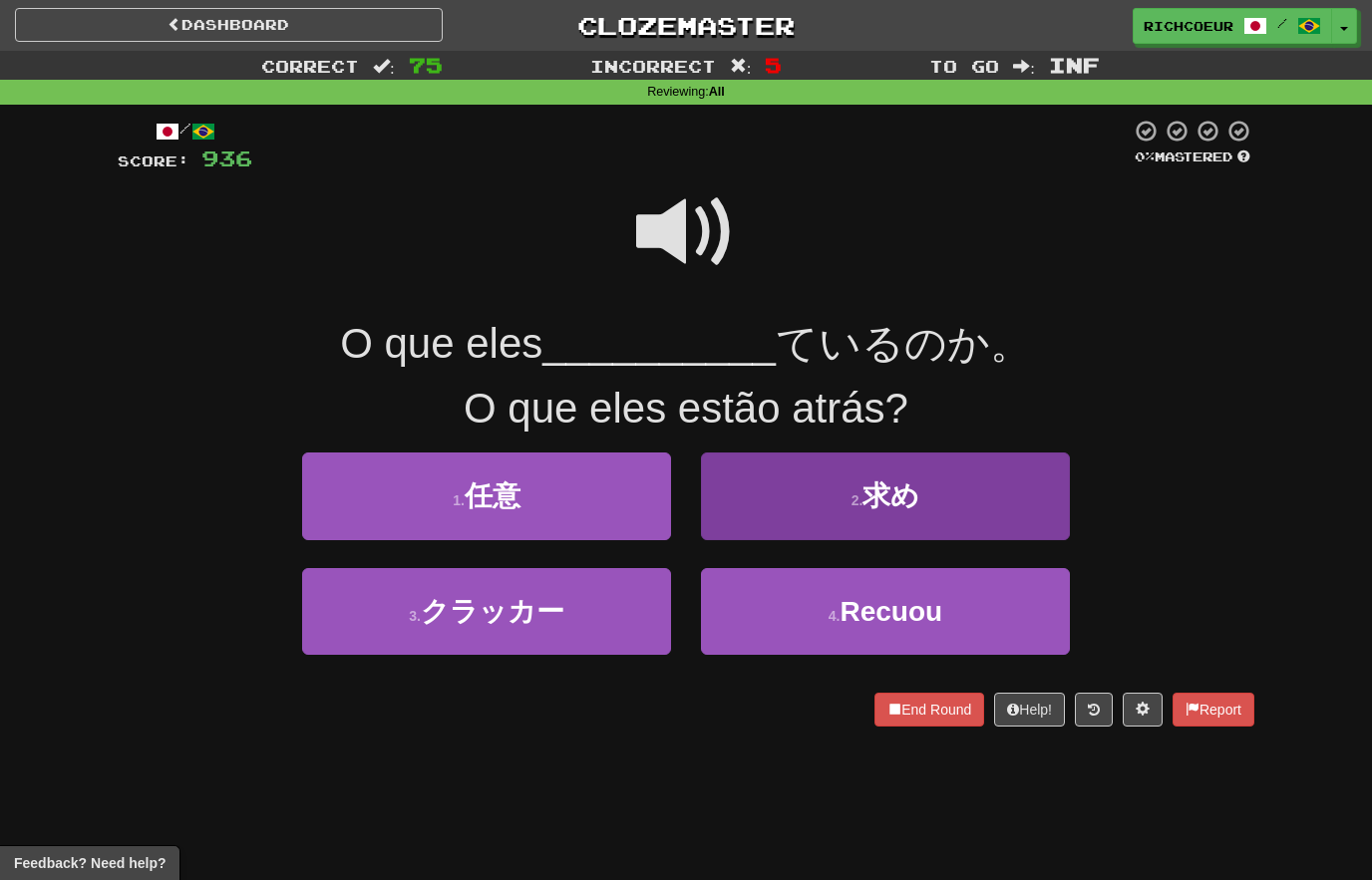 click on "Pedido" at bounding box center (885, 495) 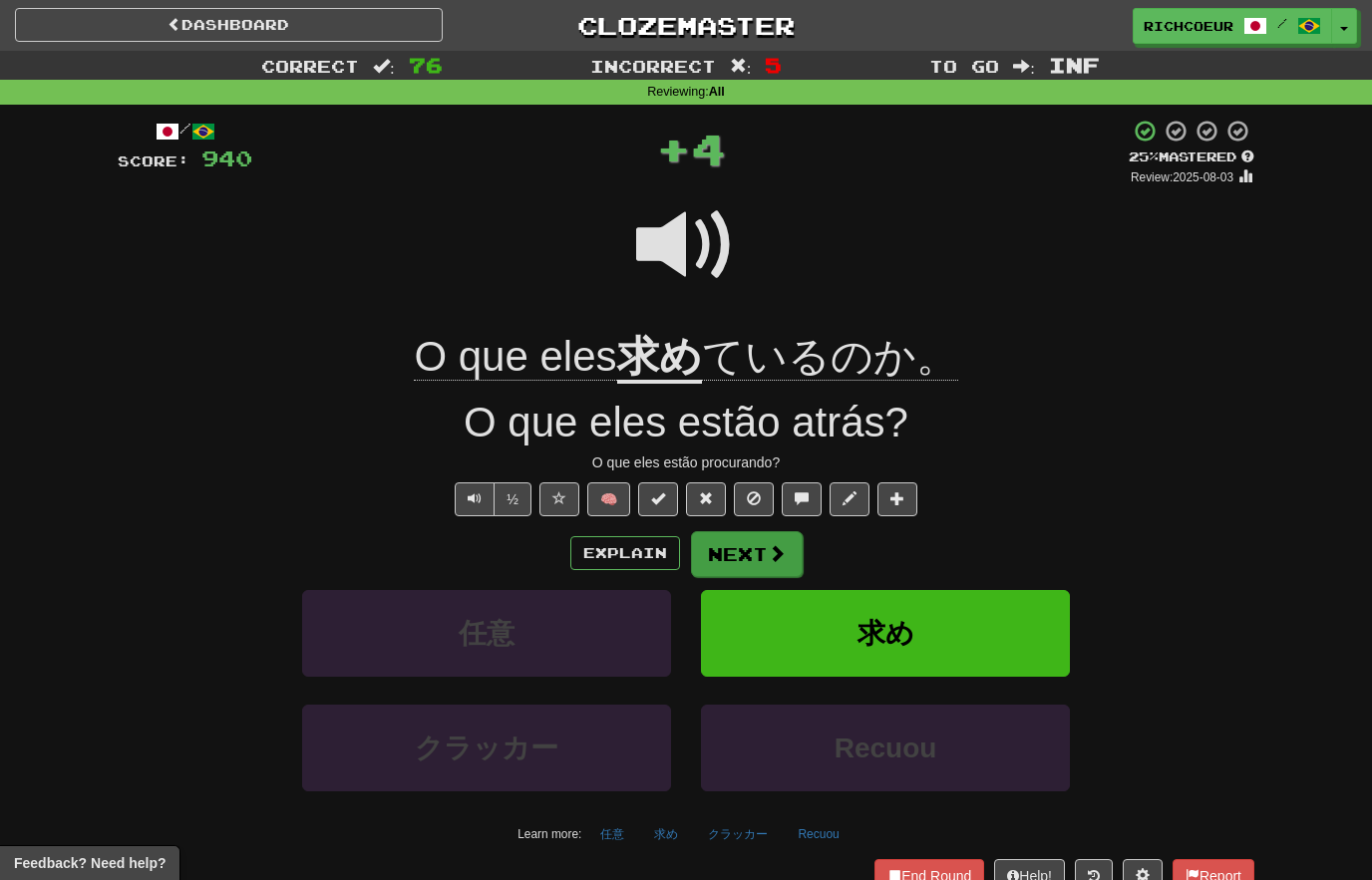 click at bounding box center (777, 553) 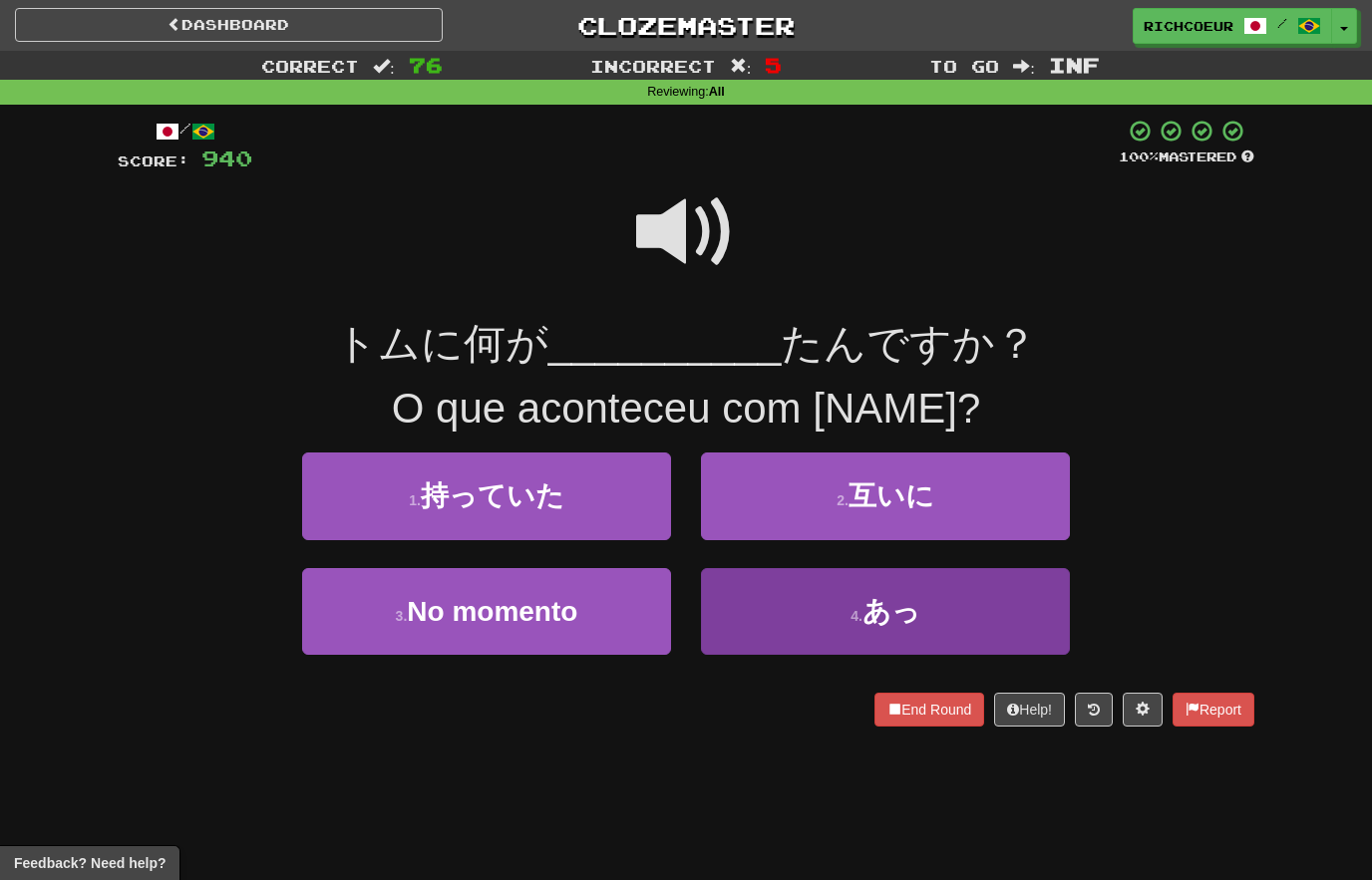click on "4 .  あっ" at bounding box center (885, 611) 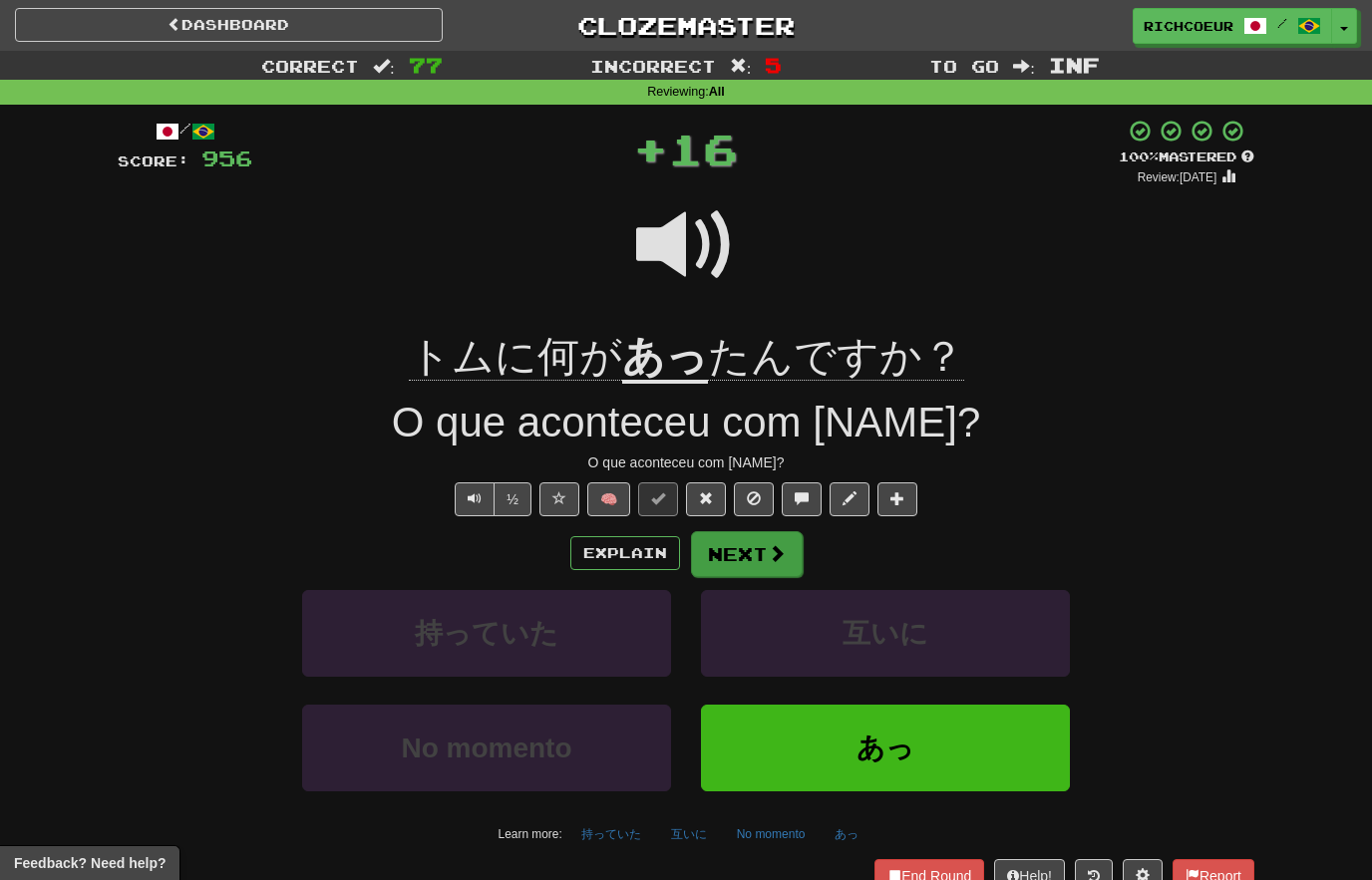 click at bounding box center [777, 553] 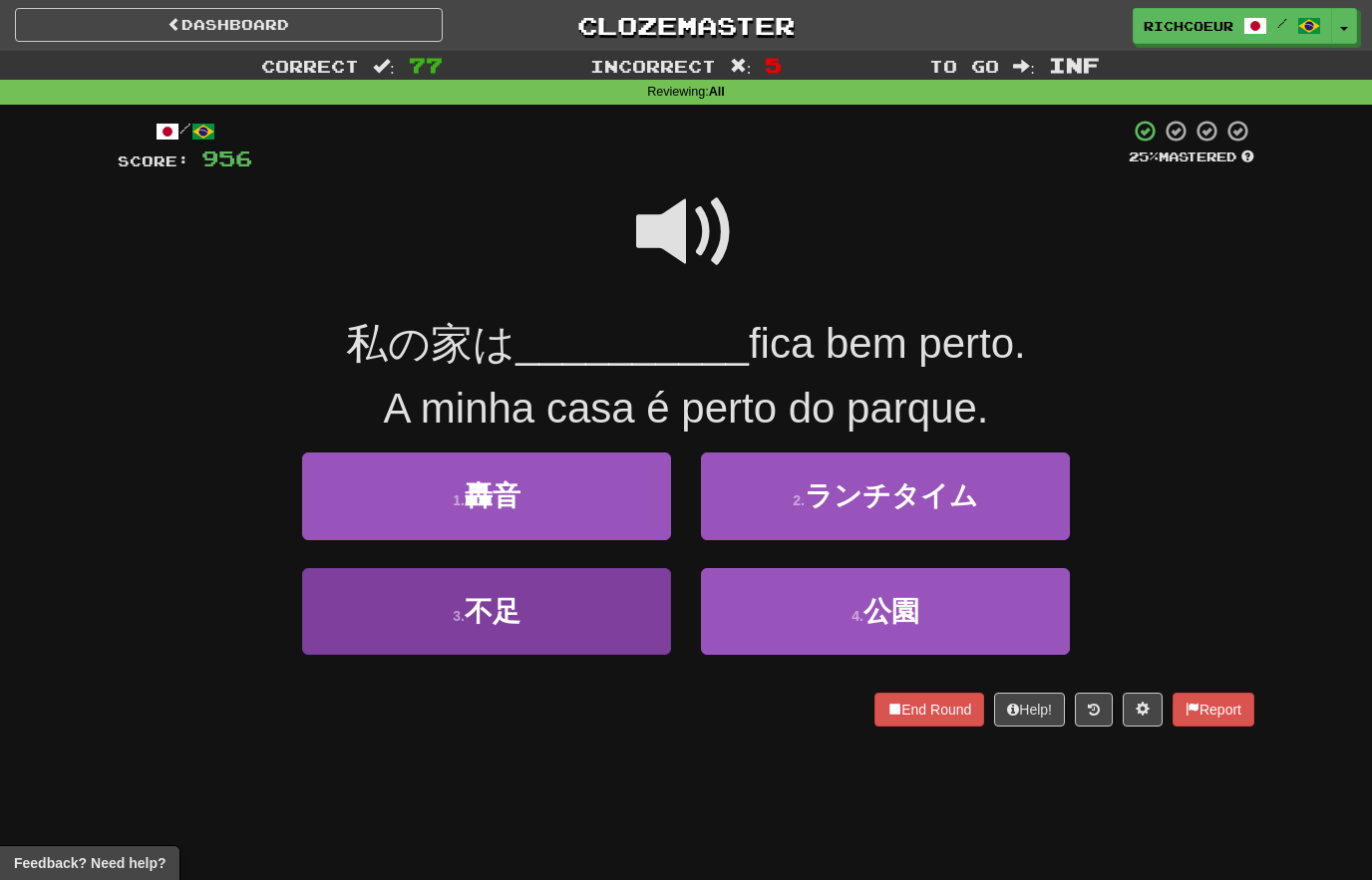click on "3 .  不足" at bounding box center [487, 611] 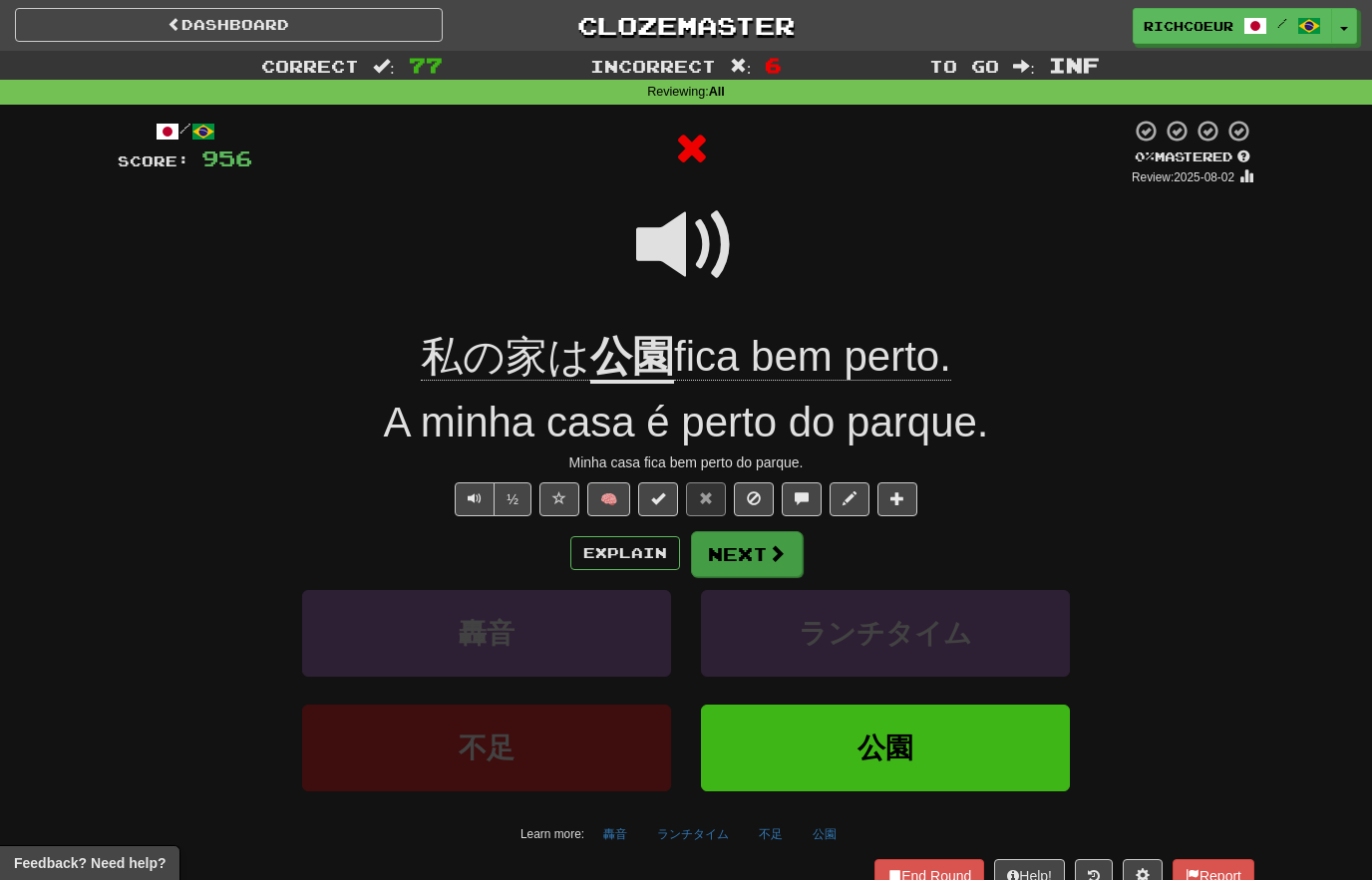 click on "Next" at bounding box center (747, 554) 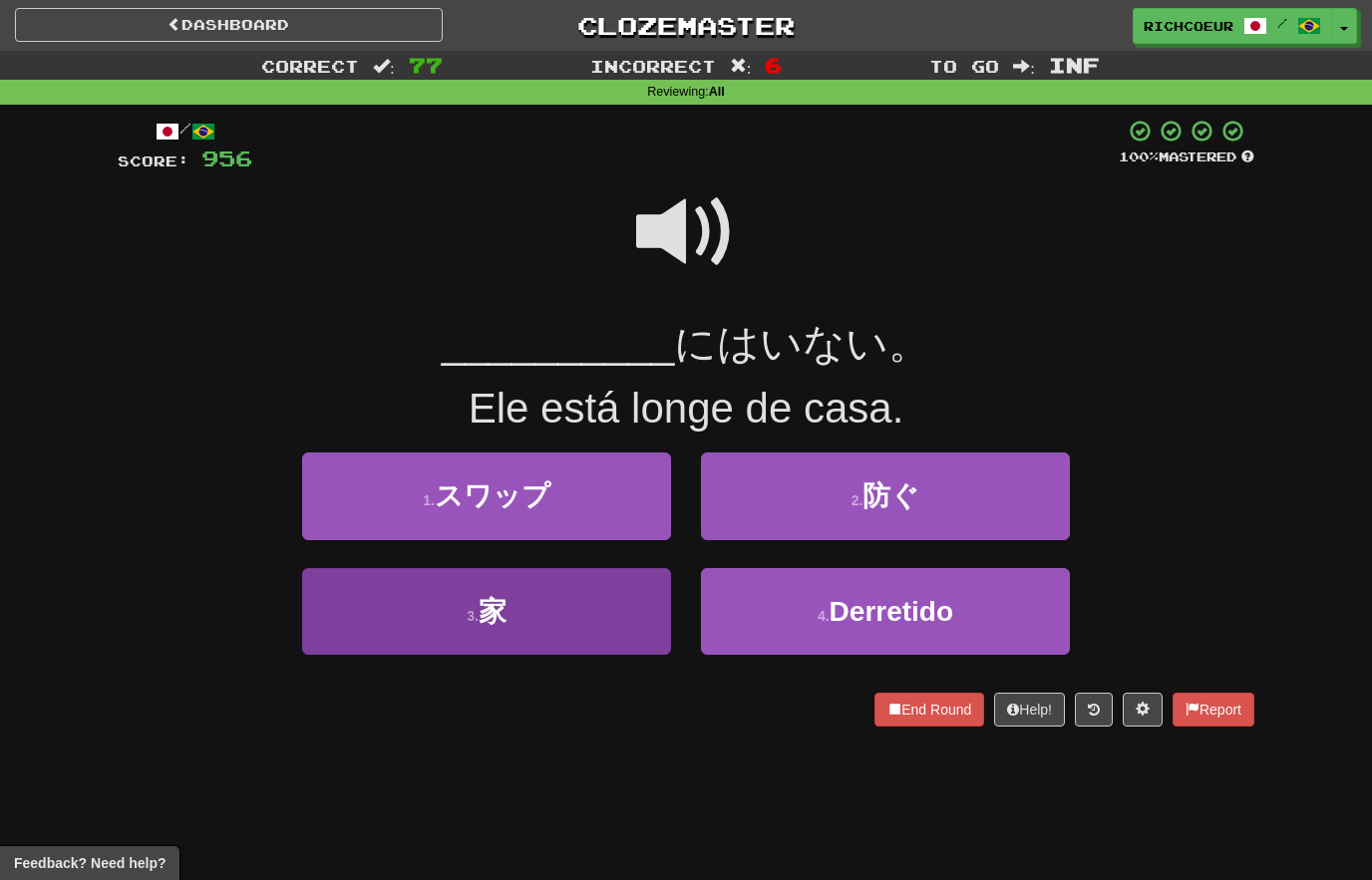 click on "3 .  家" at bounding box center [487, 611] 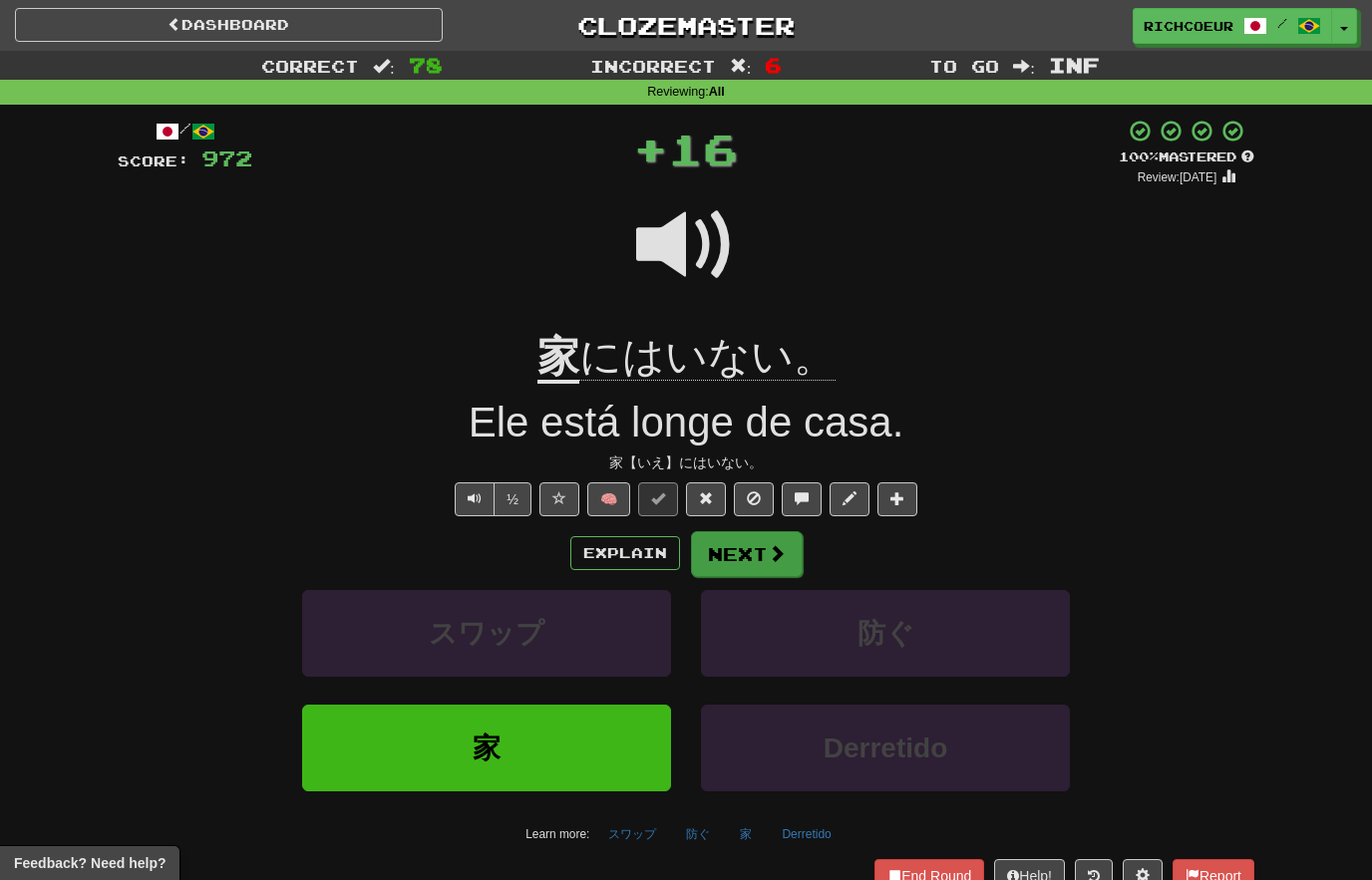 click at bounding box center (777, 553) 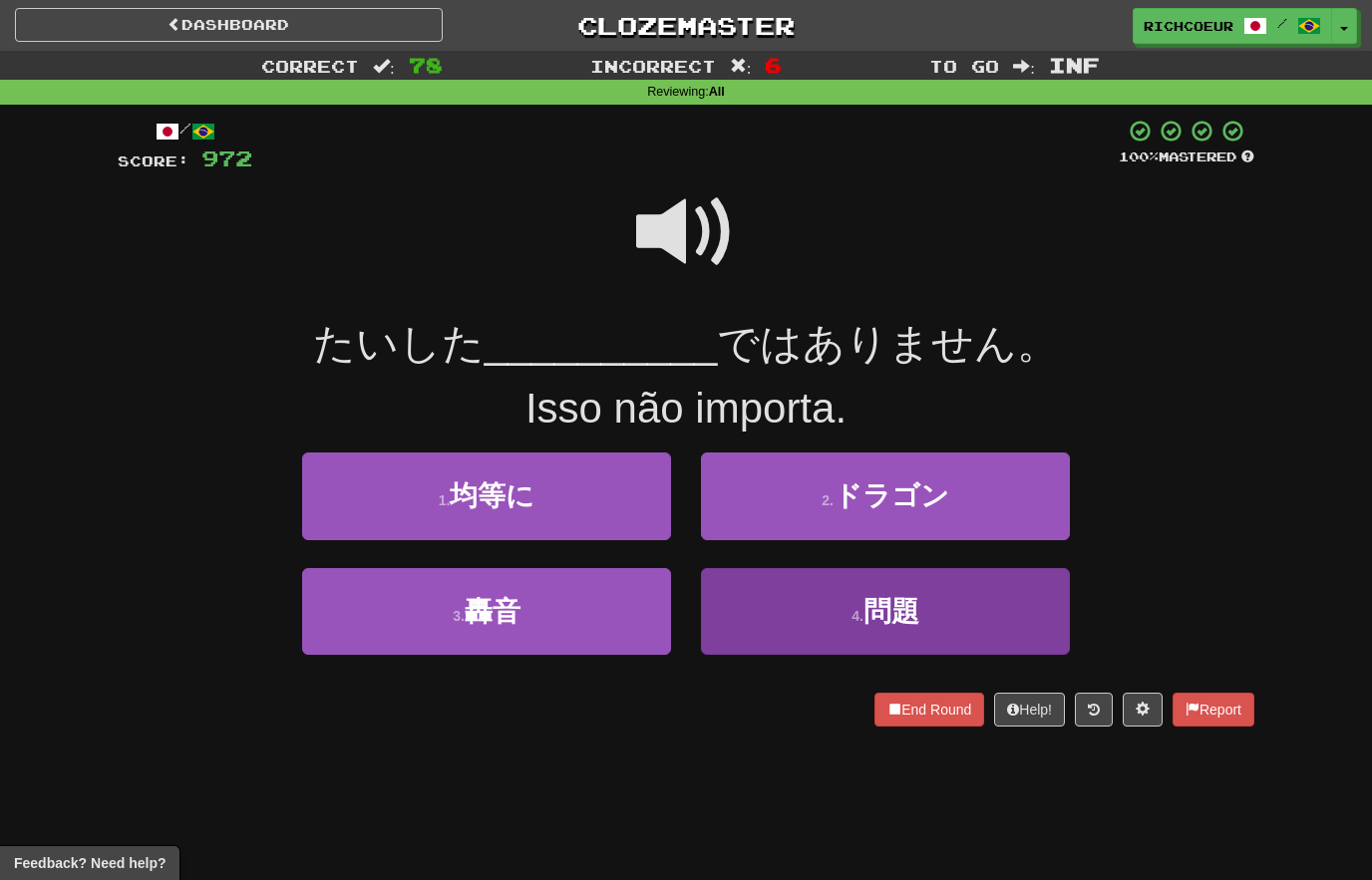 click on "問題" at bounding box center (891, 611) 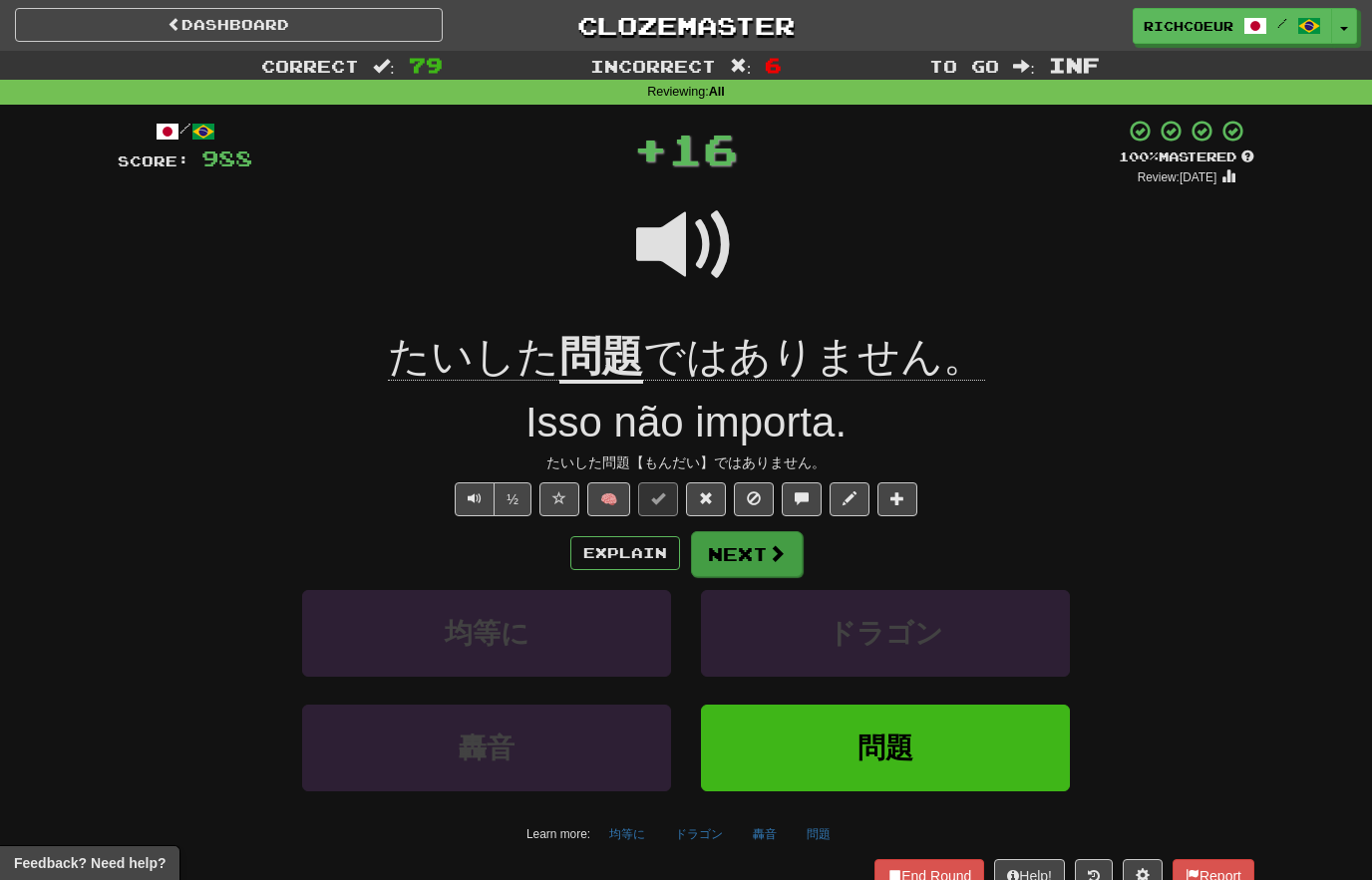 click at bounding box center (777, 553) 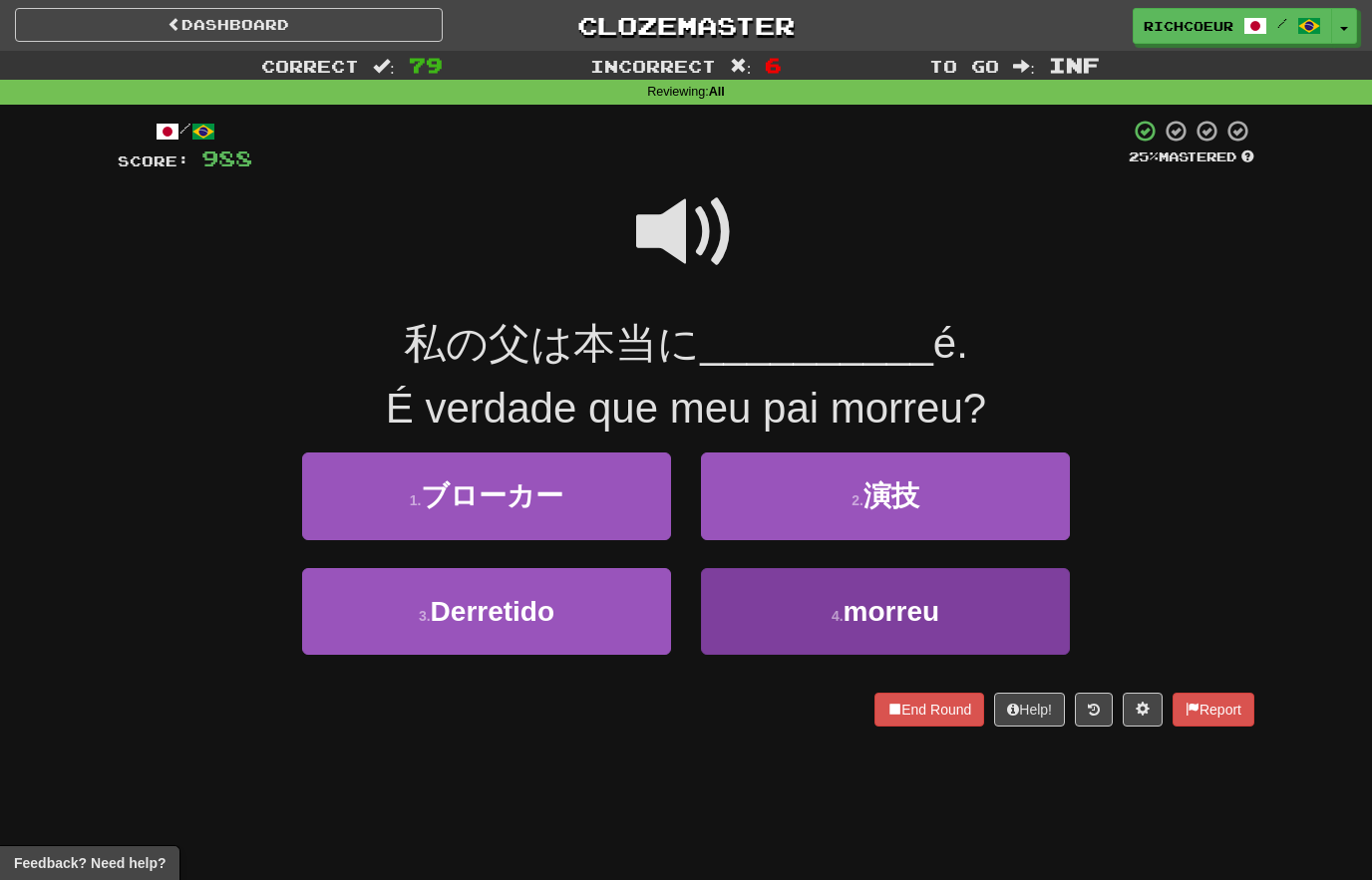 click on "morreu" at bounding box center [885, 611] 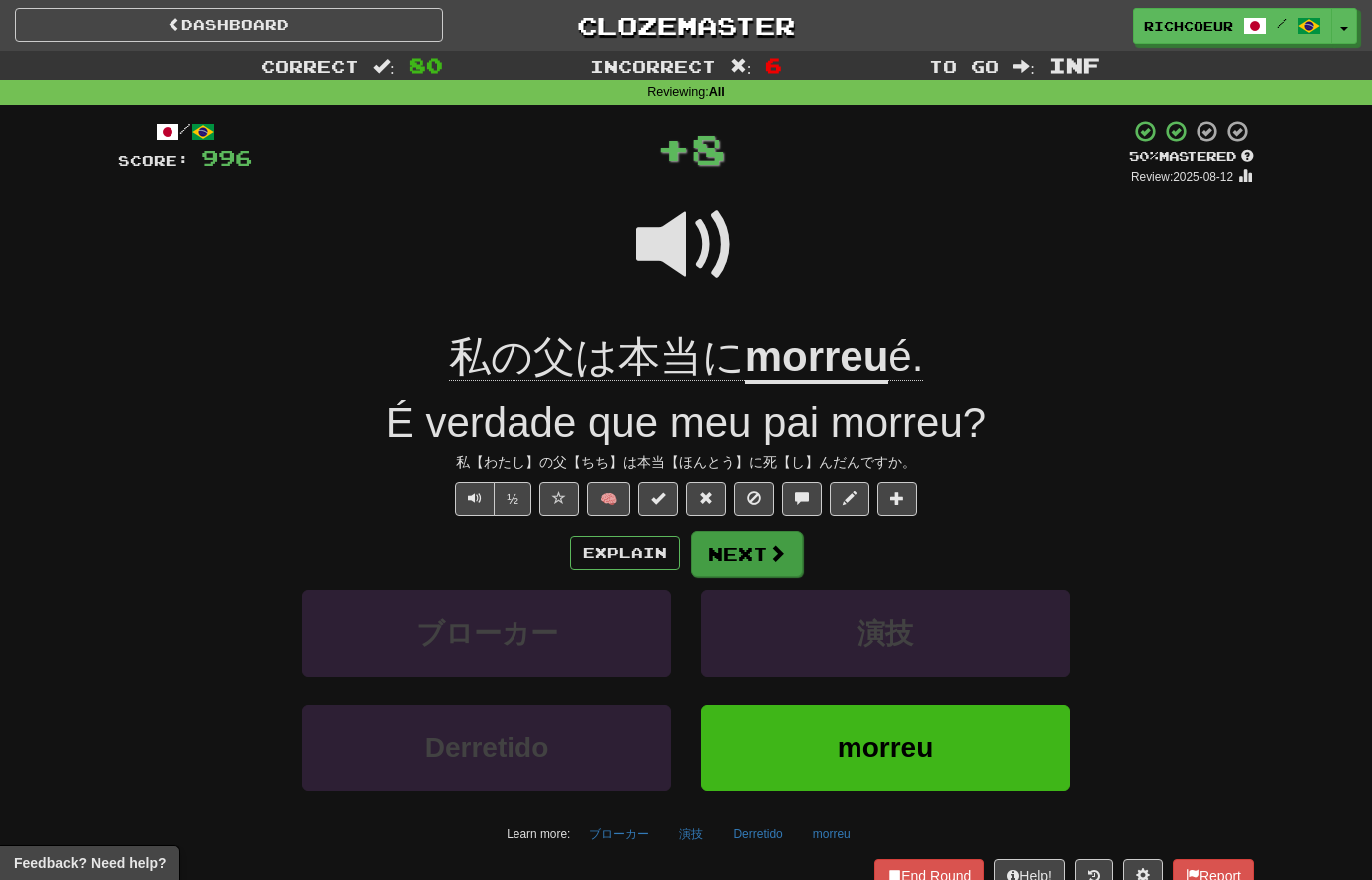 click at bounding box center [777, 553] 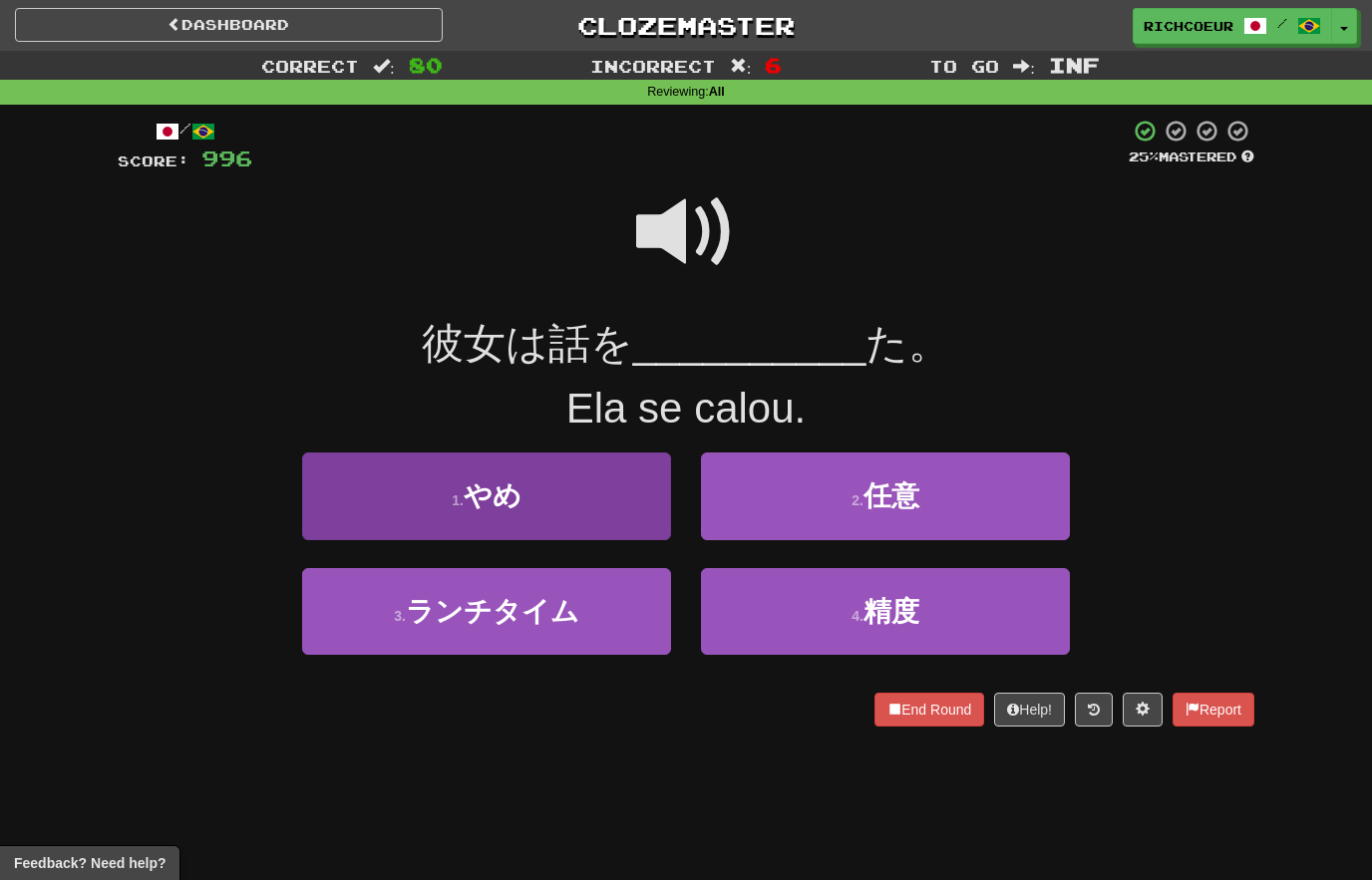 click on "Parar" at bounding box center (487, 495) 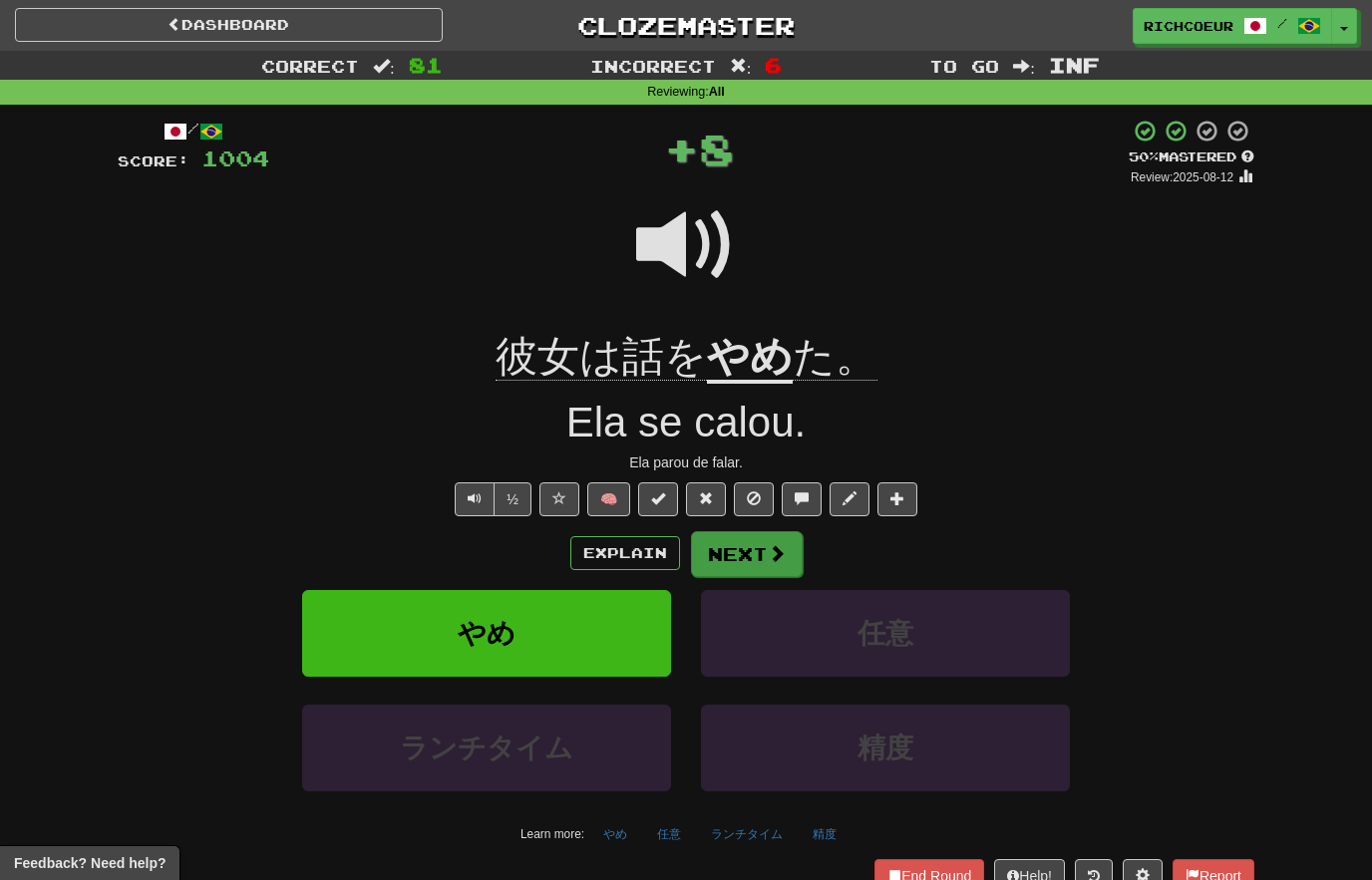 click at bounding box center [777, 553] 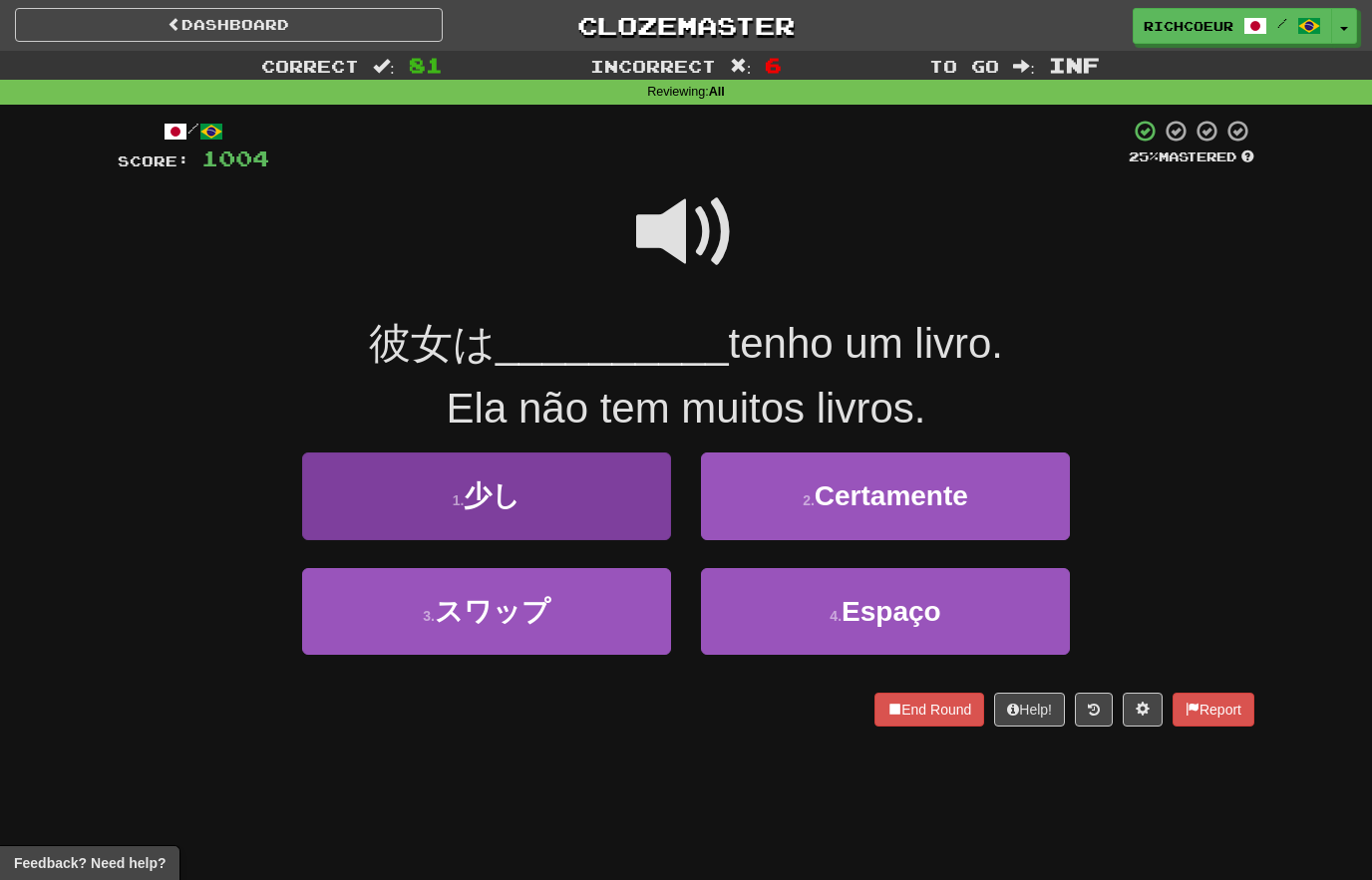 click on "1 .  少し" at bounding box center (487, 495) 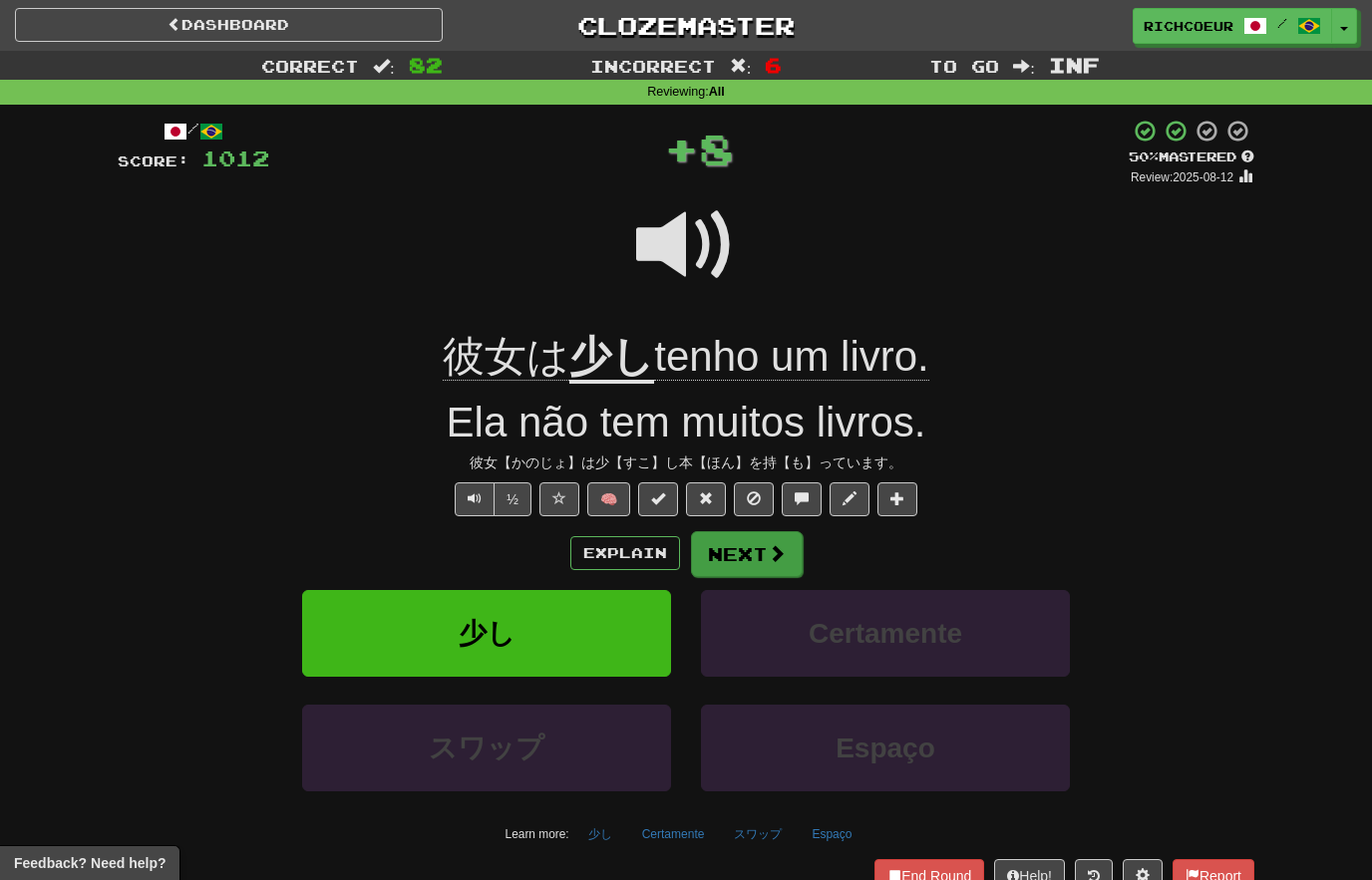 click on "Next" at bounding box center [747, 554] 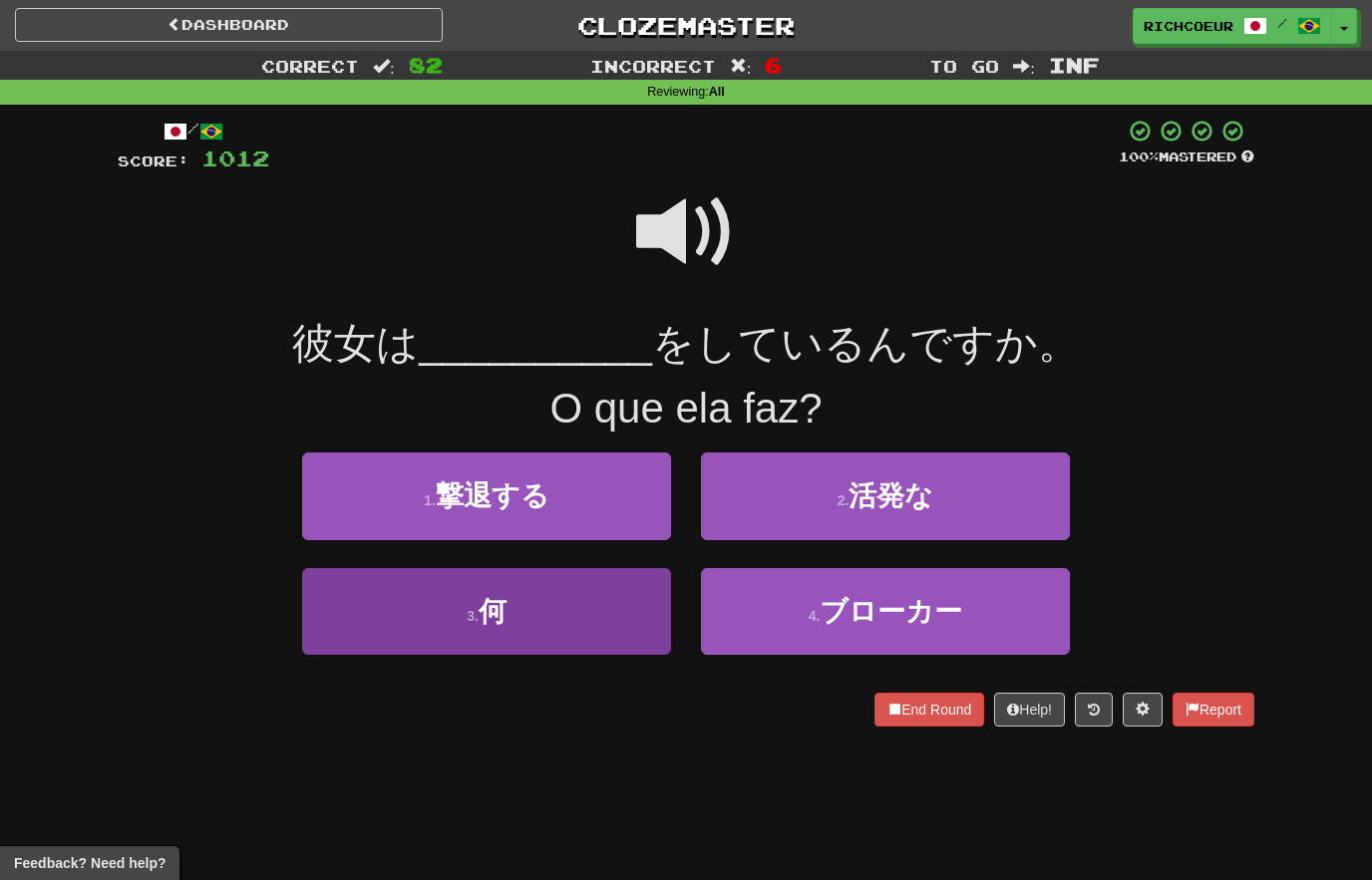 click on "3 .  何" at bounding box center [487, 611] 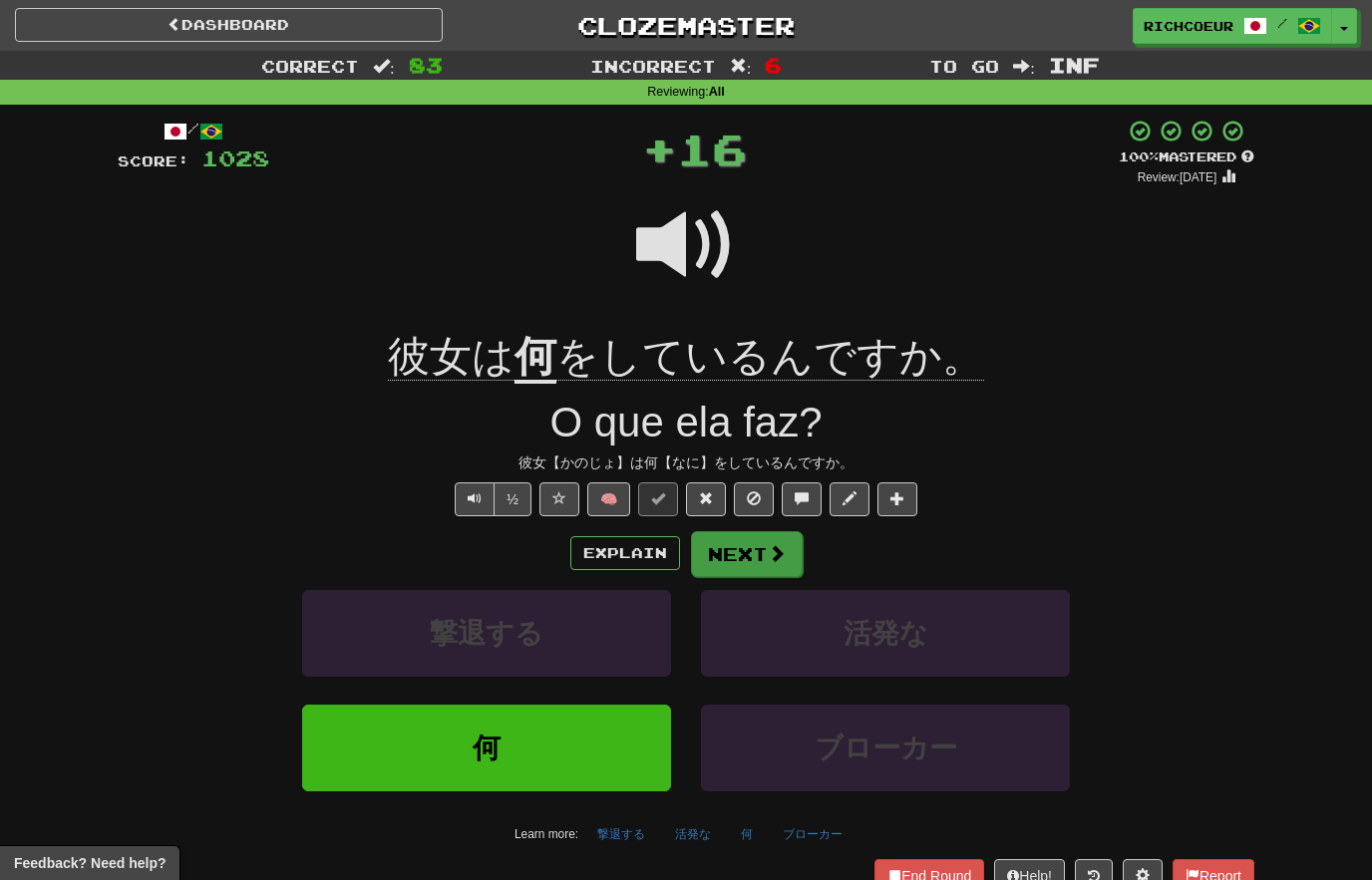 click at bounding box center [777, 553] 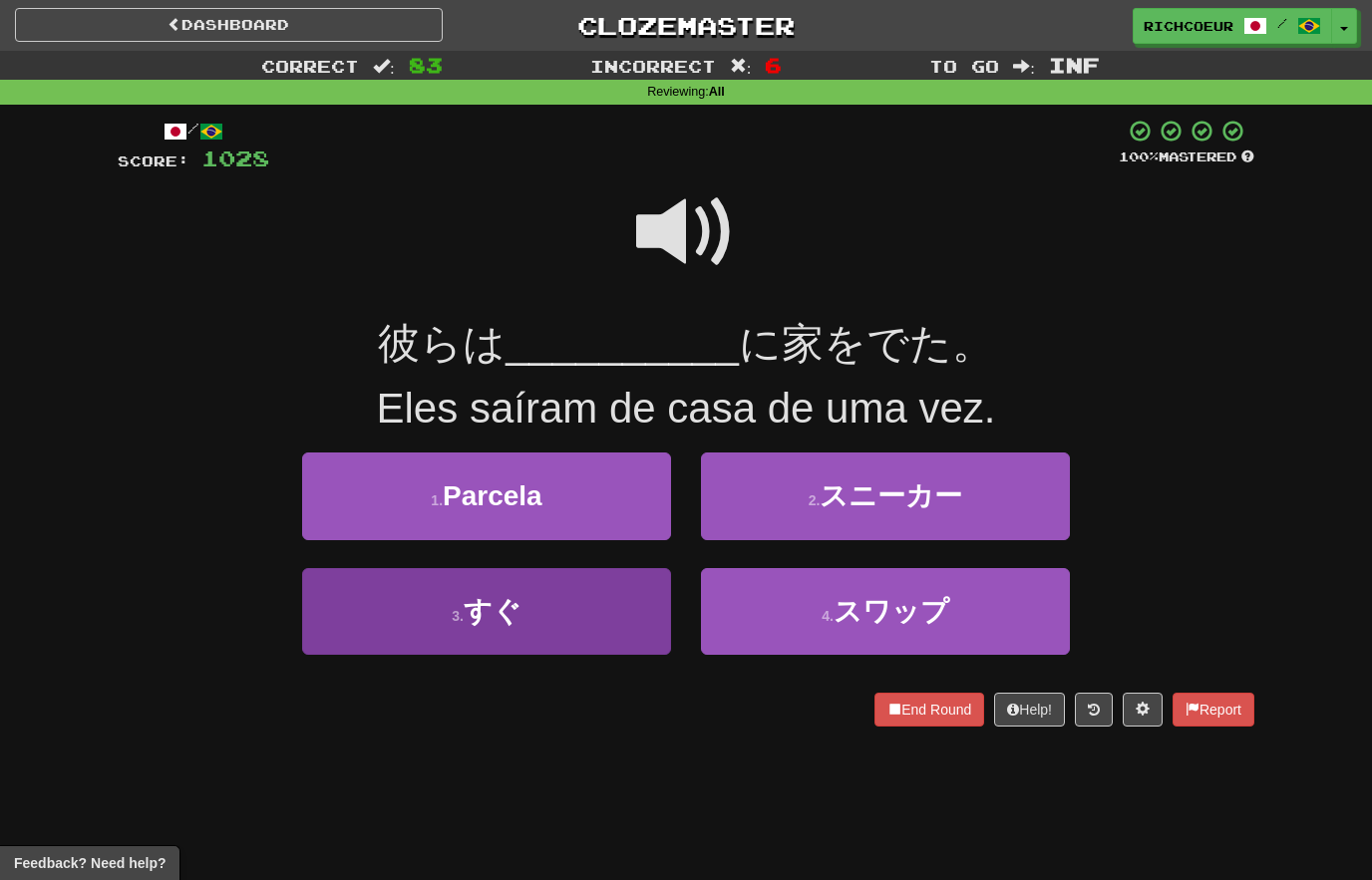click on "3 .  すぐ" at bounding box center (487, 611) 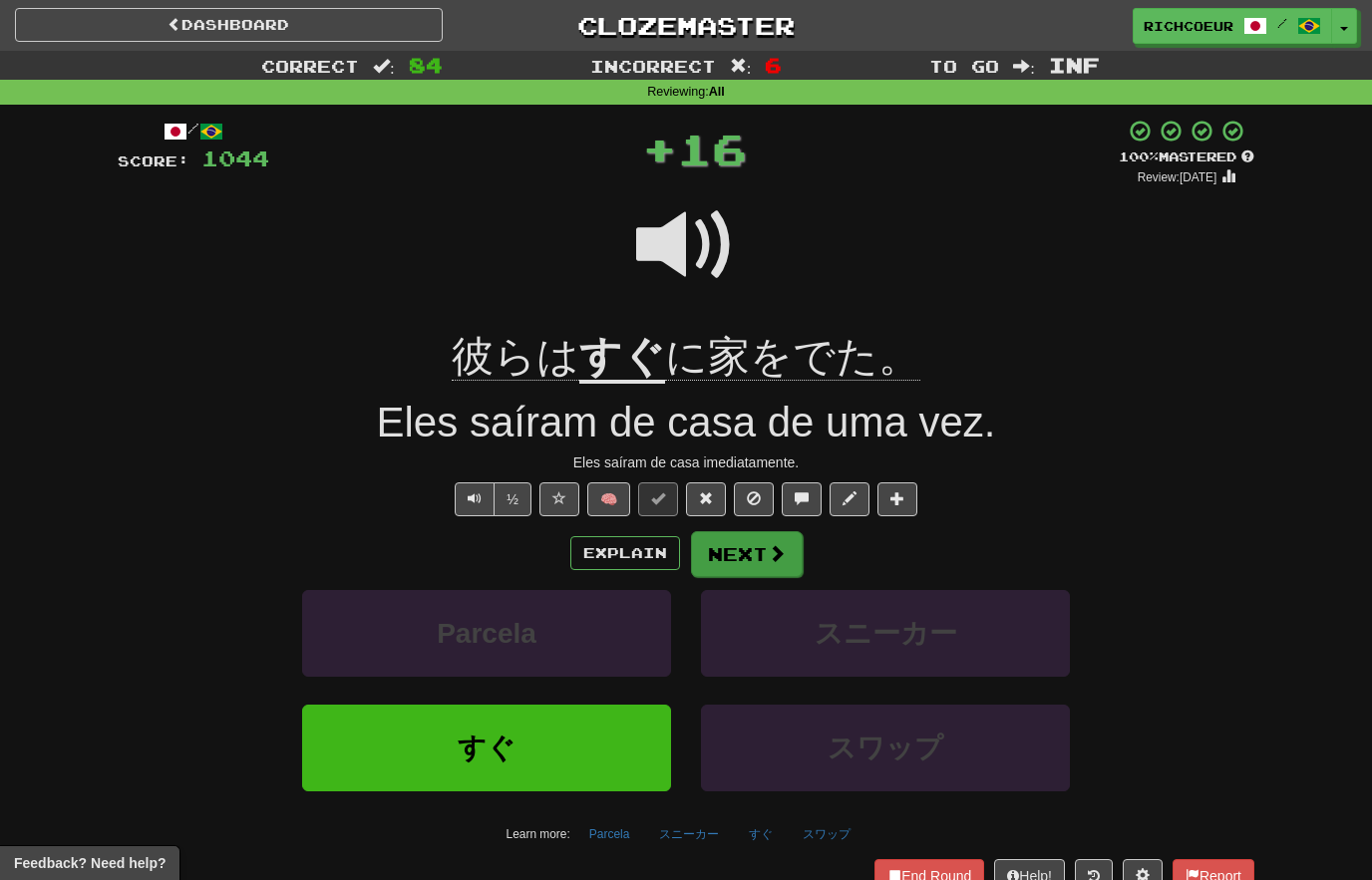 click on "Next" at bounding box center [747, 554] 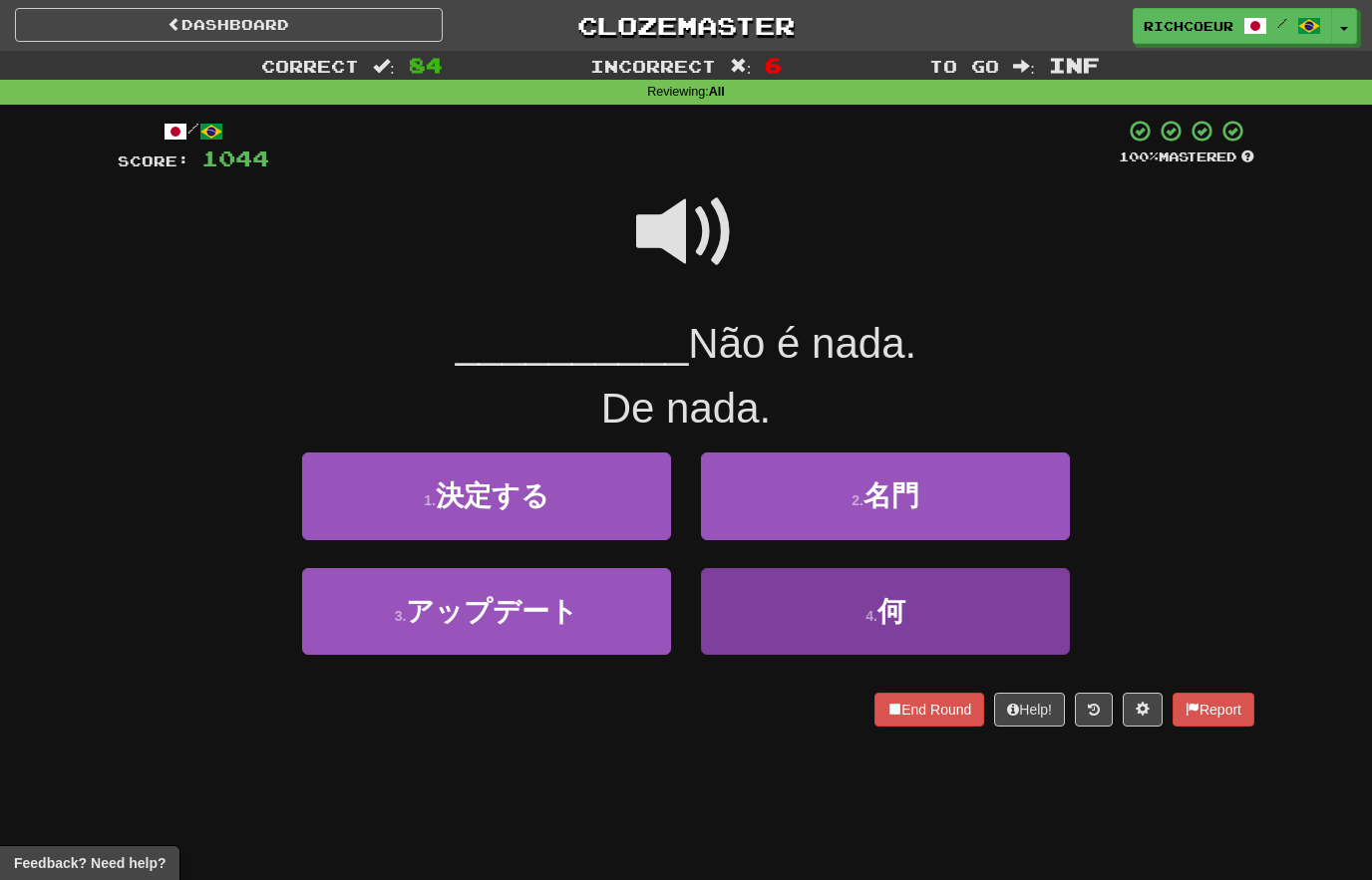 click on "4 .  何" at bounding box center [885, 611] 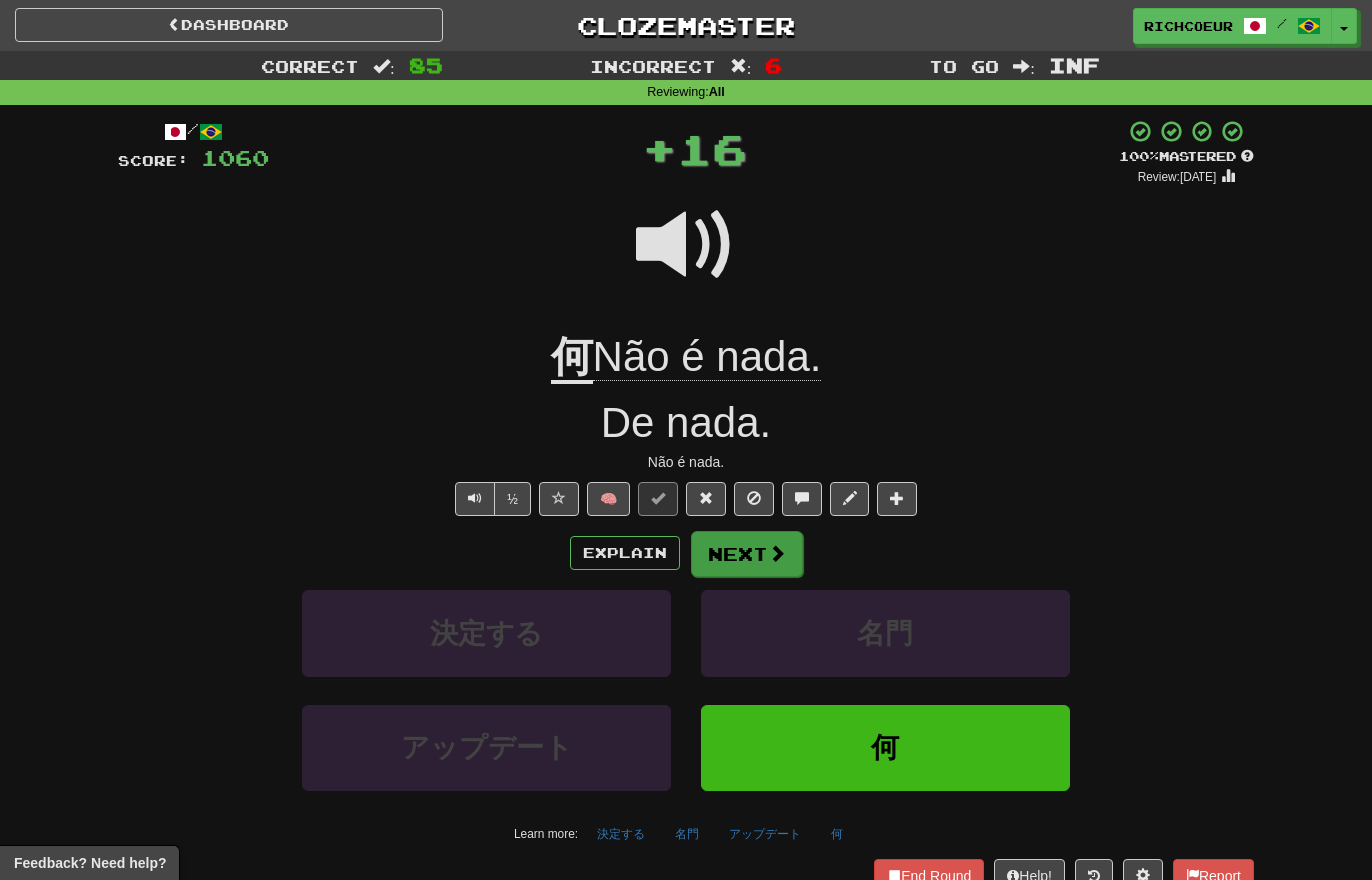 click on "Next" at bounding box center (747, 554) 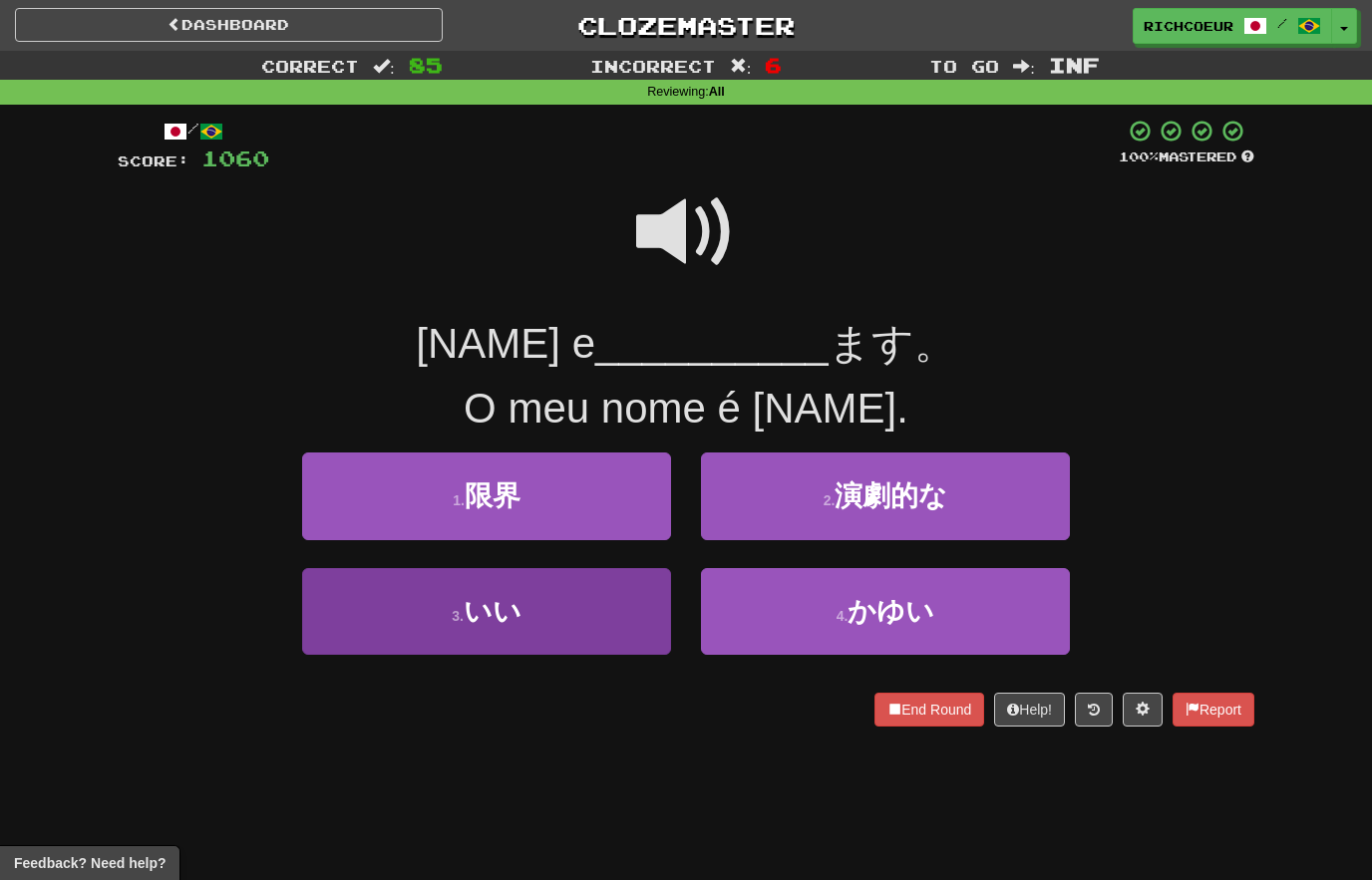 click on "3 .  いい" at bounding box center (487, 611) 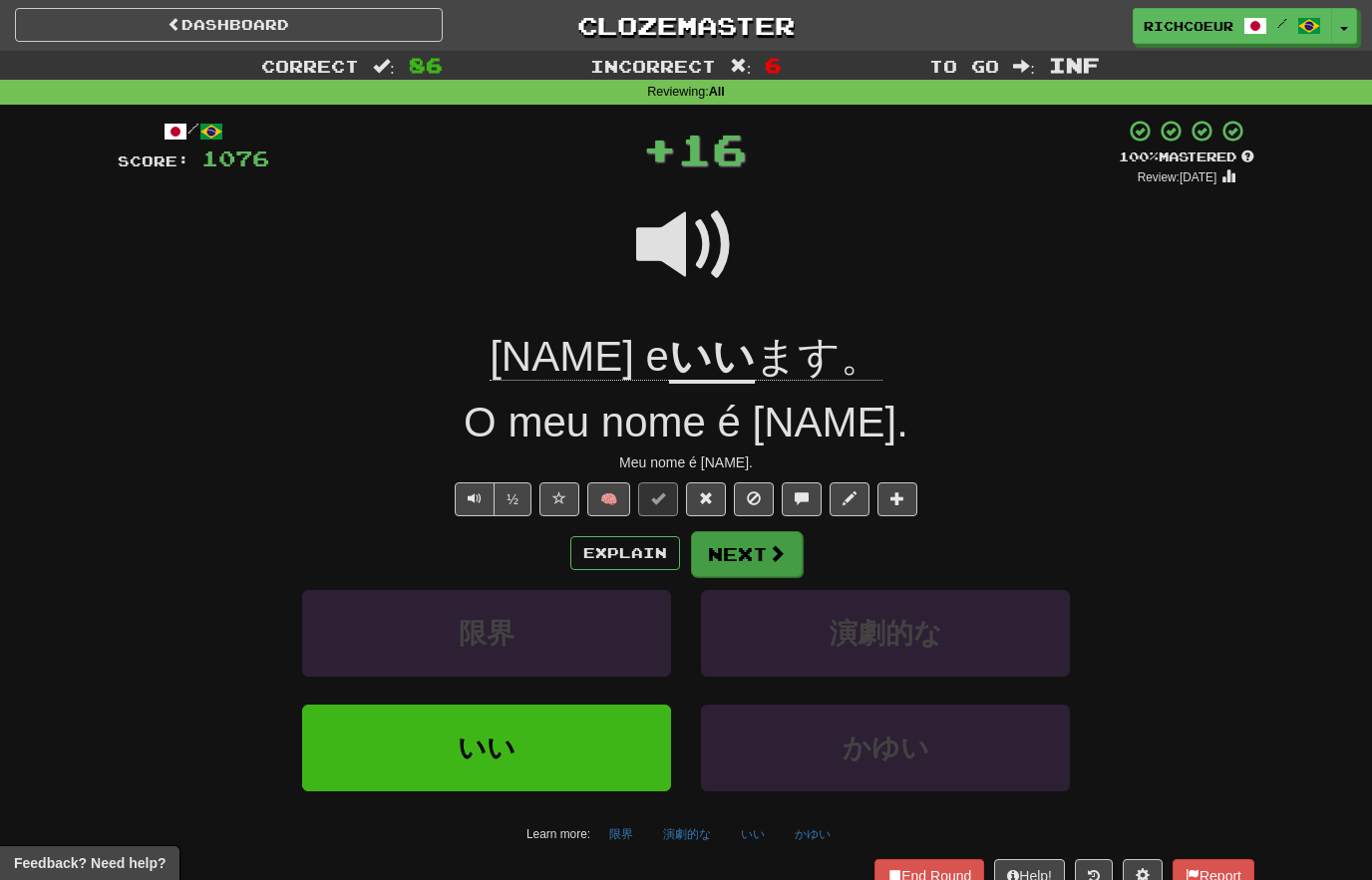 click at bounding box center (777, 553) 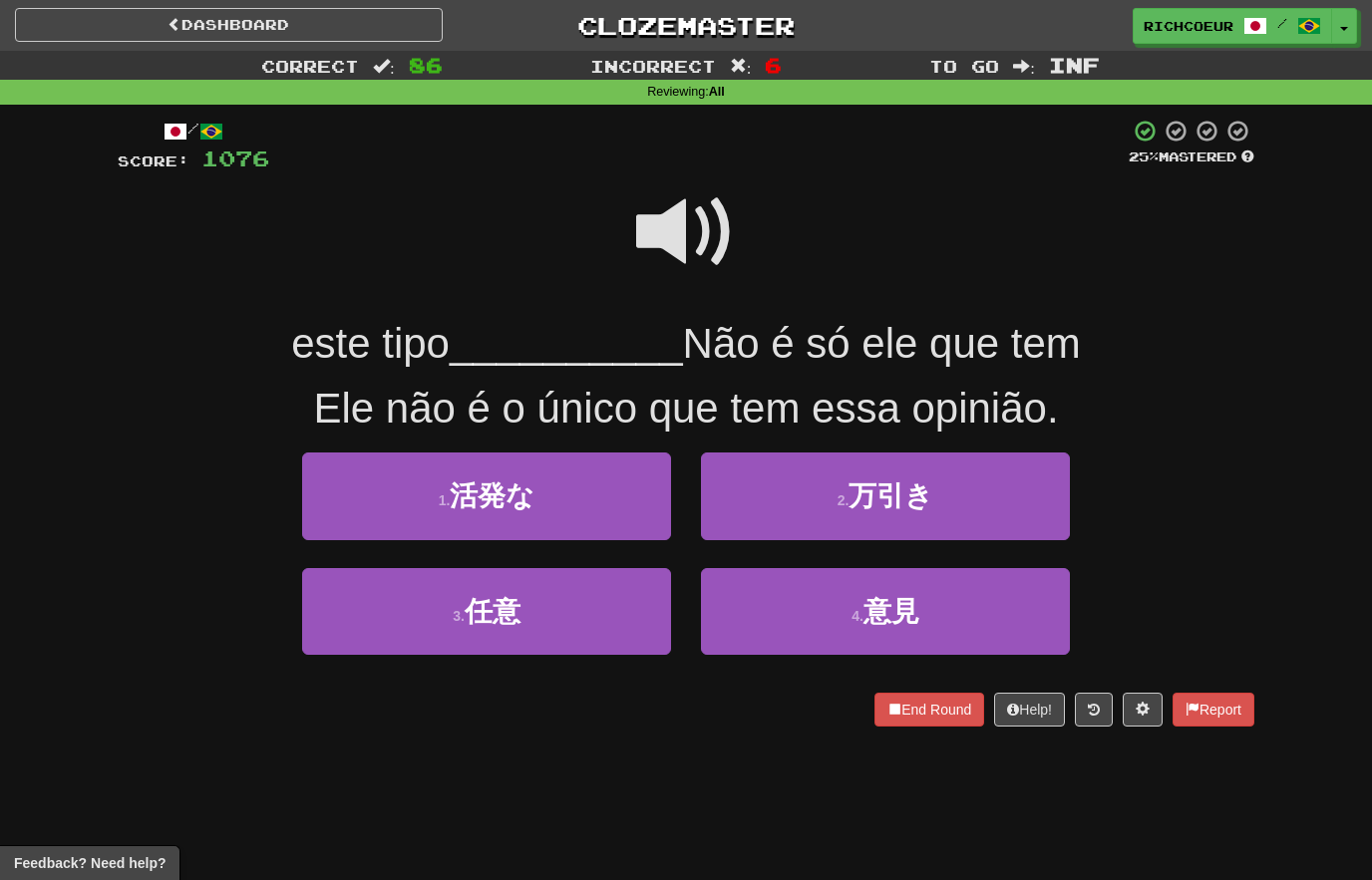 click at bounding box center [686, 232] 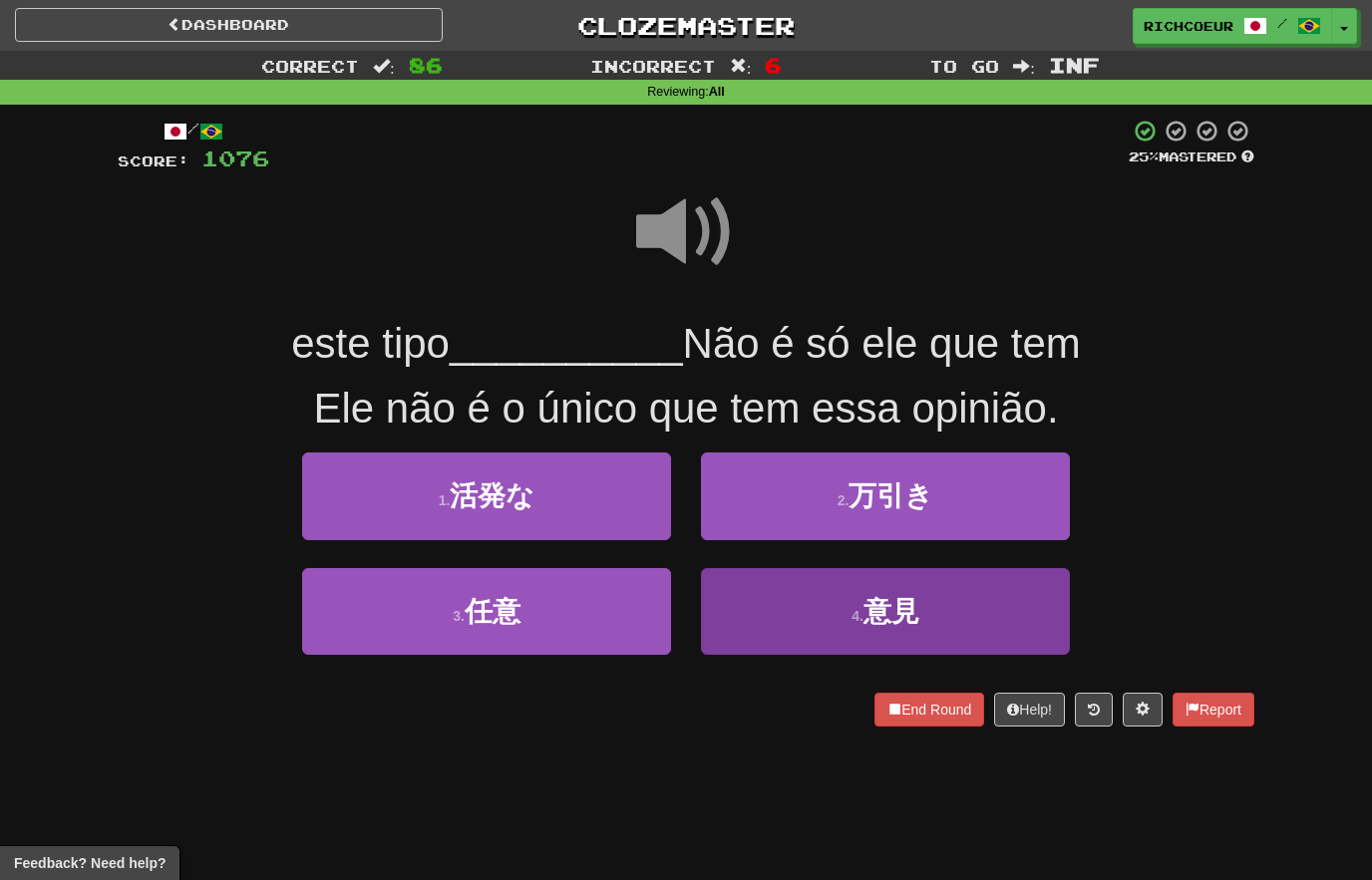 click on "4 .  意見" at bounding box center [885, 611] 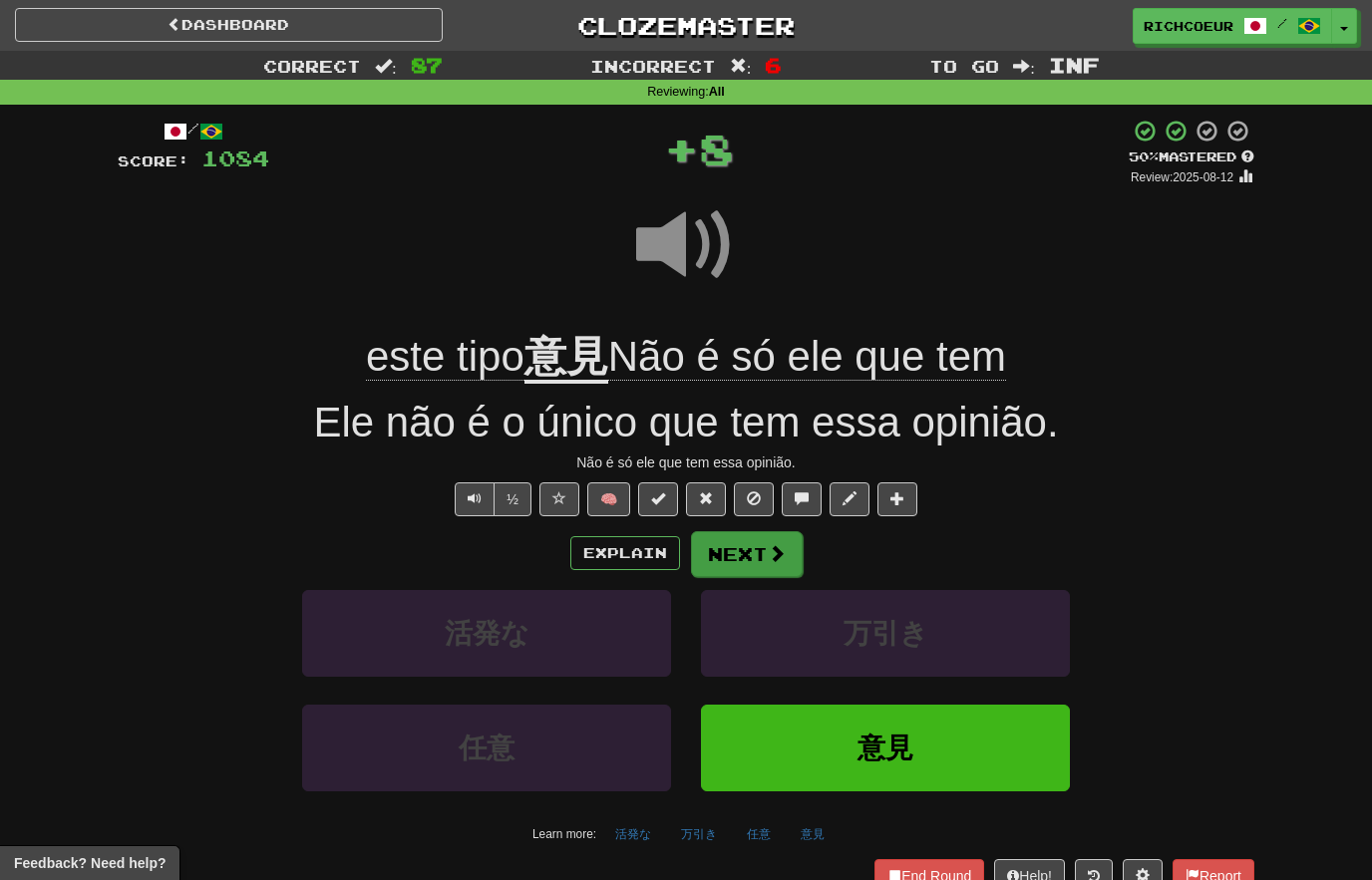 click at bounding box center (777, 553) 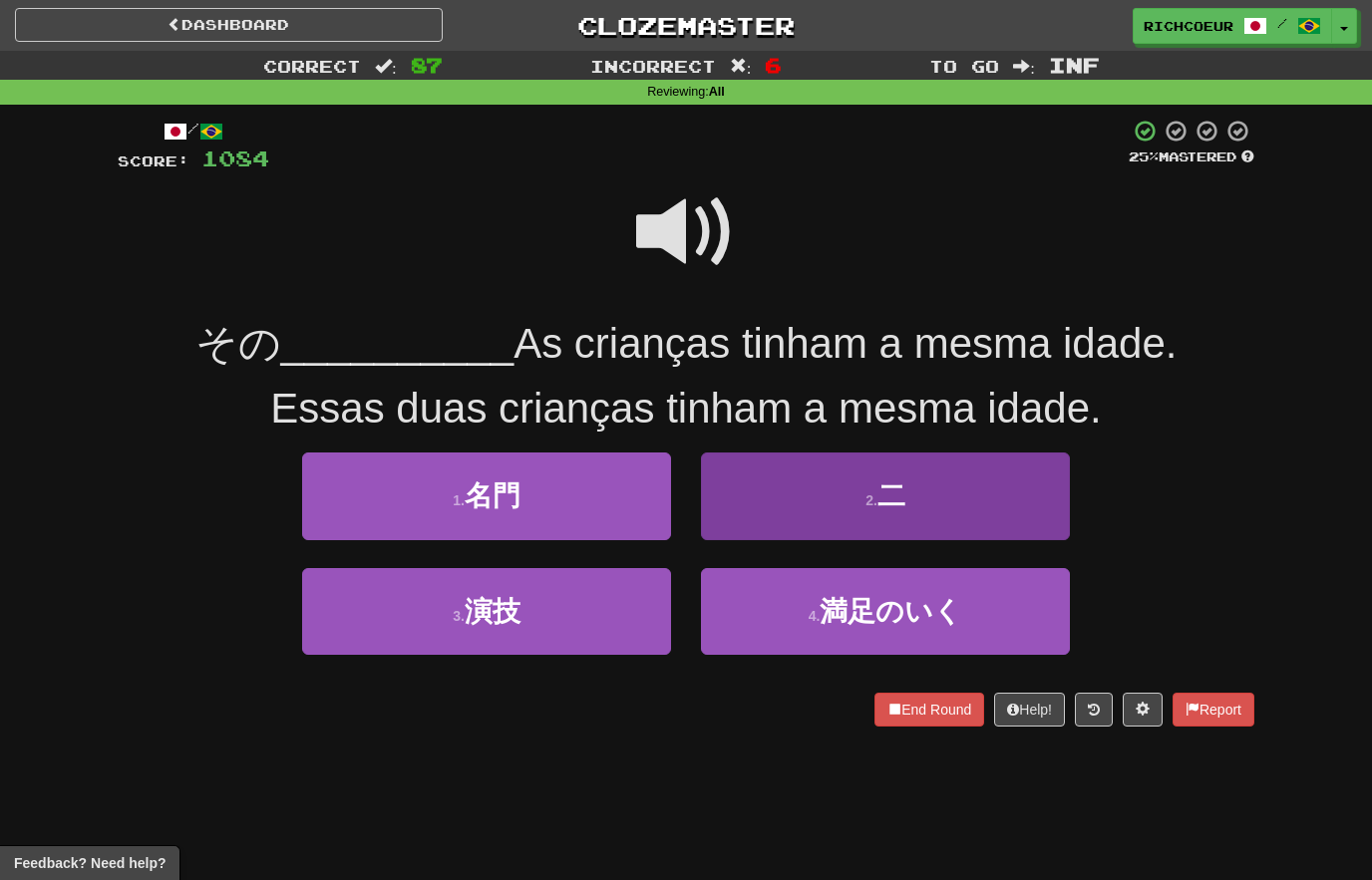 click on "2 .  二" at bounding box center [885, 495] 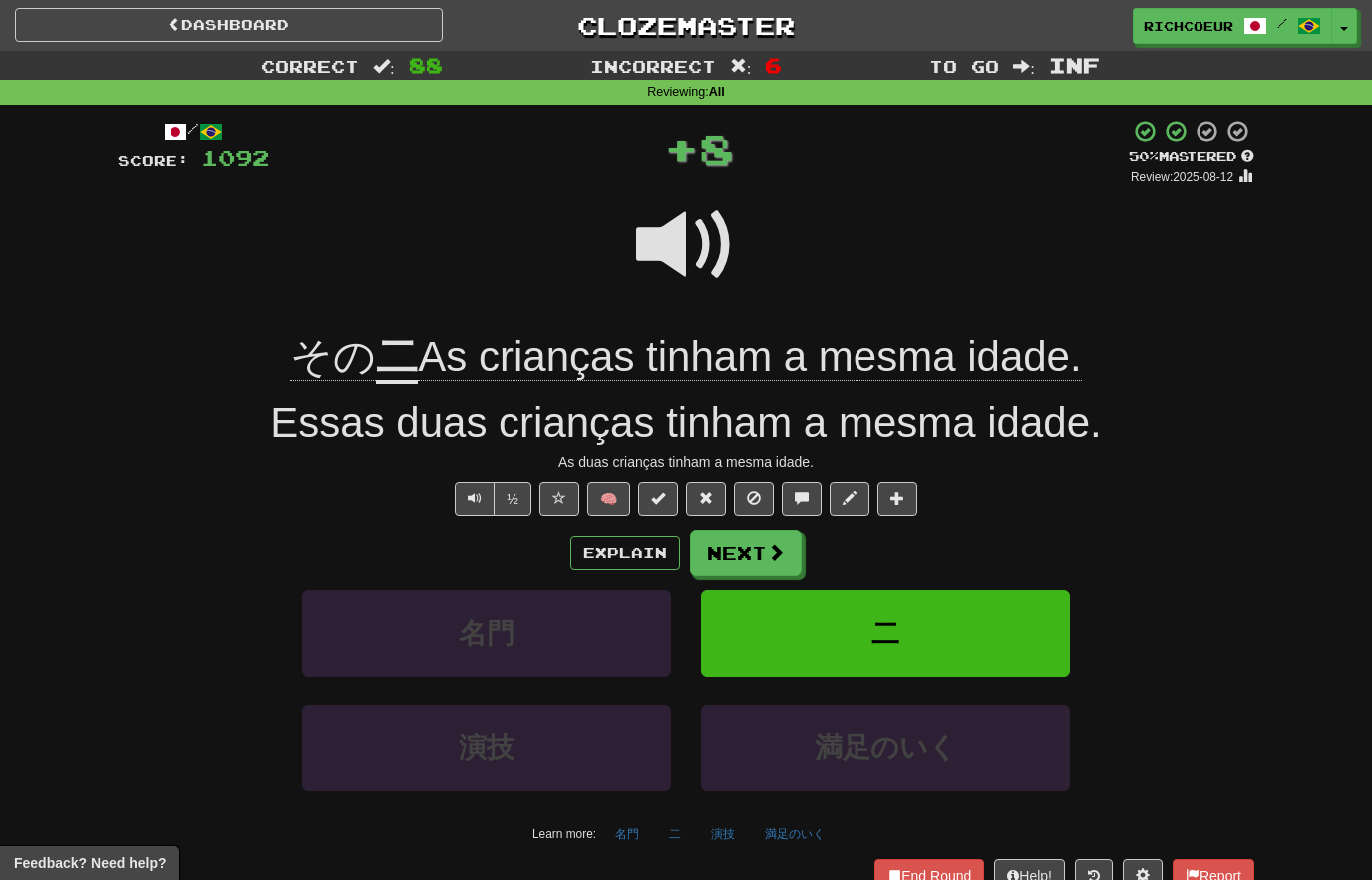 click on "二" at bounding box center [885, 633] 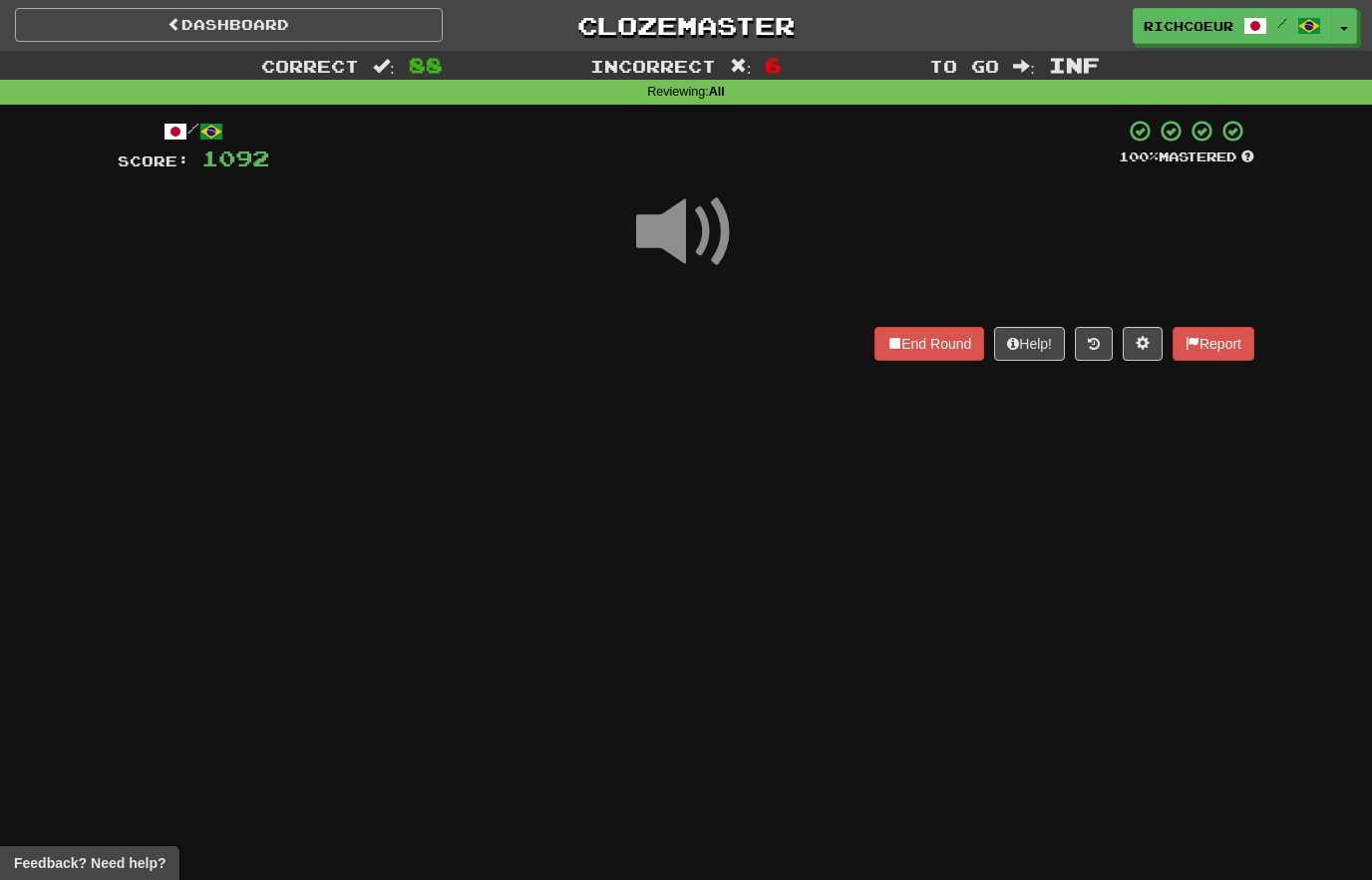 click on "Dashboard" at bounding box center [228, 25] 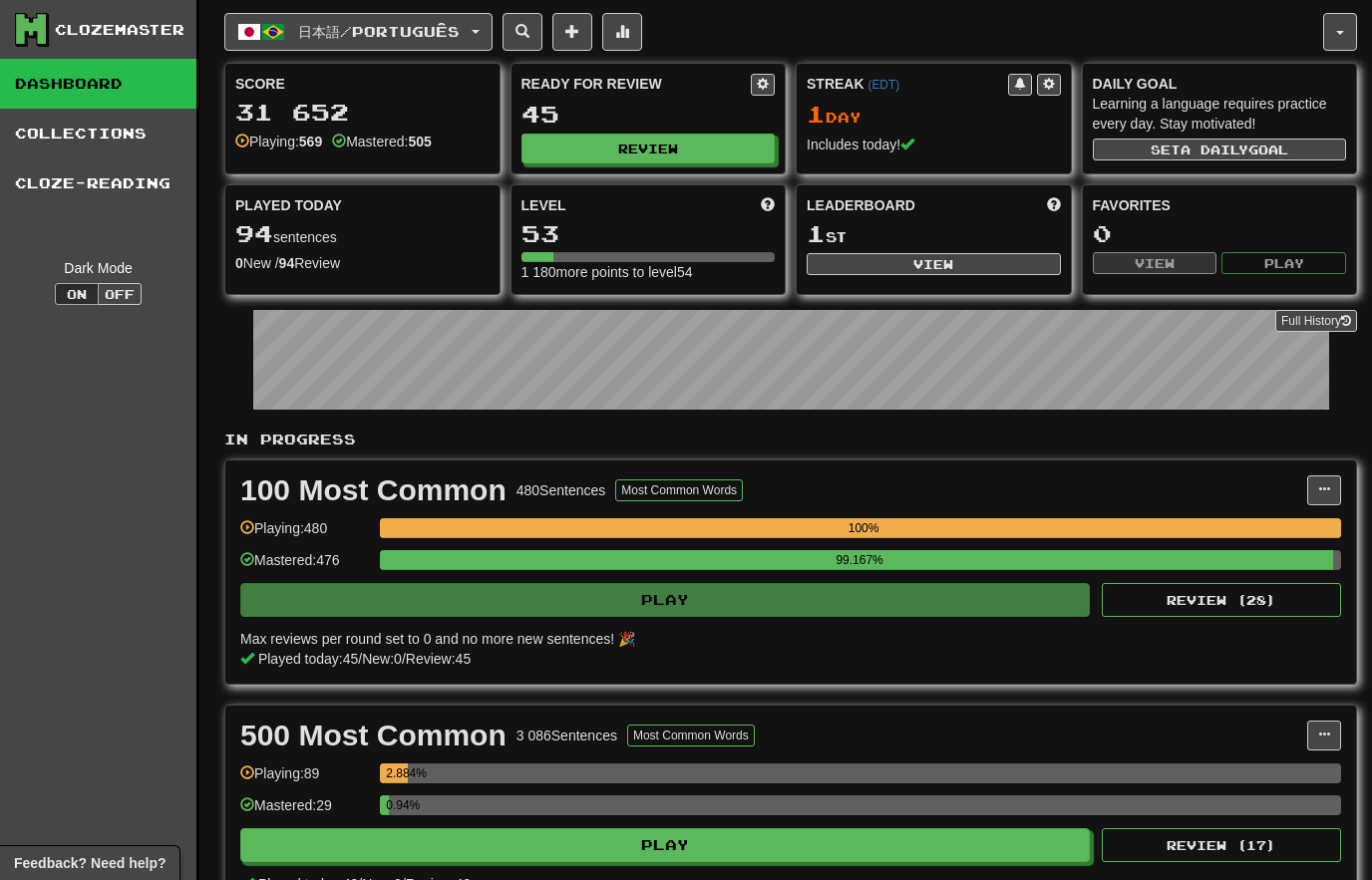 scroll, scrollTop: 0, scrollLeft: 0, axis: both 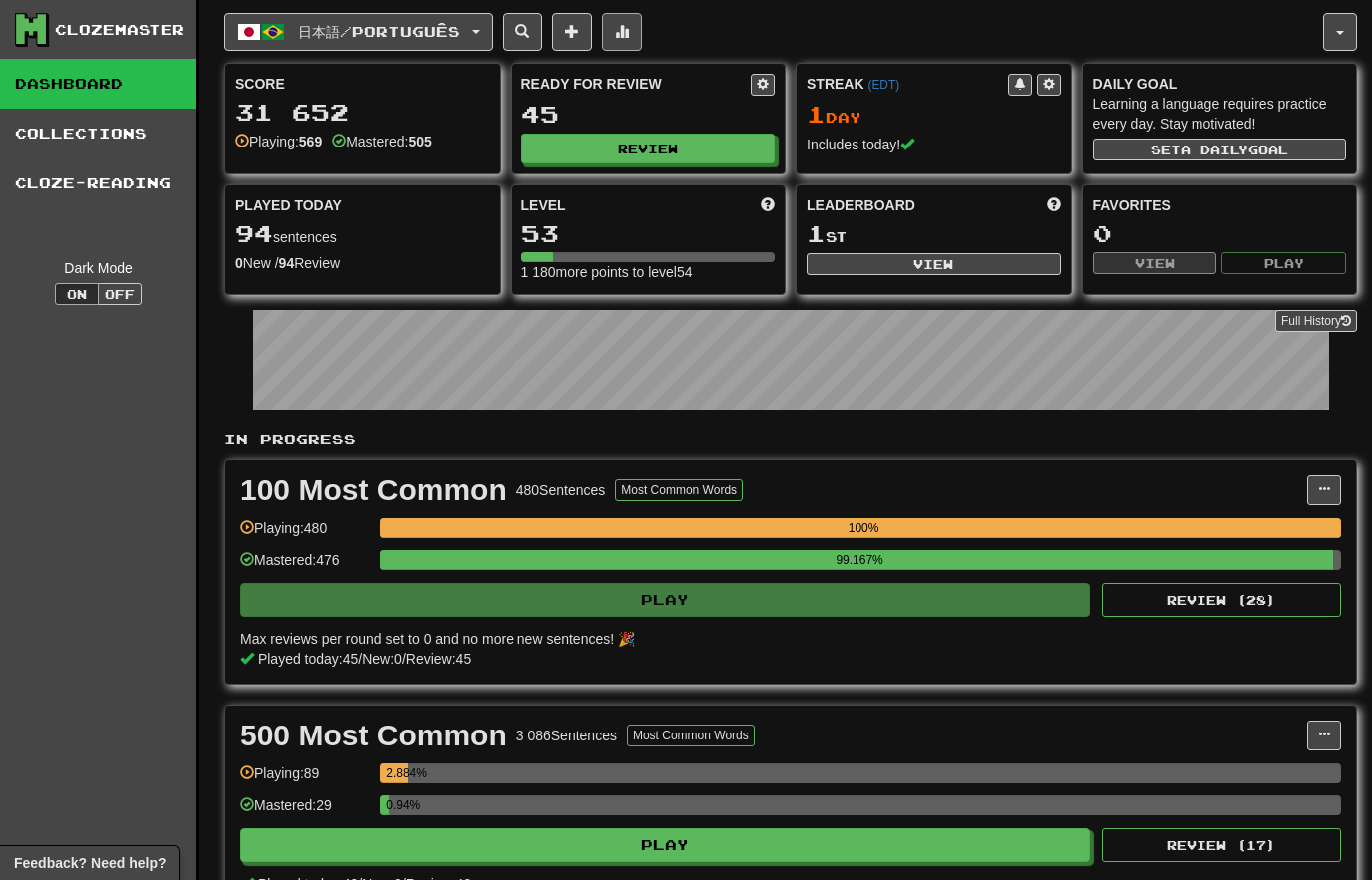 click at bounding box center (622, 32) 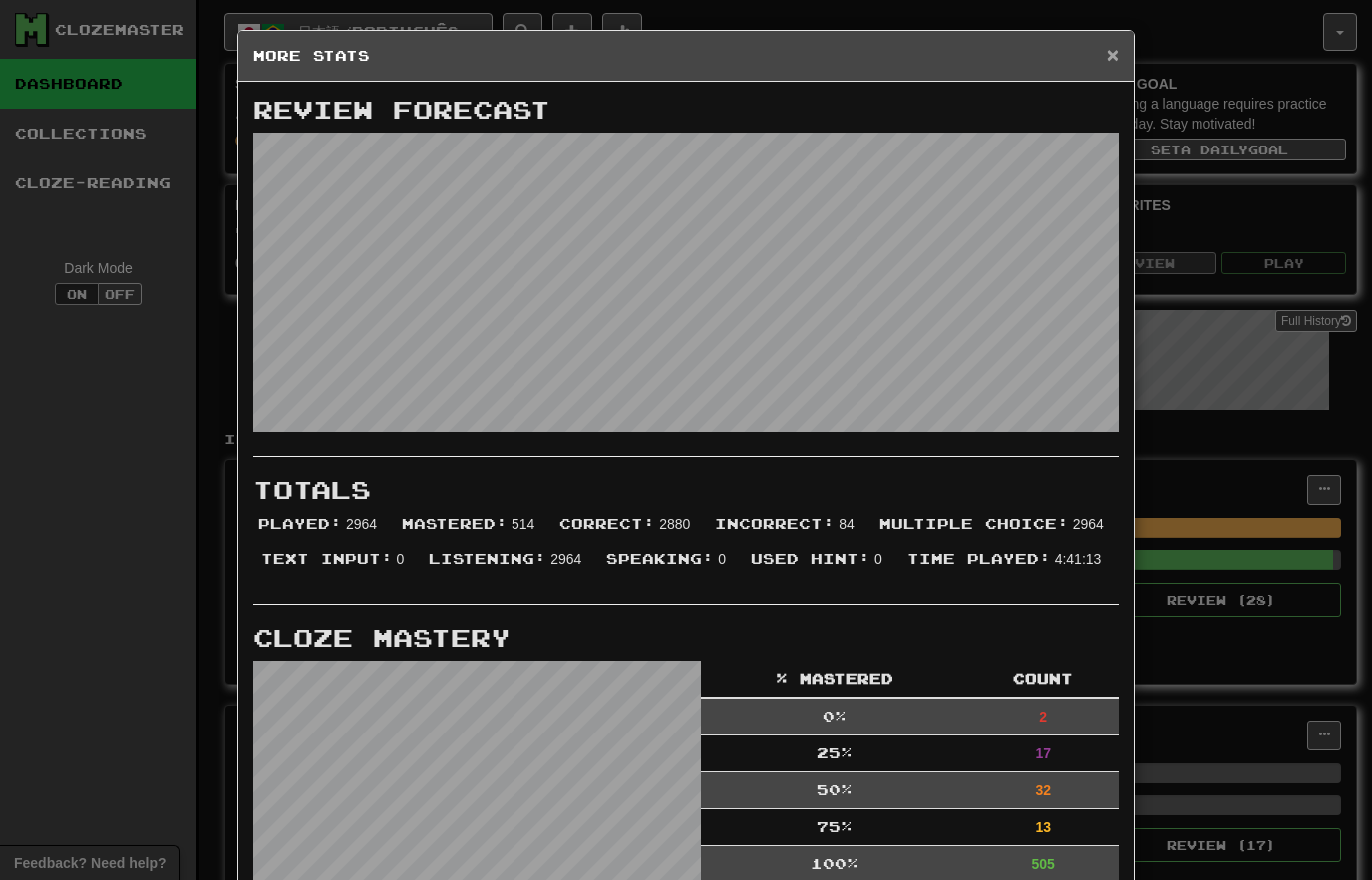 click on "×" at bounding box center [1113, 54] 